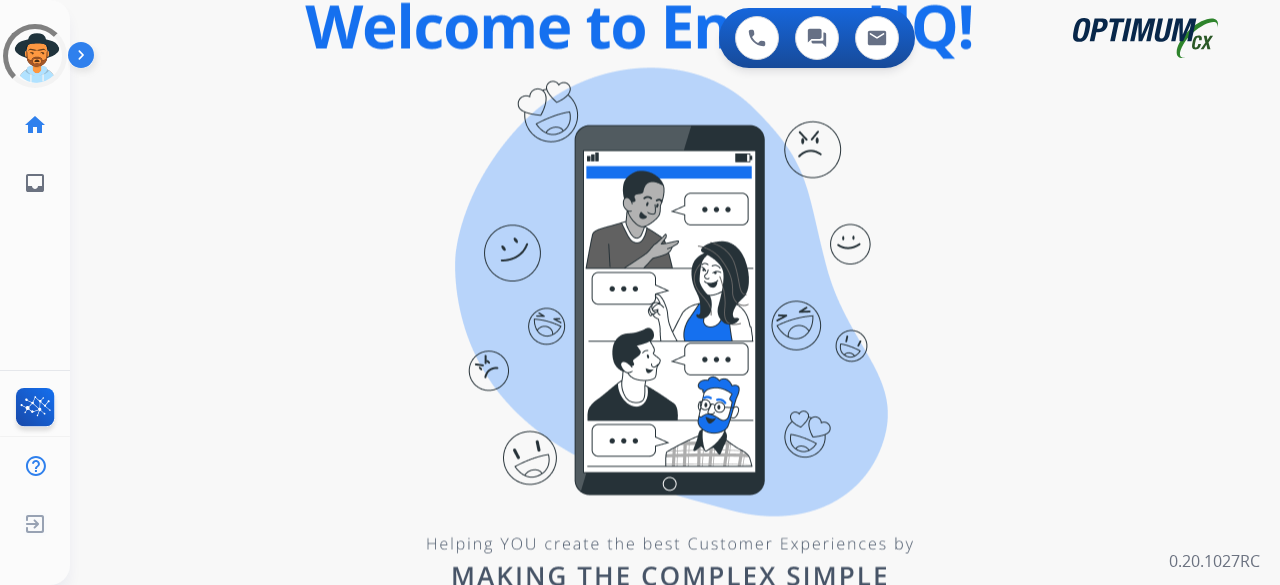 scroll, scrollTop: 0, scrollLeft: 0, axis: both 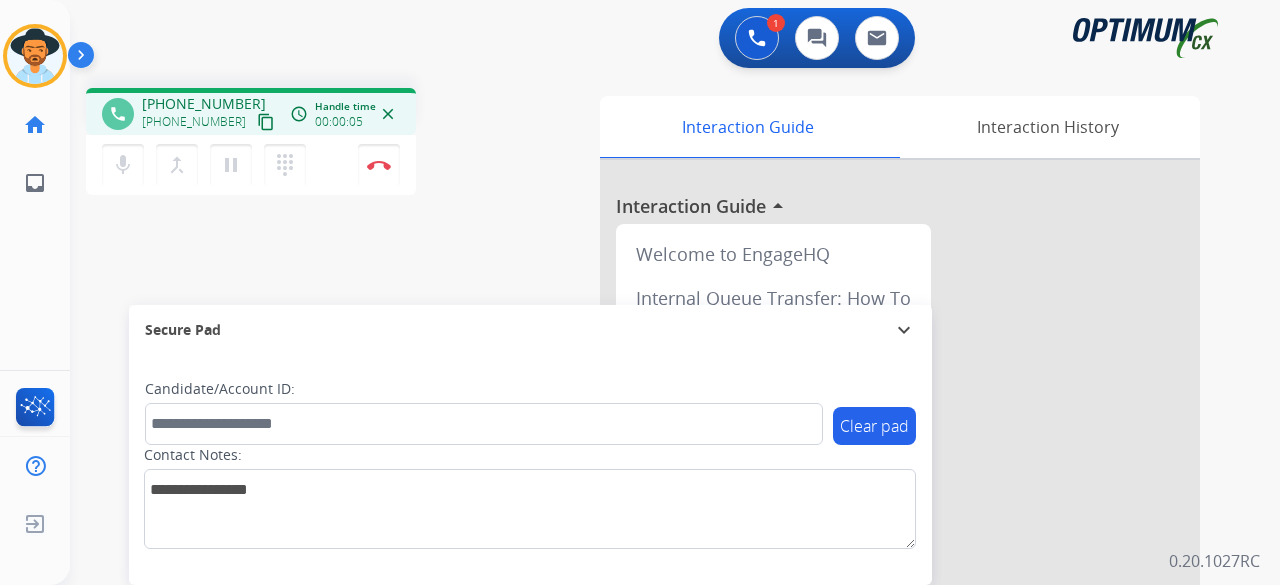 click on "content_copy" at bounding box center [266, 122] 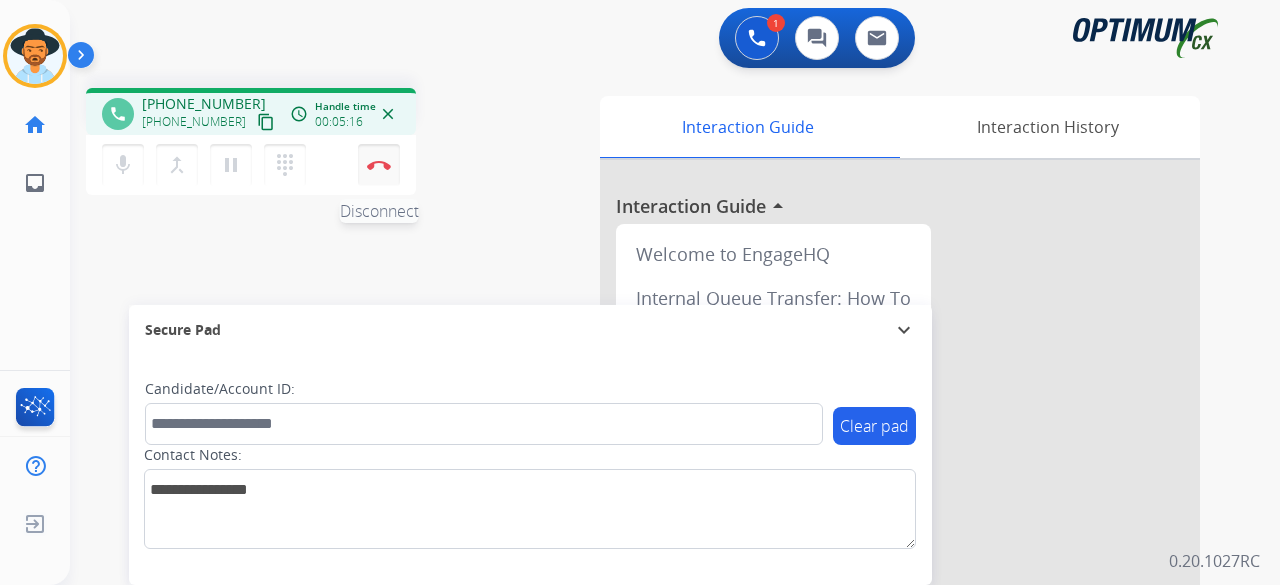 click on "Disconnect" at bounding box center (379, 165) 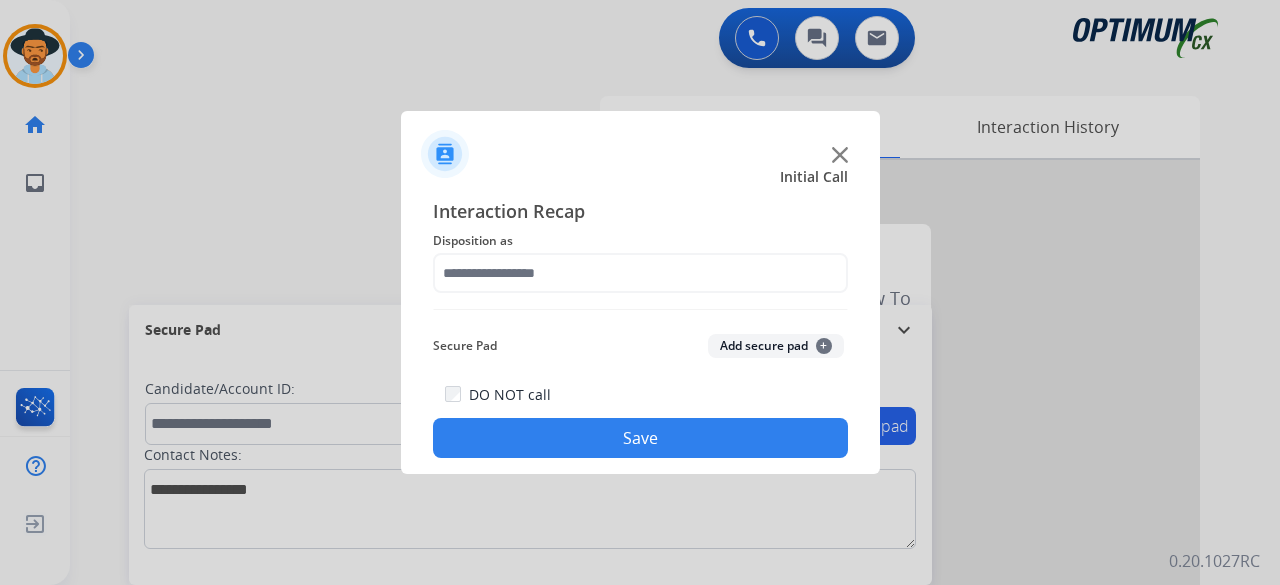 click 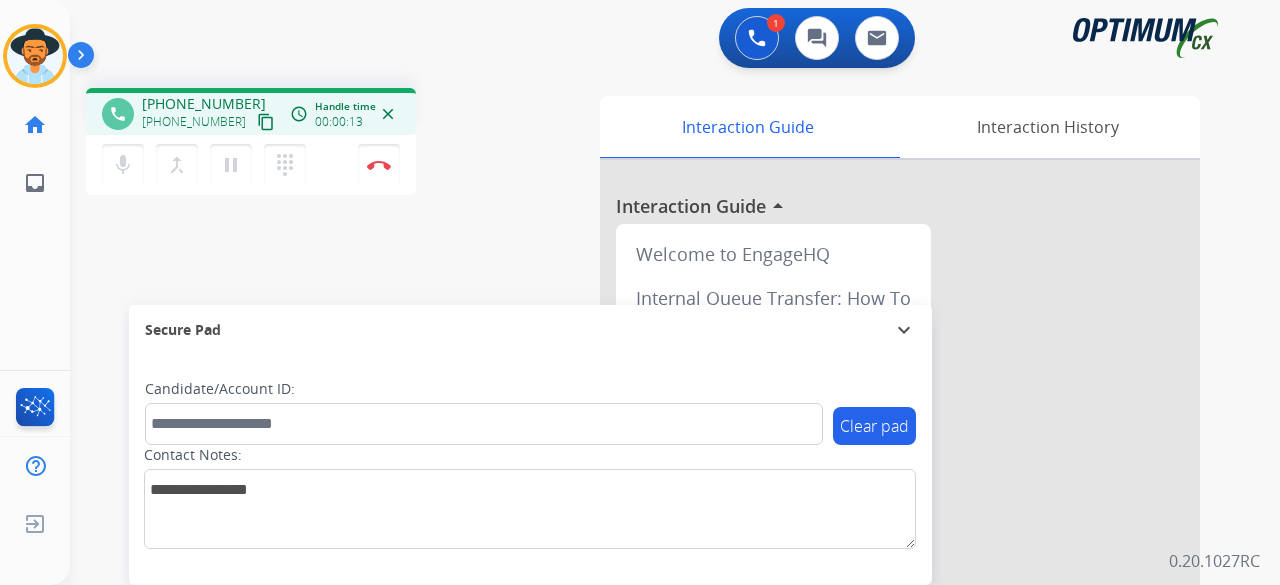 click on "content_copy" at bounding box center [266, 122] 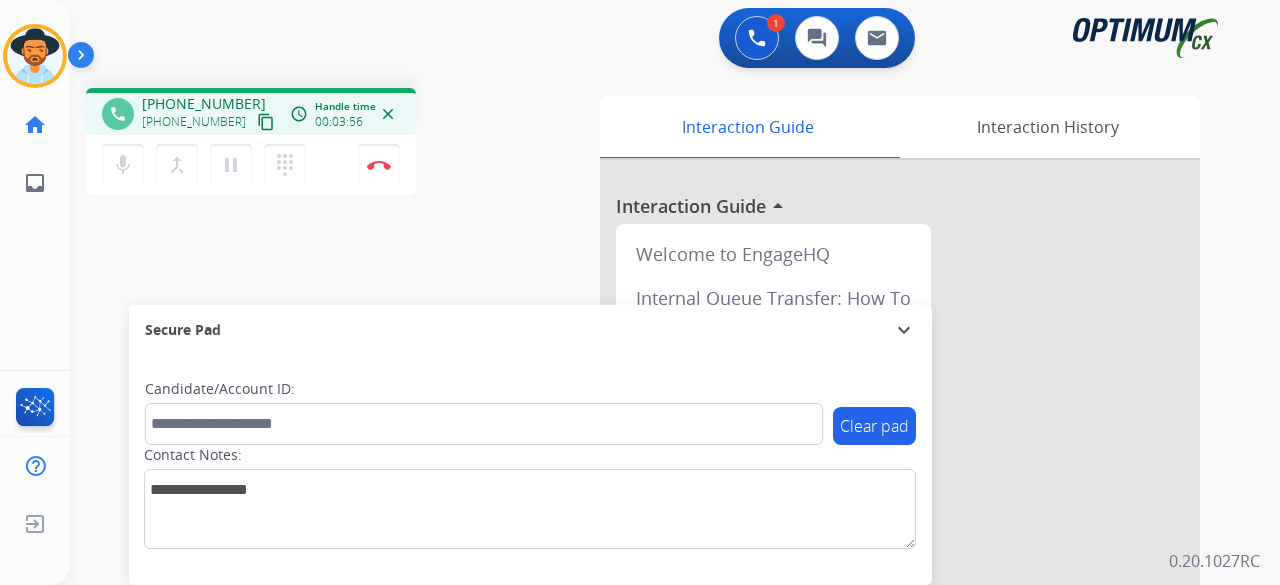 click on "1 Voice Interactions  0  Chat Interactions   0  Email Interactions" at bounding box center [663, 40] 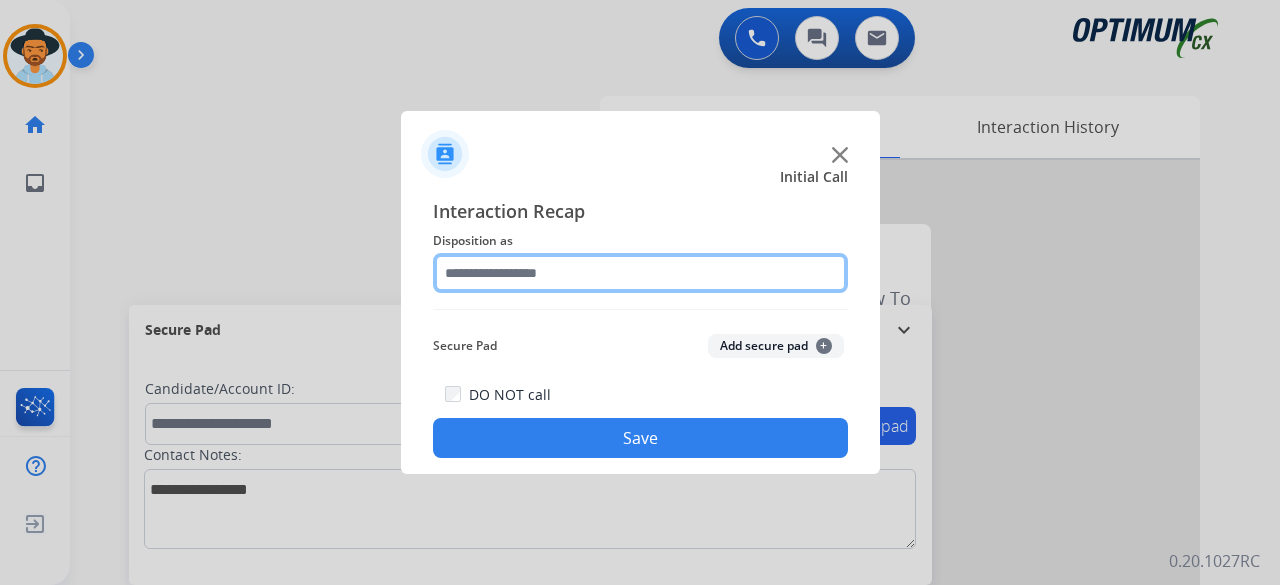 click 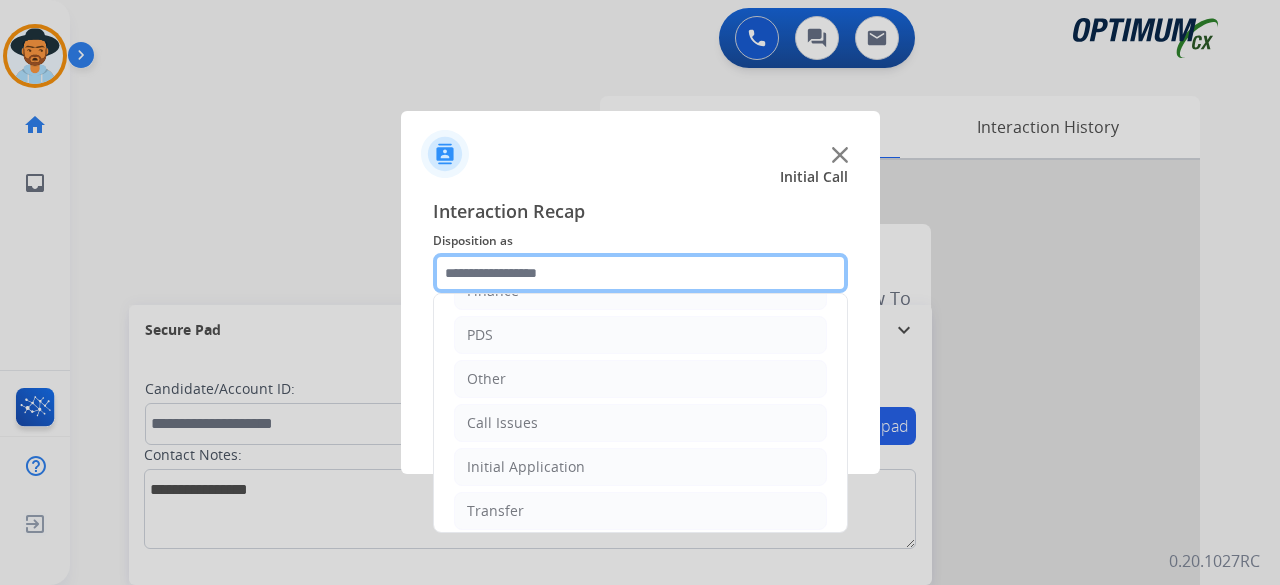 scroll, scrollTop: 0, scrollLeft: 0, axis: both 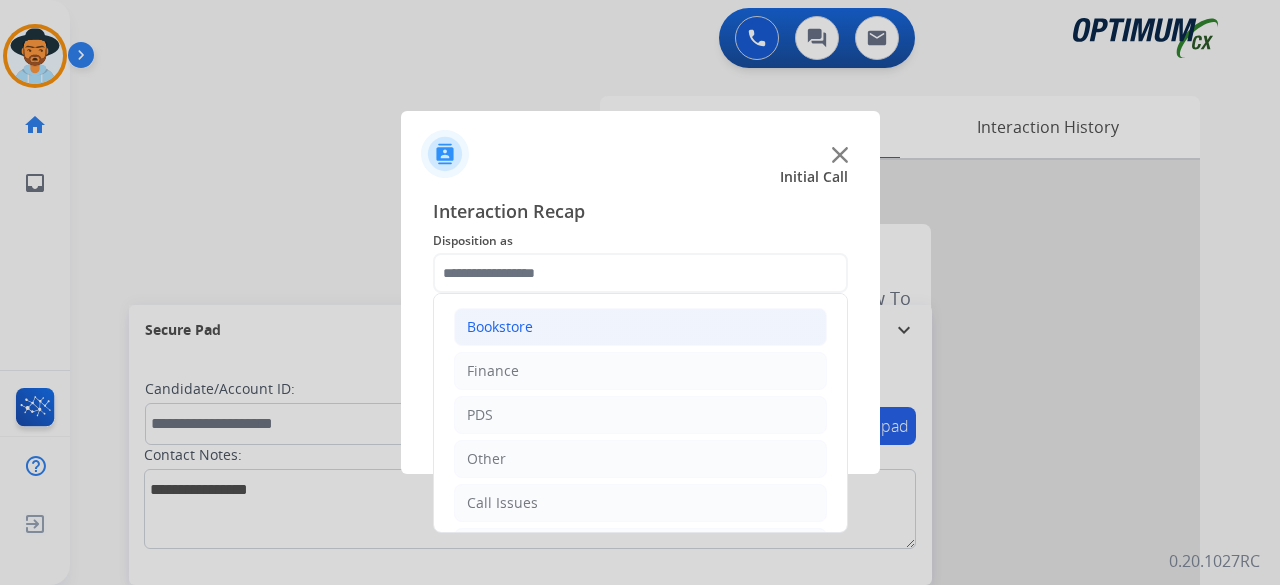 click on "Bookstore" 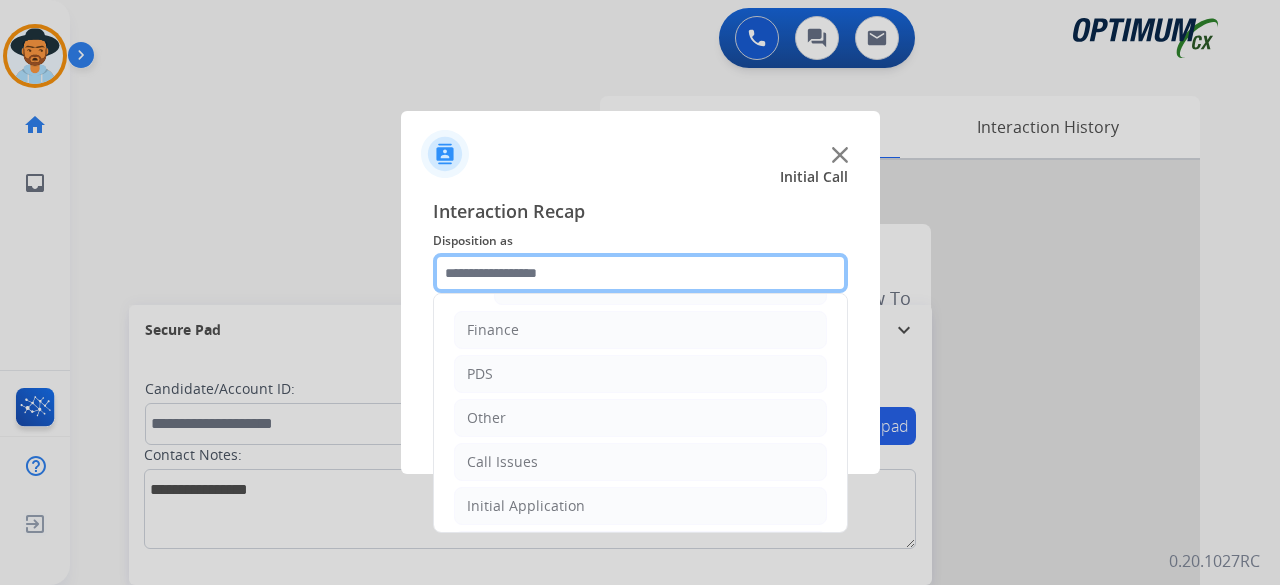 scroll, scrollTop: 0, scrollLeft: 0, axis: both 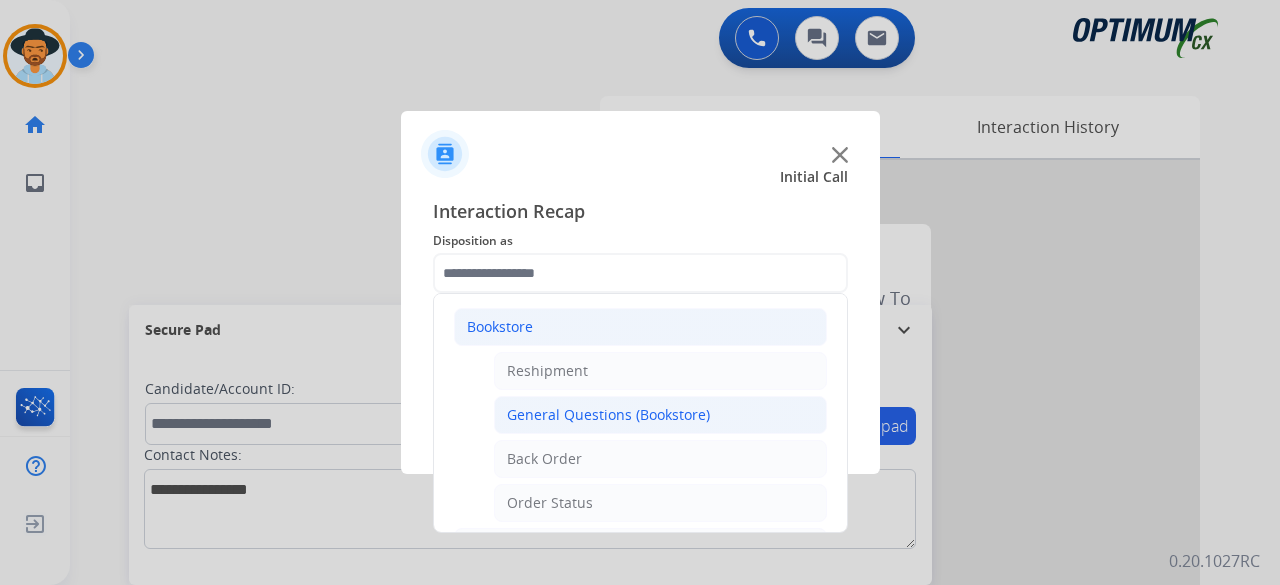 click on "General Questions (Bookstore)" 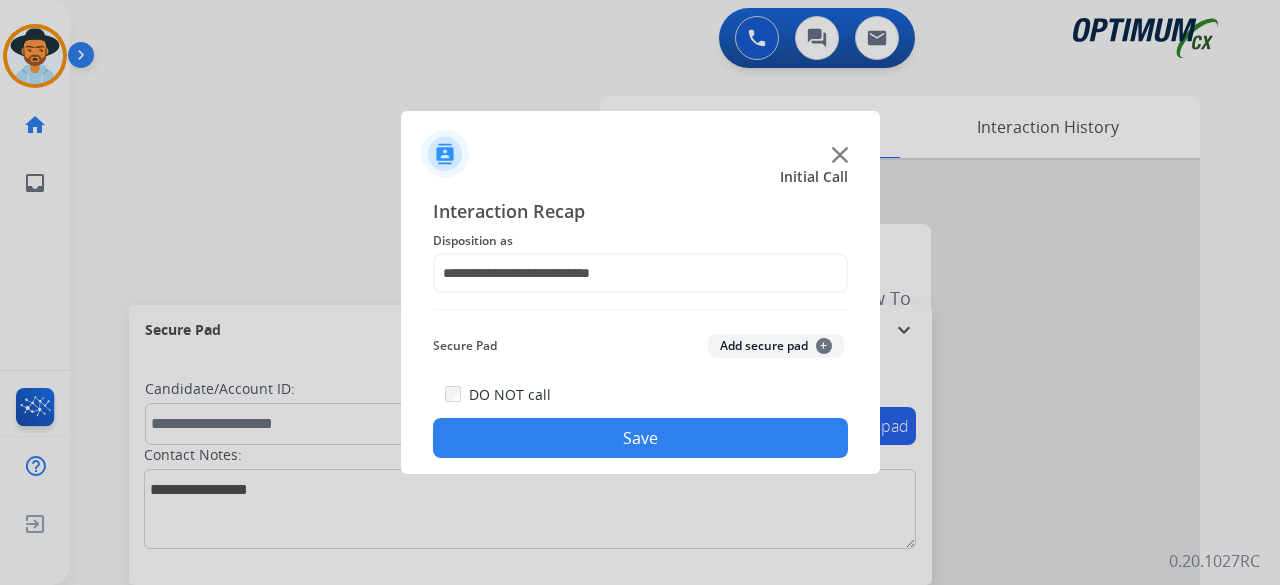 click on "Add secure pad  +" 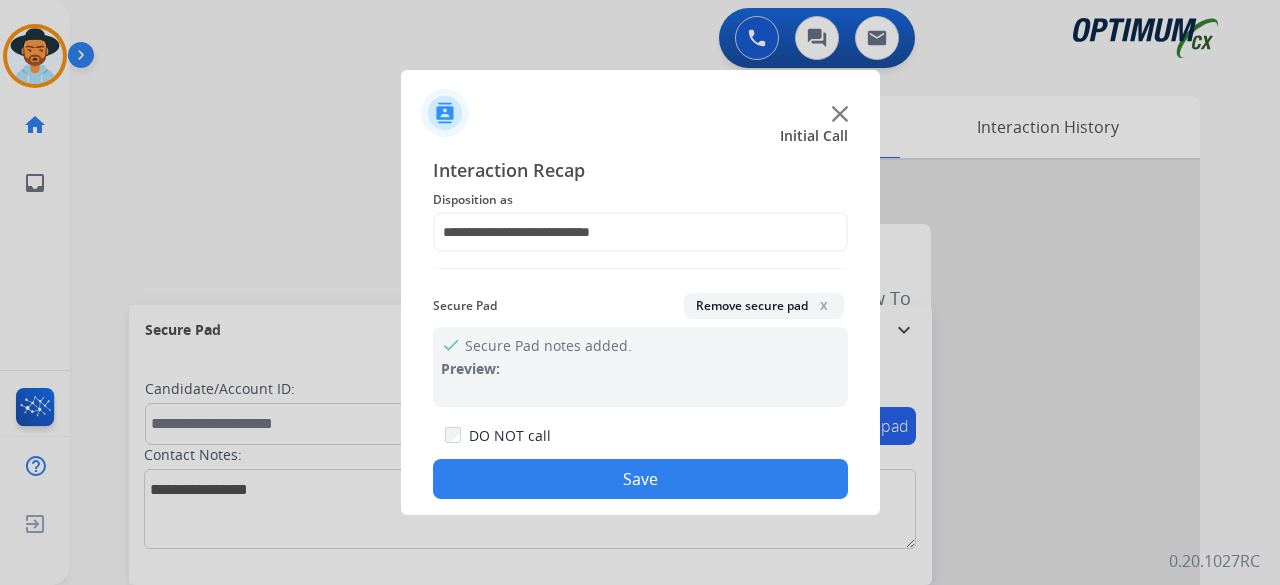 click on "Save" 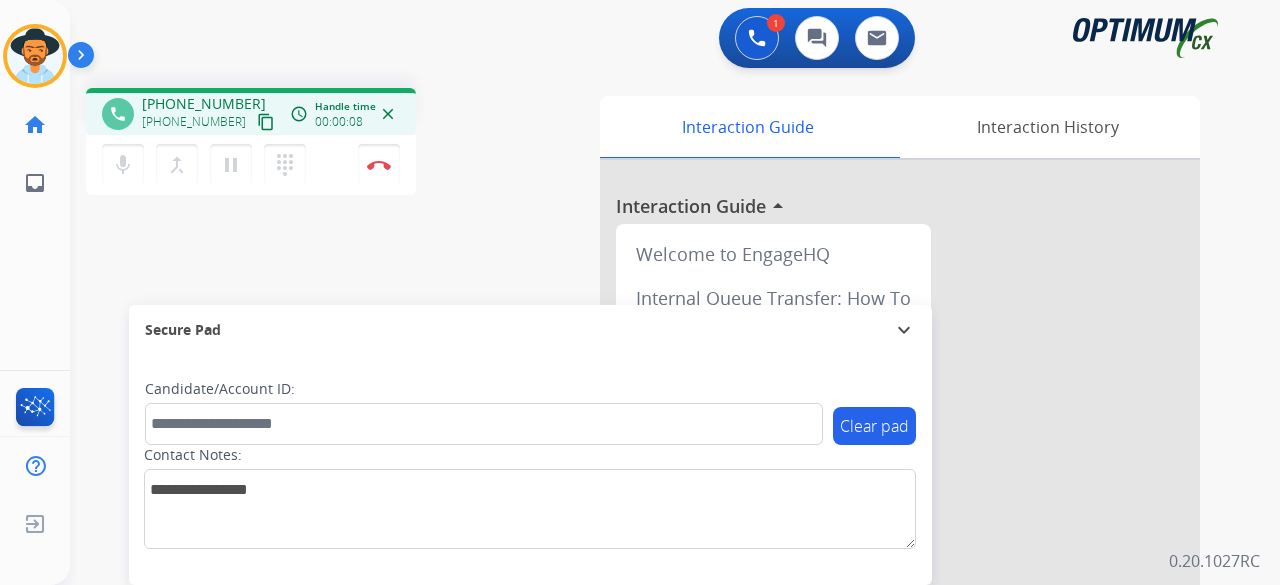 click on "content_copy" at bounding box center [266, 122] 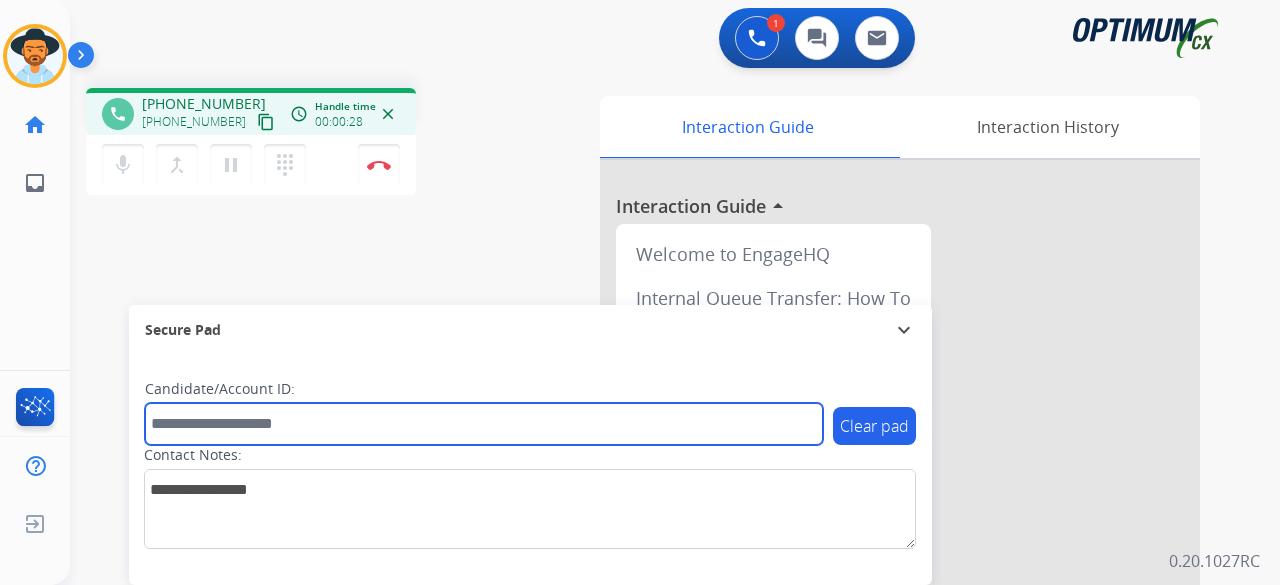 click at bounding box center [484, 424] 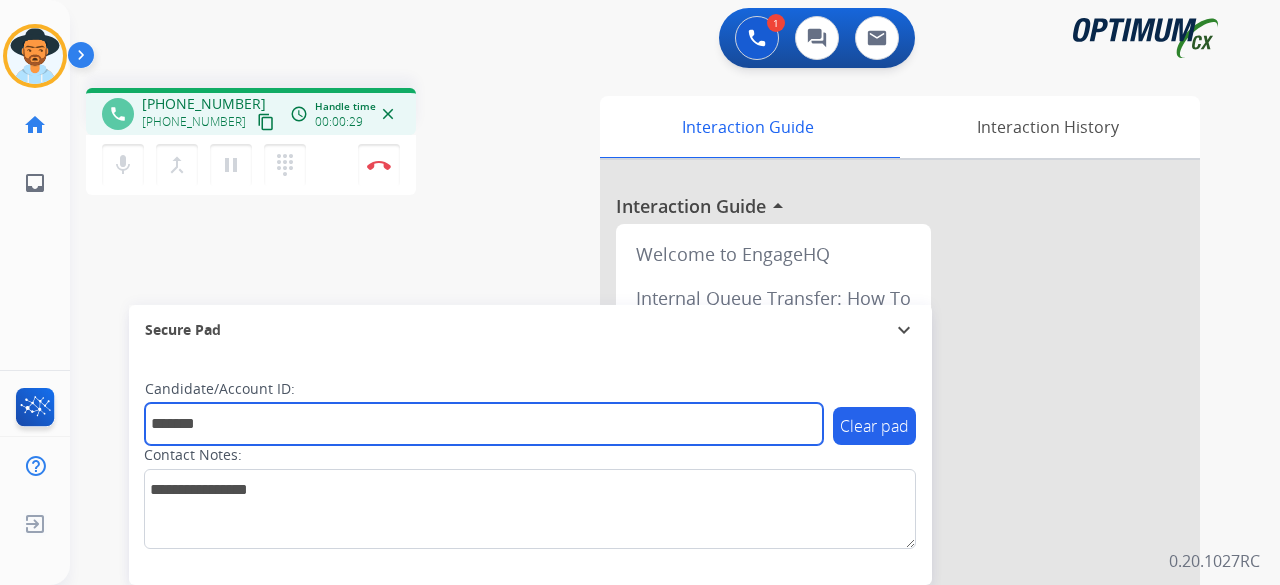 type on "*******" 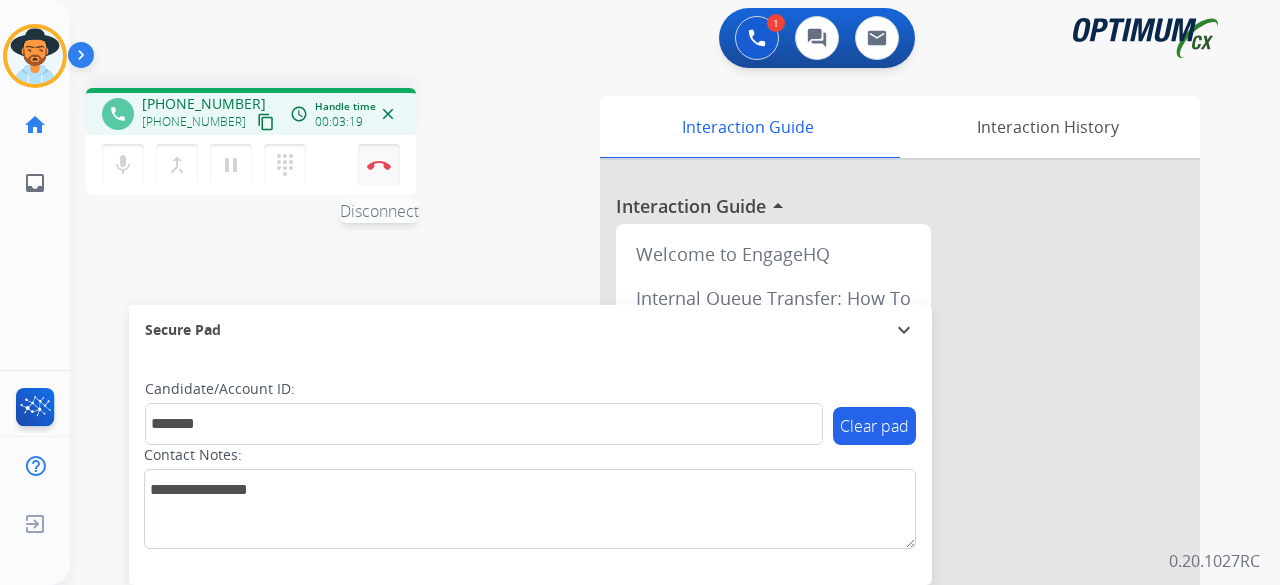 click on "Disconnect" at bounding box center [379, 165] 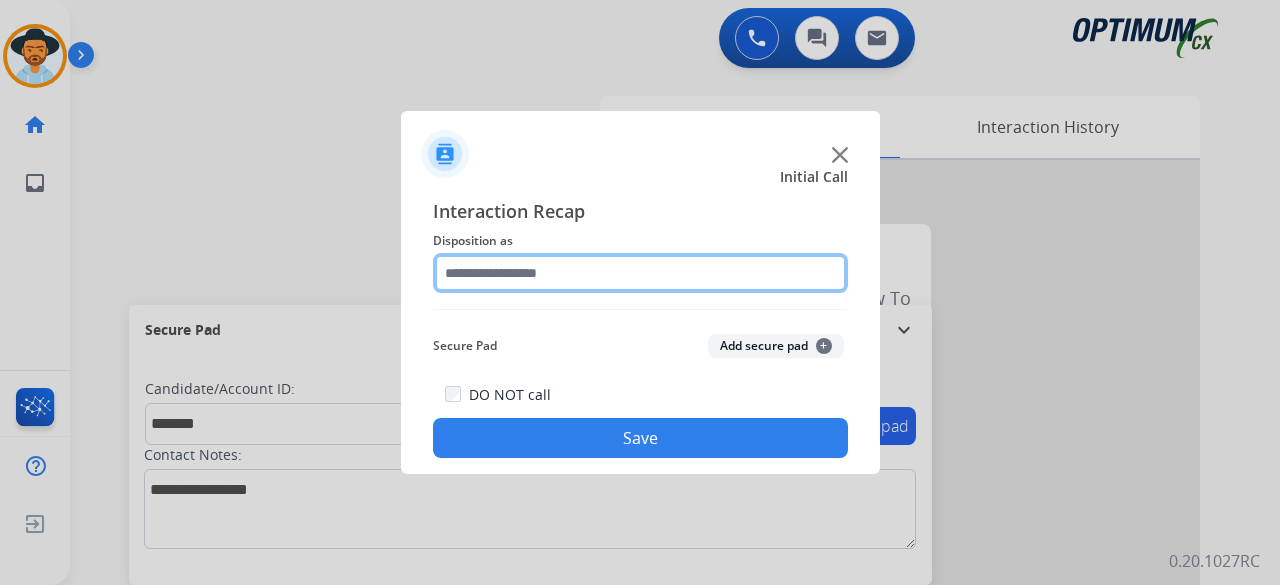 click 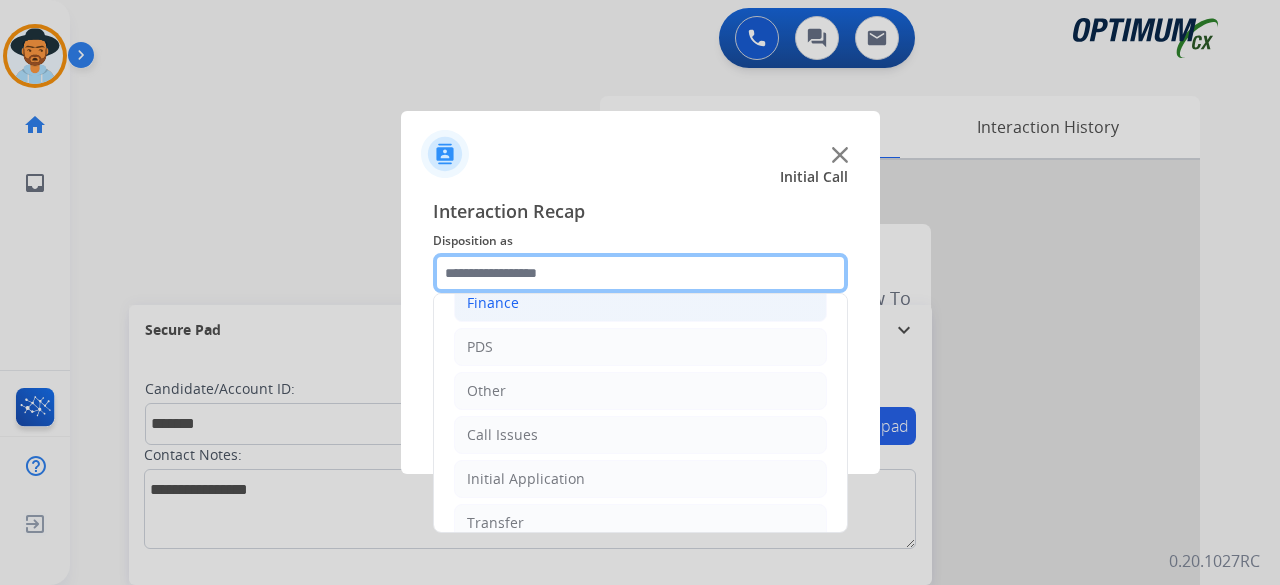 scroll, scrollTop: 130, scrollLeft: 0, axis: vertical 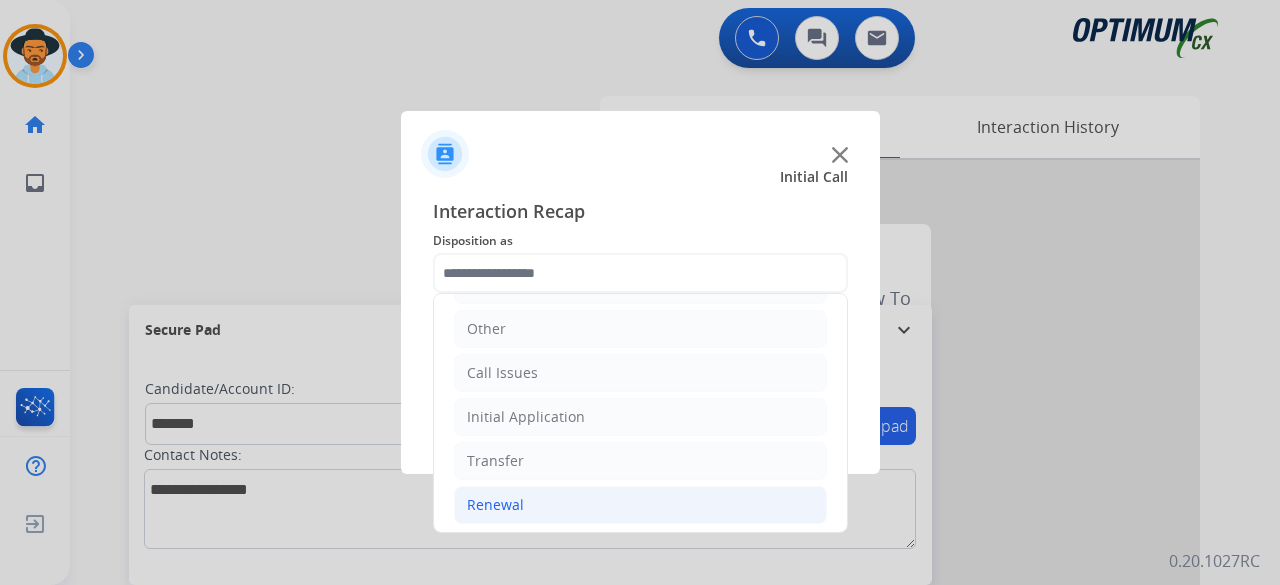 click on "Renewal" 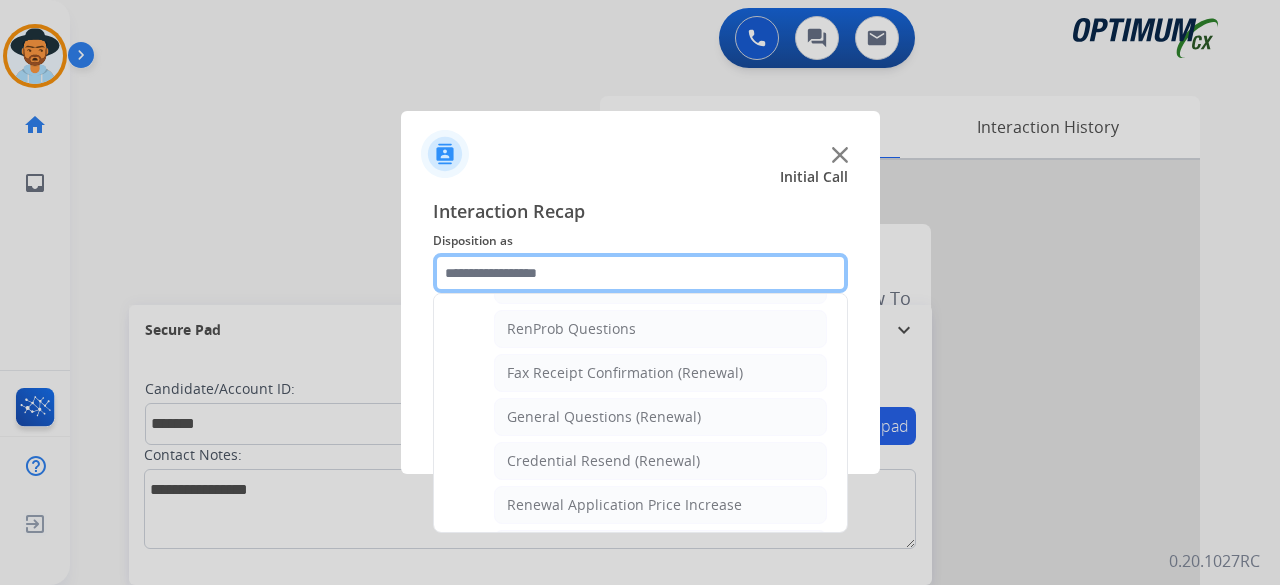 scroll, scrollTop: 509, scrollLeft: 0, axis: vertical 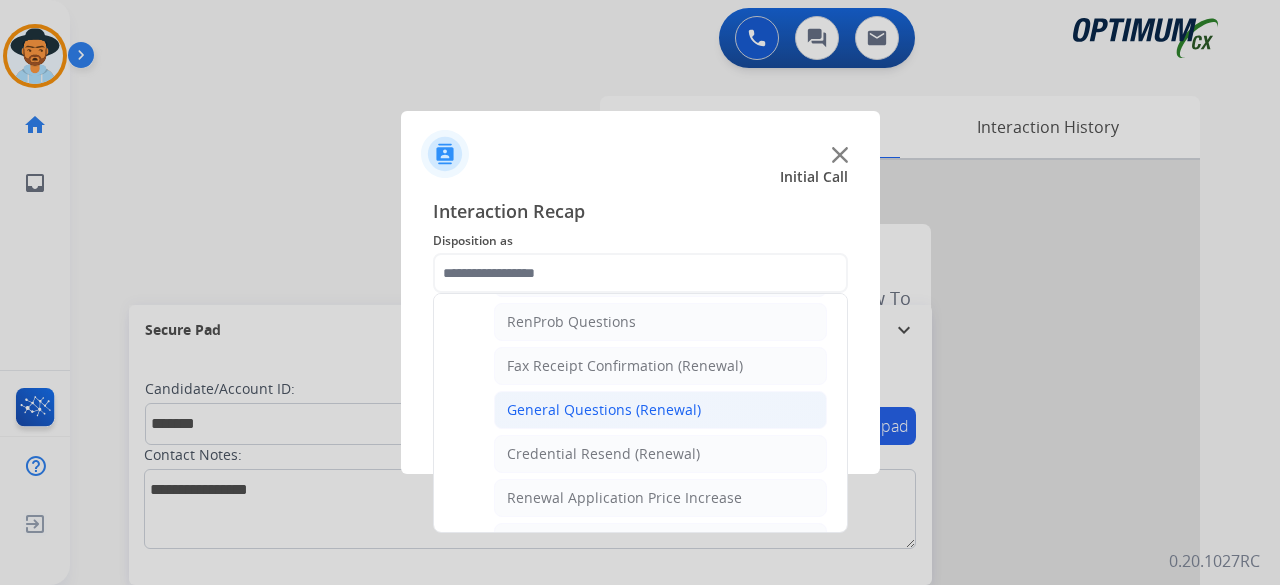 click on "General Questions (Renewal)" 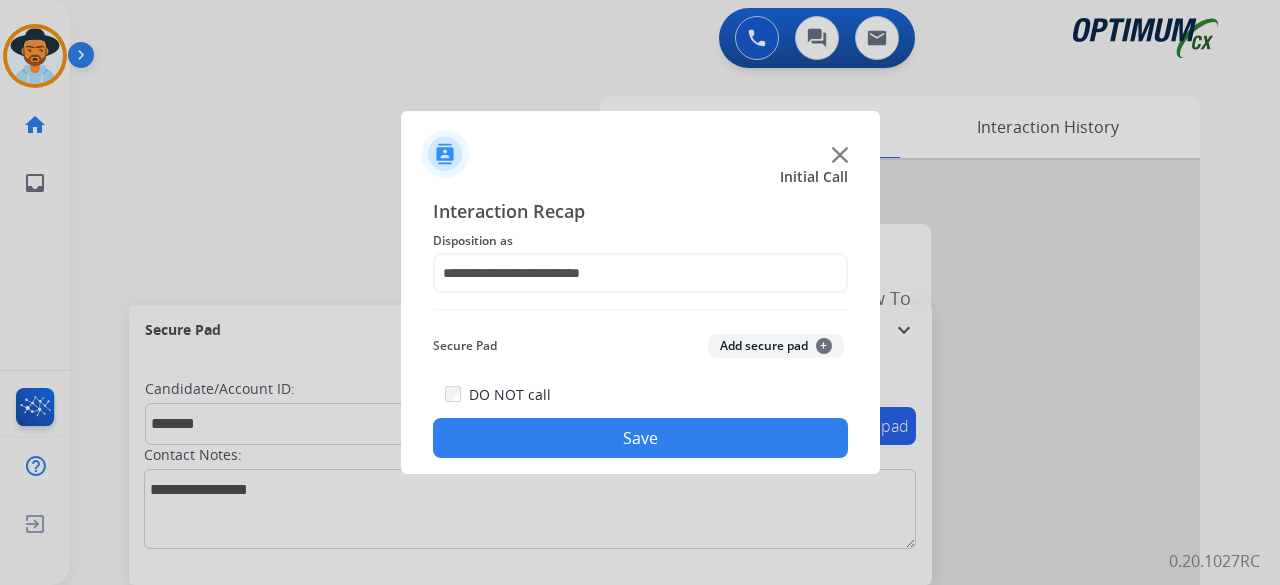 click on "Add secure pad  +" 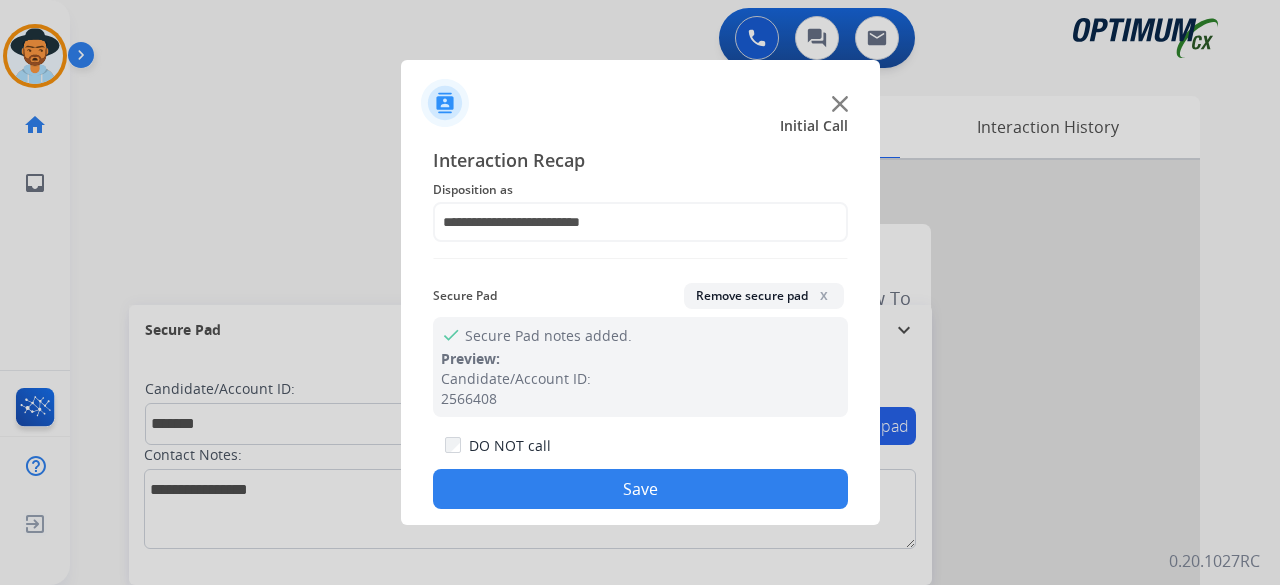 click on "Save" 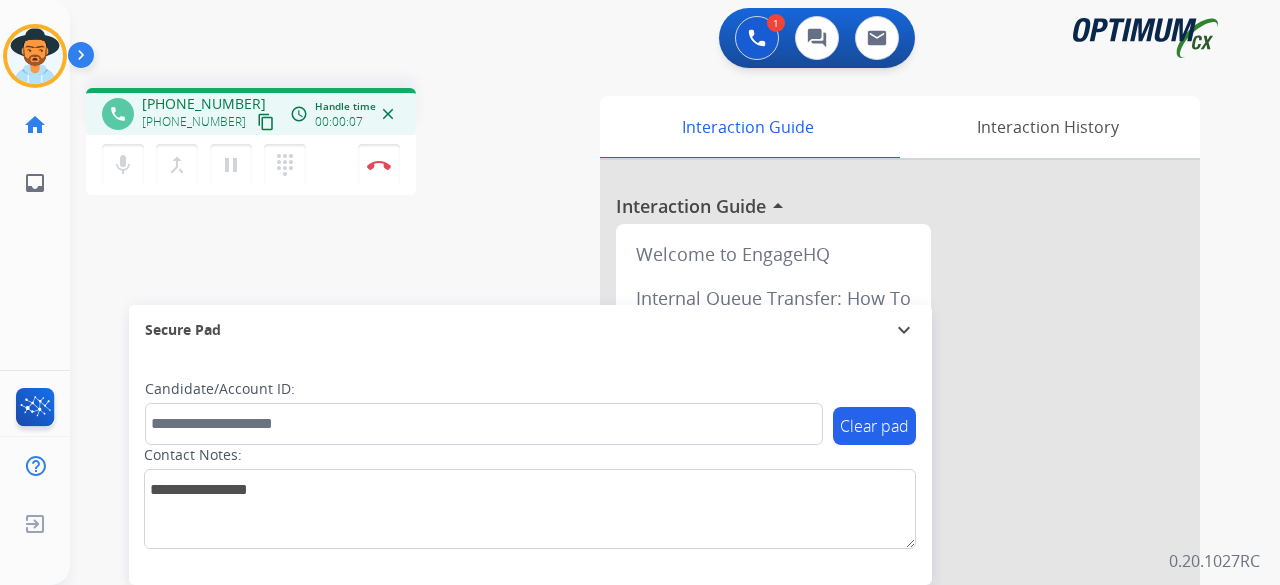 click on "content_copy" at bounding box center (266, 122) 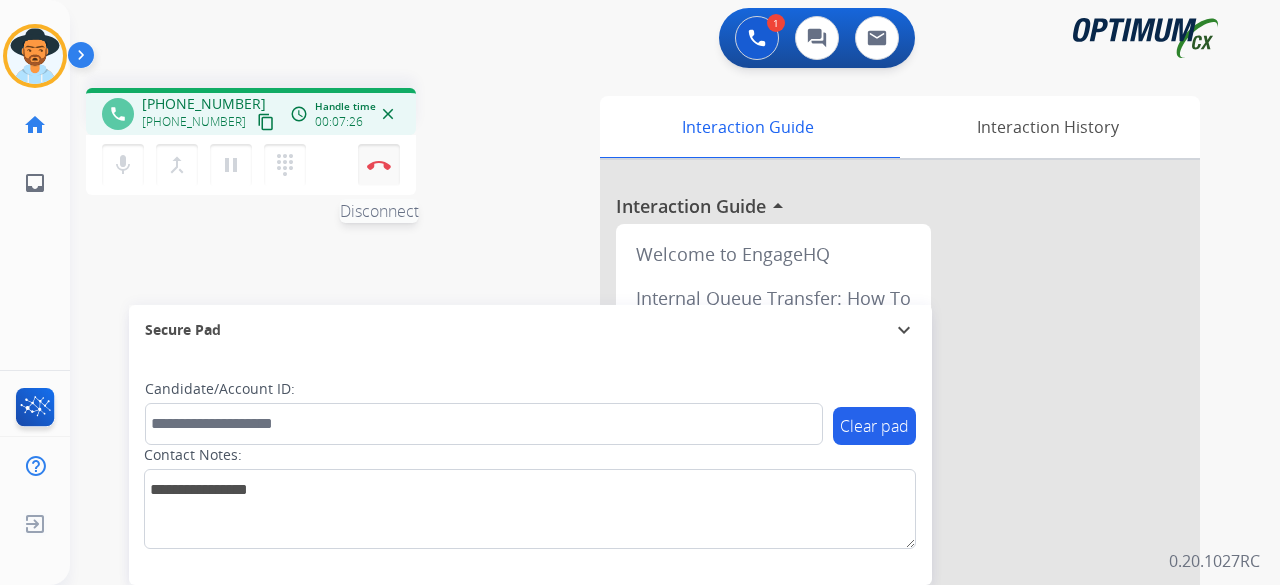 click at bounding box center [379, 165] 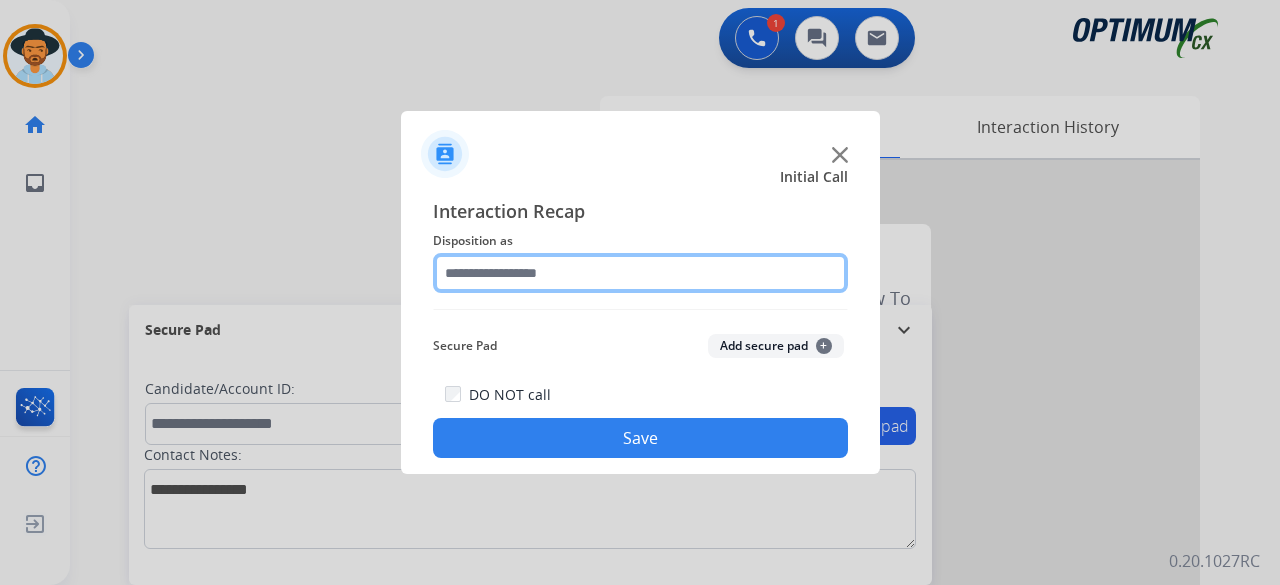 click 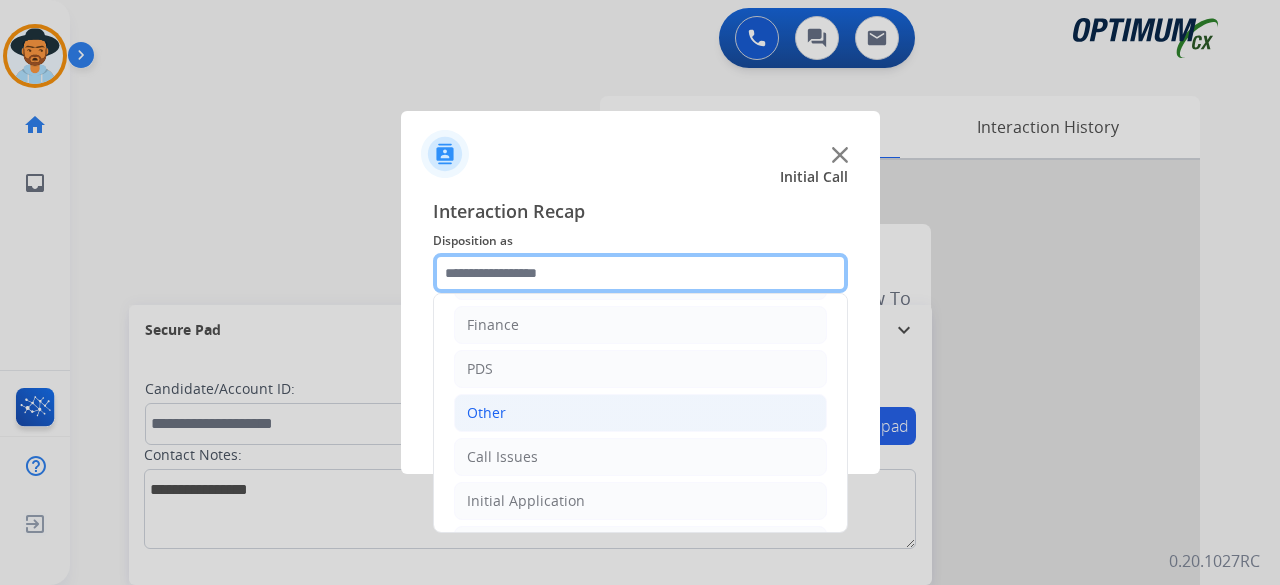 scroll, scrollTop: 130, scrollLeft: 0, axis: vertical 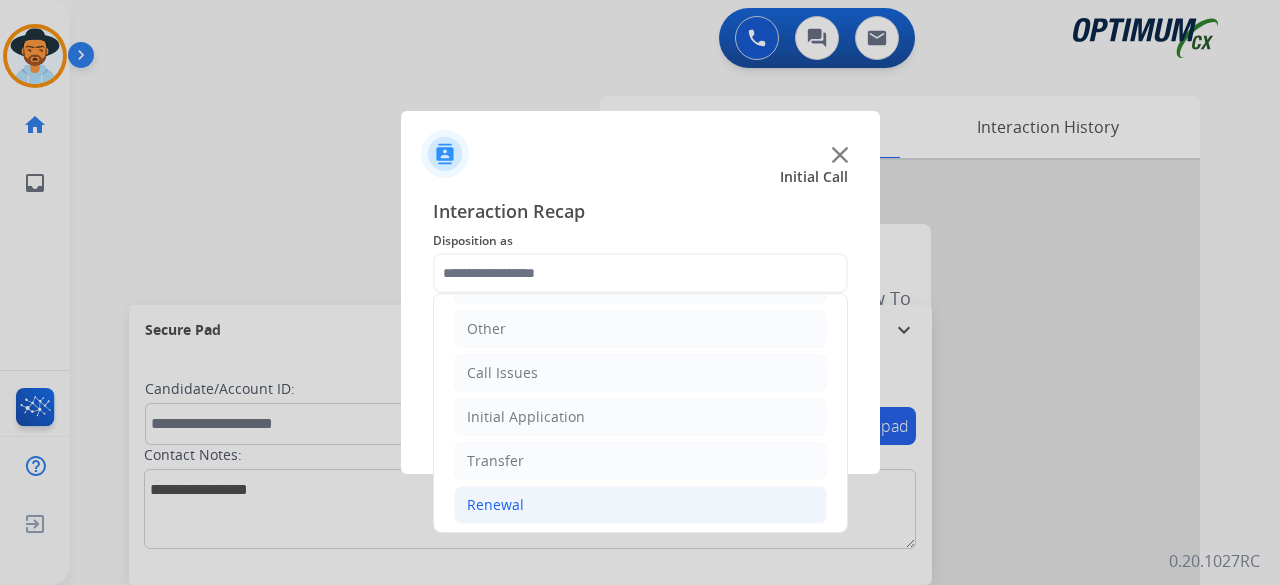 click on "Renewal" 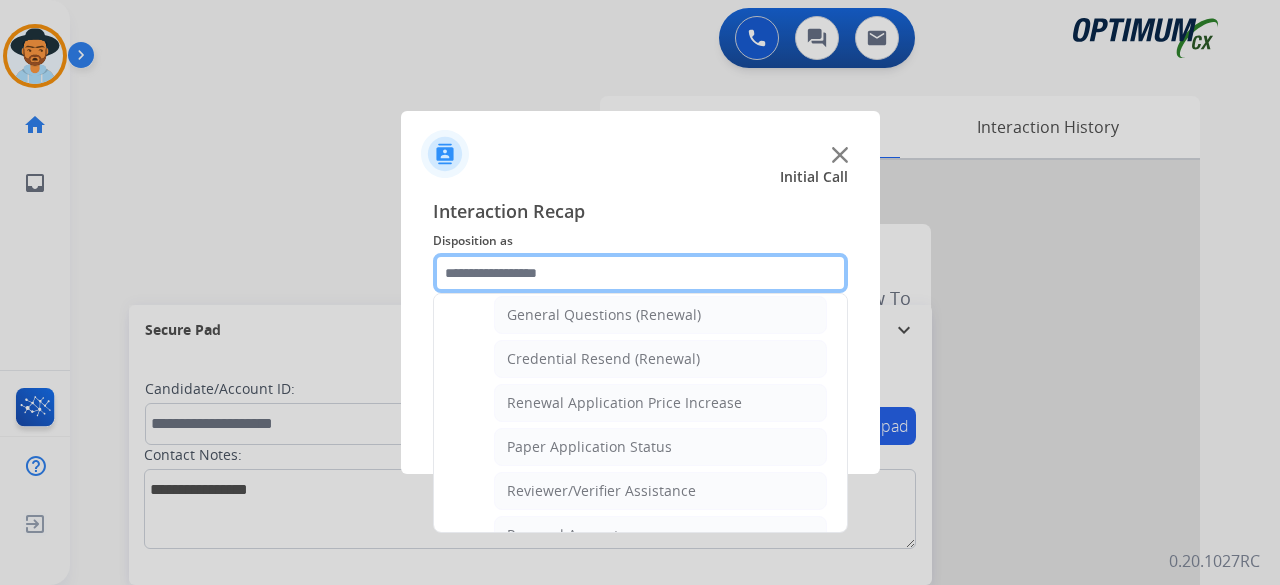 scroll, scrollTop: 606, scrollLeft: 0, axis: vertical 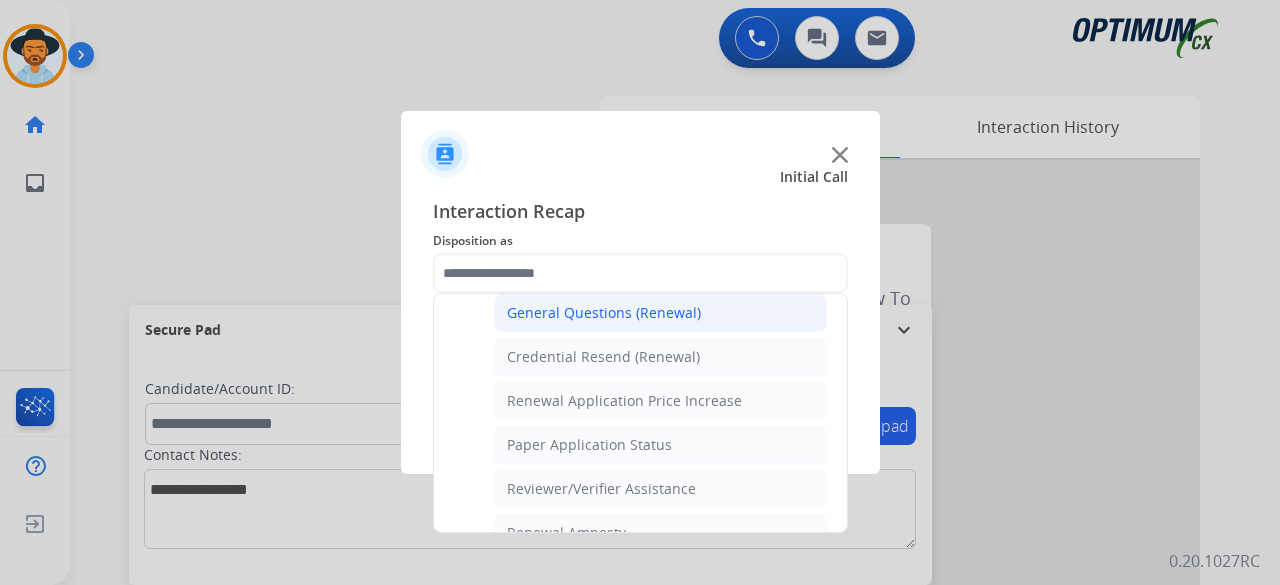 click on "General Questions (Renewal)" 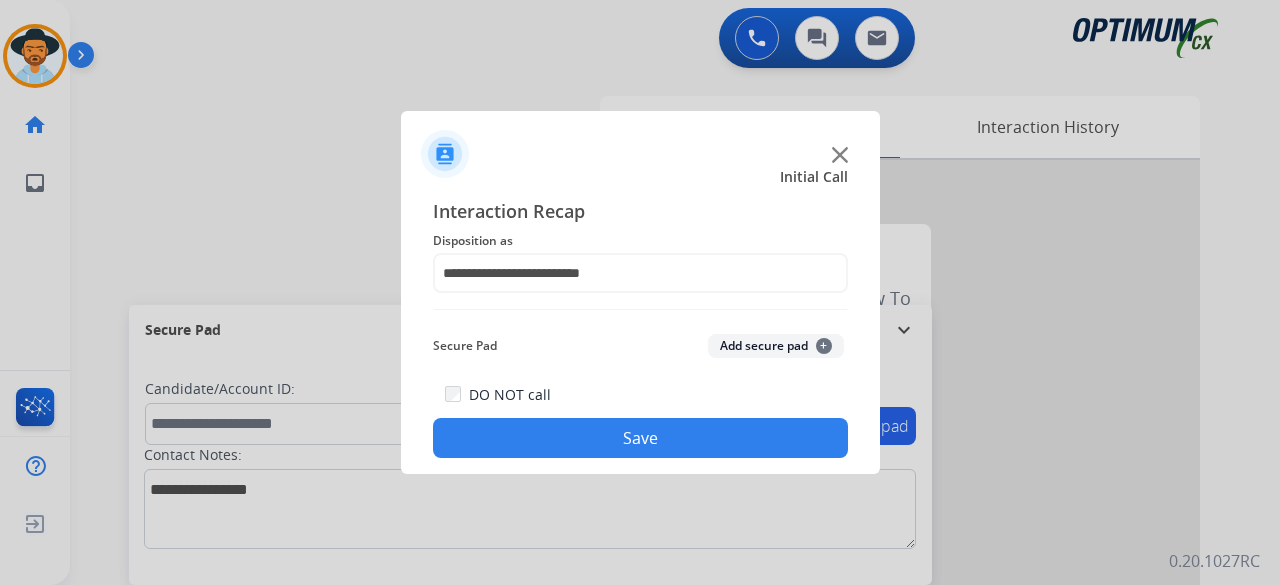 click on "Add secure pad  +" 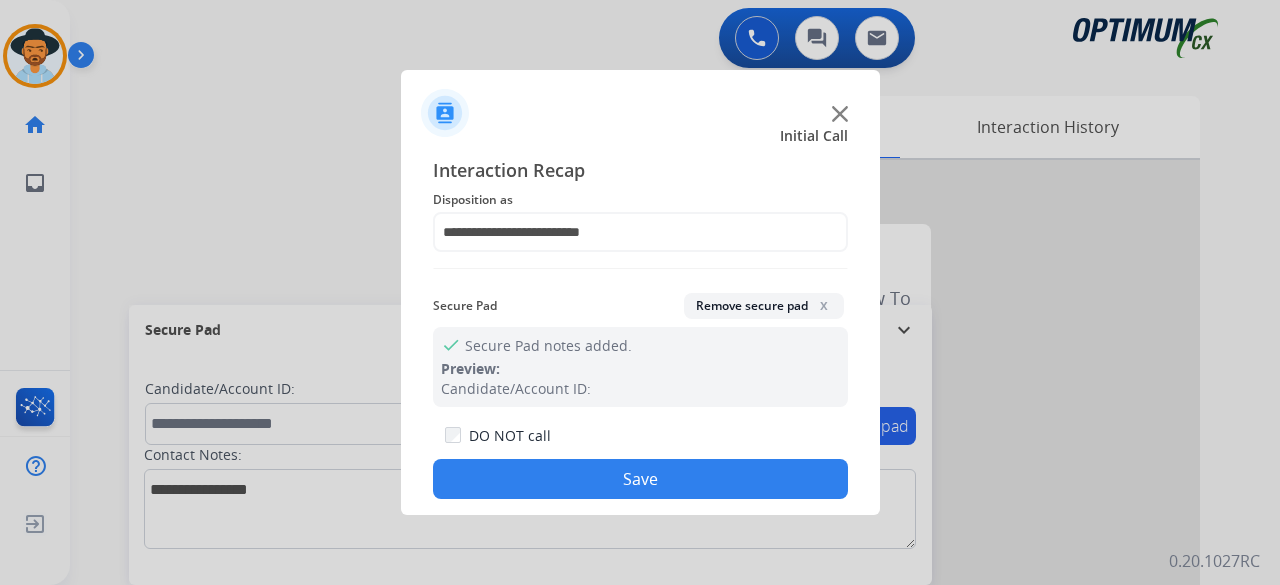 click on "Save" 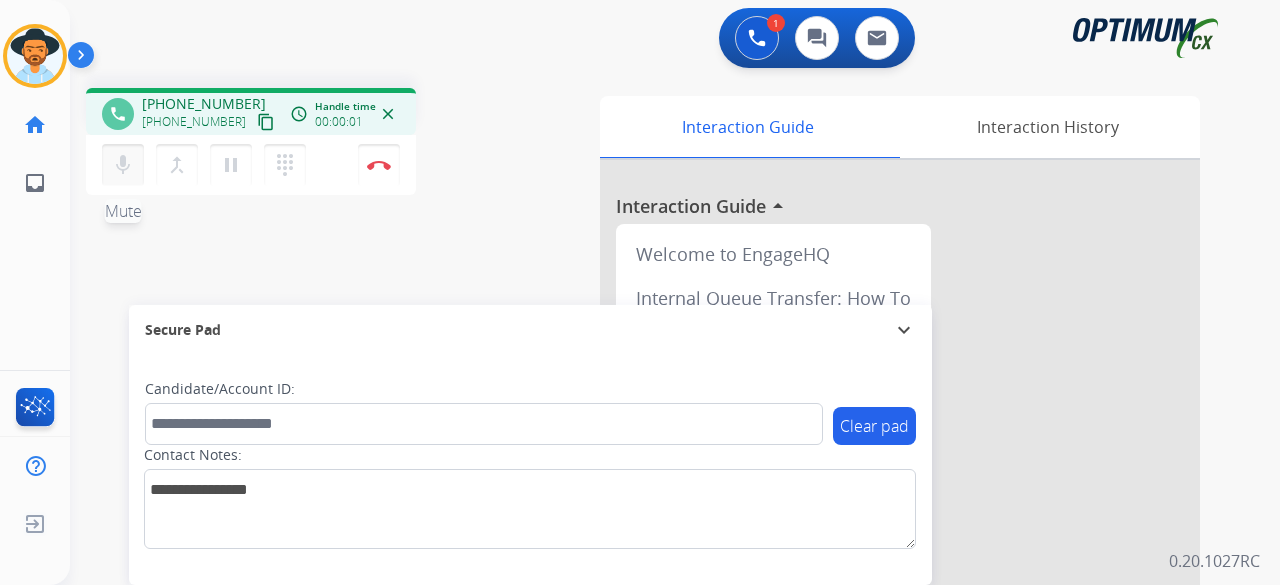 click on "mic" at bounding box center (123, 165) 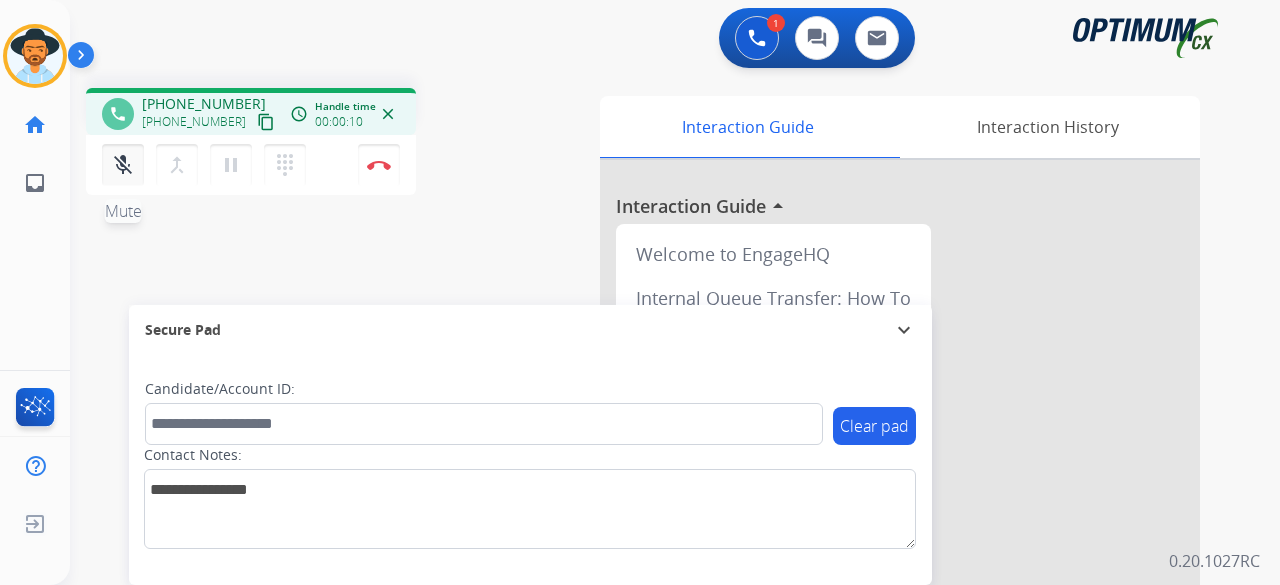 click on "mic_off" at bounding box center (123, 165) 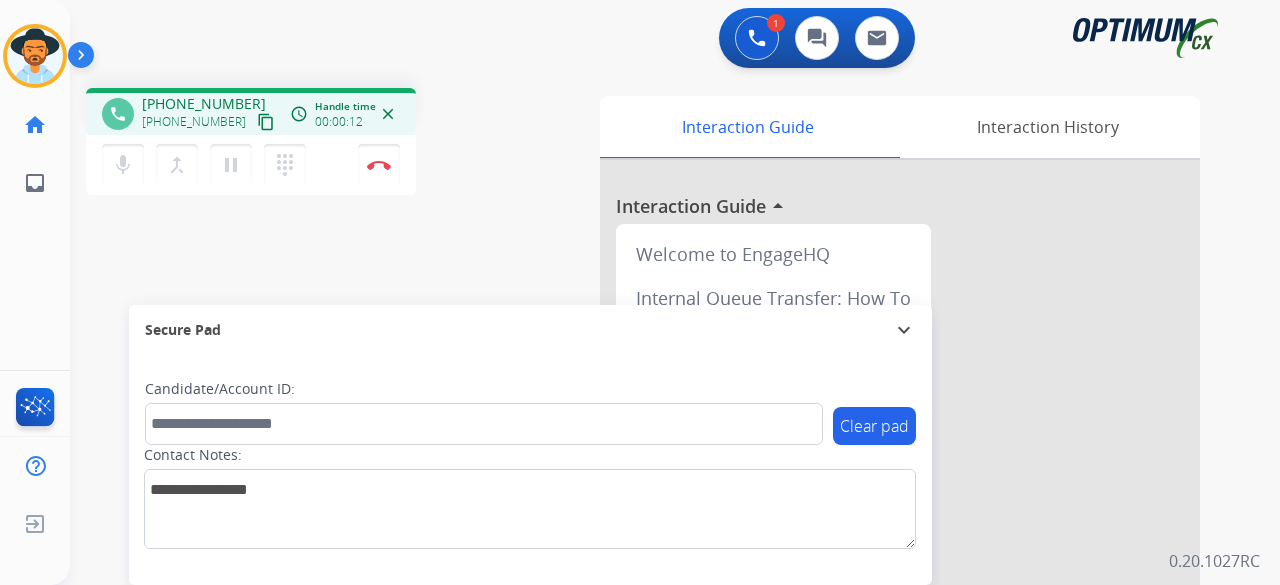 click on "content_copy" at bounding box center (266, 122) 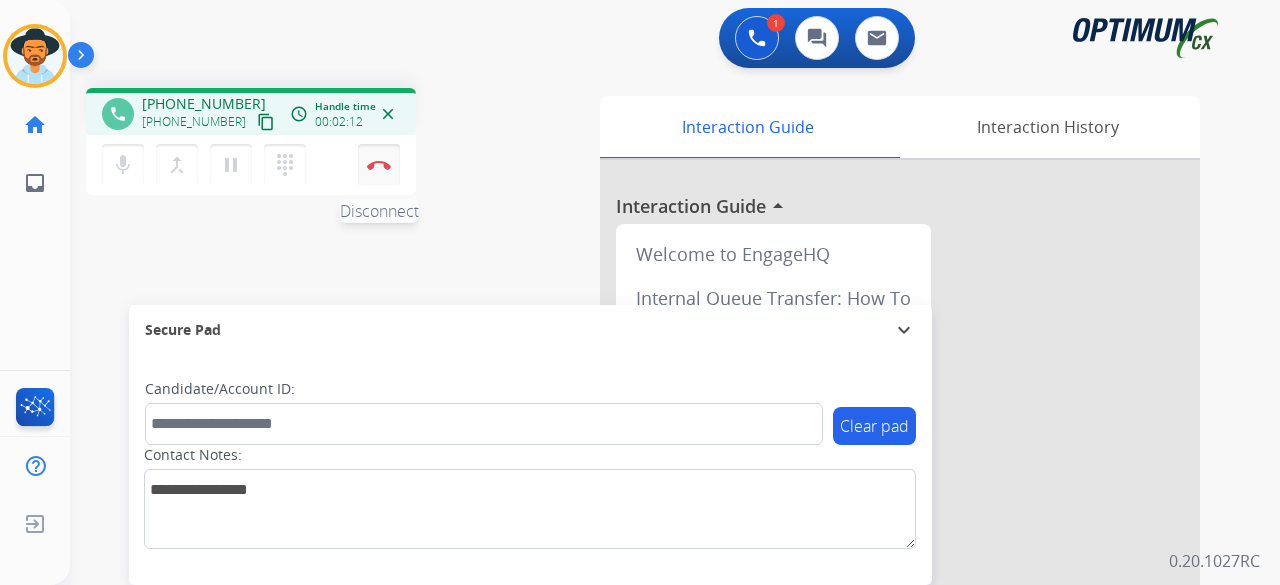 click at bounding box center [379, 165] 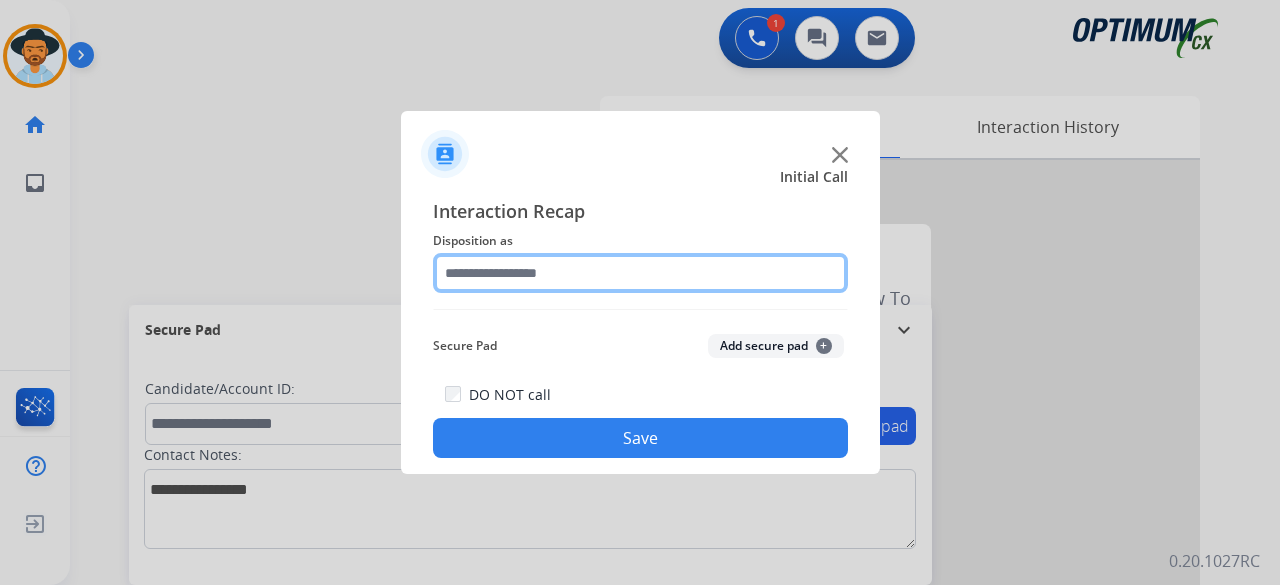 click 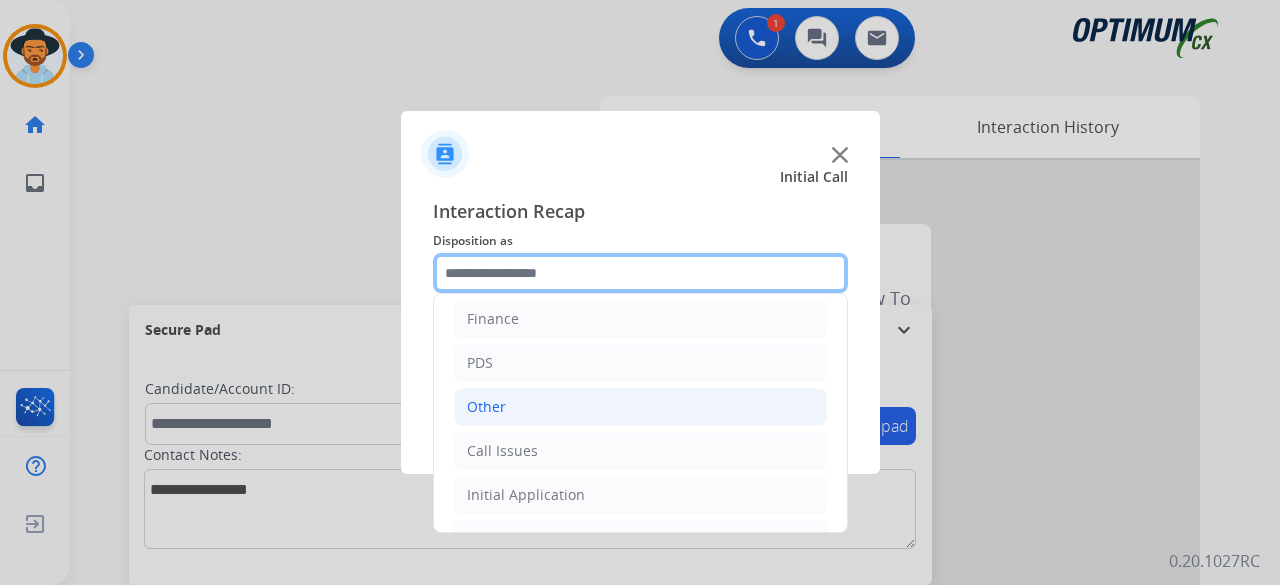 scroll, scrollTop: 130, scrollLeft: 0, axis: vertical 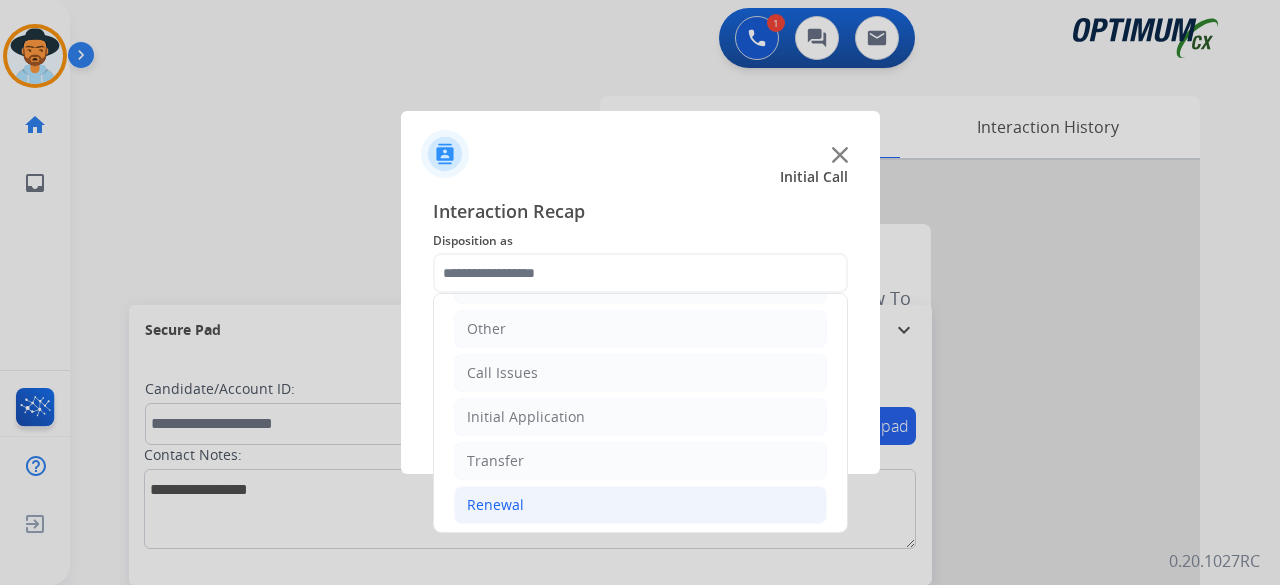 click on "Renewal" 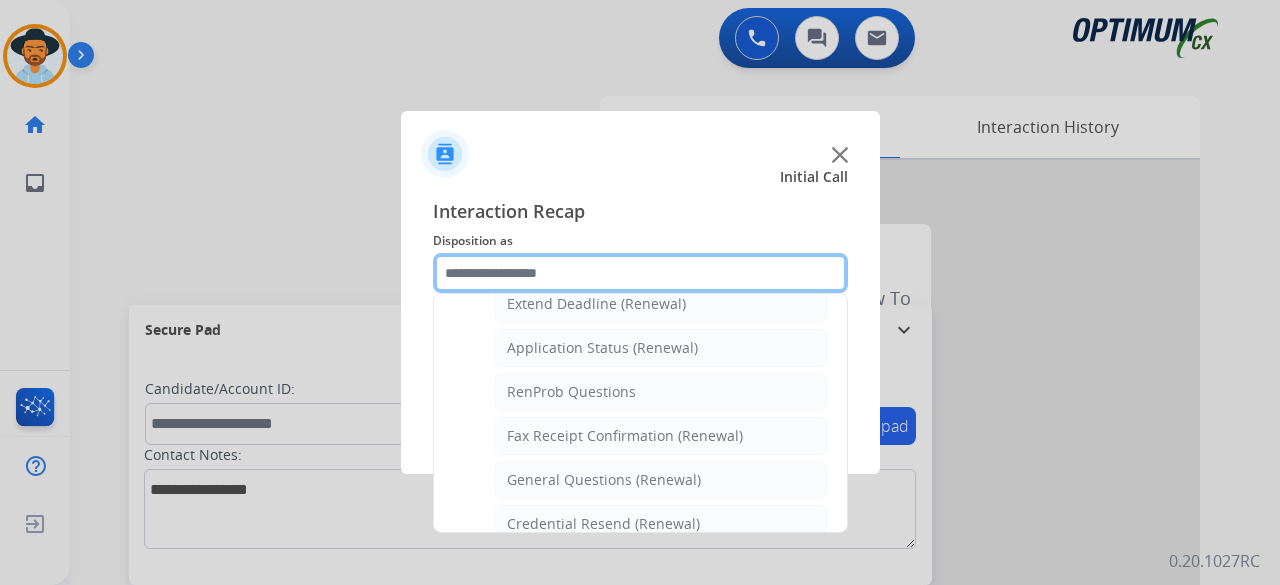 scroll, scrollTop: 459, scrollLeft: 0, axis: vertical 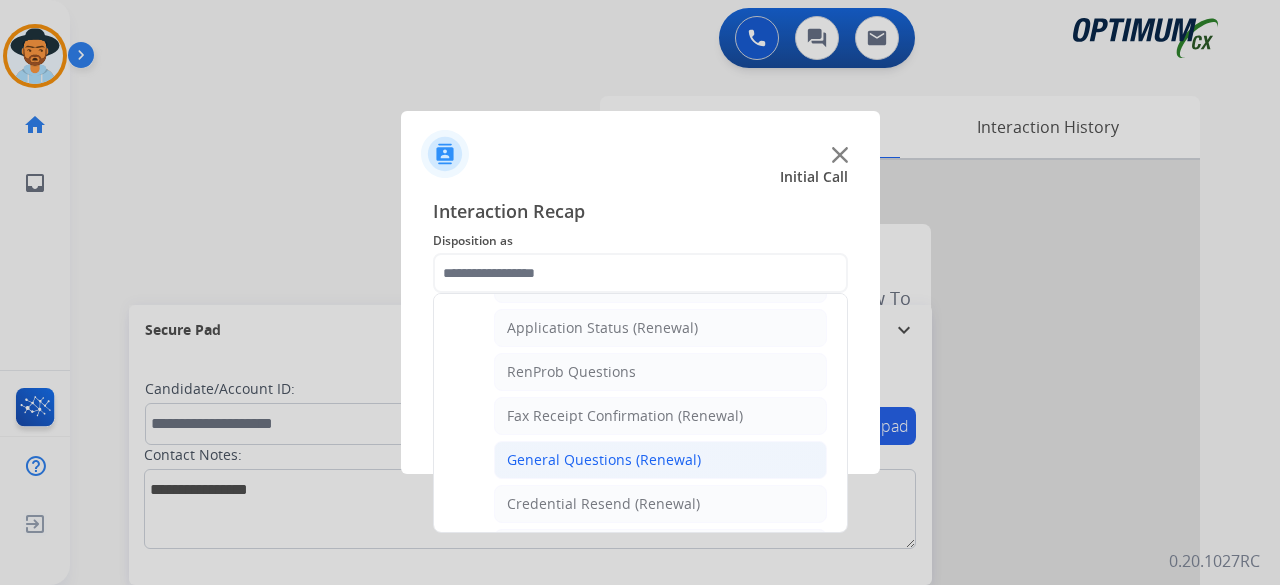 click on "General Questions (Renewal)" 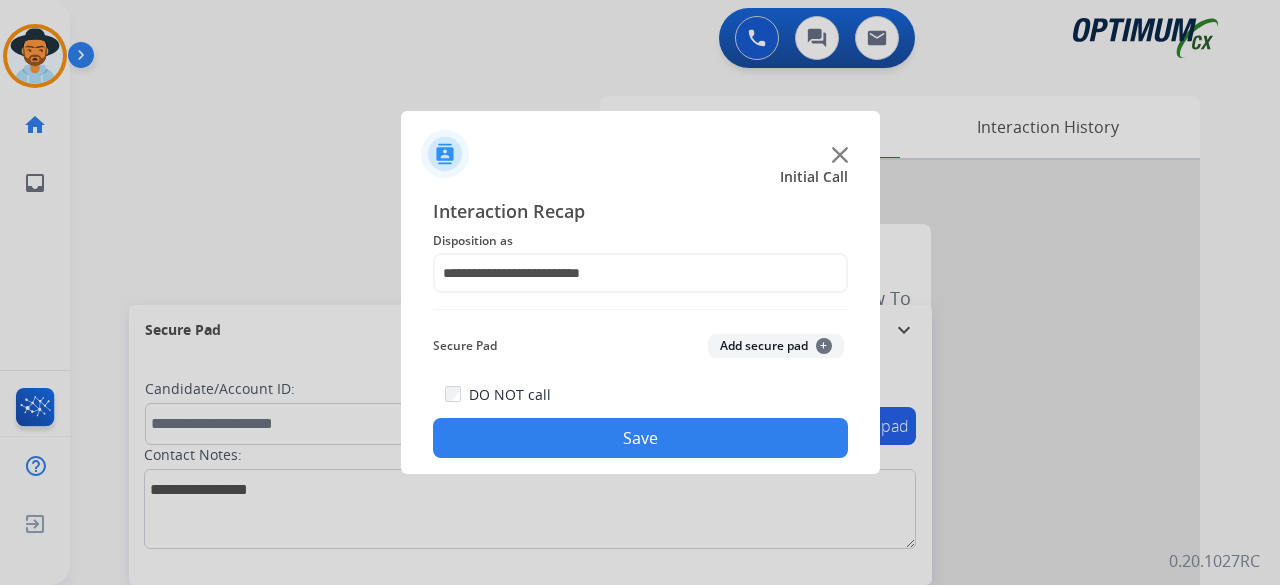 click on "Add secure pad  +" 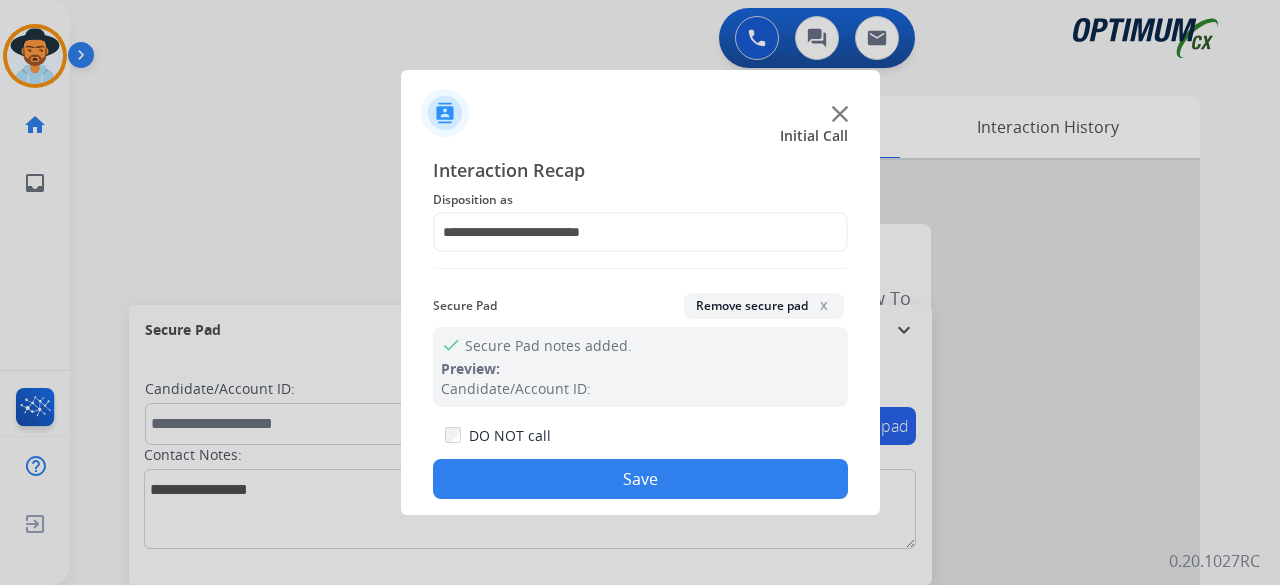 click on "Save" 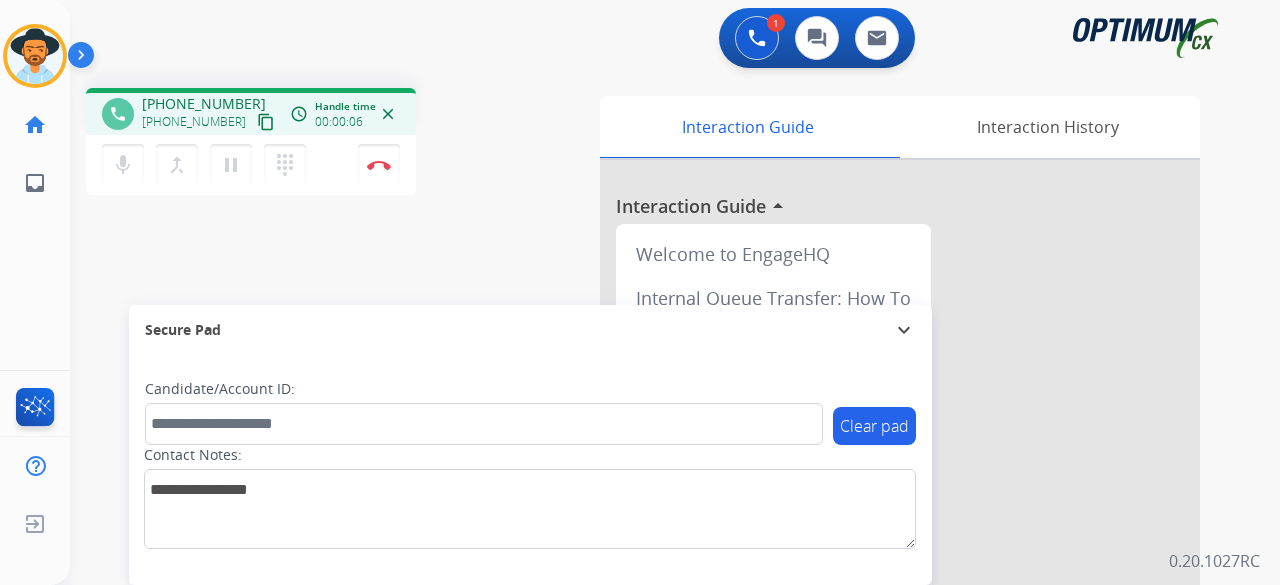 click on "phone +13478477074 +13478477074 content_copy access_time Call metrics Queue   00:17 Hold   00:00 Talk   00:07 Total   00:23 Handle time 00:00:06 close mic Mute merge_type Bridge pause Hold dialpad Dialpad Disconnect swap_horiz Break voice bridge close_fullscreen Connect 3-Way Call merge_type Separate 3-Way Call" at bounding box center [325, 144] 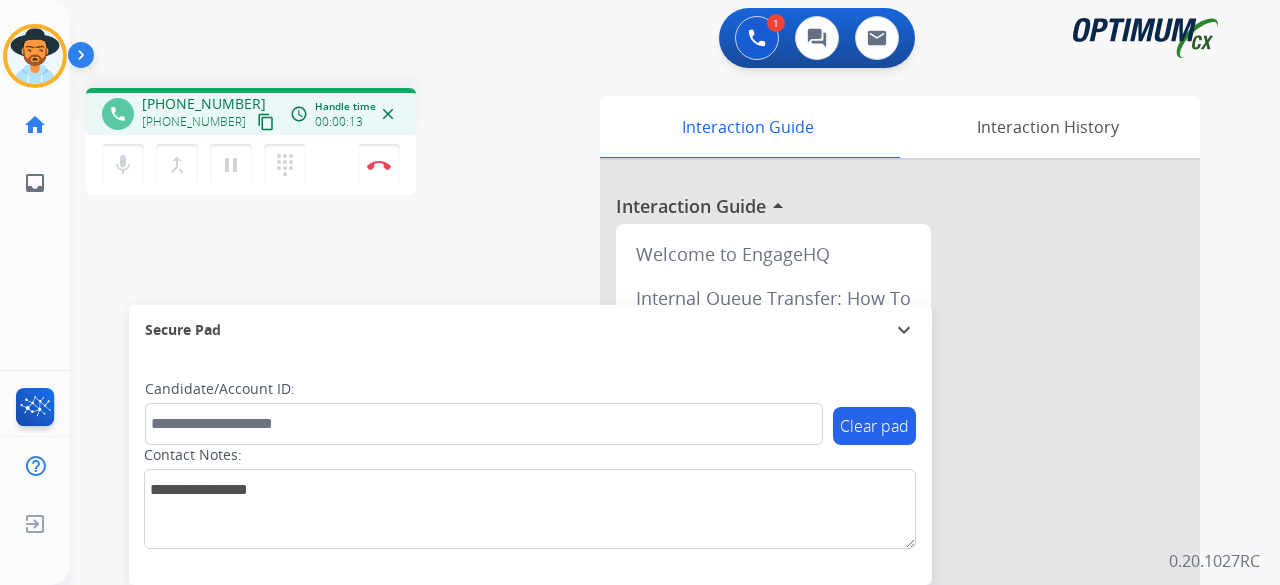 click on "content_copy" at bounding box center [266, 122] 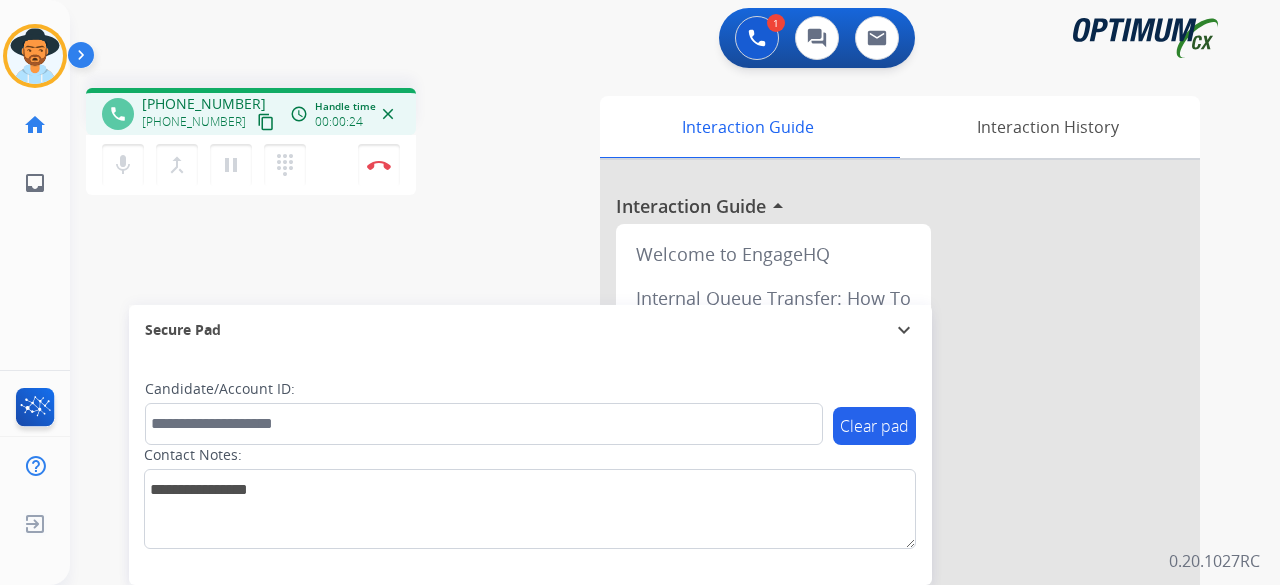 click on "content_copy" at bounding box center [266, 122] 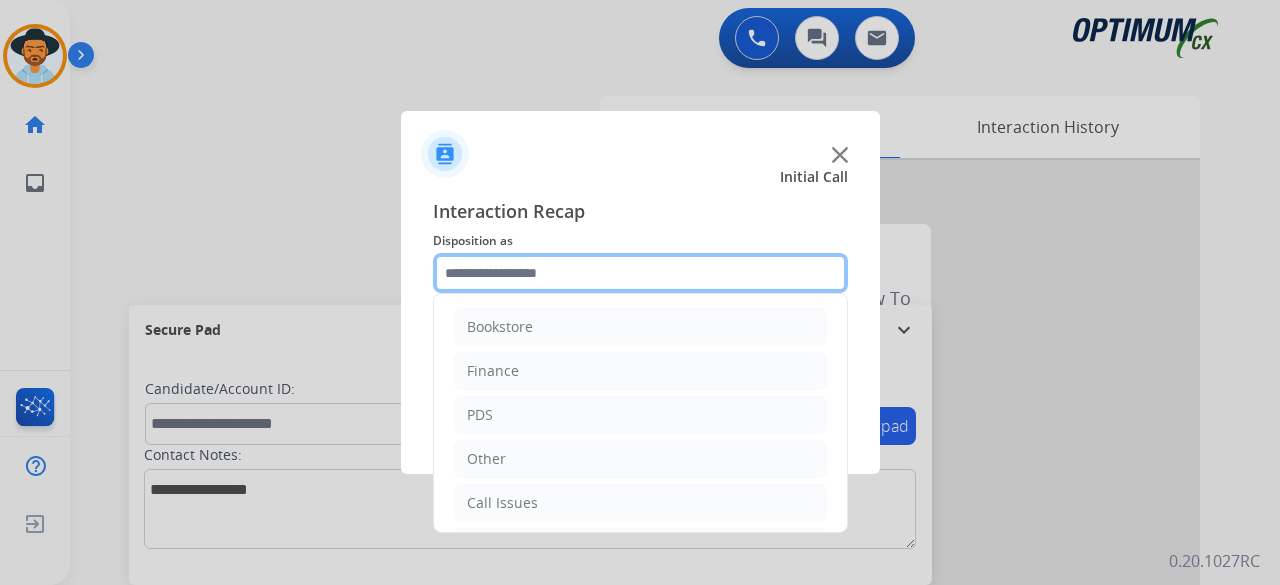 click 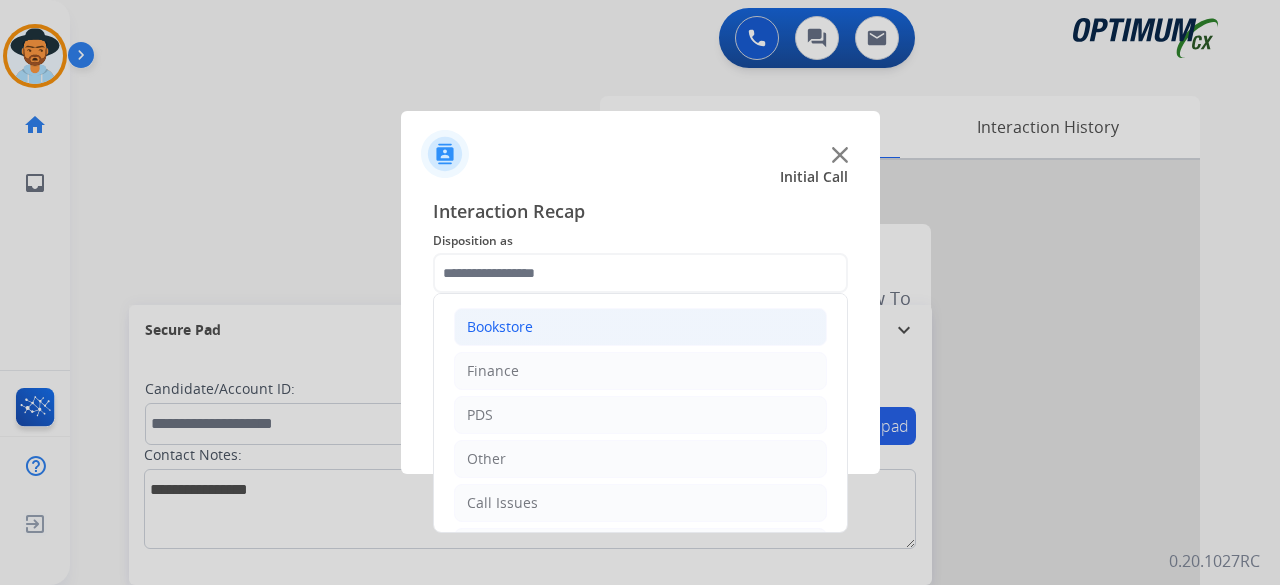 click on "Bookstore" 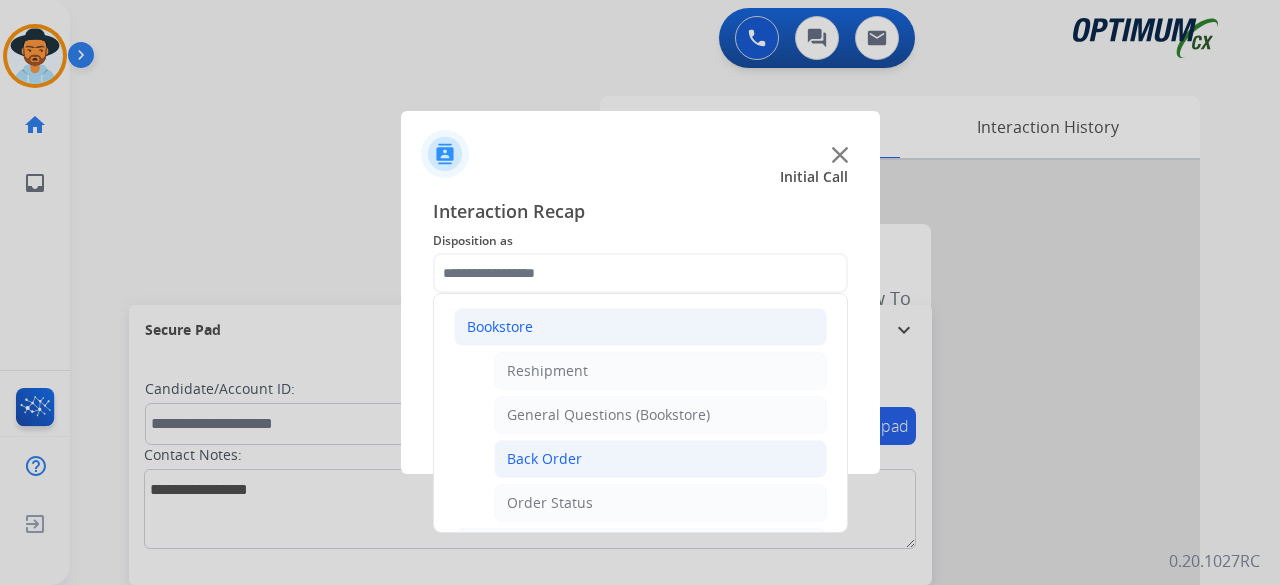 click on "Back Order" 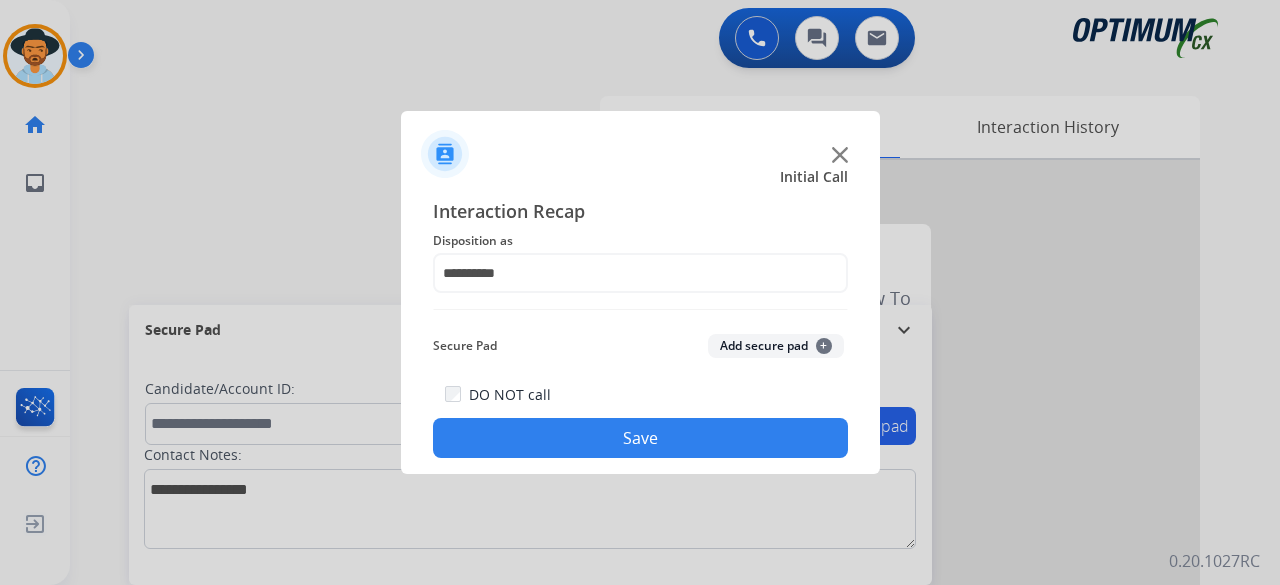 click on "Save" 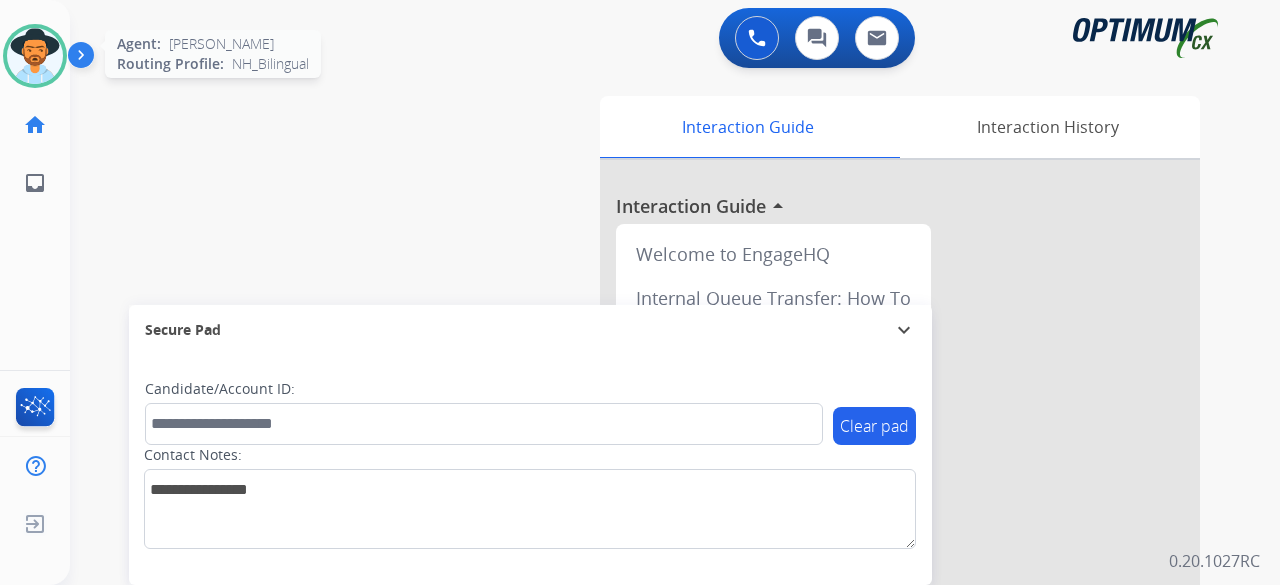 click at bounding box center [35, 56] 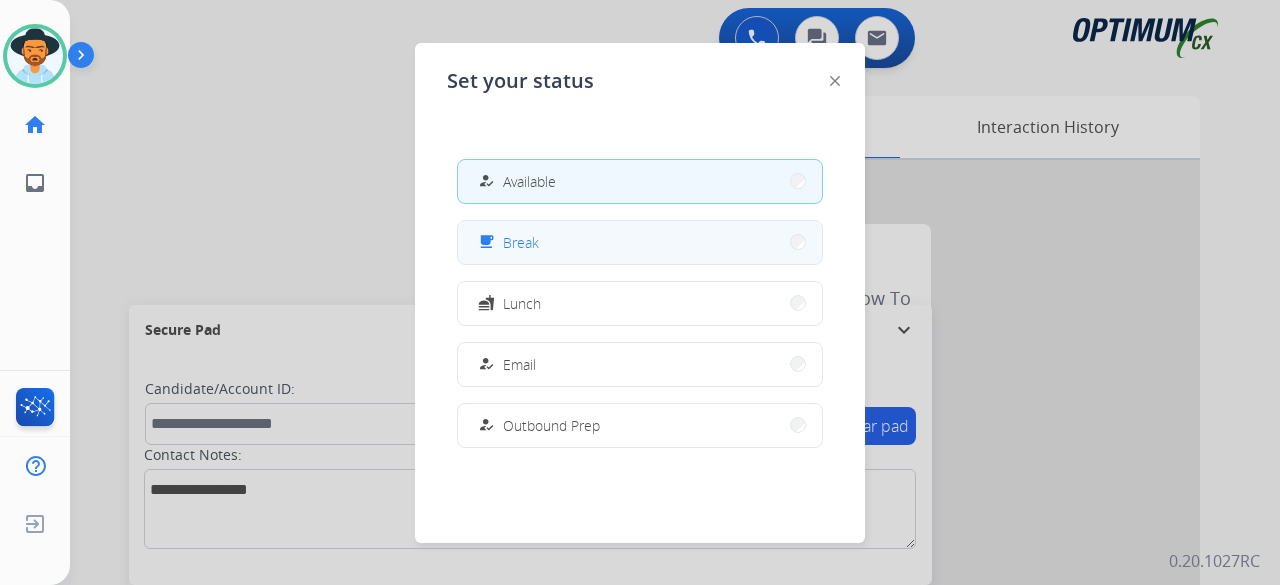 click on "free_breakfast Break" at bounding box center [640, 242] 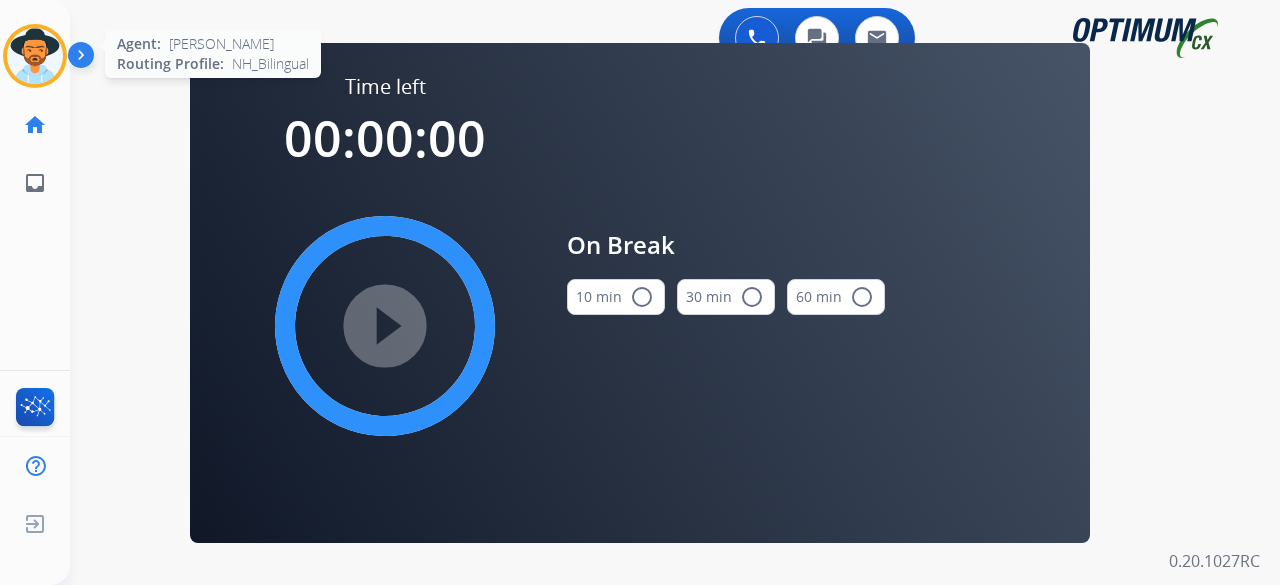 click at bounding box center (35, 56) 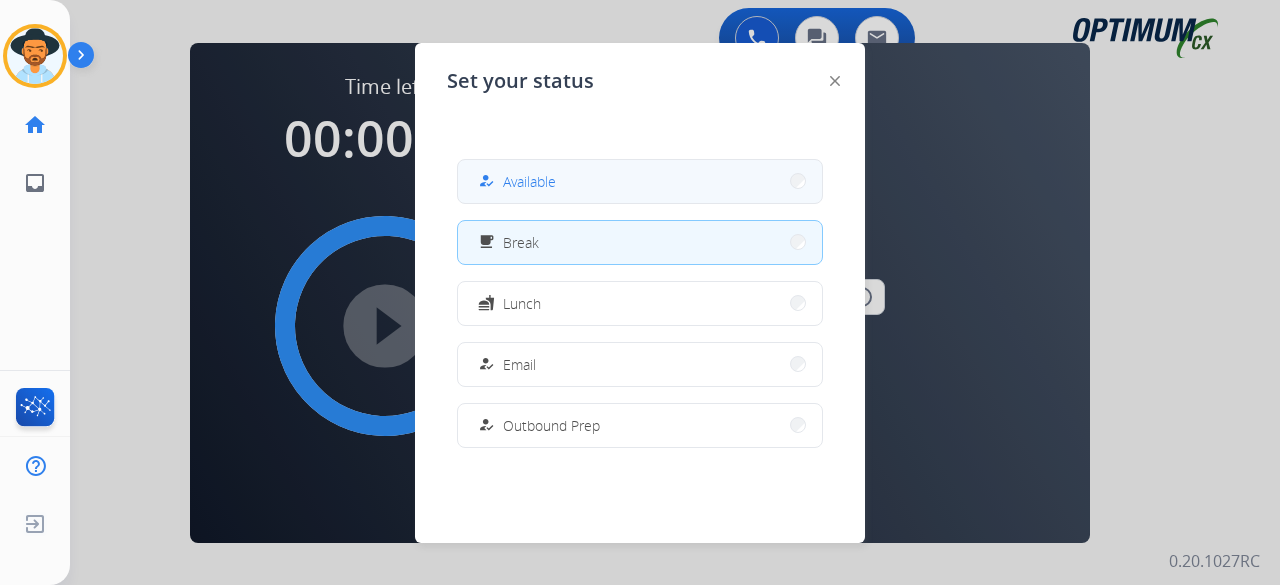 click on "Available" at bounding box center [529, 181] 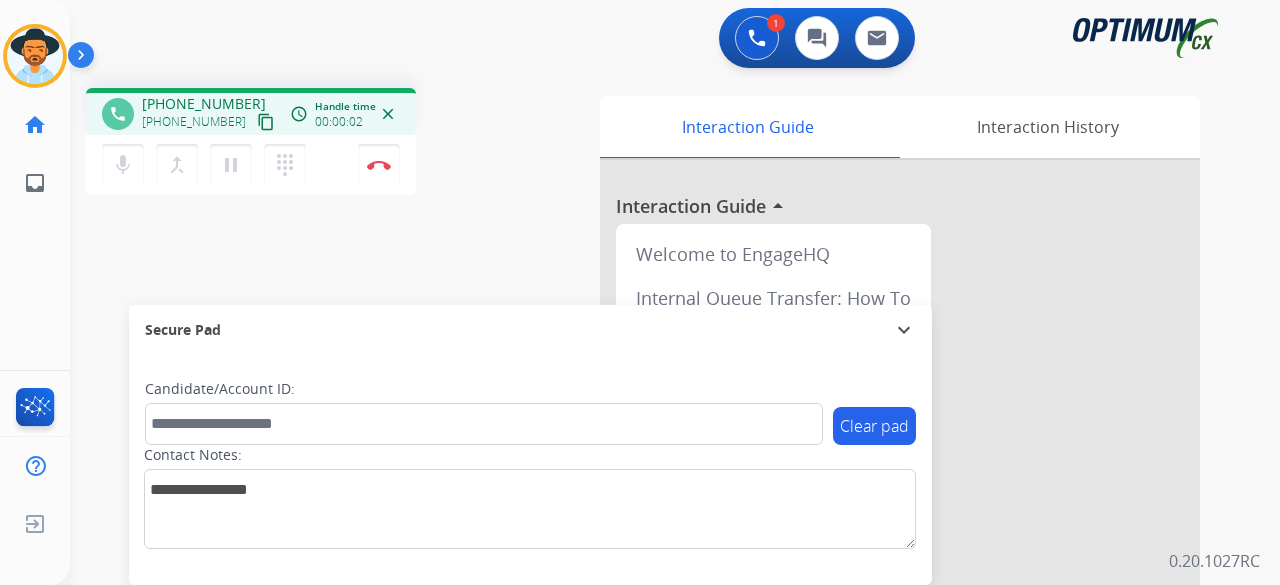 click on "content_copy" at bounding box center (266, 122) 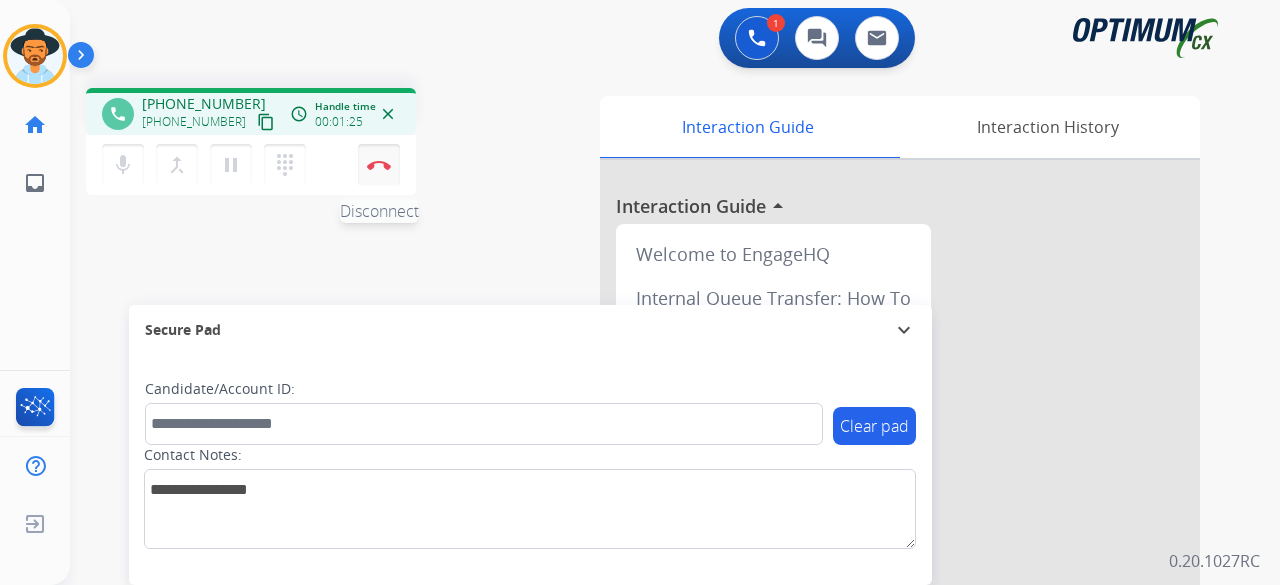 click at bounding box center (379, 165) 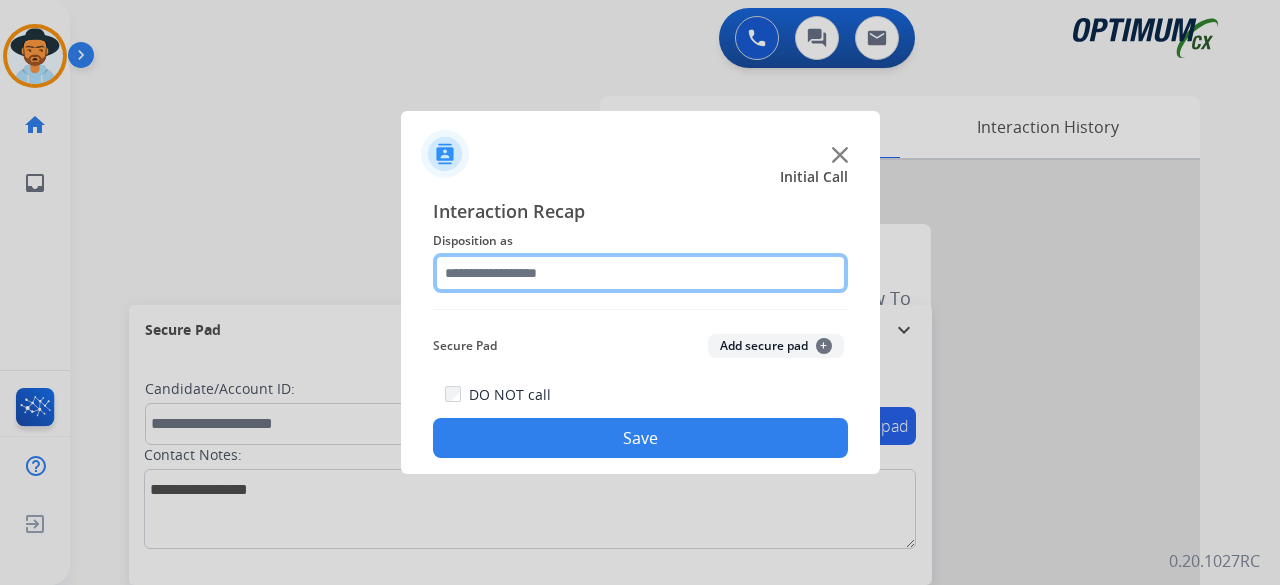 click 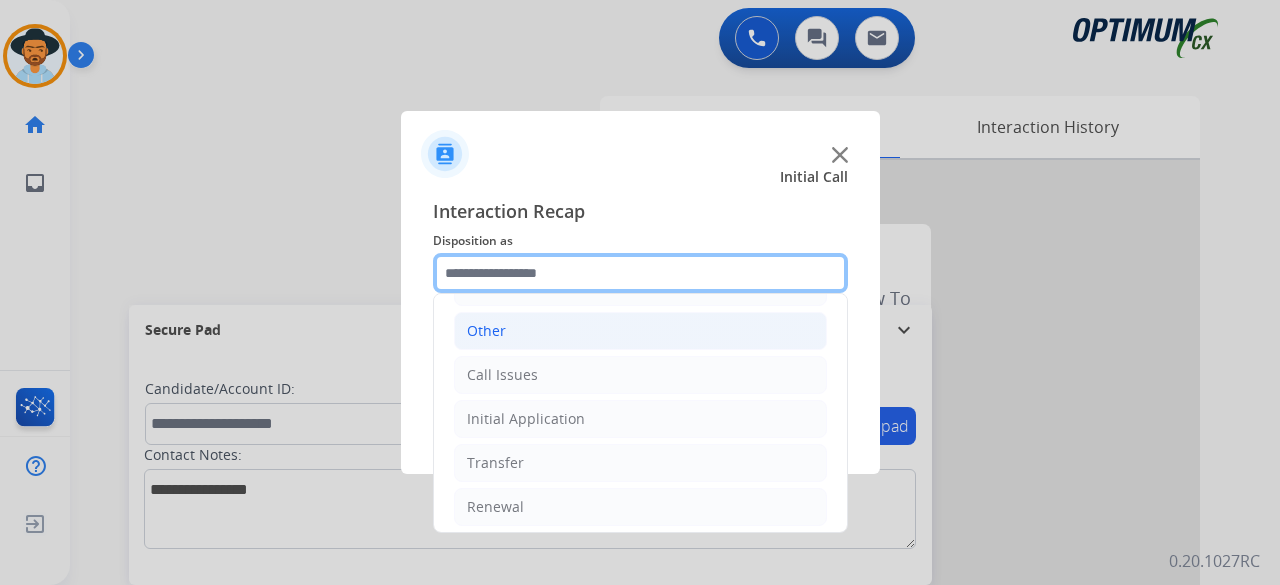 scroll, scrollTop: 130, scrollLeft: 0, axis: vertical 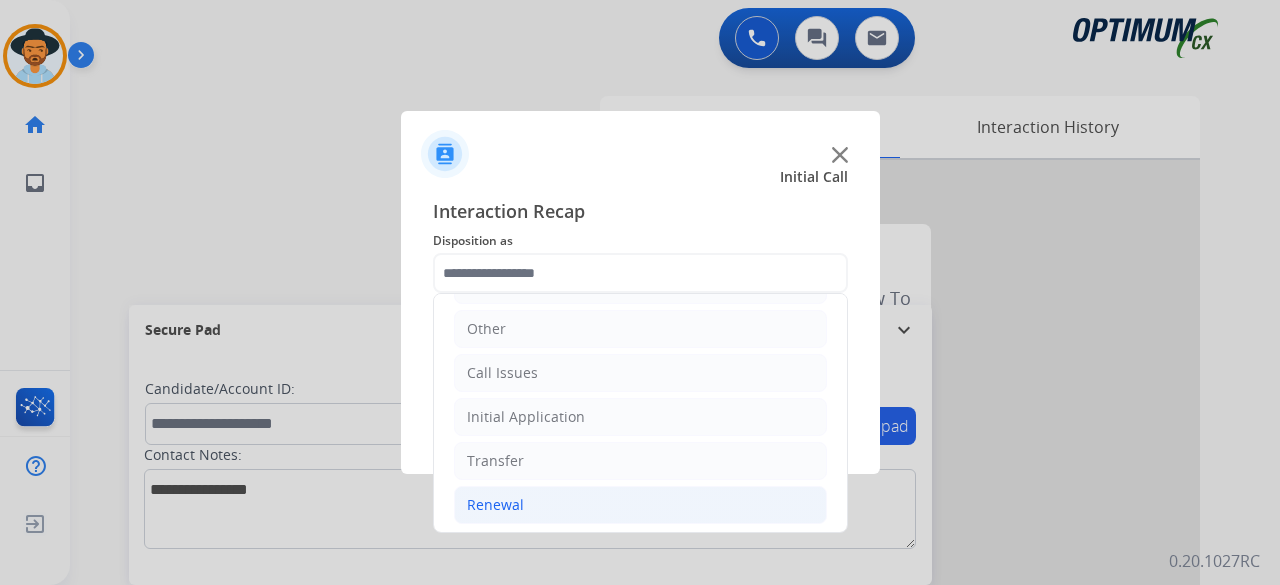 click on "Renewal" 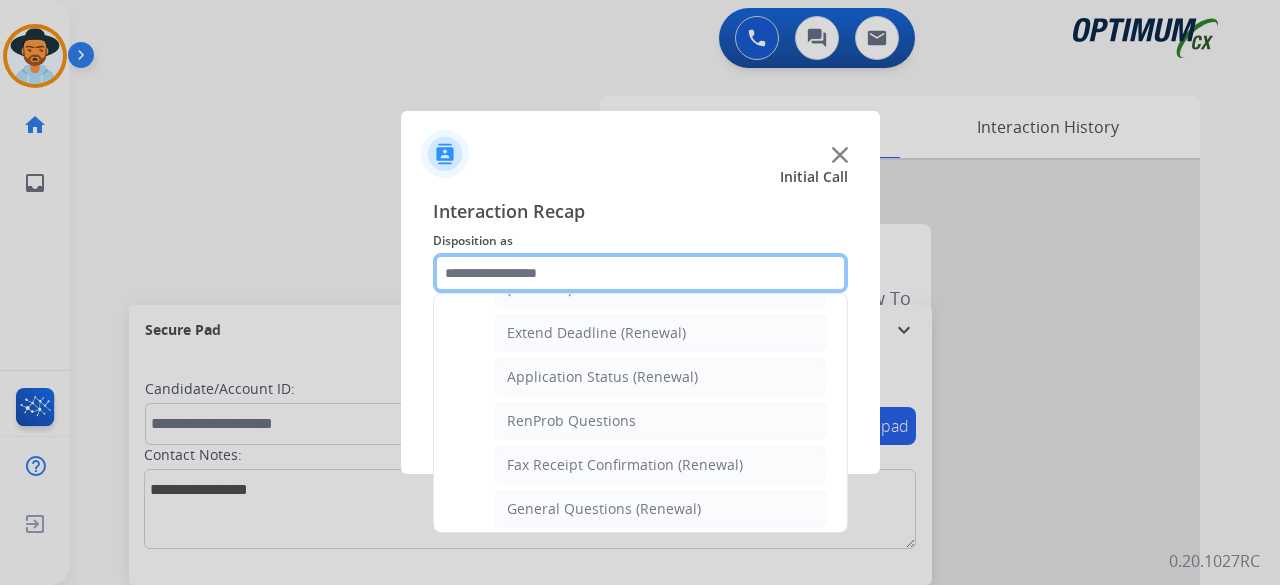 scroll, scrollTop: 448, scrollLeft: 0, axis: vertical 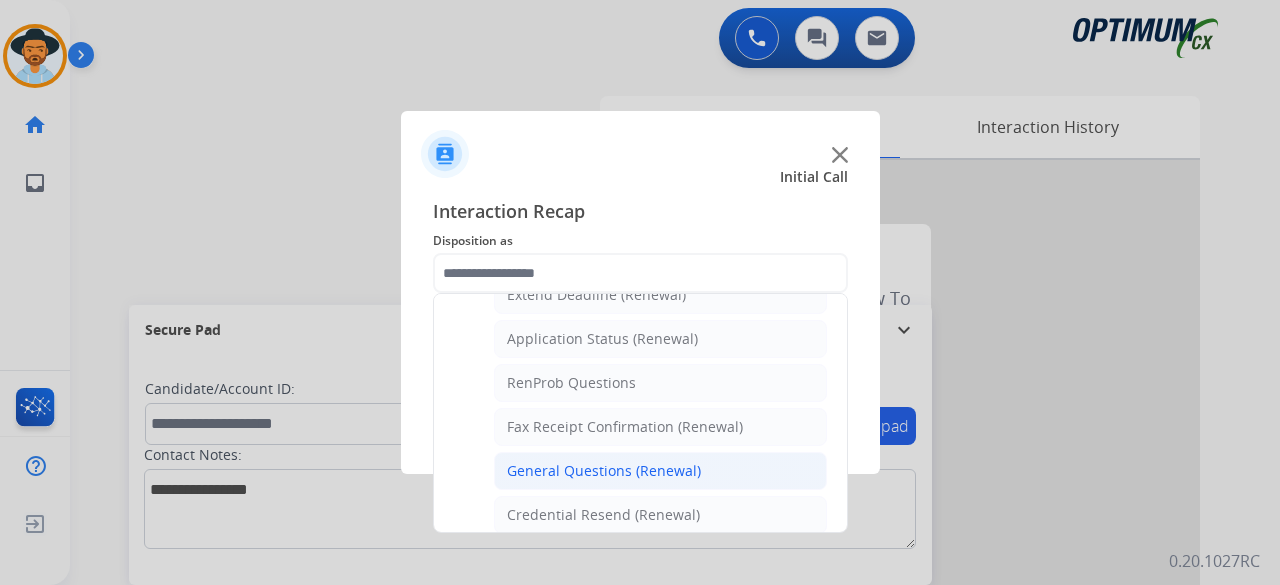 click on "General Questions (Renewal)" 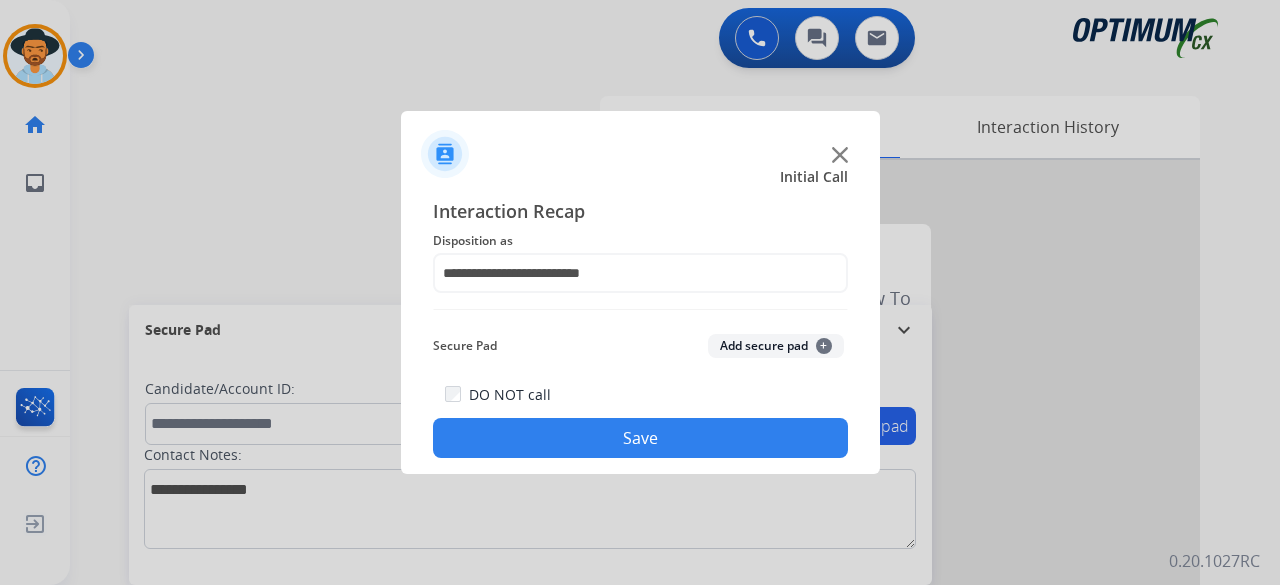click on "Add secure pad  +" 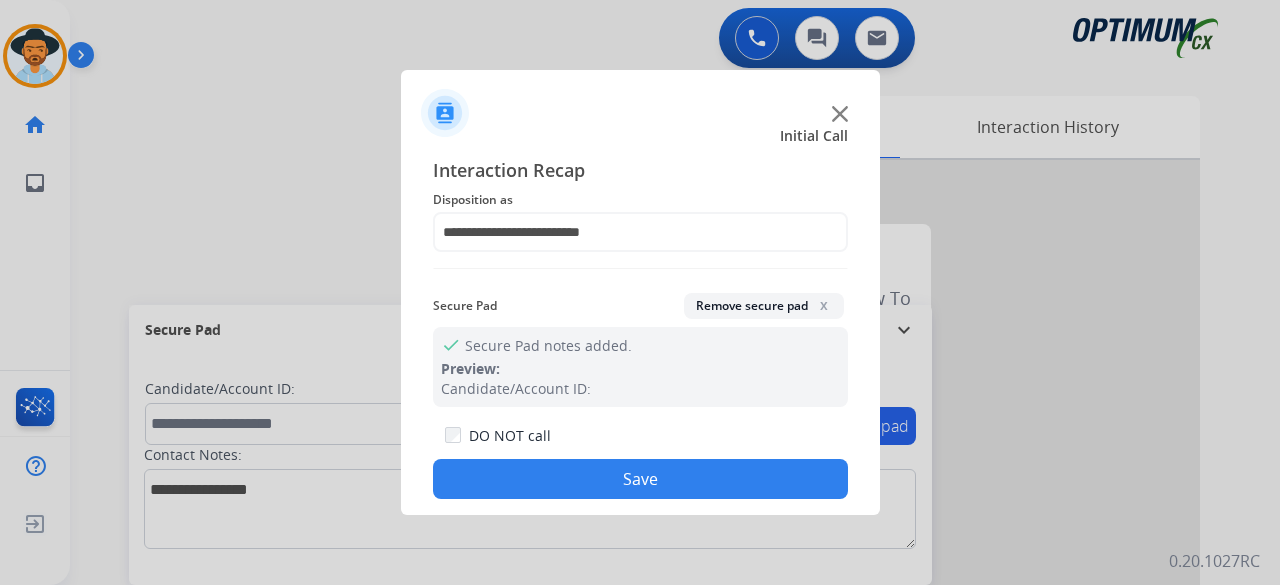 click on "Save" 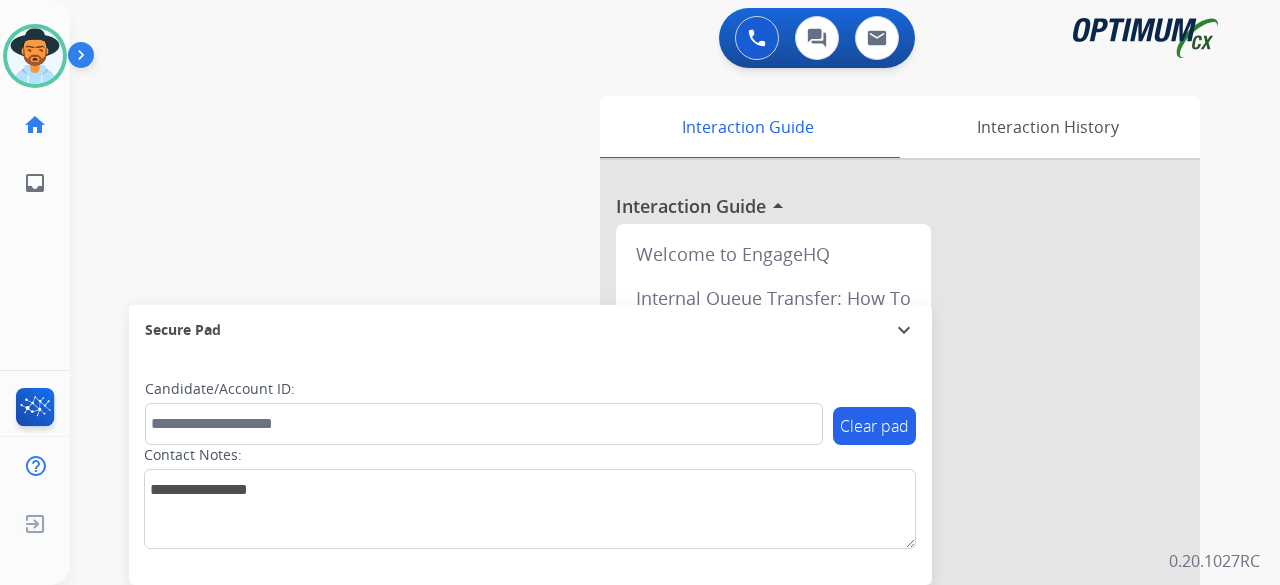 click on "swap_horiz Break voice bridge close_fullscreen Connect 3-Way Call merge_type Separate 3-Way Call  Interaction Guide   Interaction History  Interaction Guide arrow_drop_up  Welcome to EngageHQ   Internal Queue Transfer: How To  Secure Pad expand_more Clear pad Candidate/Account ID: Contact Notes:" at bounding box center (651, 489) 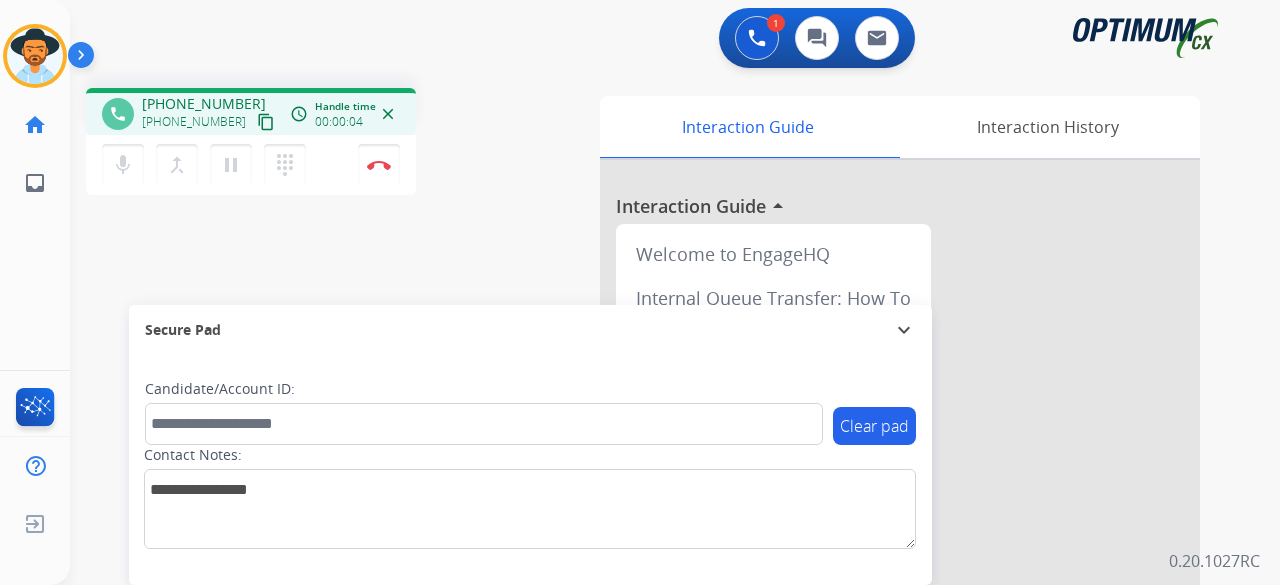 click on "content_copy" at bounding box center [266, 122] 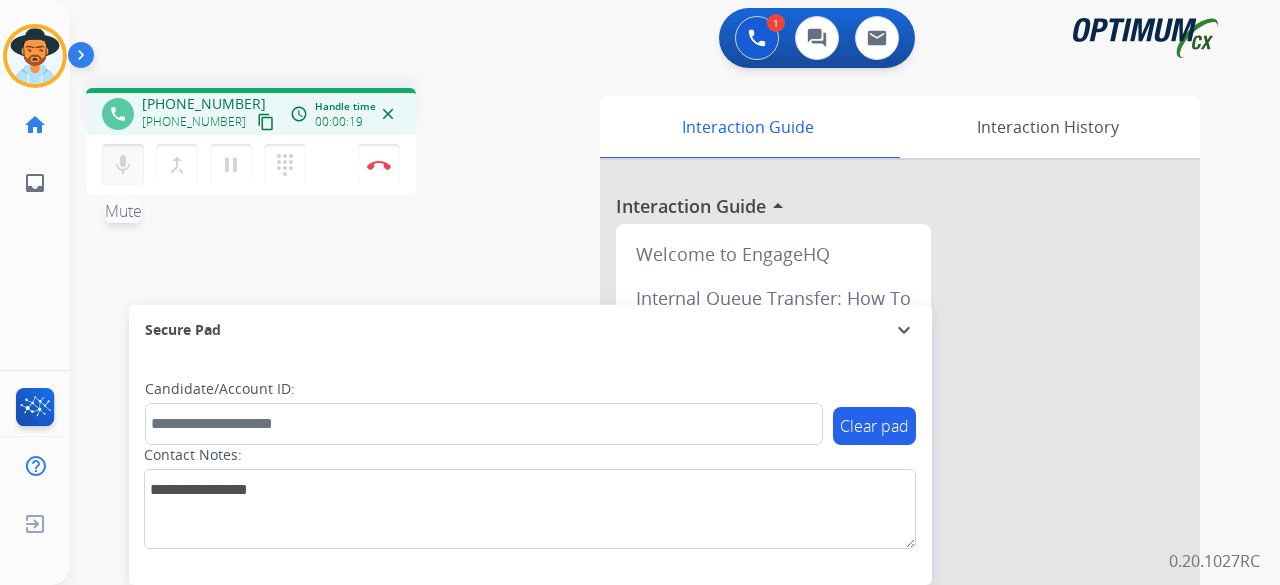 click on "mic" at bounding box center (123, 165) 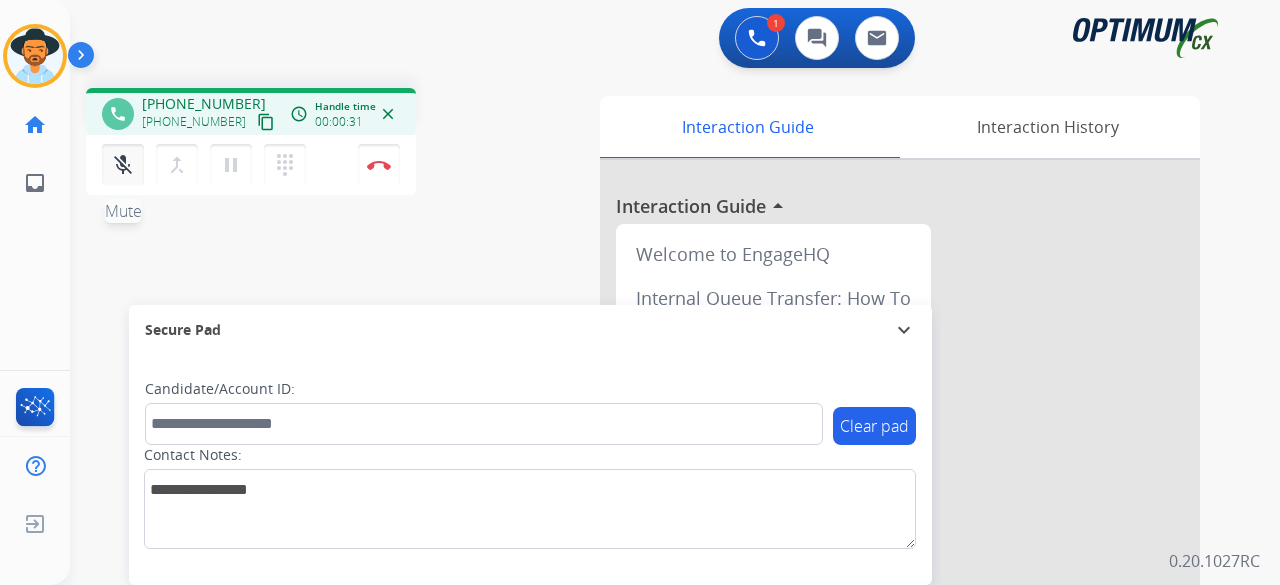 click on "mic_off" at bounding box center [123, 165] 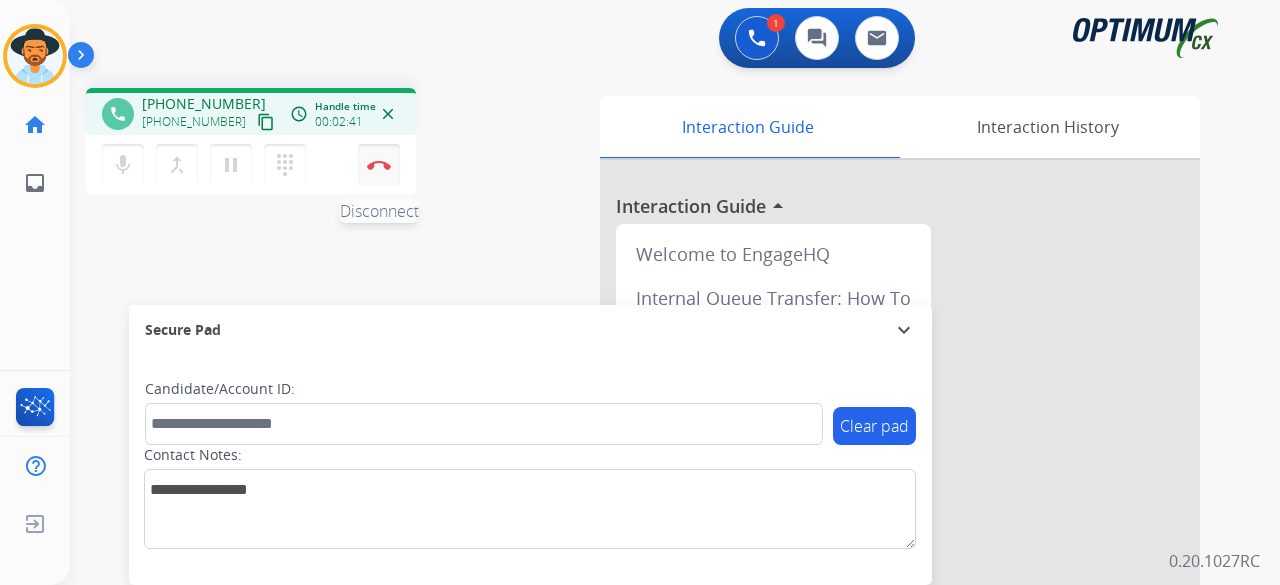 click on "Disconnect" at bounding box center (379, 165) 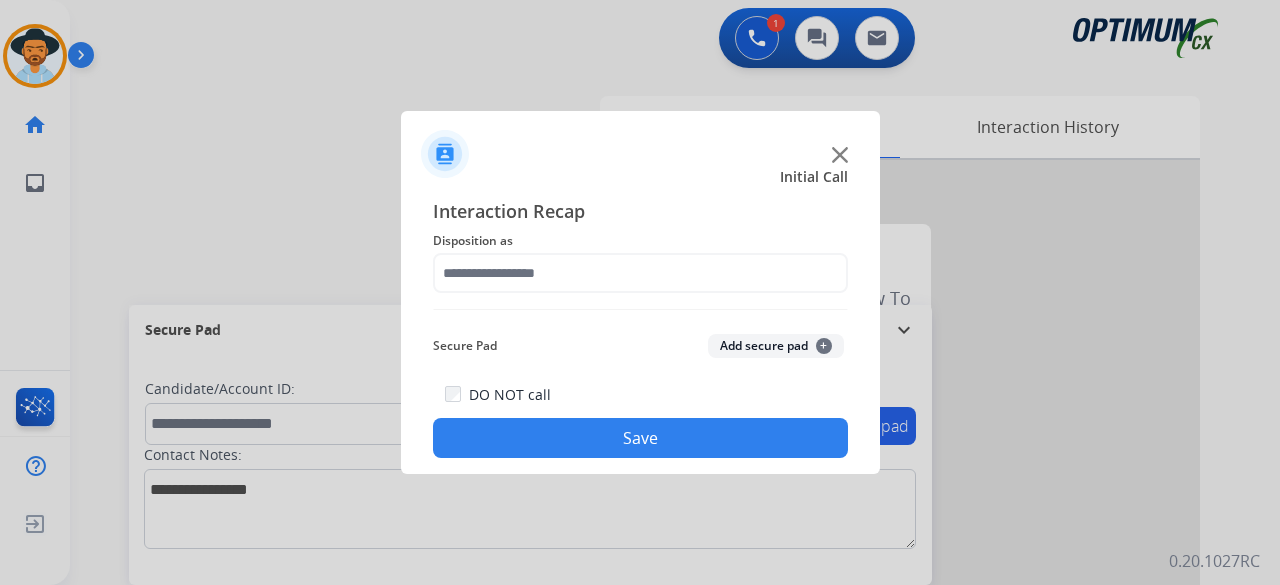 click 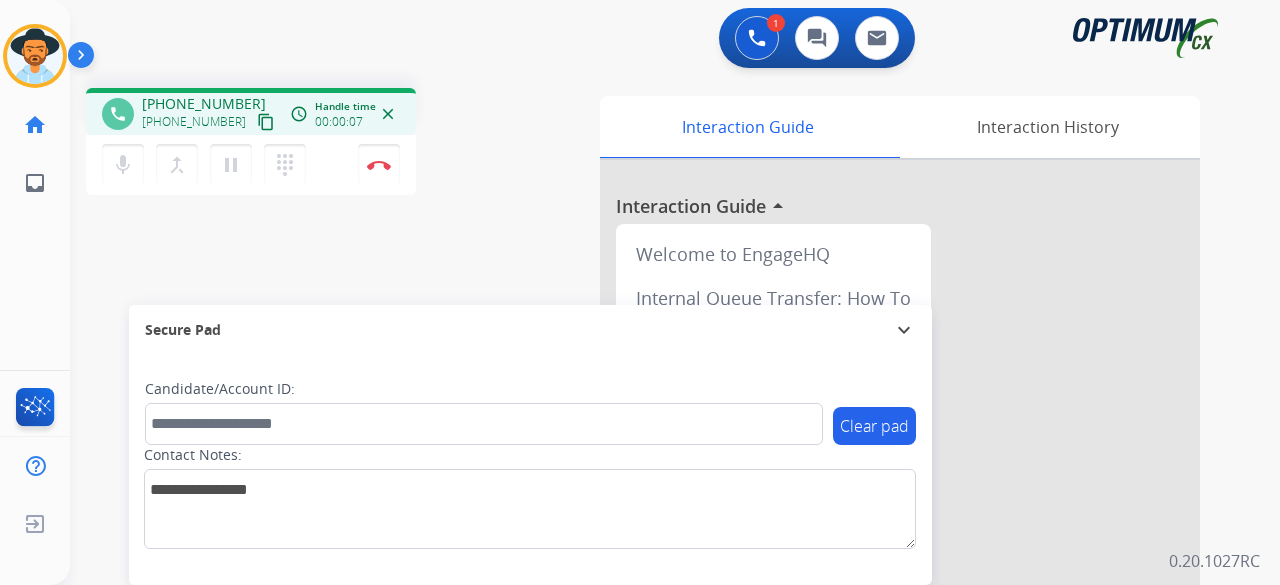 click on "content_copy" at bounding box center (266, 122) 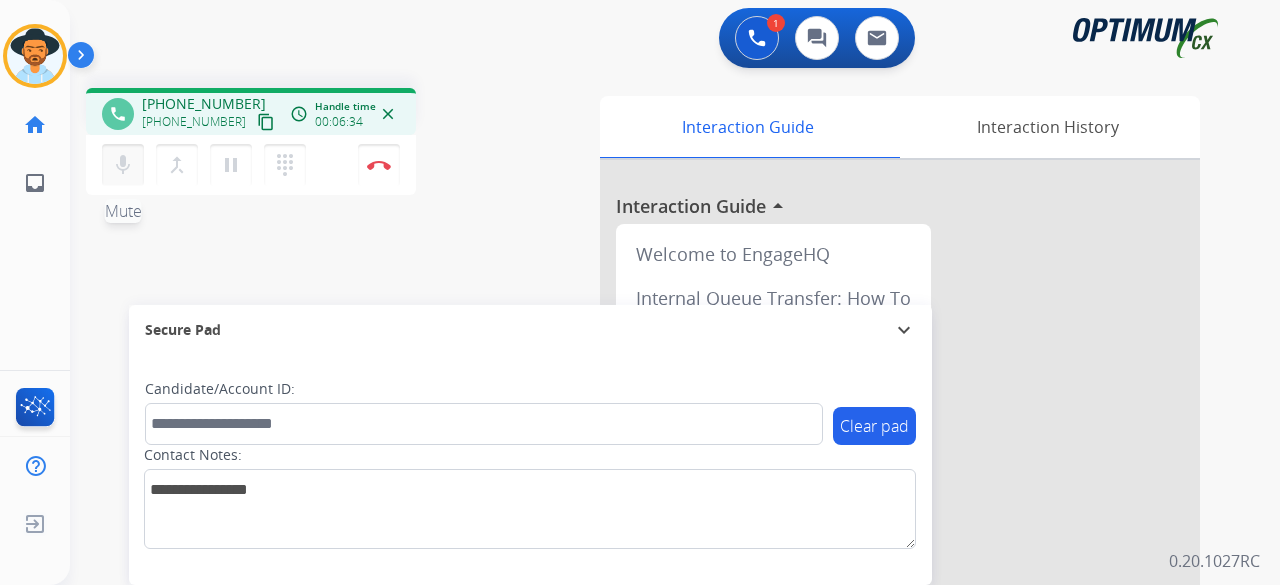 click on "mic" at bounding box center (123, 165) 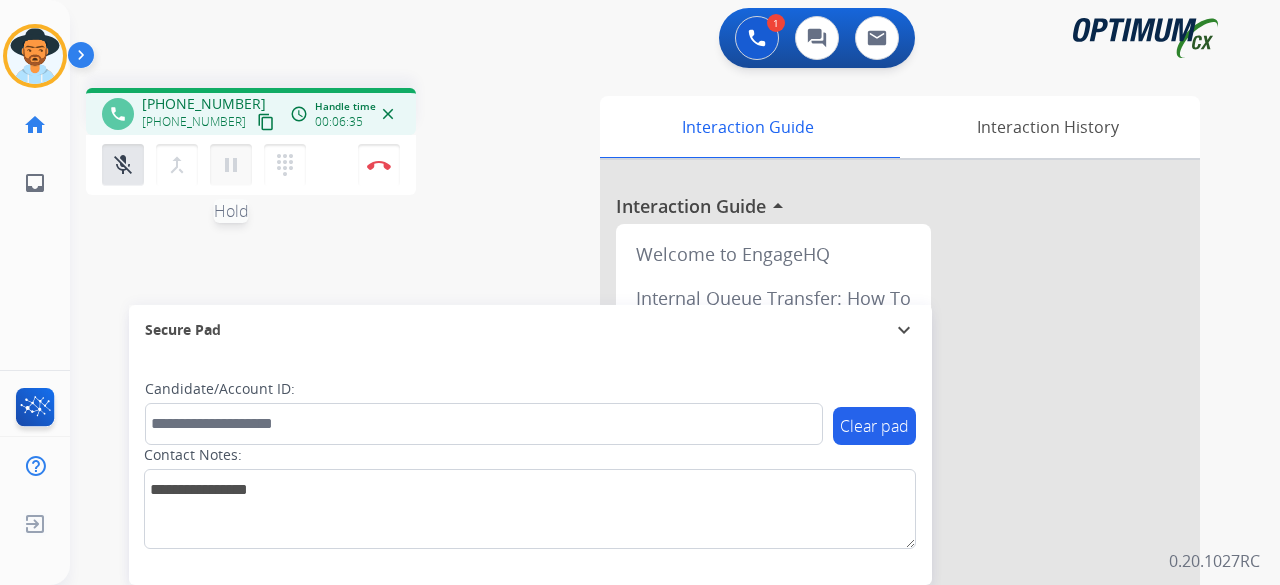click on "pause Hold" at bounding box center (231, 165) 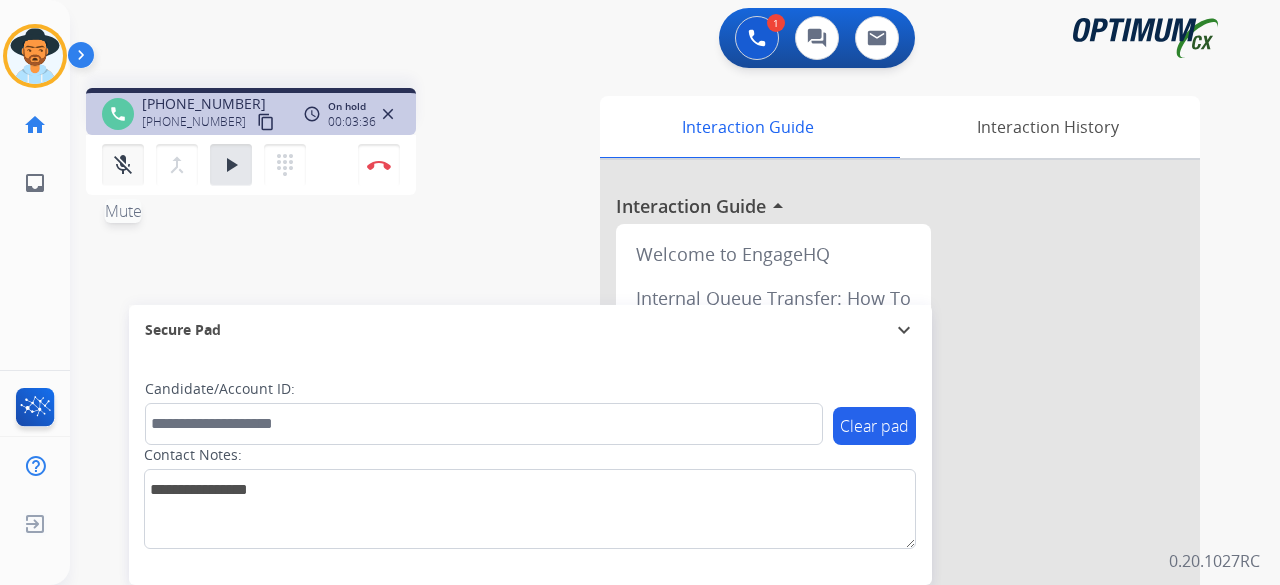 click on "mic_off Mute" at bounding box center [123, 165] 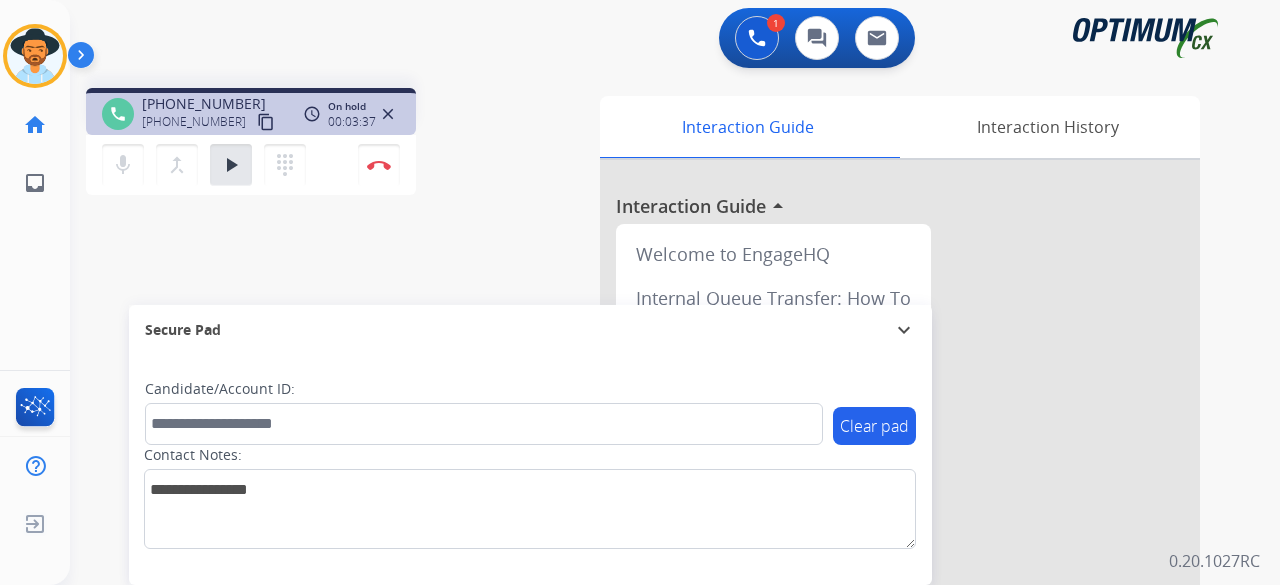 click on "mic Mute merge_type Bridge play_arrow Hold dialpad Dialpad" at bounding box center [210, 165] 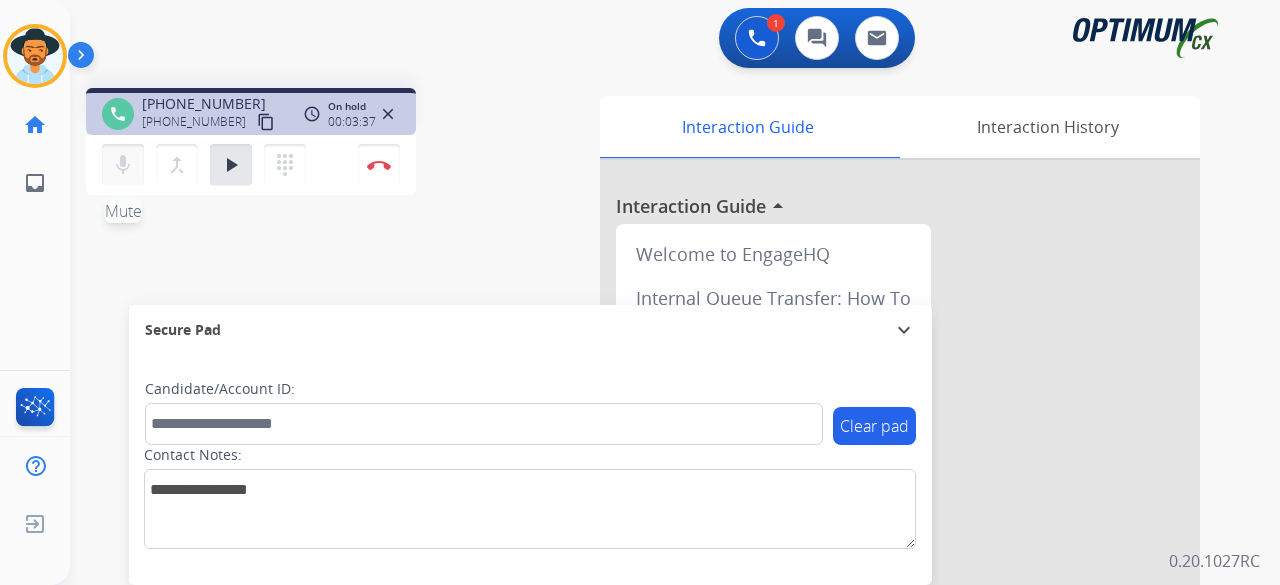 click on "mic" at bounding box center (123, 165) 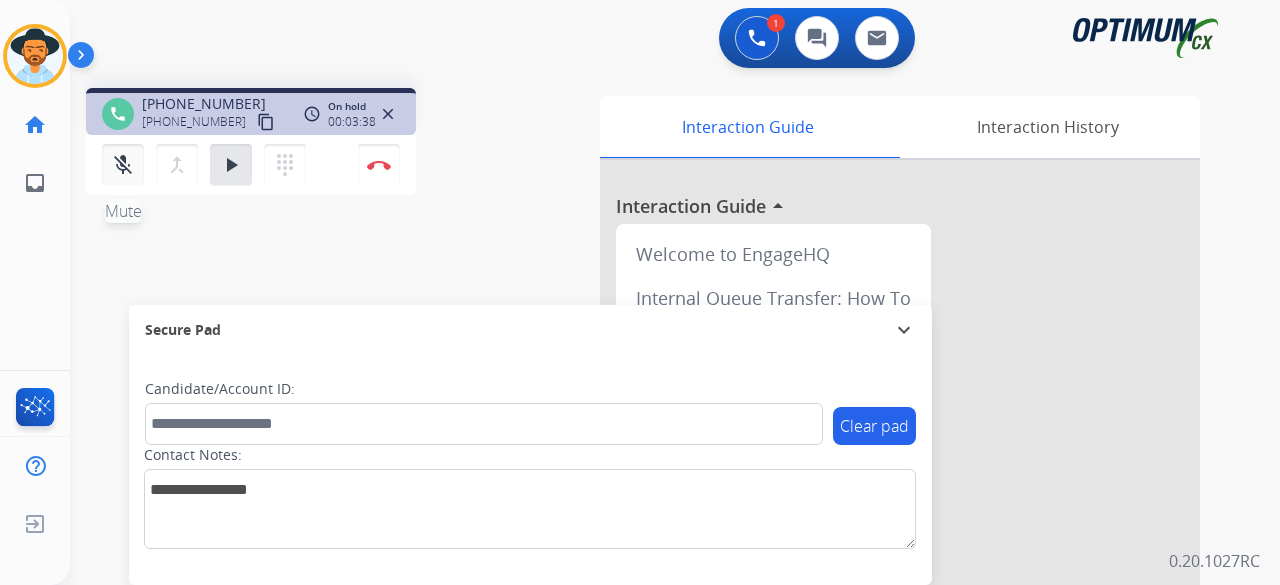 click on "mic_off" at bounding box center [123, 165] 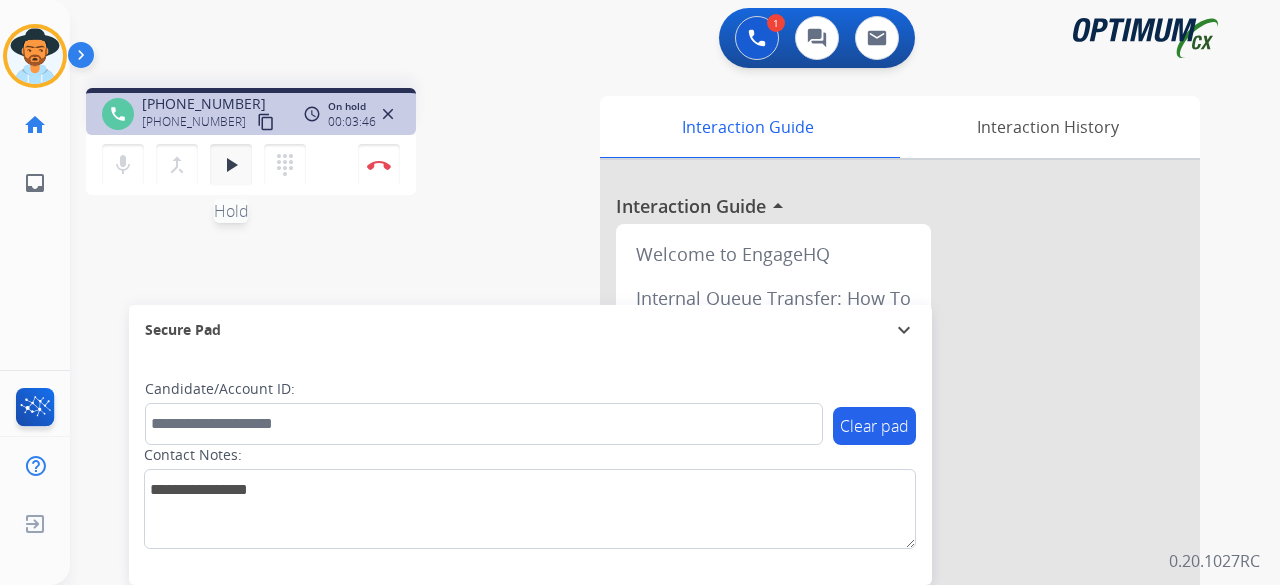 click on "play_arrow" at bounding box center [231, 165] 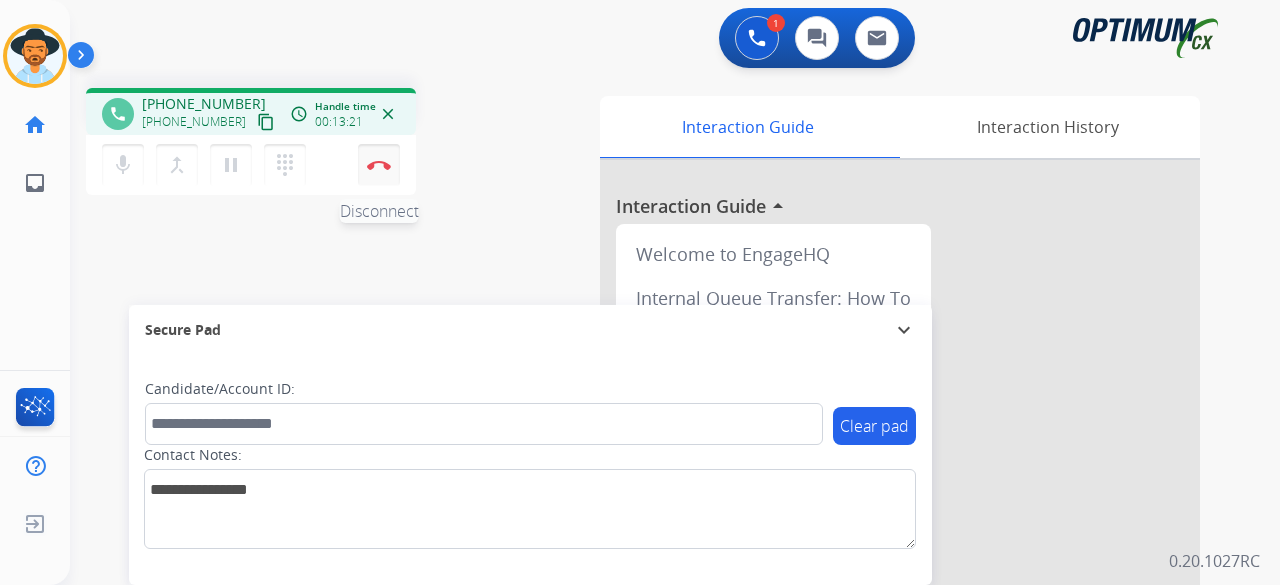 click at bounding box center (379, 165) 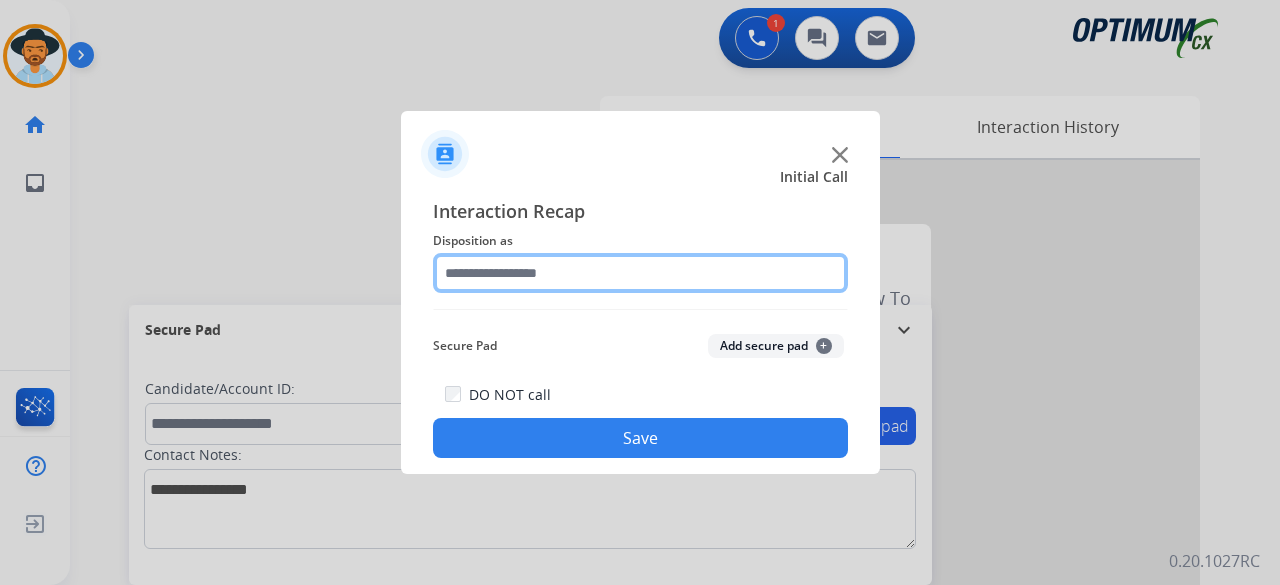 click 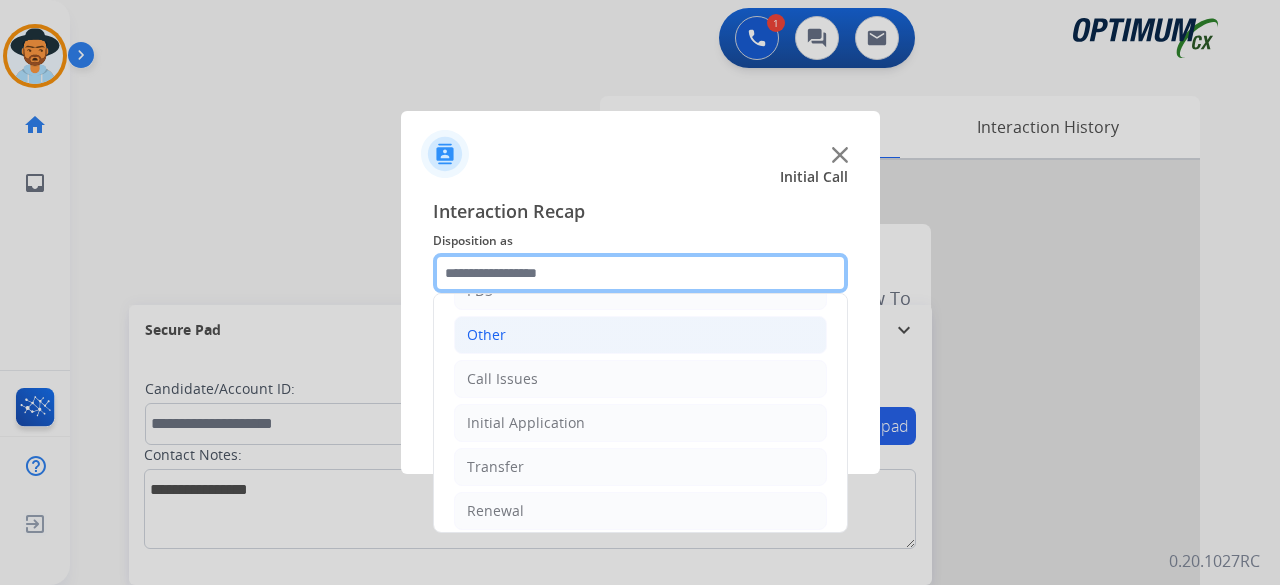 scroll, scrollTop: 130, scrollLeft: 0, axis: vertical 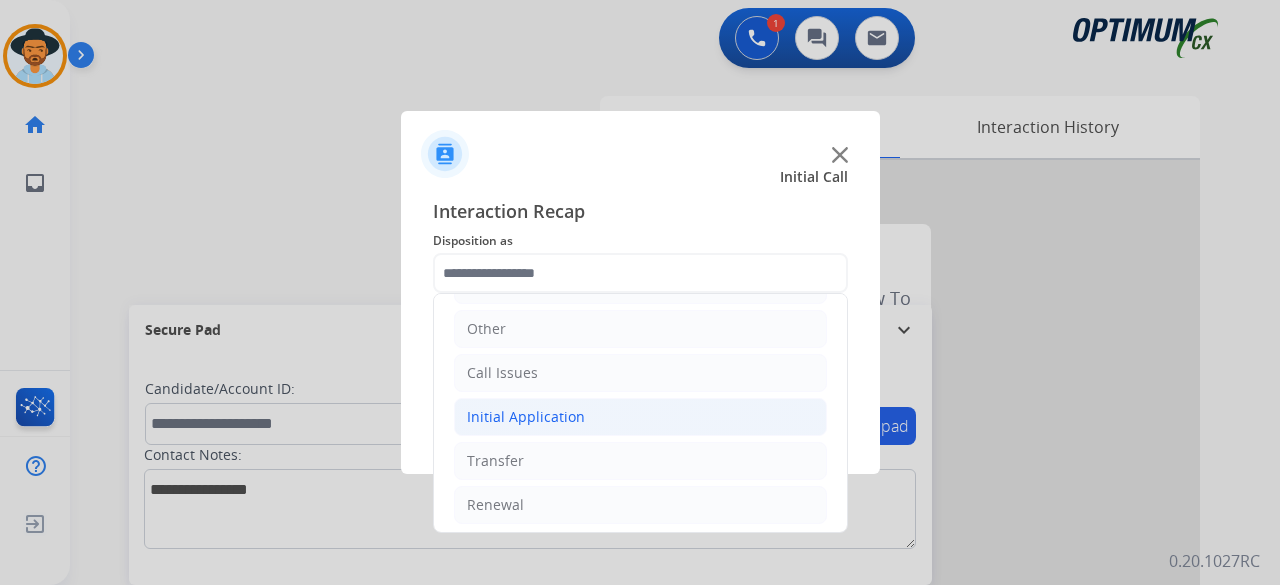 click on "Initial Application" 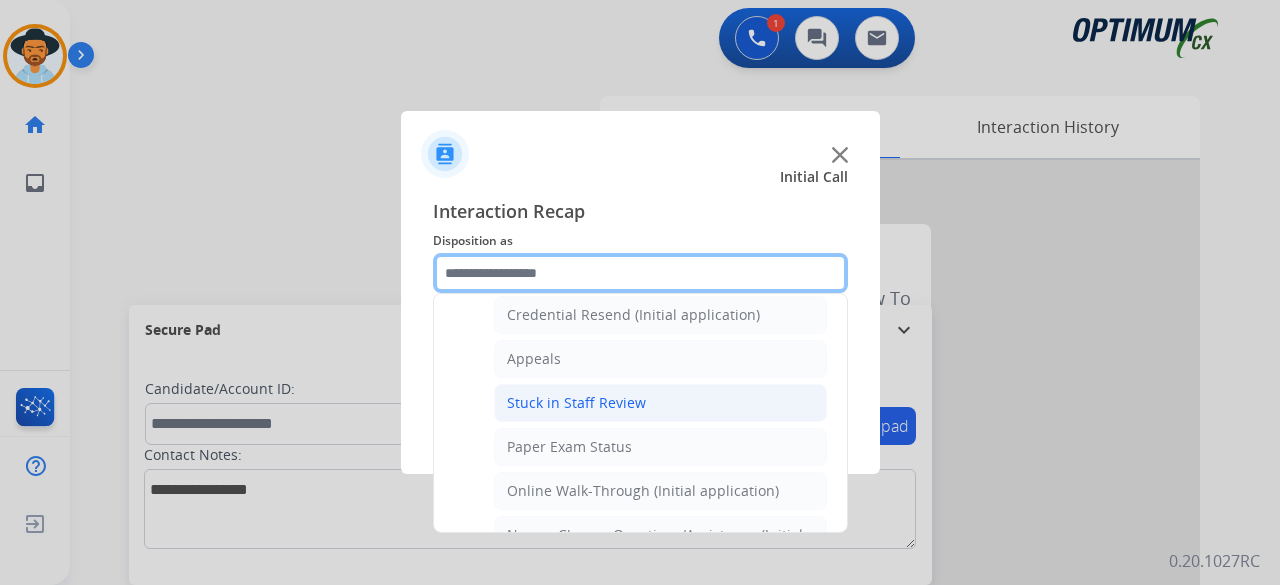 scroll, scrollTop: 265, scrollLeft: 0, axis: vertical 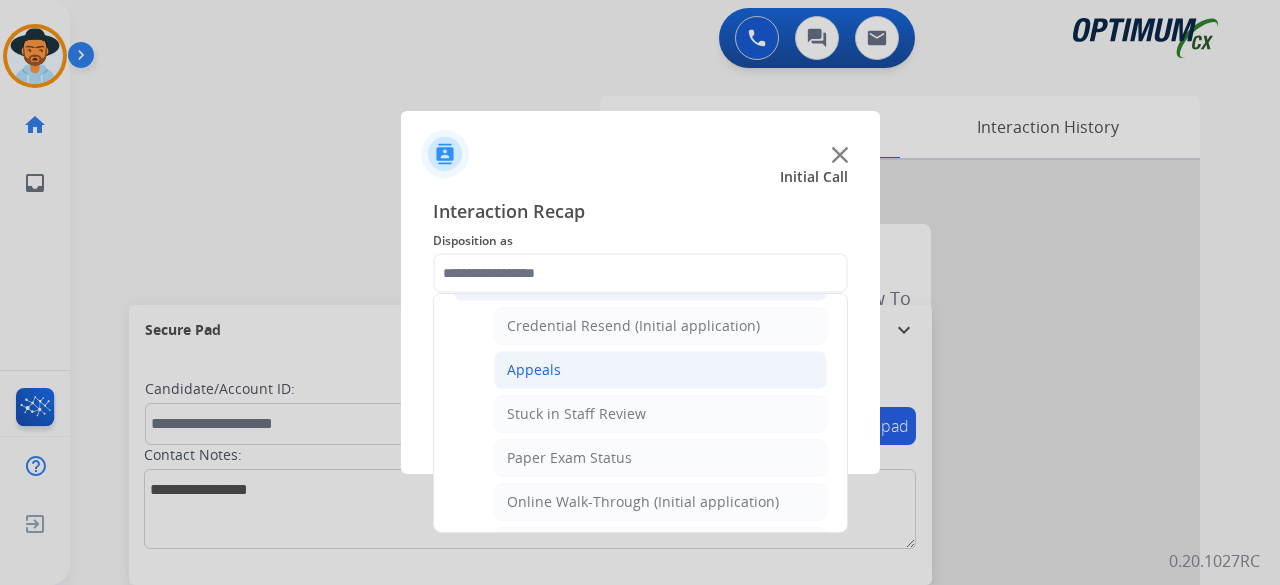 click on "Appeals" 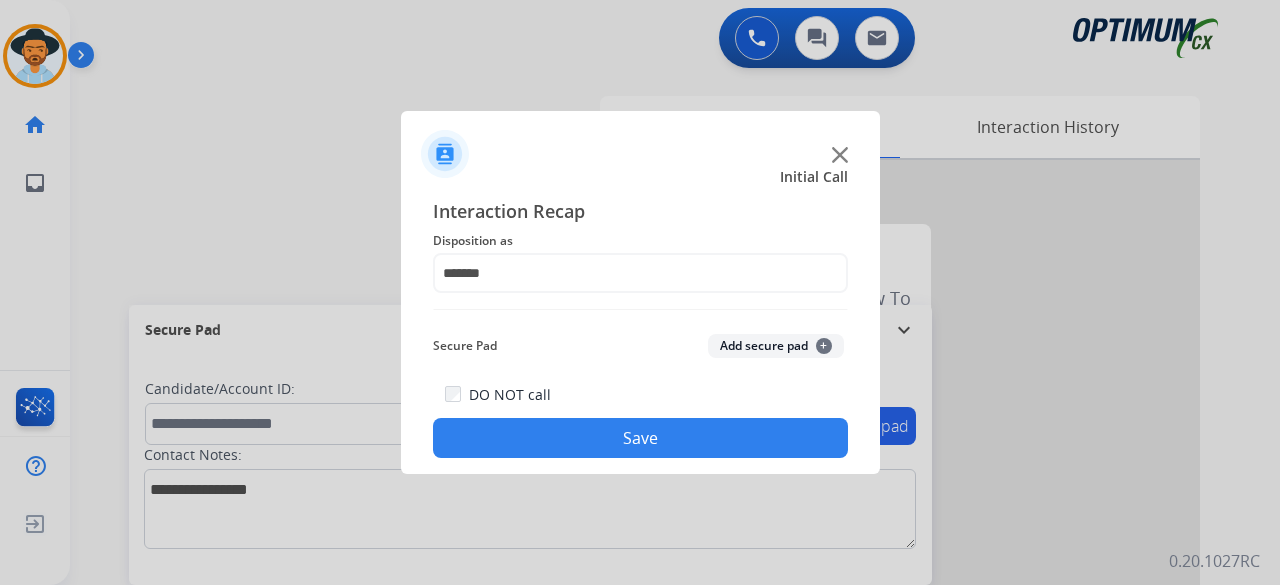click on "Add secure pad  +" 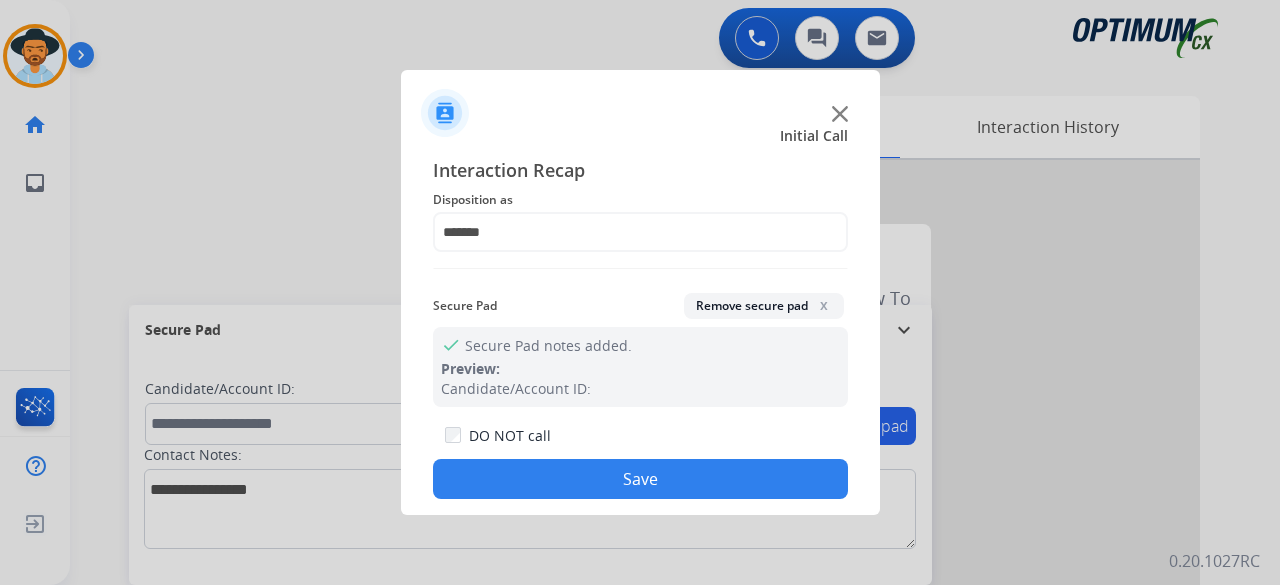 click on "Save" 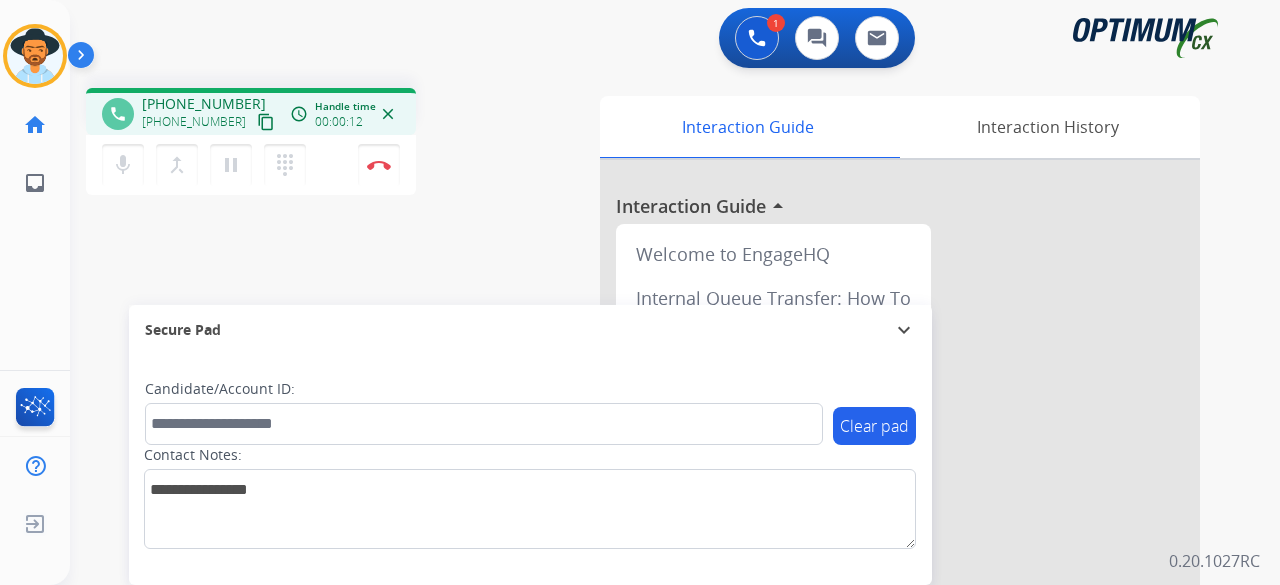 click on "content_copy" at bounding box center [266, 122] 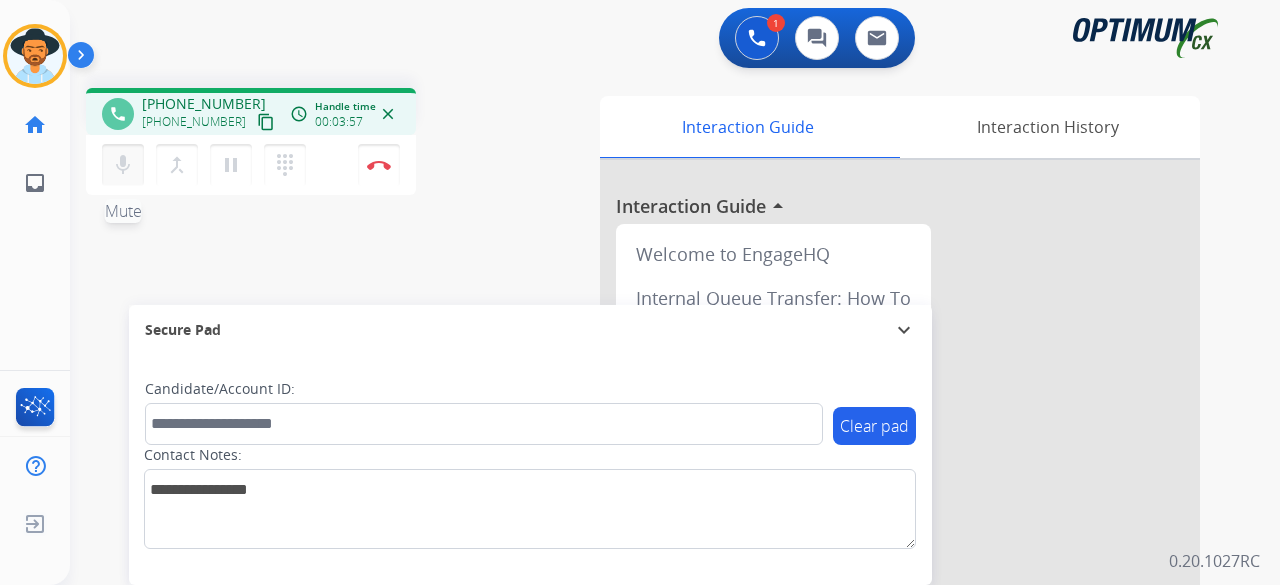 click on "mic" at bounding box center (123, 165) 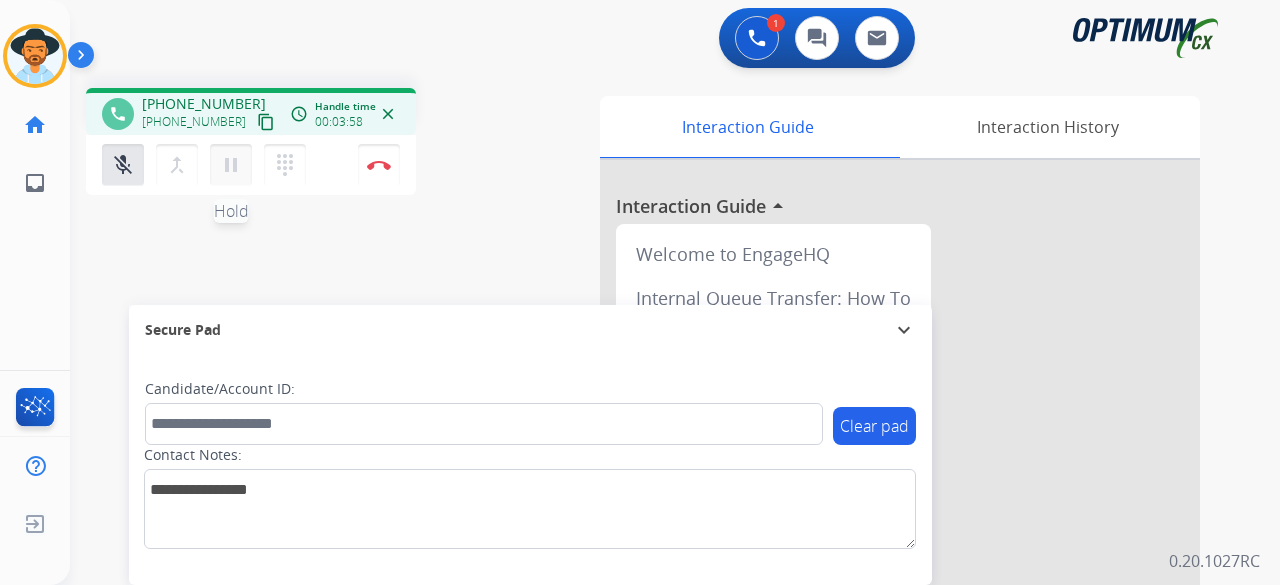 click on "pause Hold" at bounding box center (231, 165) 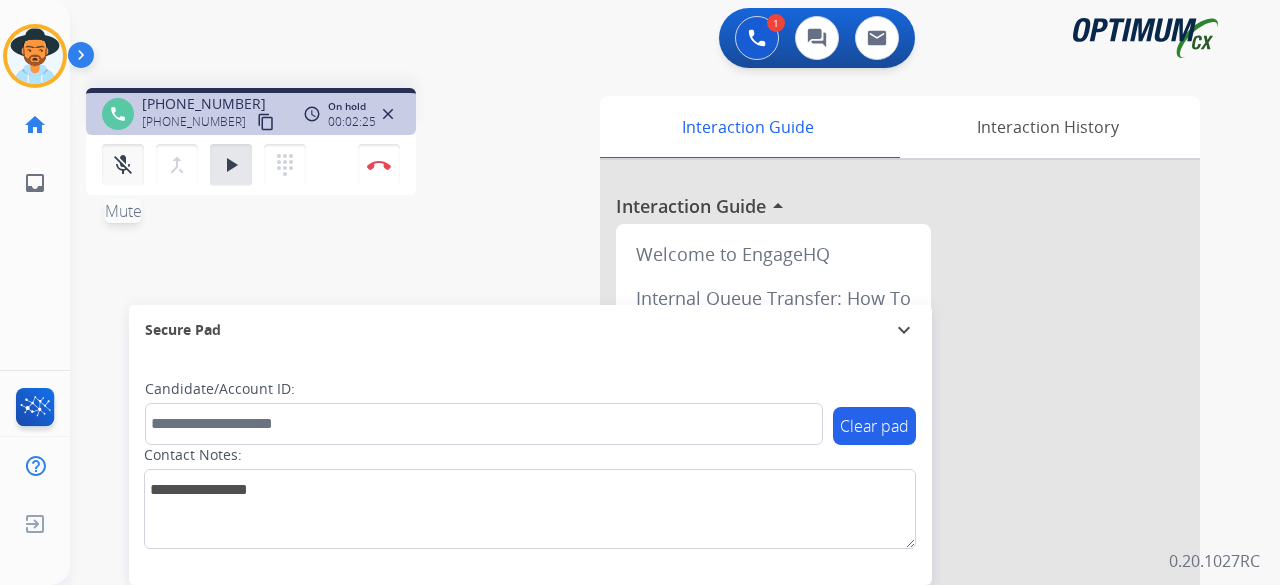 click on "mic_off" at bounding box center [123, 165] 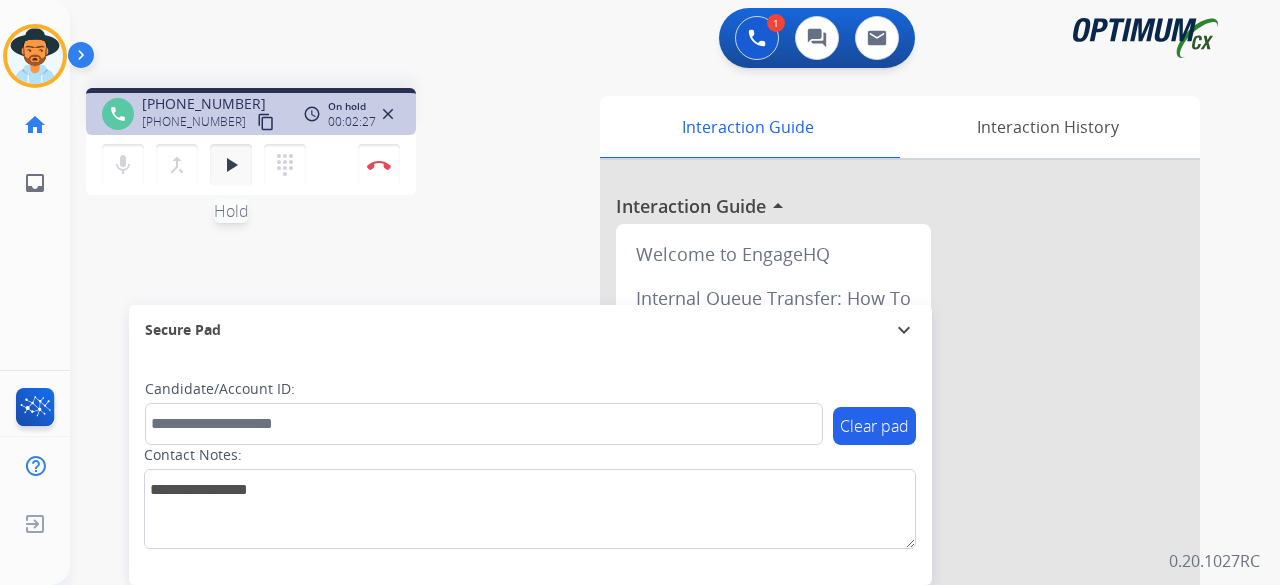 click on "play_arrow" at bounding box center [231, 165] 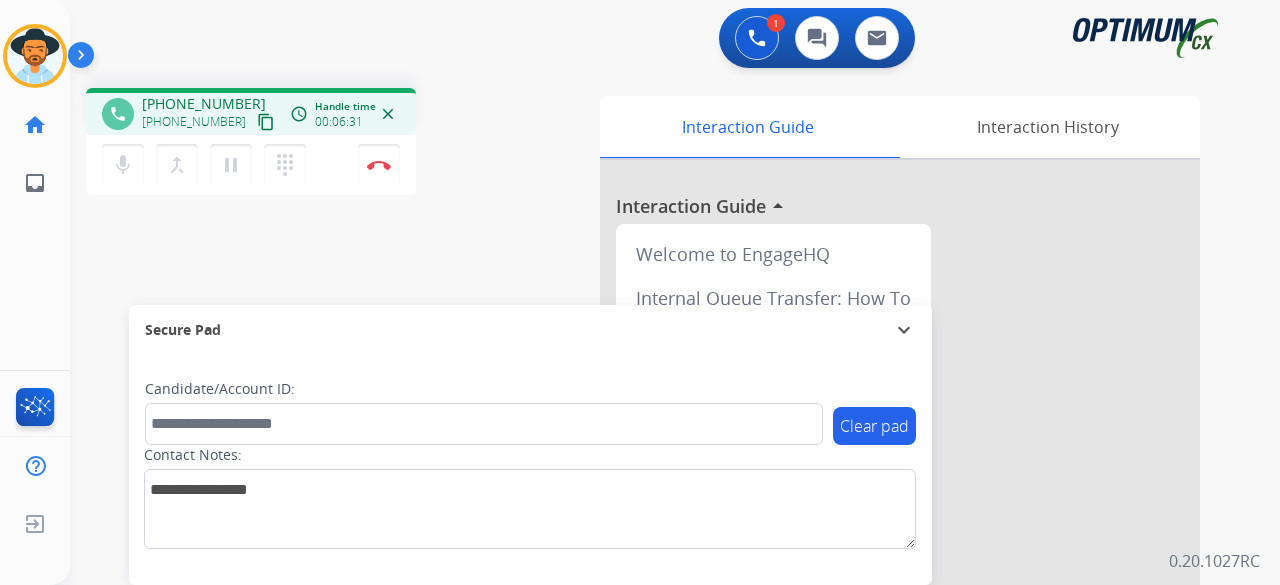 click at bounding box center [900, 533] 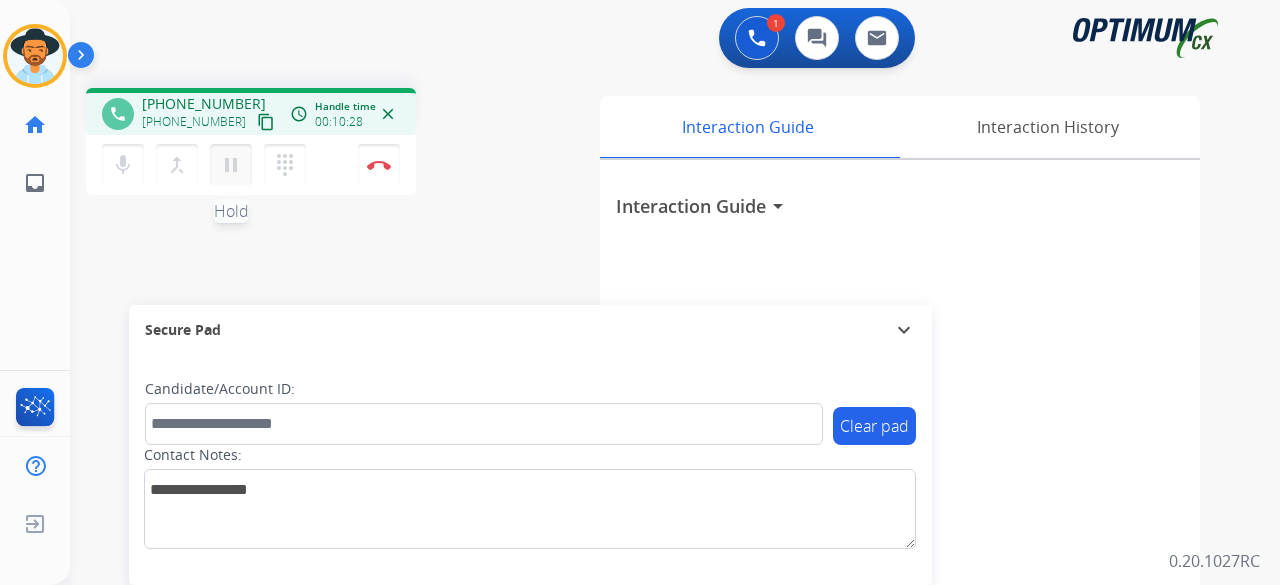 click on "pause" at bounding box center (231, 165) 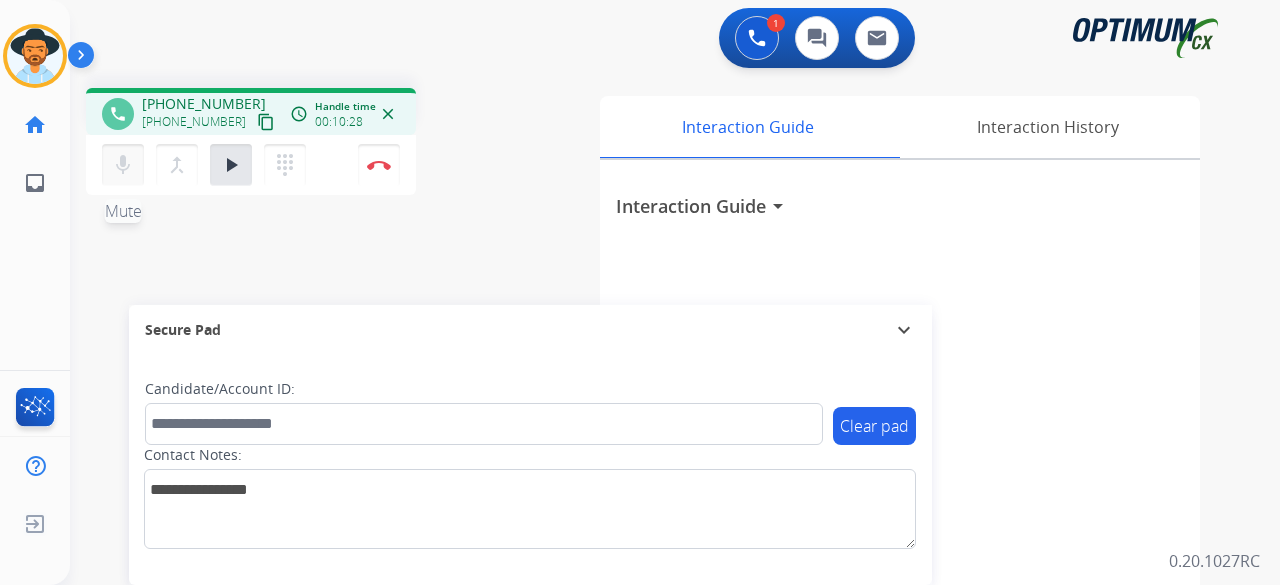 click on "mic Mute" at bounding box center [123, 165] 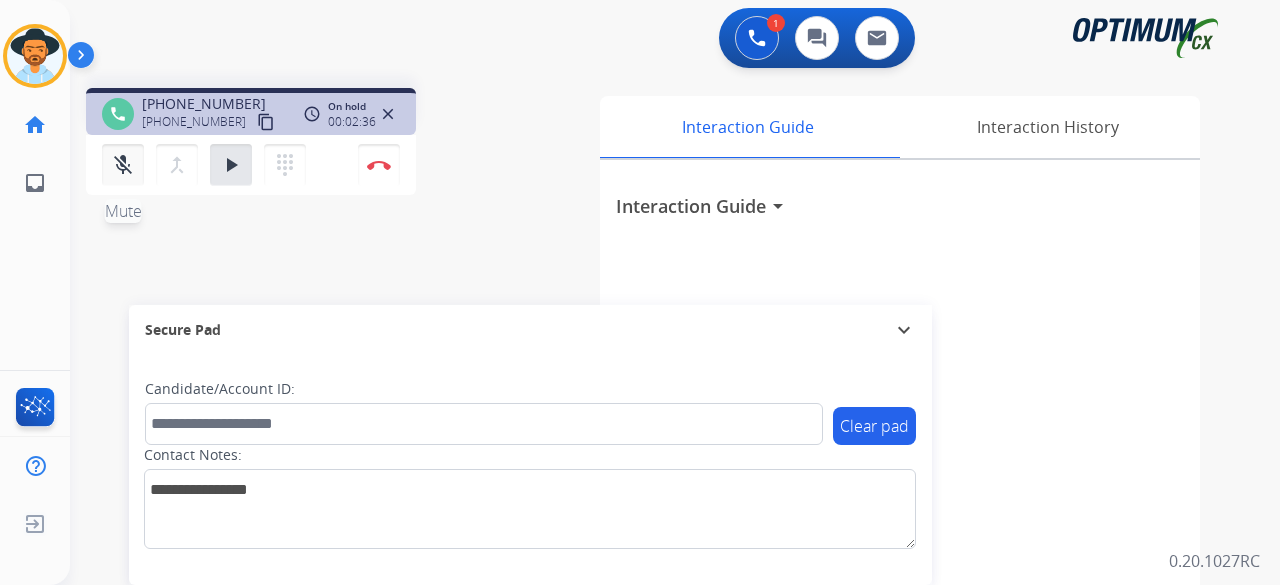 click on "mic_off Mute" at bounding box center (123, 165) 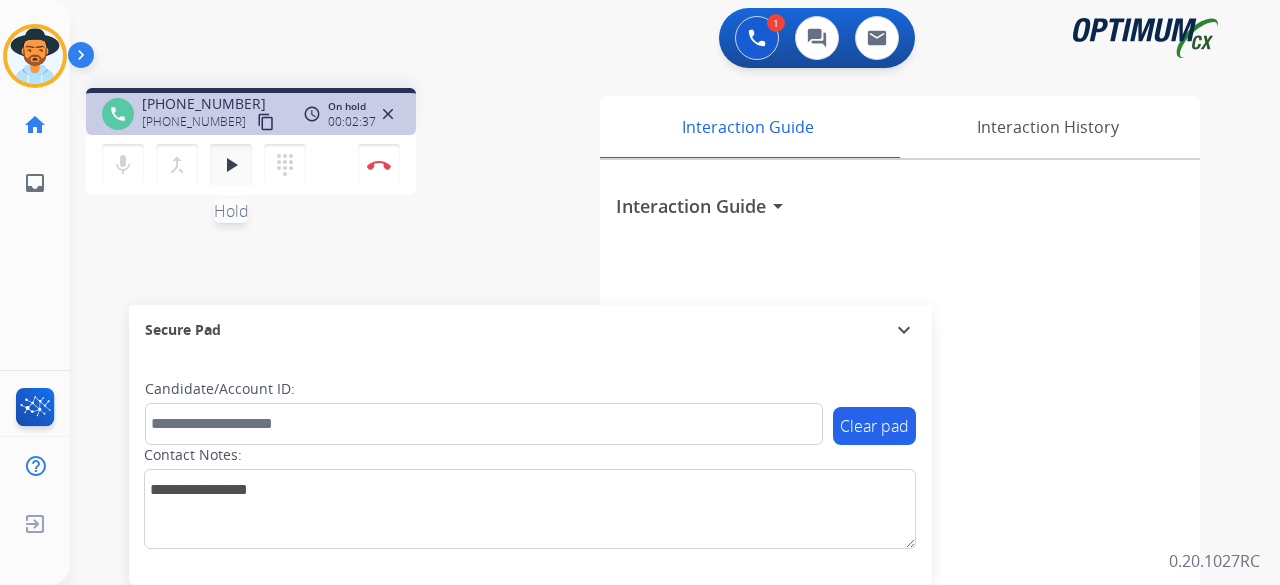 click on "play_arrow" at bounding box center (231, 165) 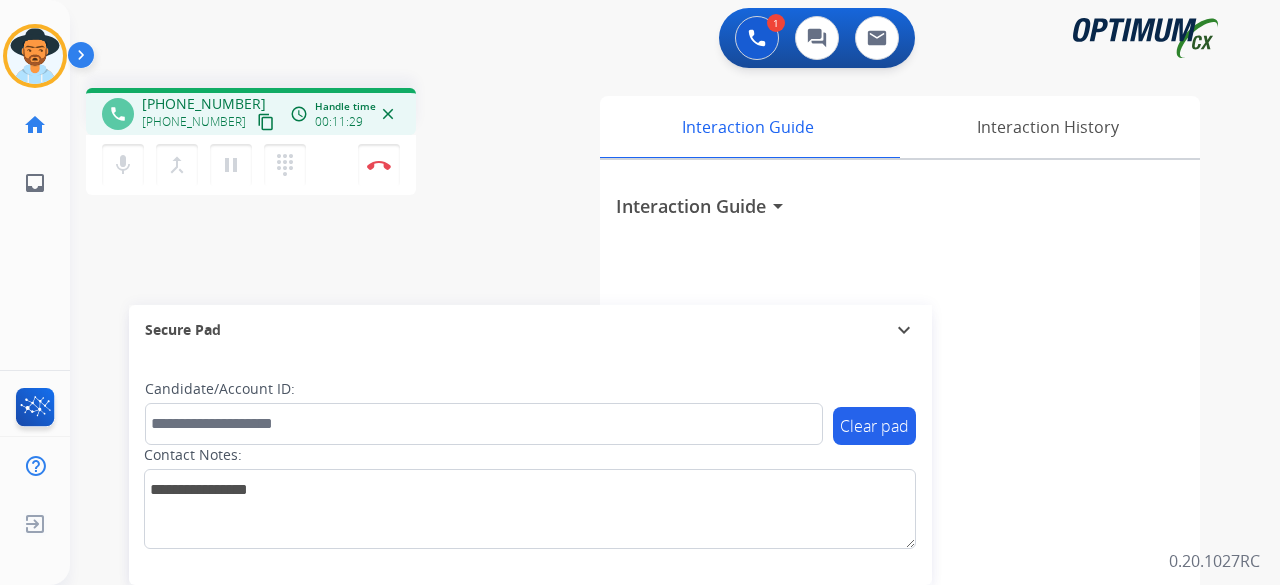 click on "1 Voice Interactions  0  Chat Interactions   0  Email Interactions" at bounding box center (663, 40) 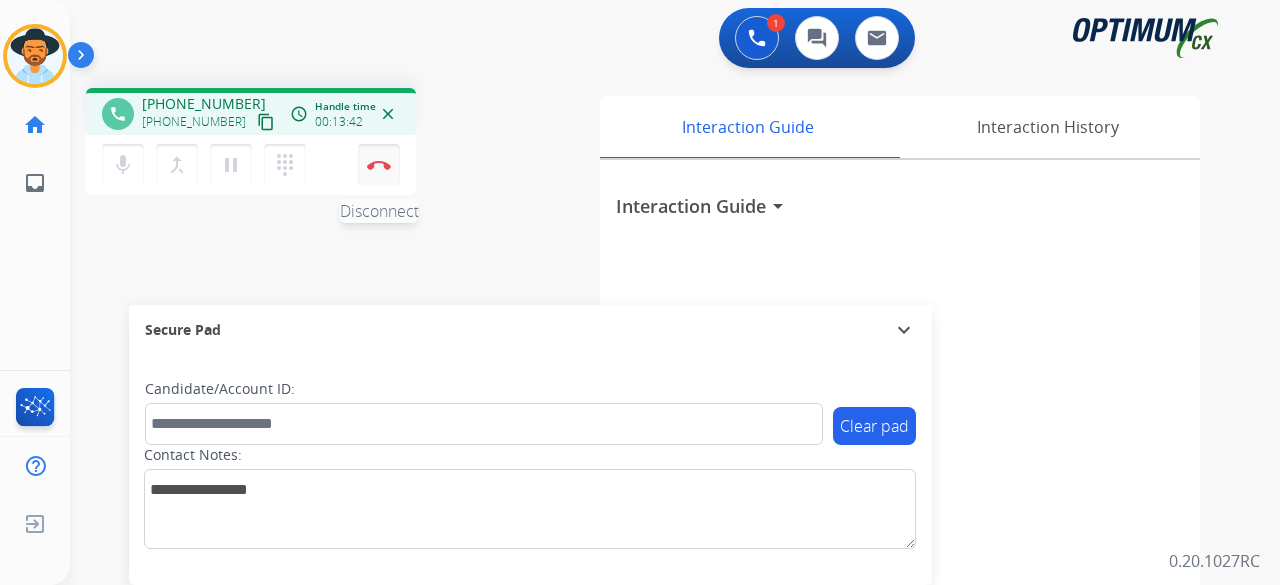 click at bounding box center [379, 165] 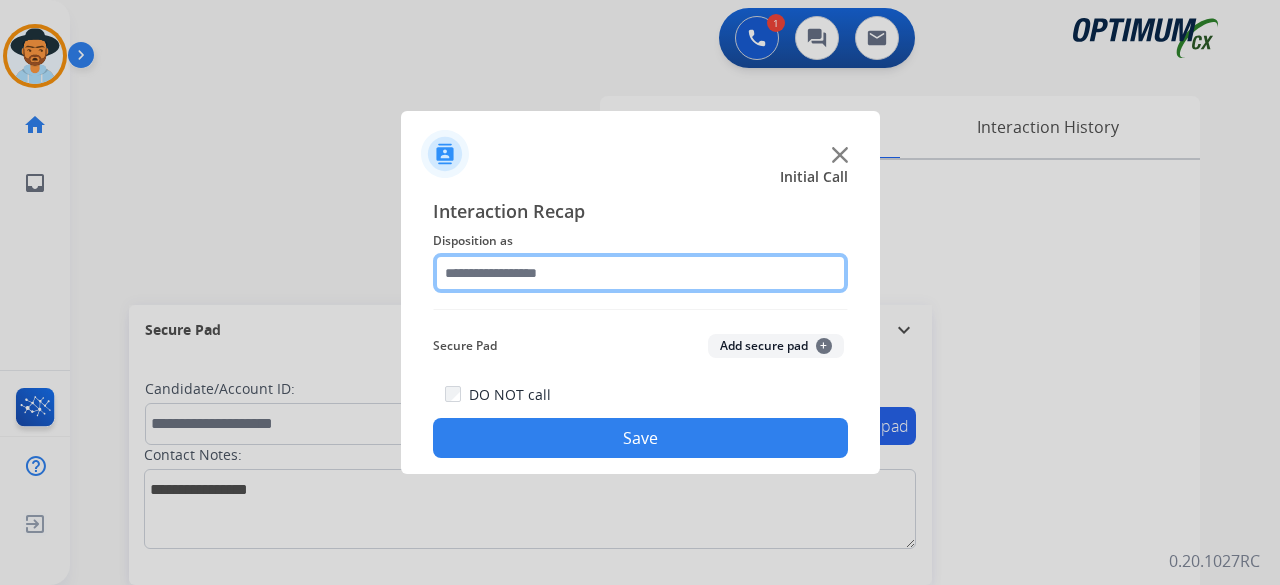 click 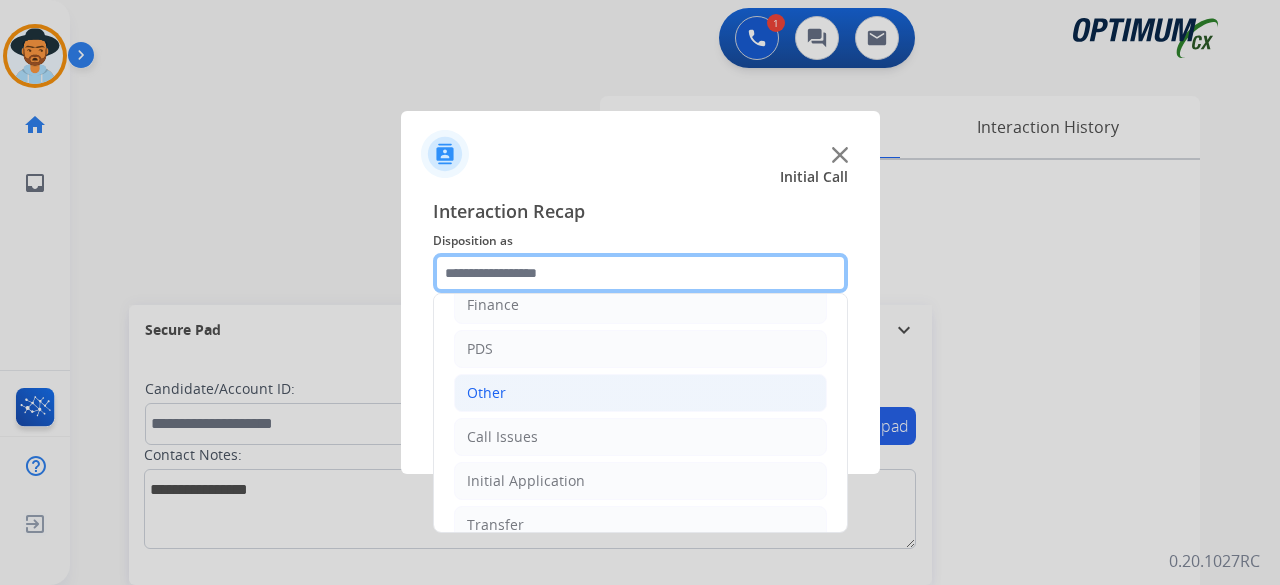 scroll, scrollTop: 130, scrollLeft: 0, axis: vertical 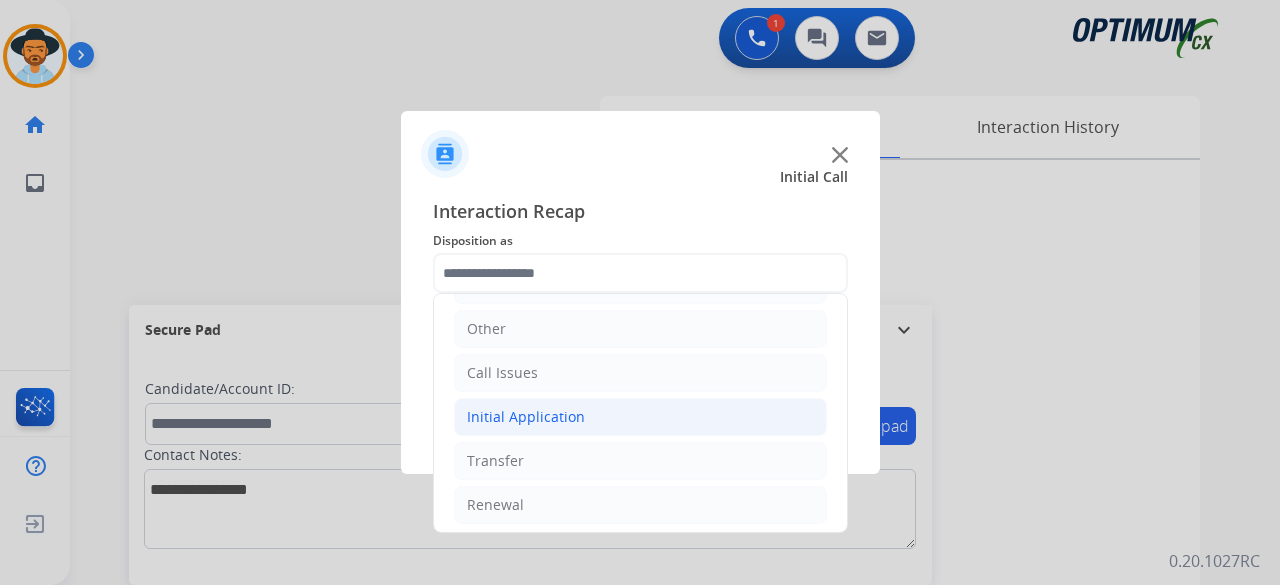 click on "Initial Application" 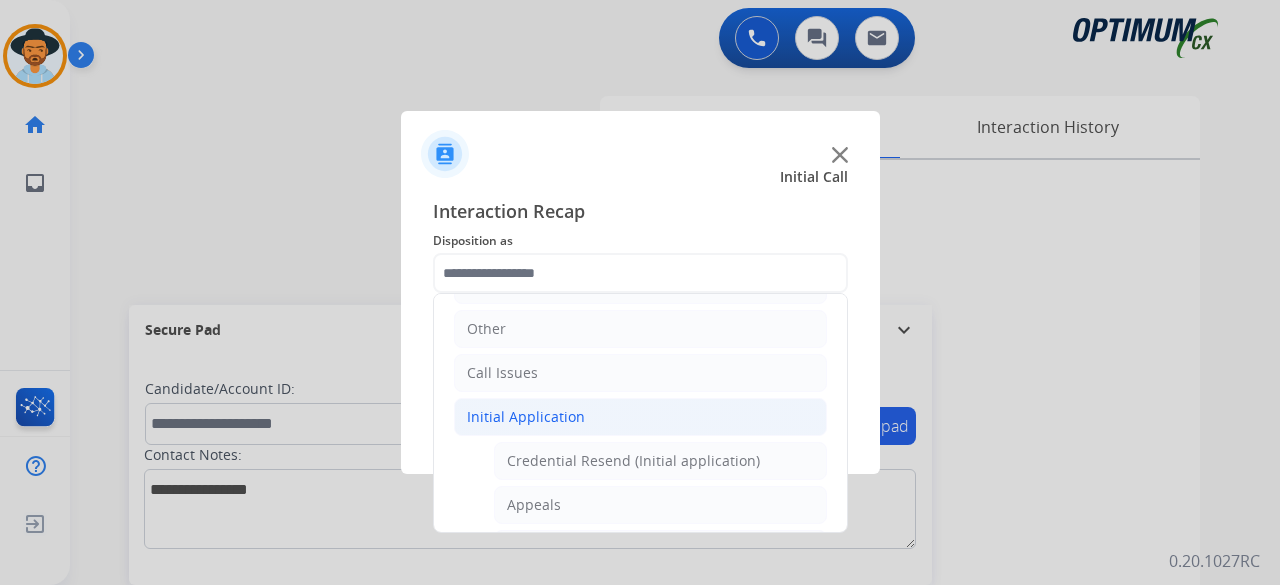 scroll, scrollTop: 0, scrollLeft: 0, axis: both 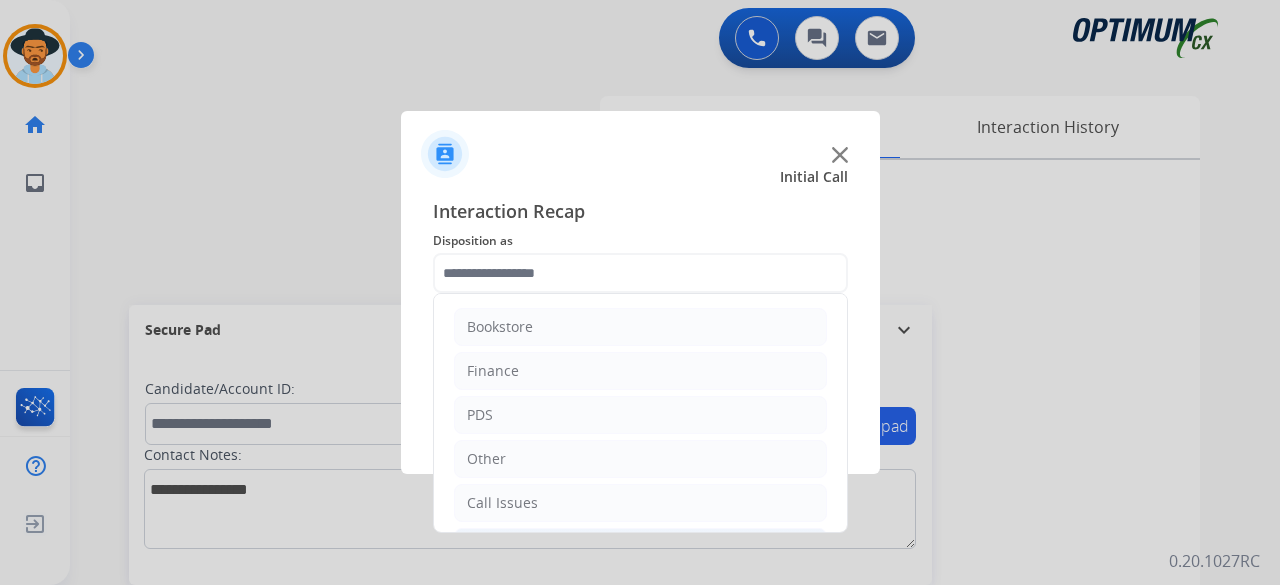 drag, startPoint x: 663, startPoint y: 299, endPoint x: 702, endPoint y: 231, distance: 78.39005 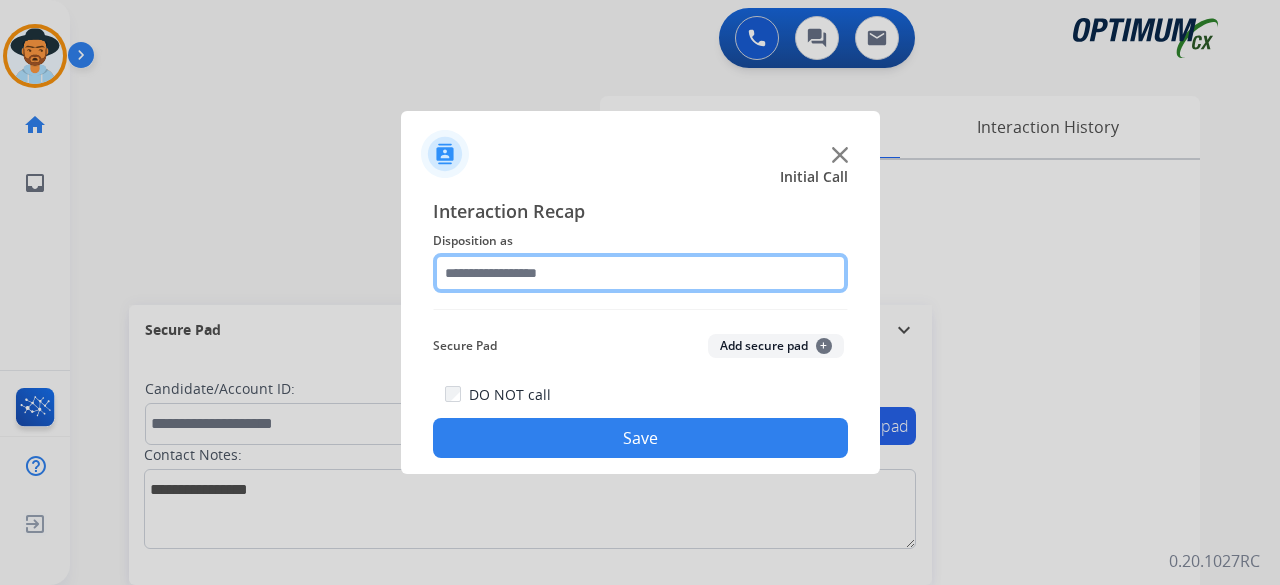 click 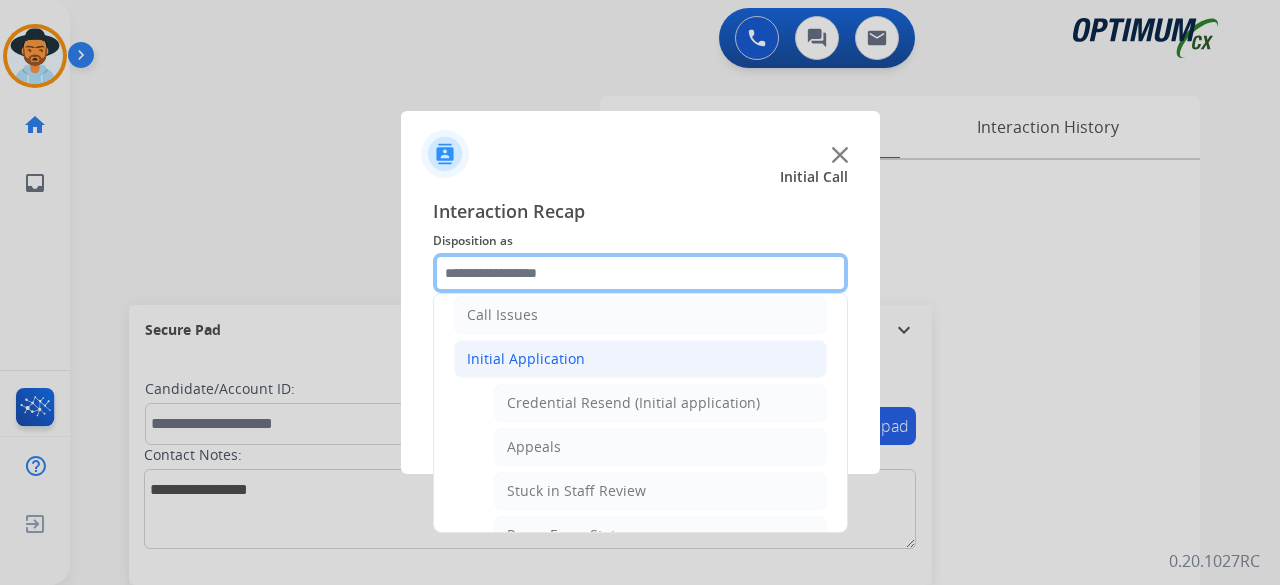 scroll, scrollTop: 243, scrollLeft: 0, axis: vertical 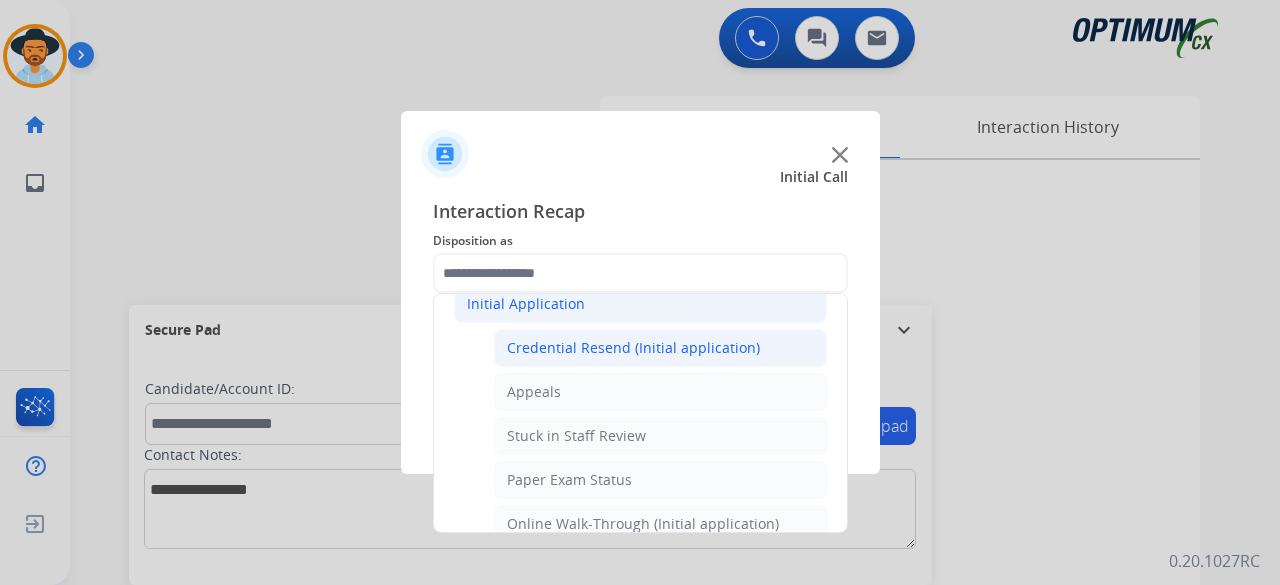 click on "Credential Resend (Initial application)" 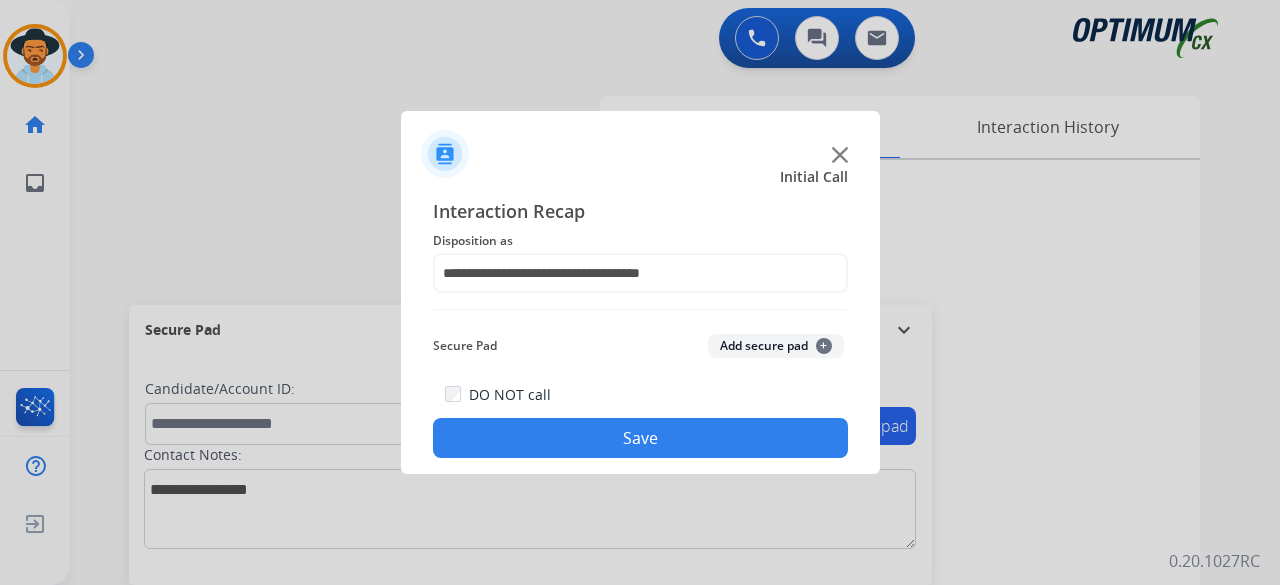 click on "Add secure pad  +" 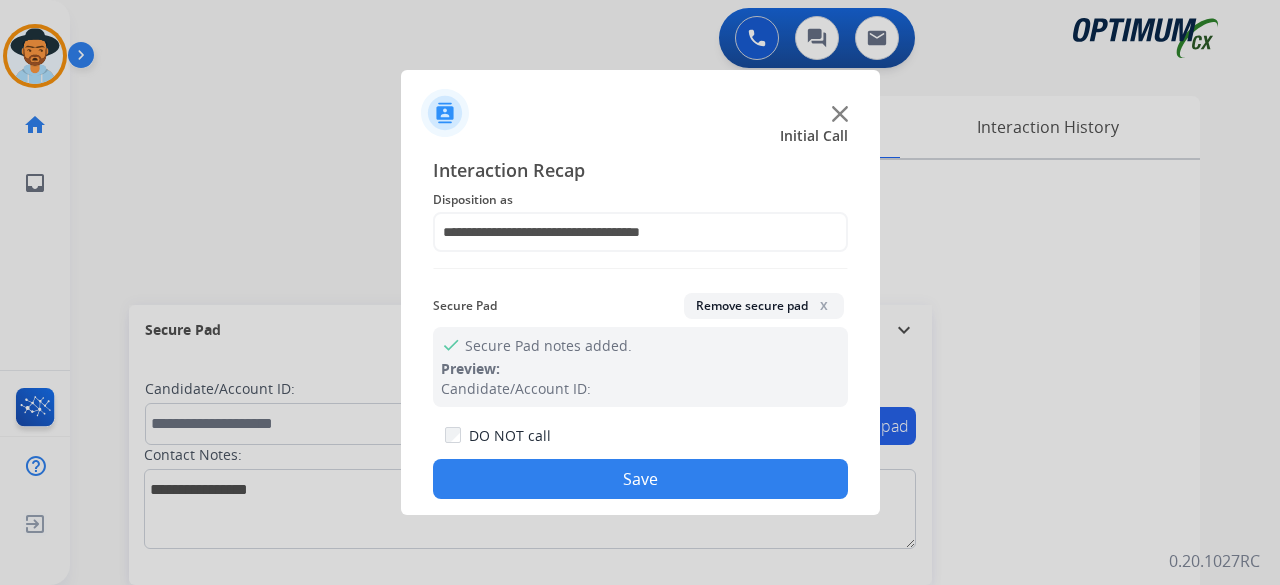 click on "Save" 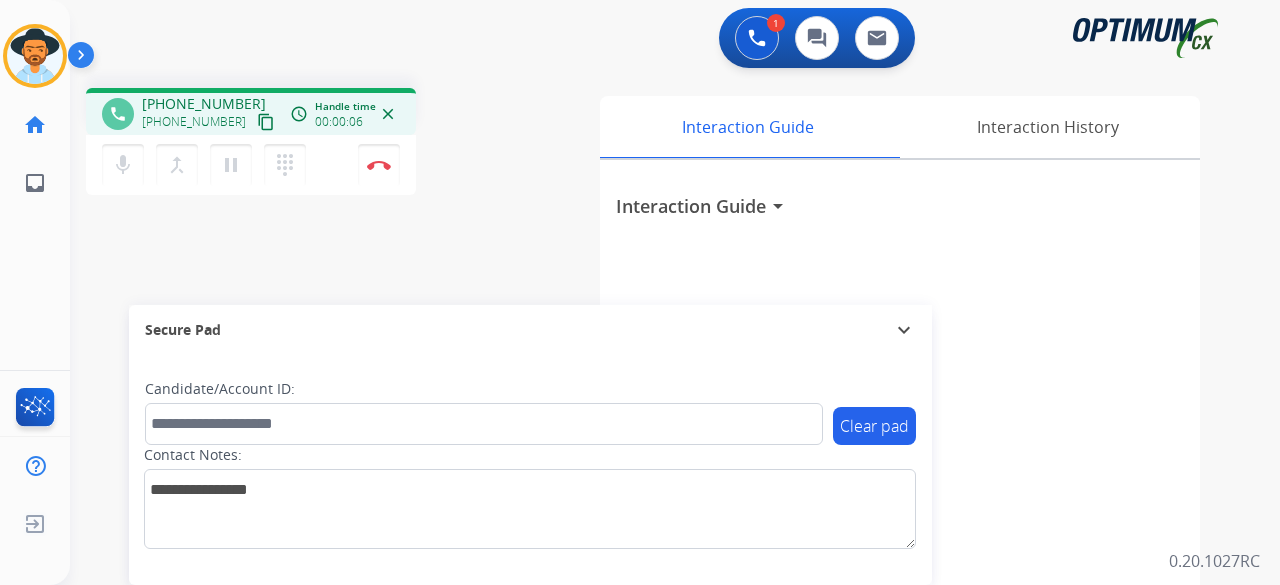 click on "content_copy" at bounding box center [266, 122] 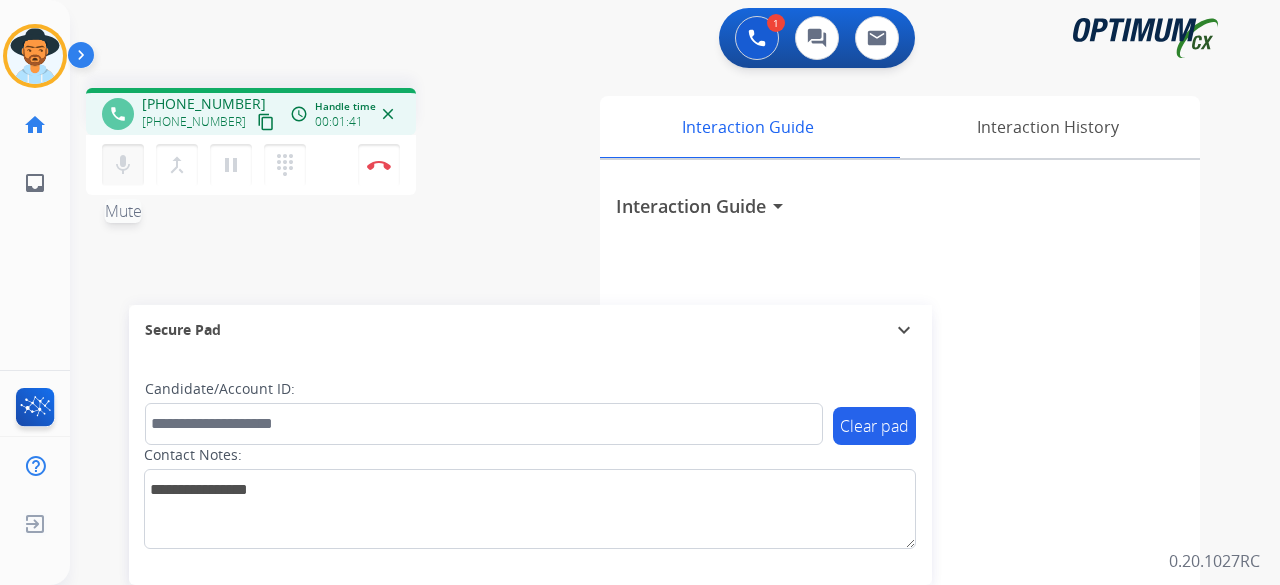 click on "mic" at bounding box center [123, 165] 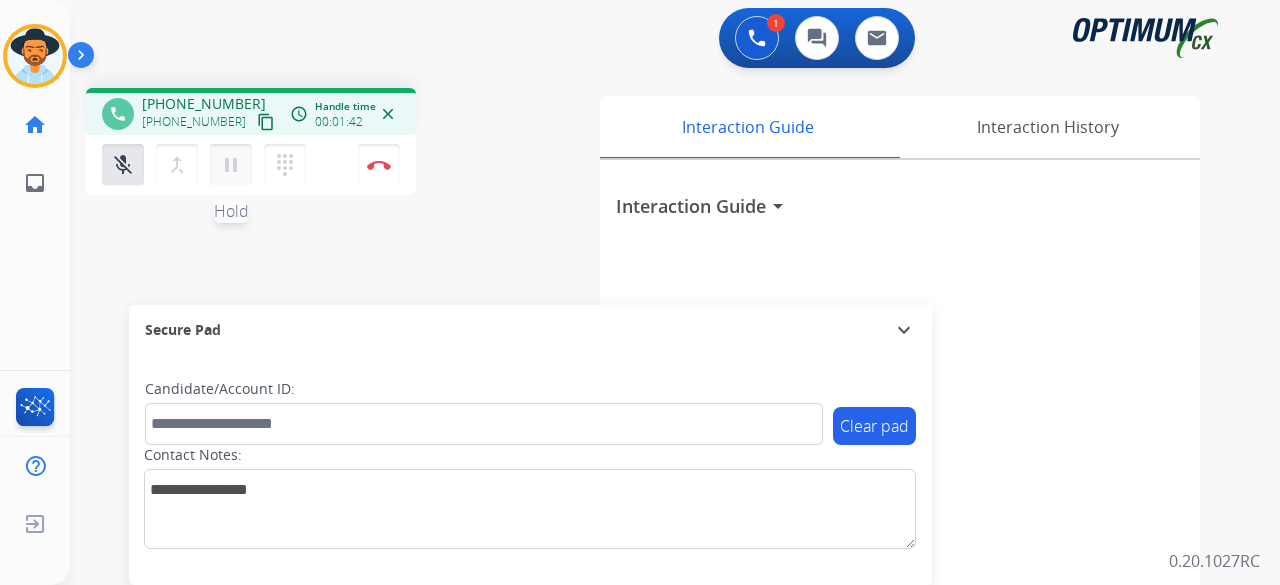 click on "pause Hold" at bounding box center (231, 165) 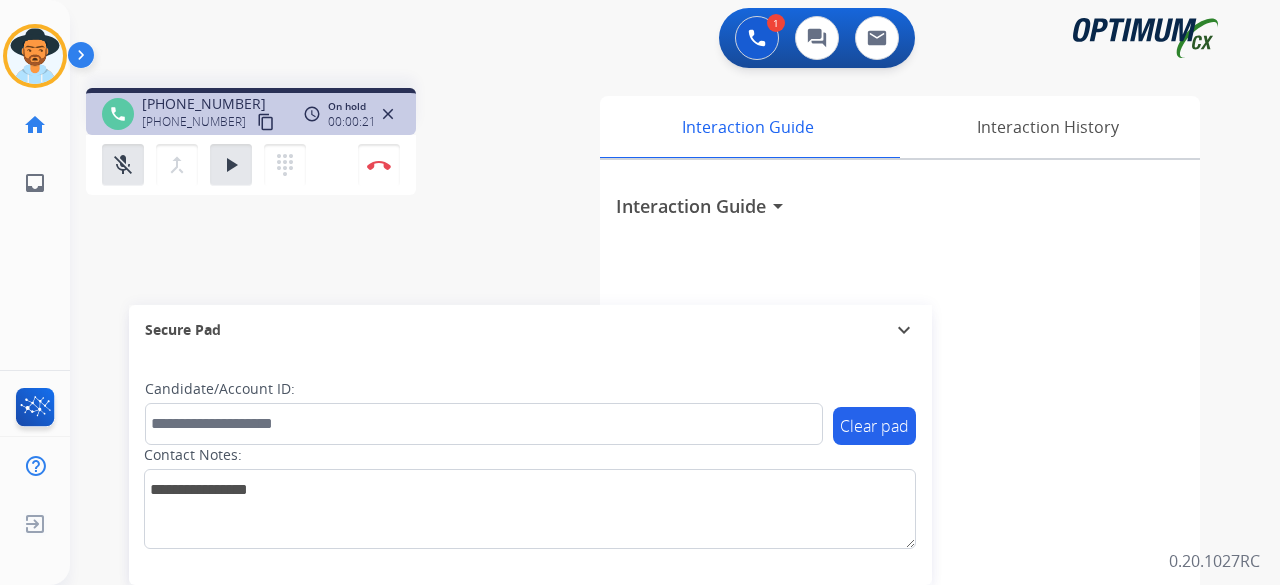 click on "phone +18175076228 +18175076228 content_copy access_time Call metrics Queue   00:09 Hold   00:21 Talk   01:43 Total   02:12 On hold 00:00:21 close mic_off Mute merge_type Bridge play_arrow Hold dialpad Dialpad Disconnect swap_horiz Break voice bridge close_fullscreen Connect 3-Way Call merge_type Separate 3-Way Call  Interaction Guide   Interaction History  Interaction Guide arrow_drop_down Secure Pad expand_more Clear pad Candidate/Account ID: Contact Notes:" at bounding box center (651, 489) 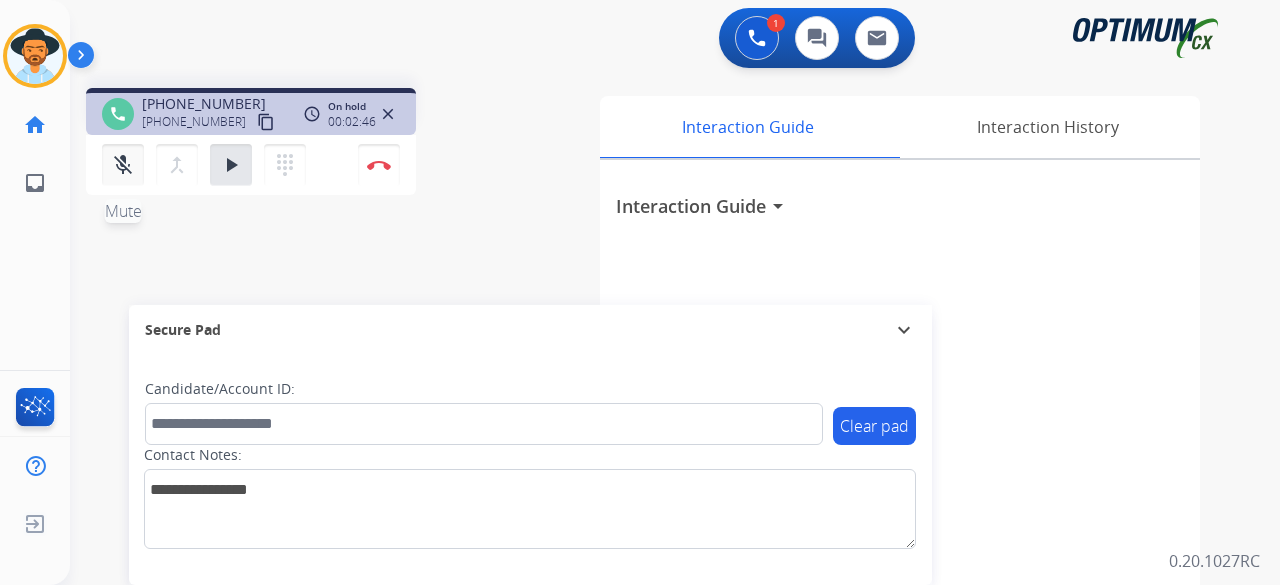 click on "mic_off" at bounding box center (123, 165) 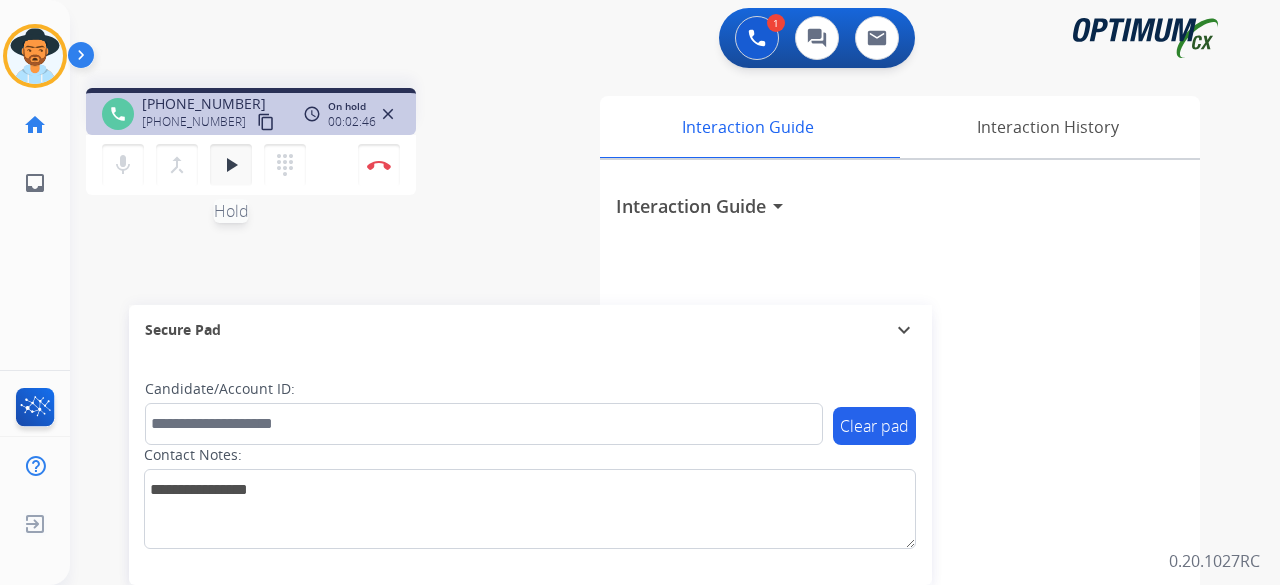 click on "play_arrow Hold" at bounding box center (231, 165) 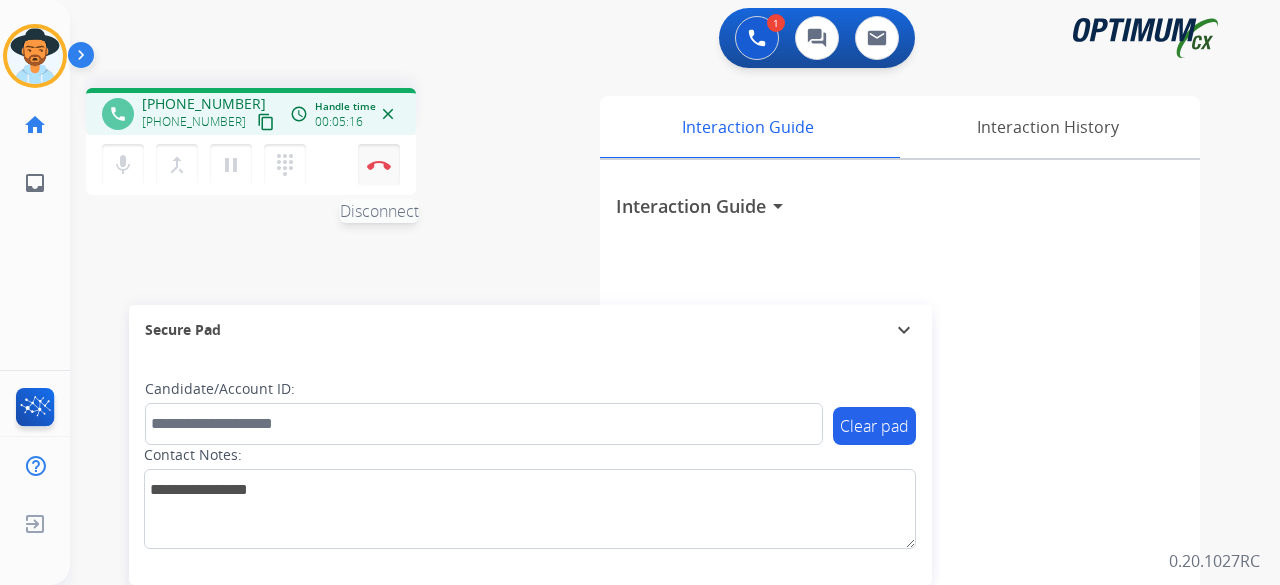 click on "Disconnect" at bounding box center [379, 165] 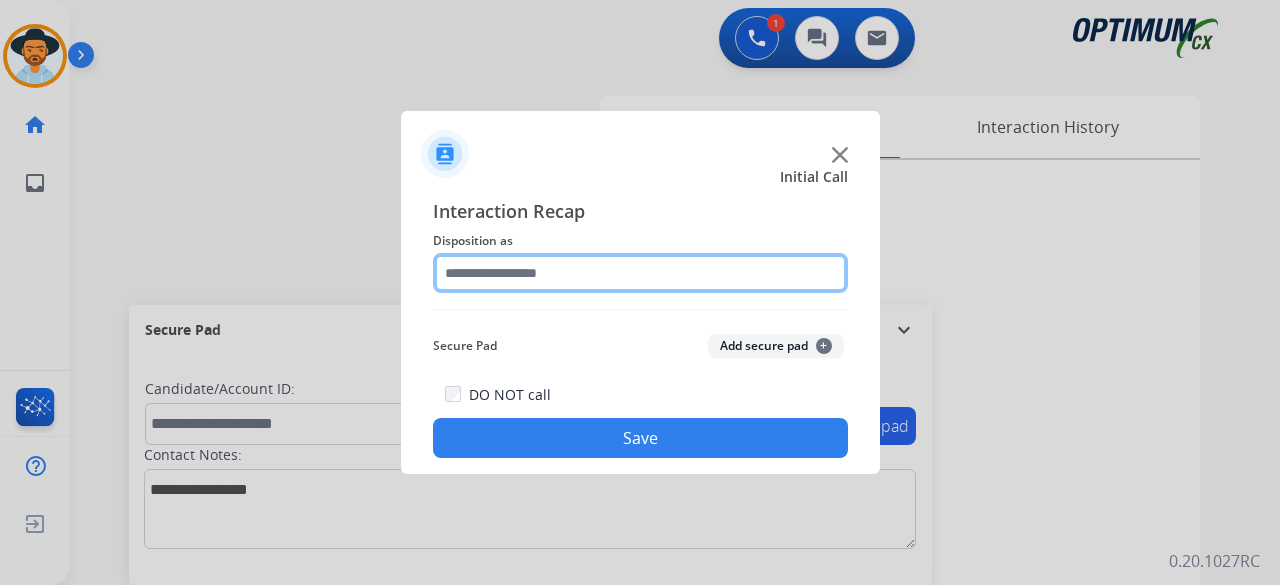 click 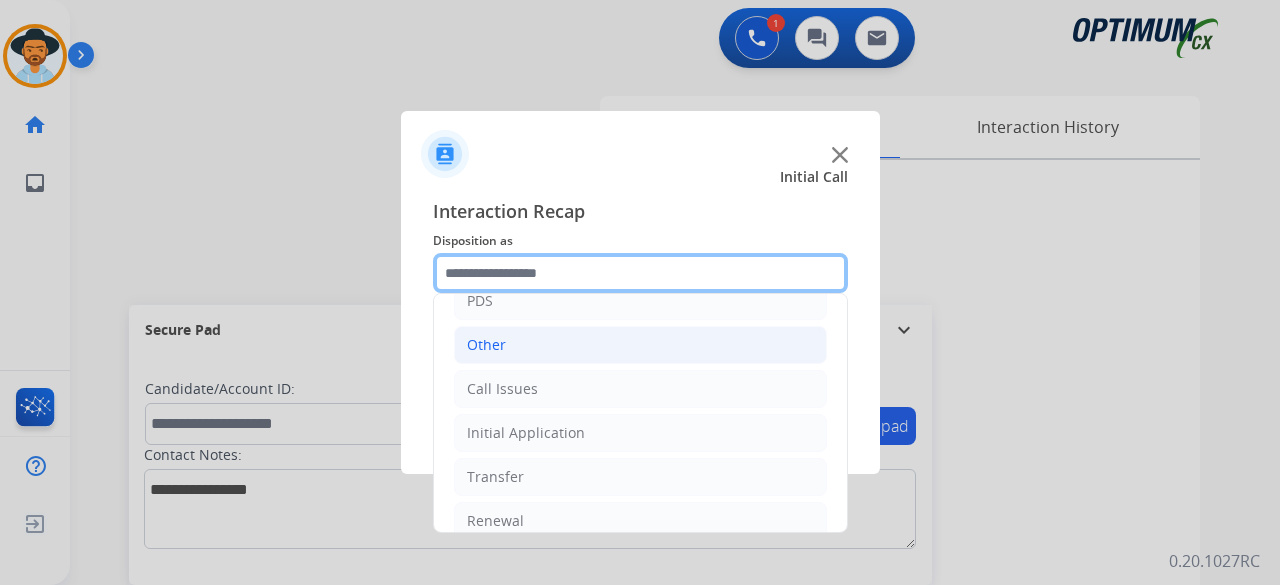 scroll, scrollTop: 128, scrollLeft: 0, axis: vertical 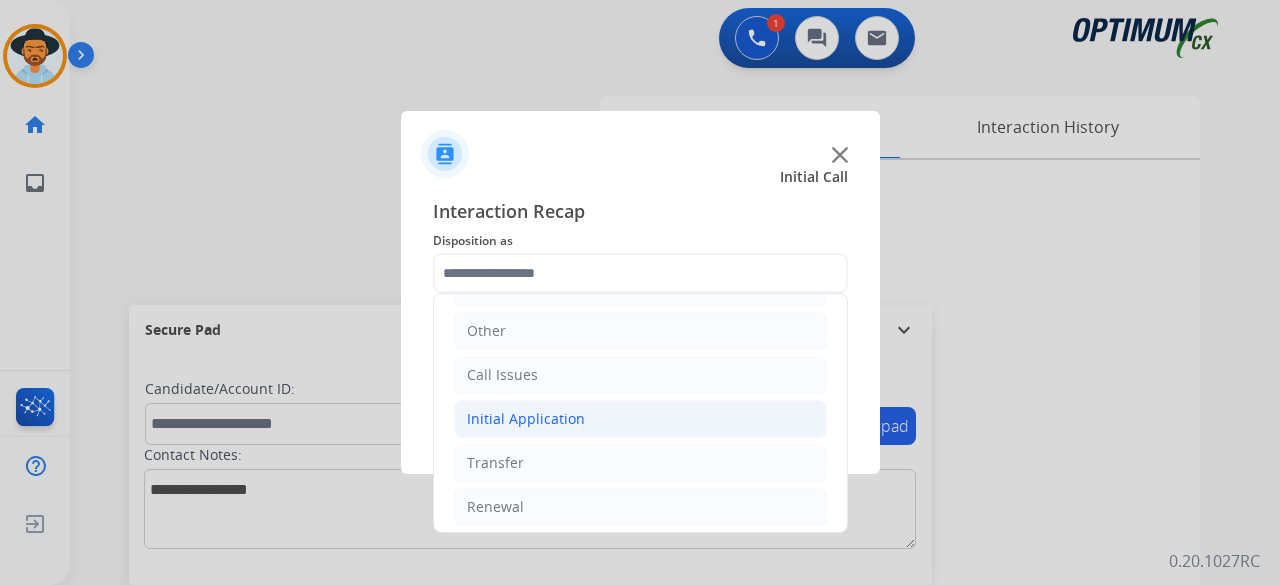 click on "Initial Application" 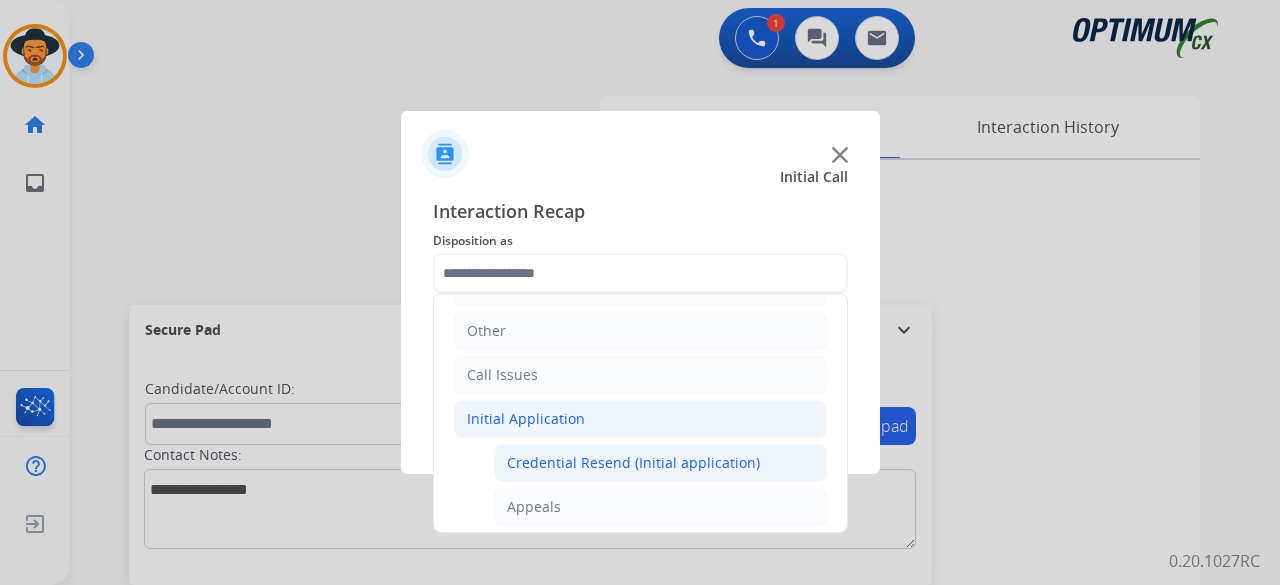 click on "Credential Resend (Initial application)" 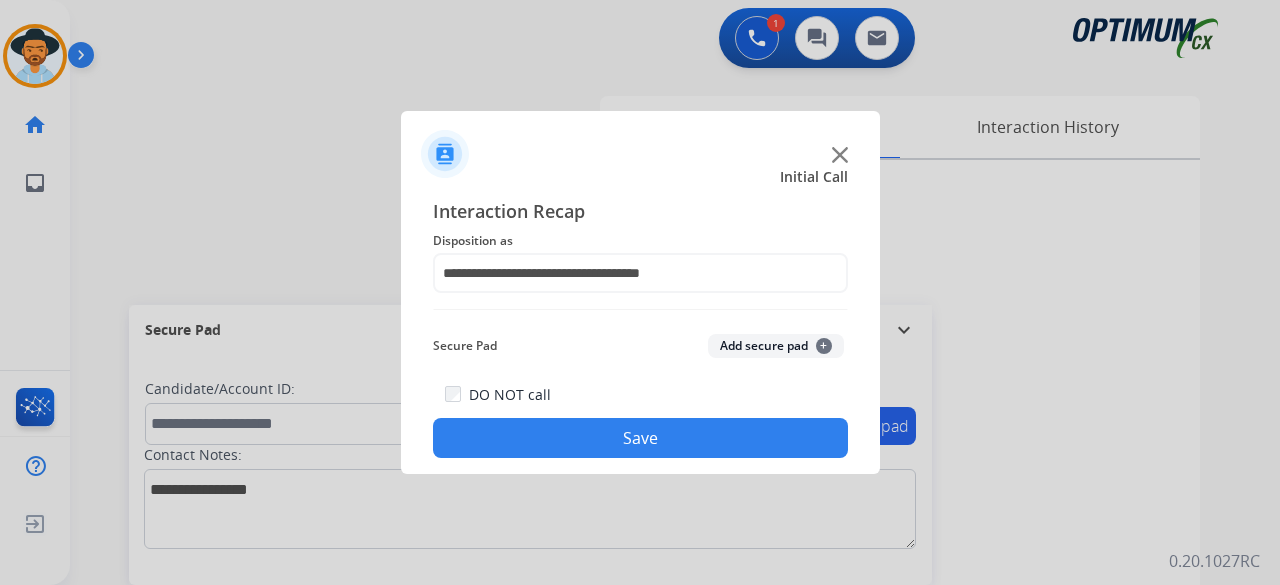 click on "Add secure pad  +" 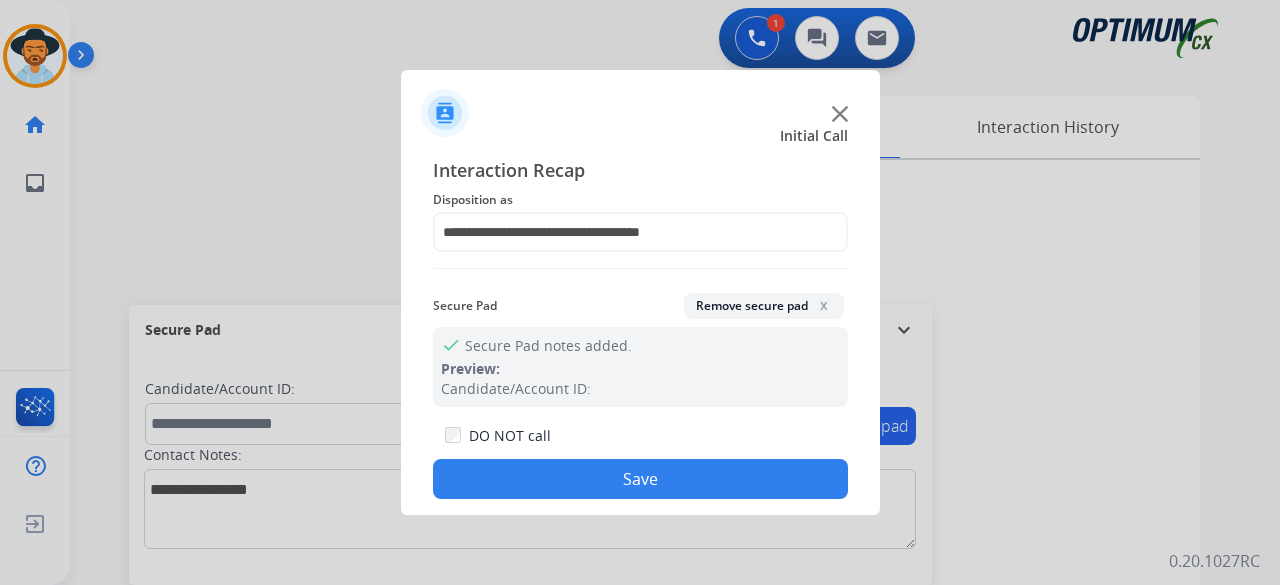 click on "Save" 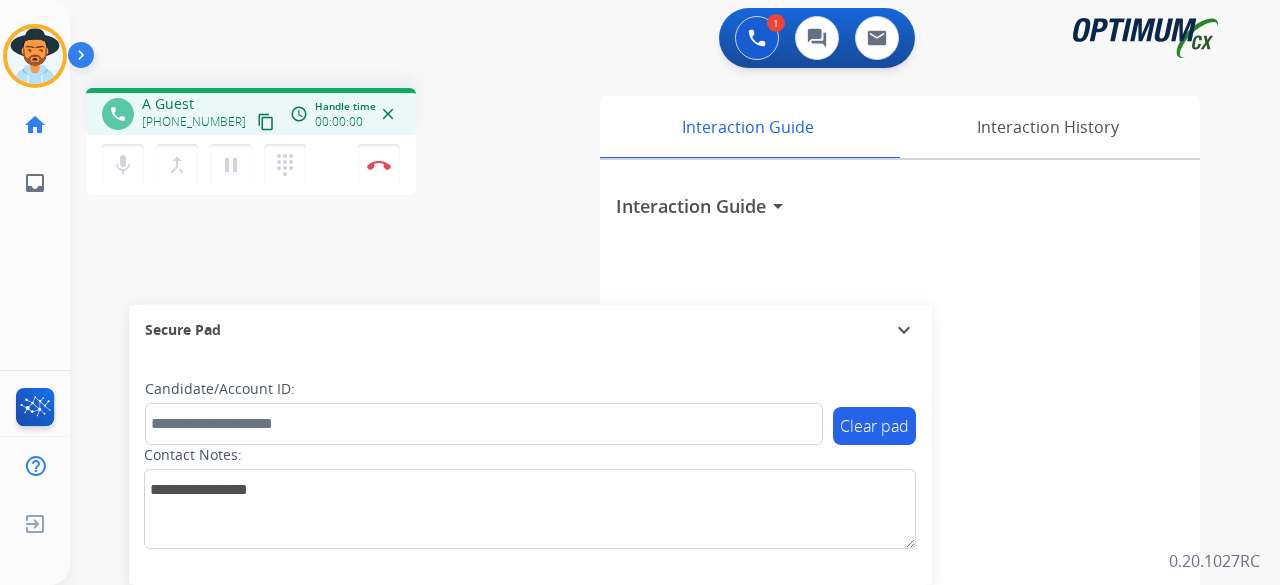 click on "content_copy" at bounding box center (266, 122) 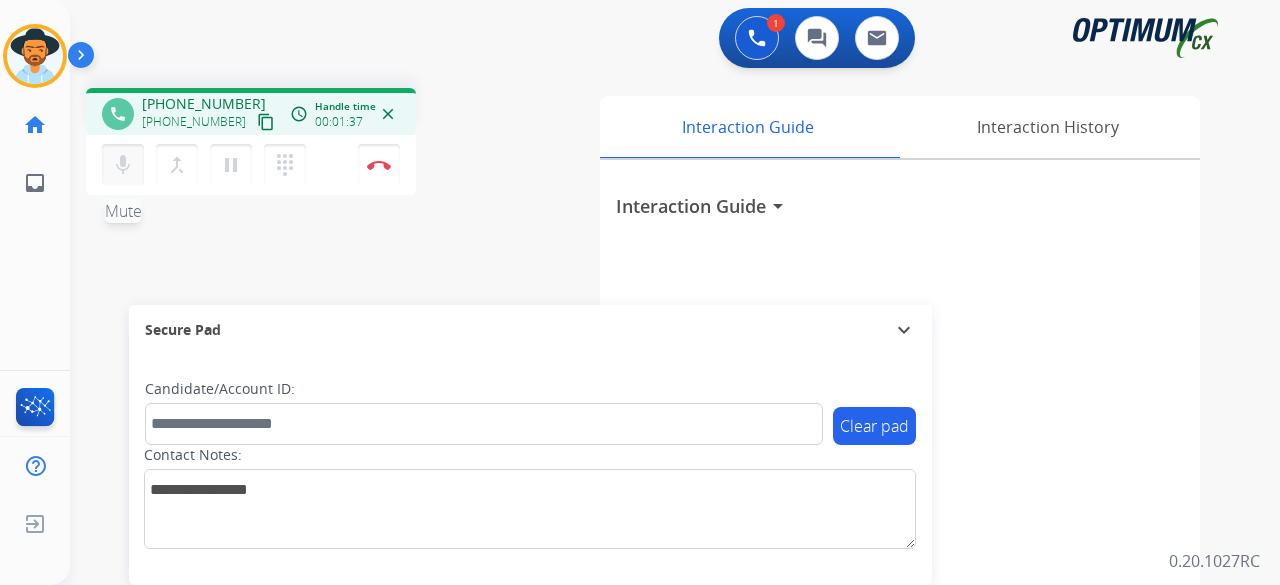 click on "mic" at bounding box center [123, 165] 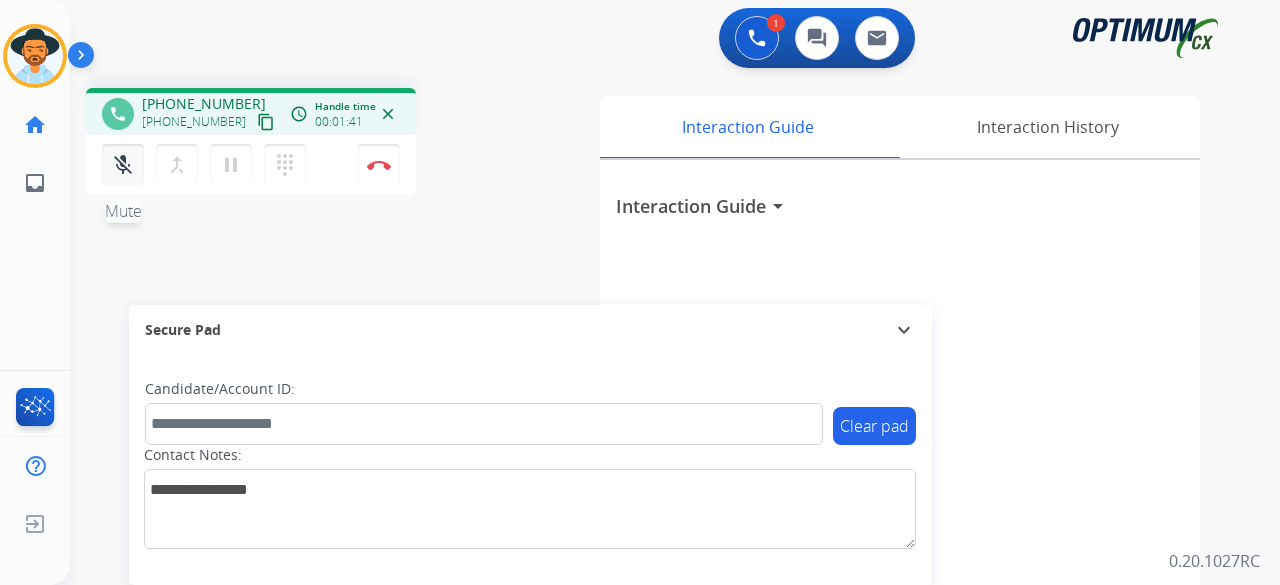 click on "mic_off" at bounding box center (123, 165) 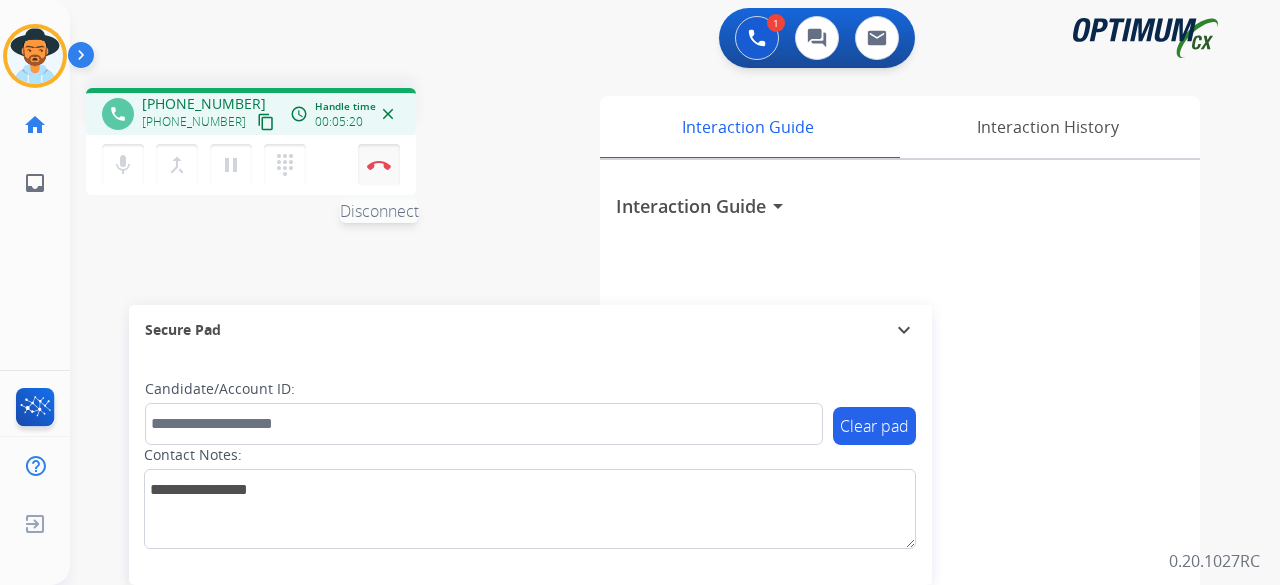 click on "Disconnect" at bounding box center (379, 165) 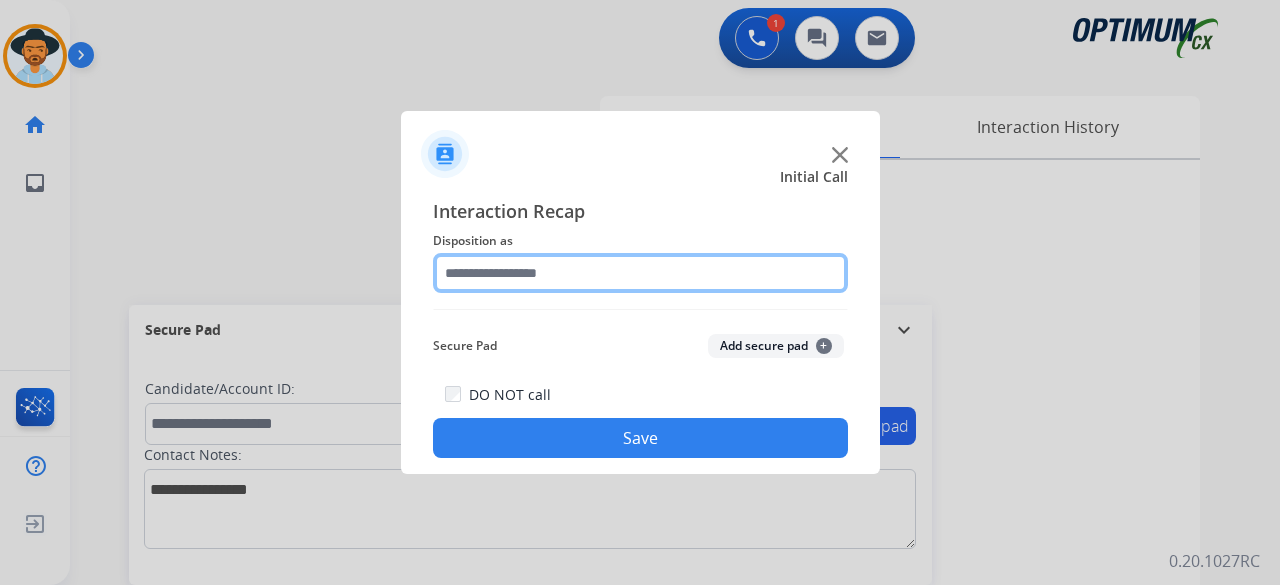 click 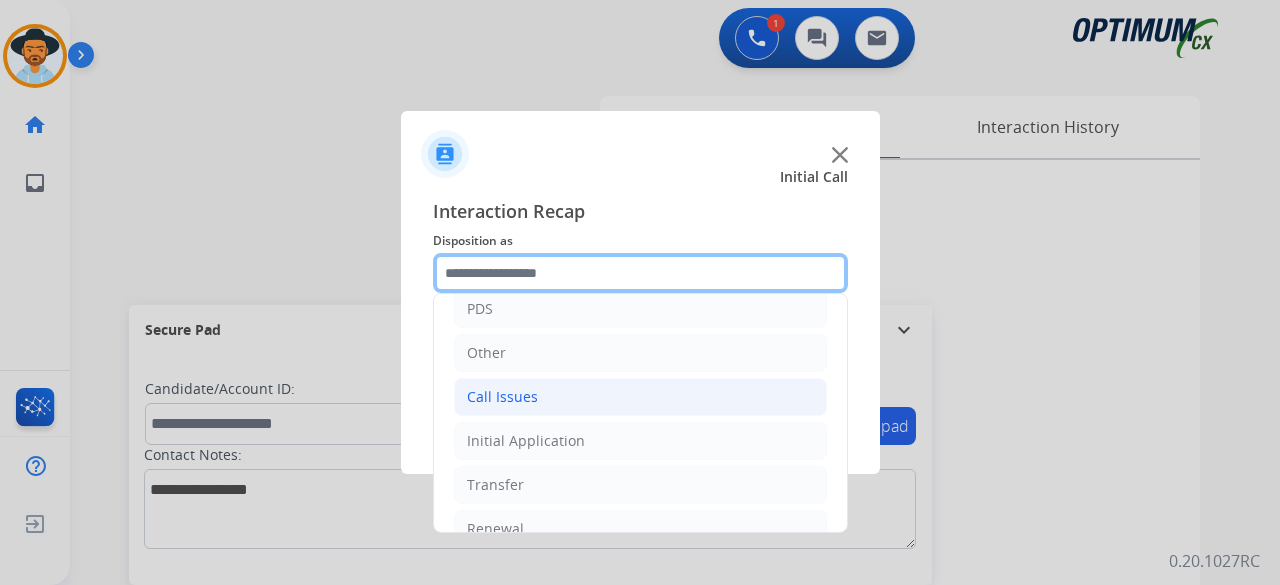 scroll, scrollTop: 130, scrollLeft: 0, axis: vertical 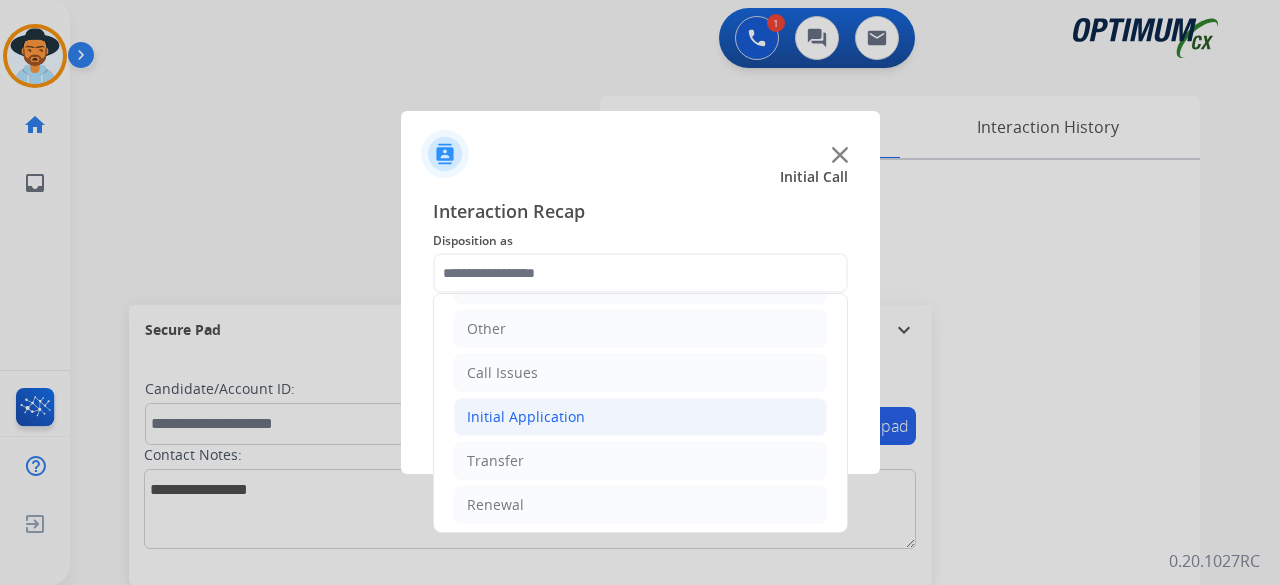 click on "Initial Application" 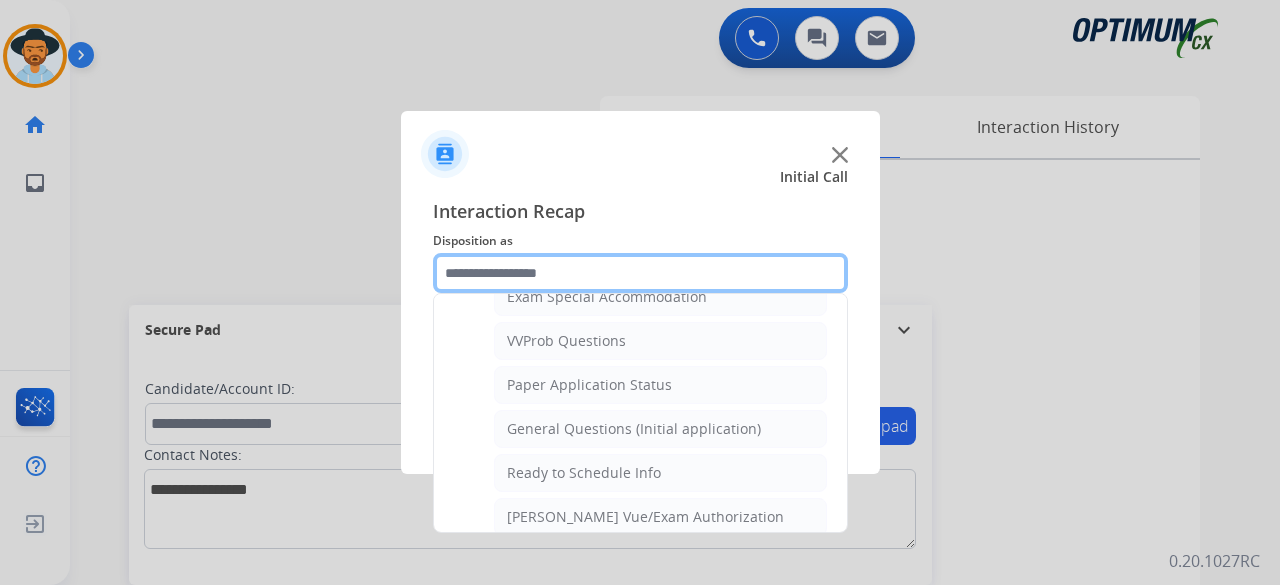 scroll, scrollTop: 1067, scrollLeft: 0, axis: vertical 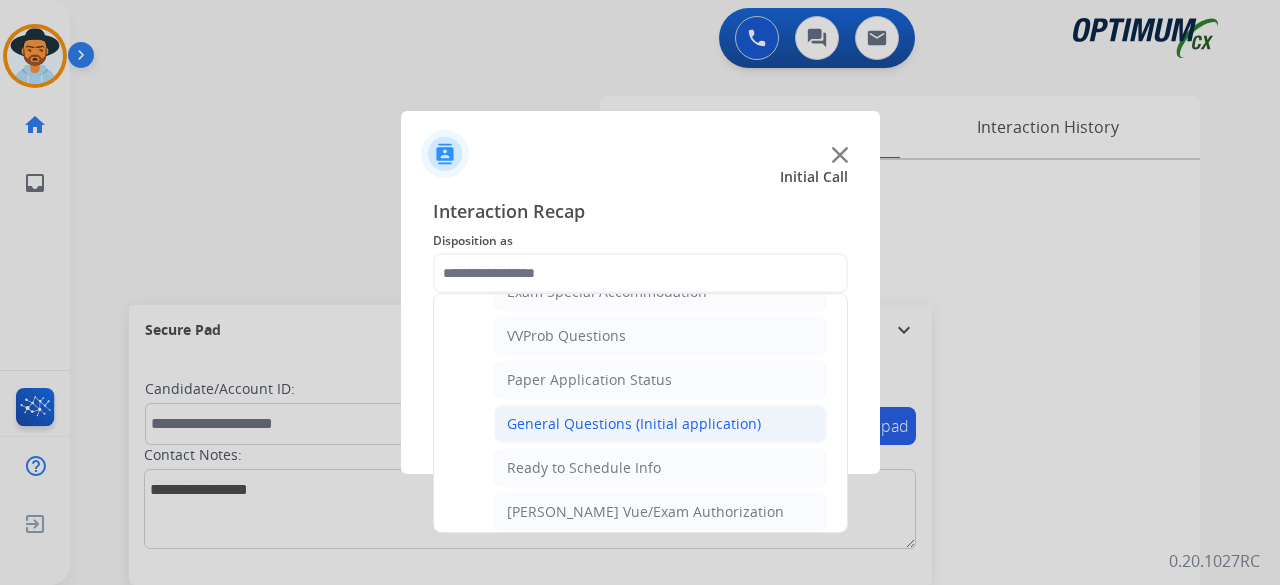 click on "General Questions (Initial application)" 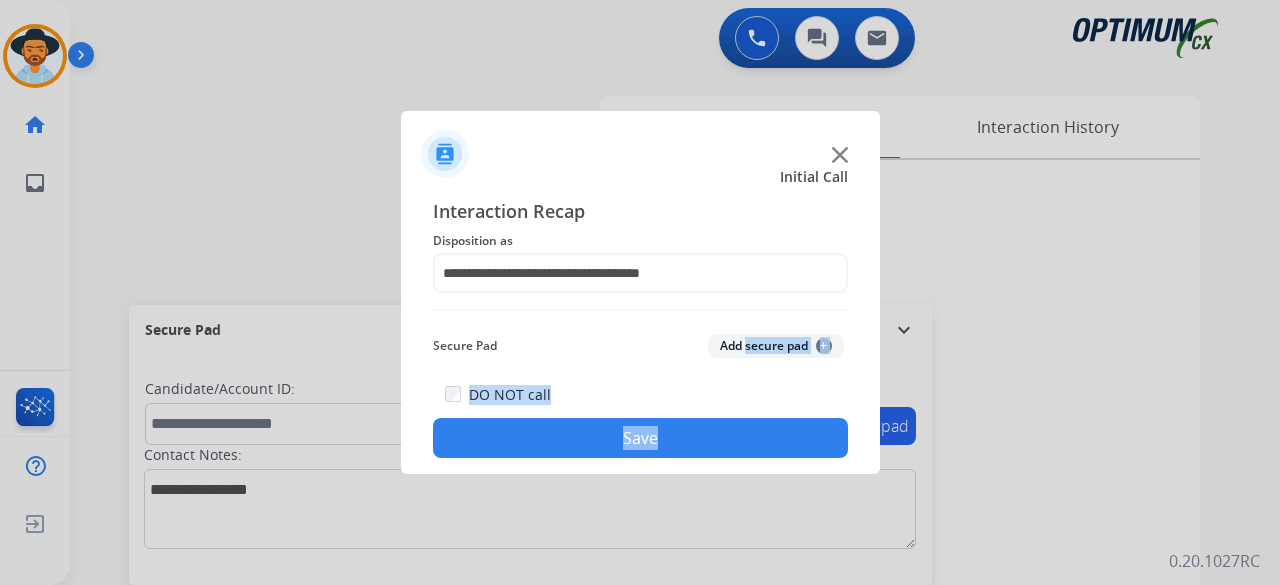 drag, startPoint x: 665, startPoint y: 405, endPoint x: 742, endPoint y: 346, distance: 97.00516 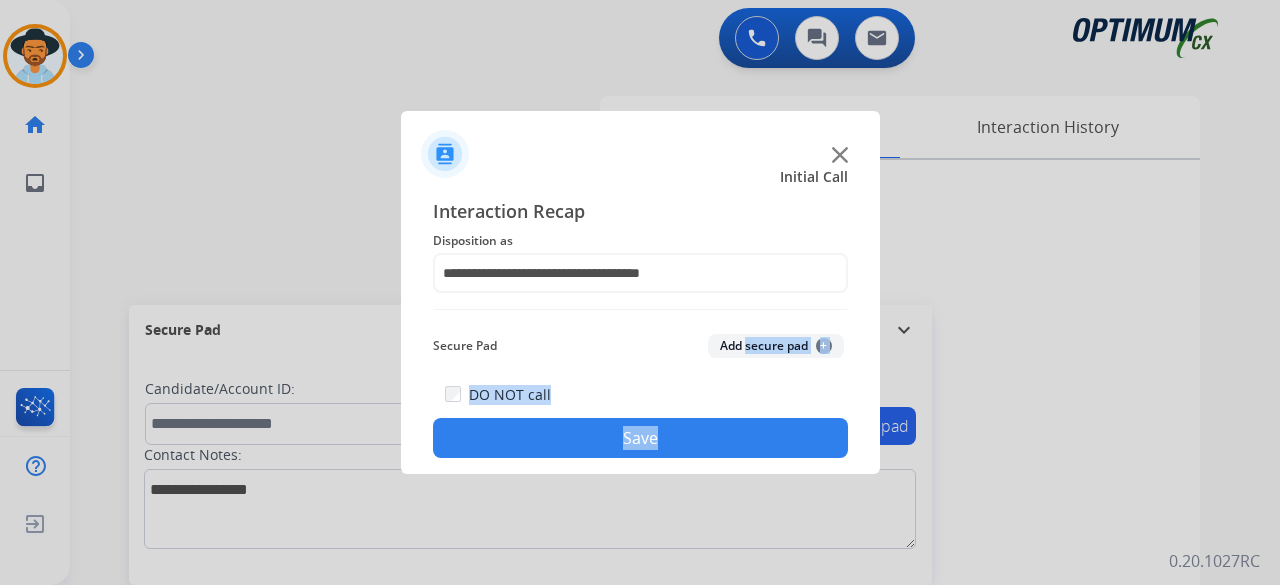 click on "**********" 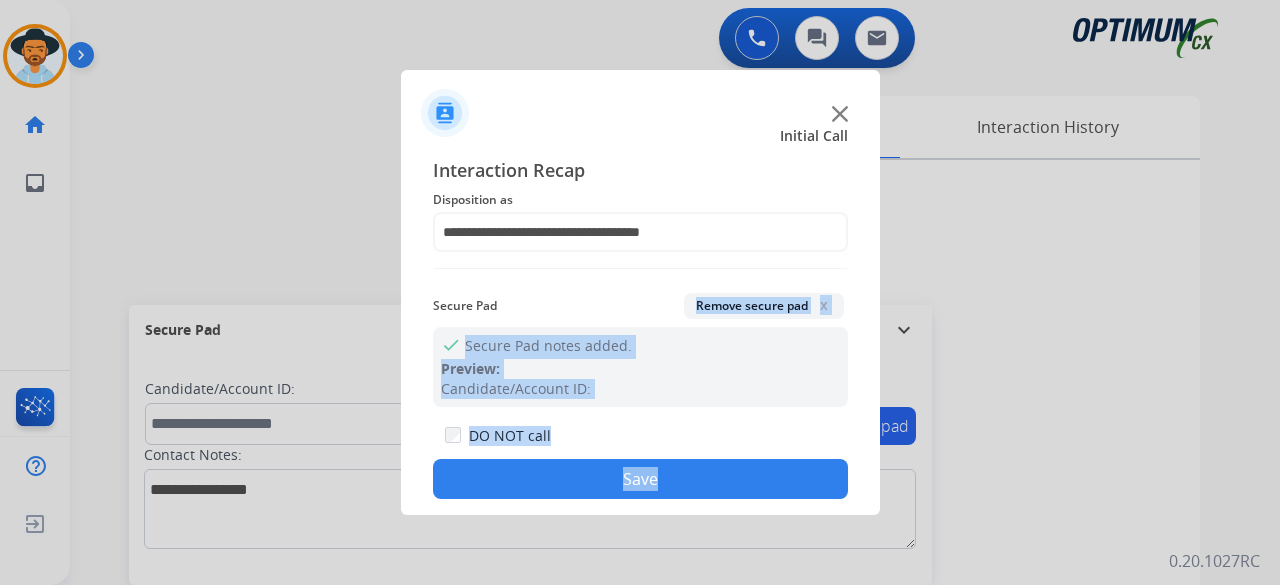 click on "Save" 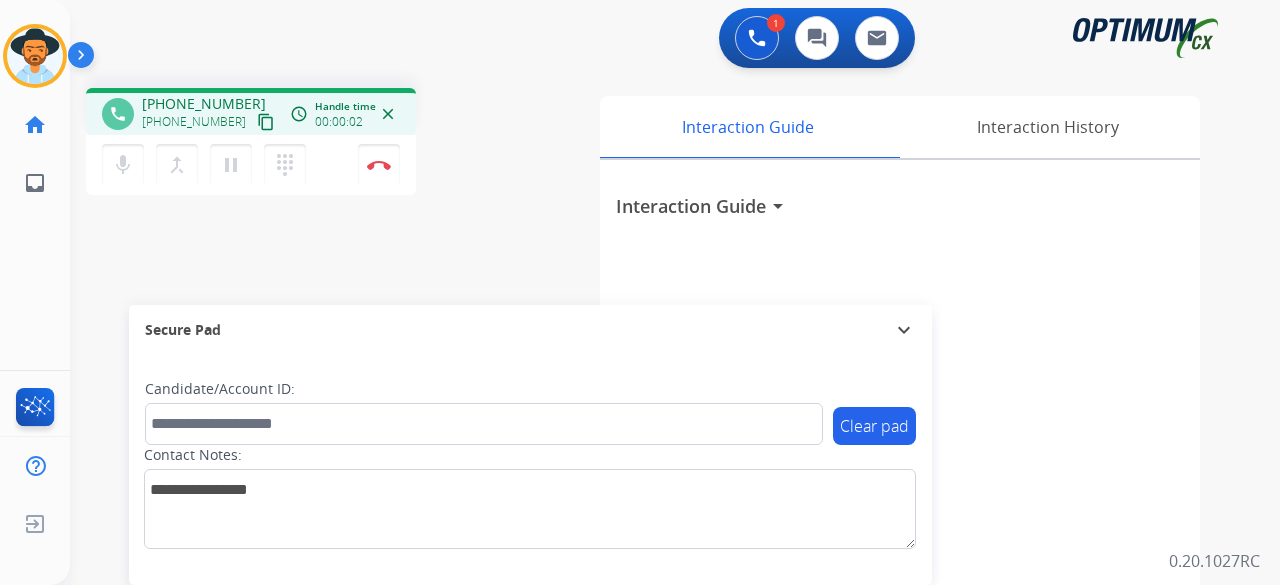 click on "content_copy" at bounding box center (266, 122) 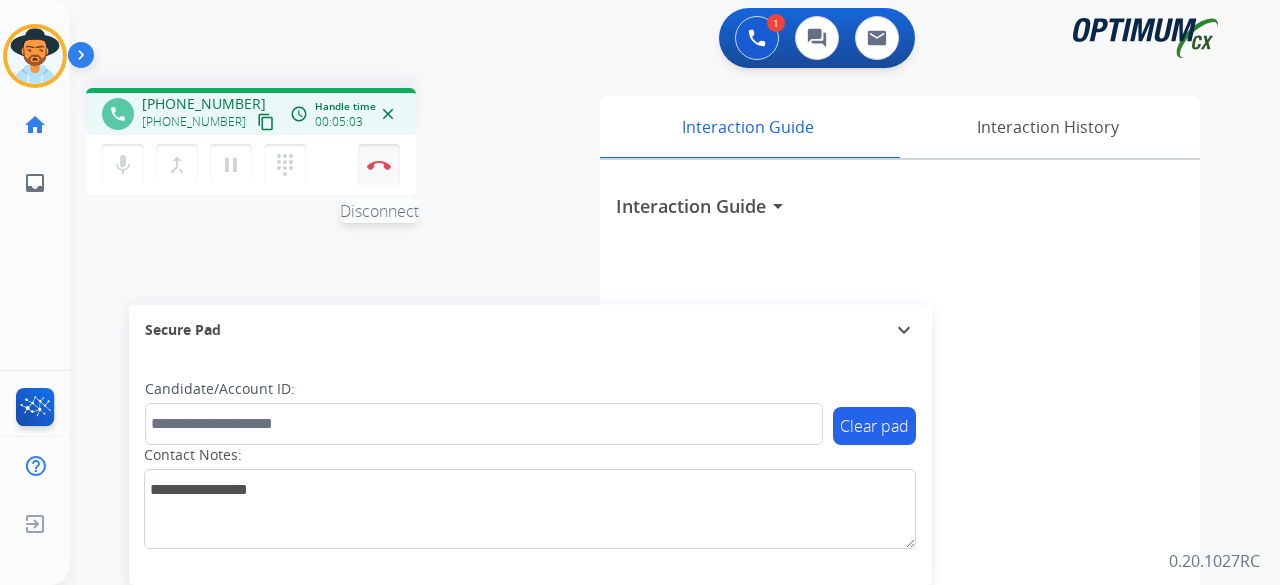 click on "Disconnect" at bounding box center [379, 165] 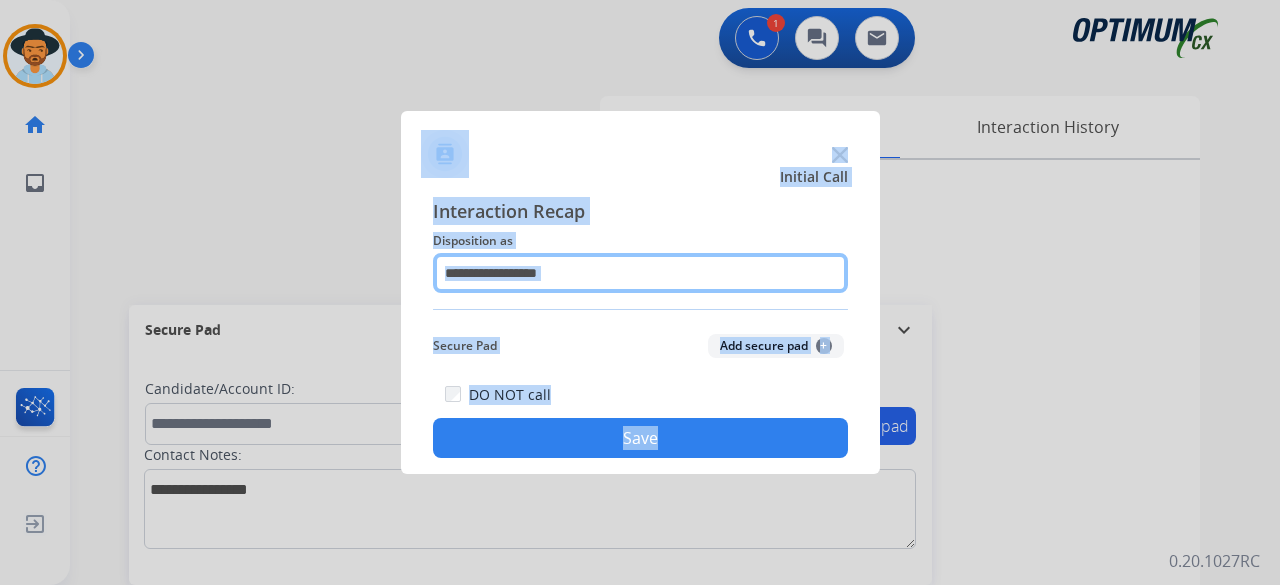 click 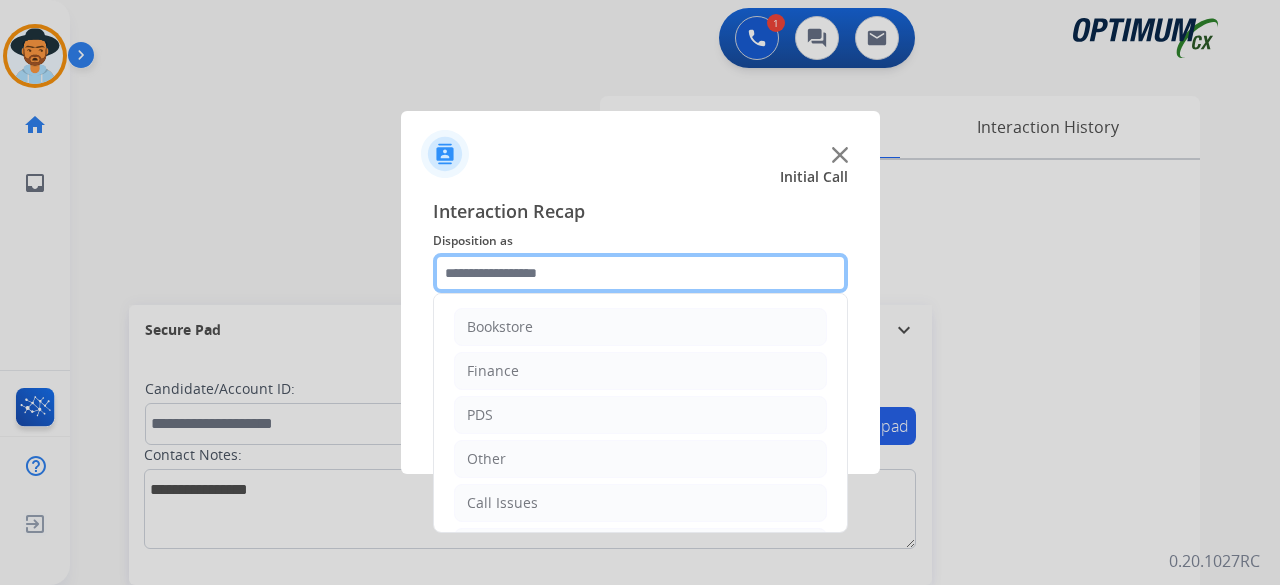 scroll, scrollTop: 130, scrollLeft: 0, axis: vertical 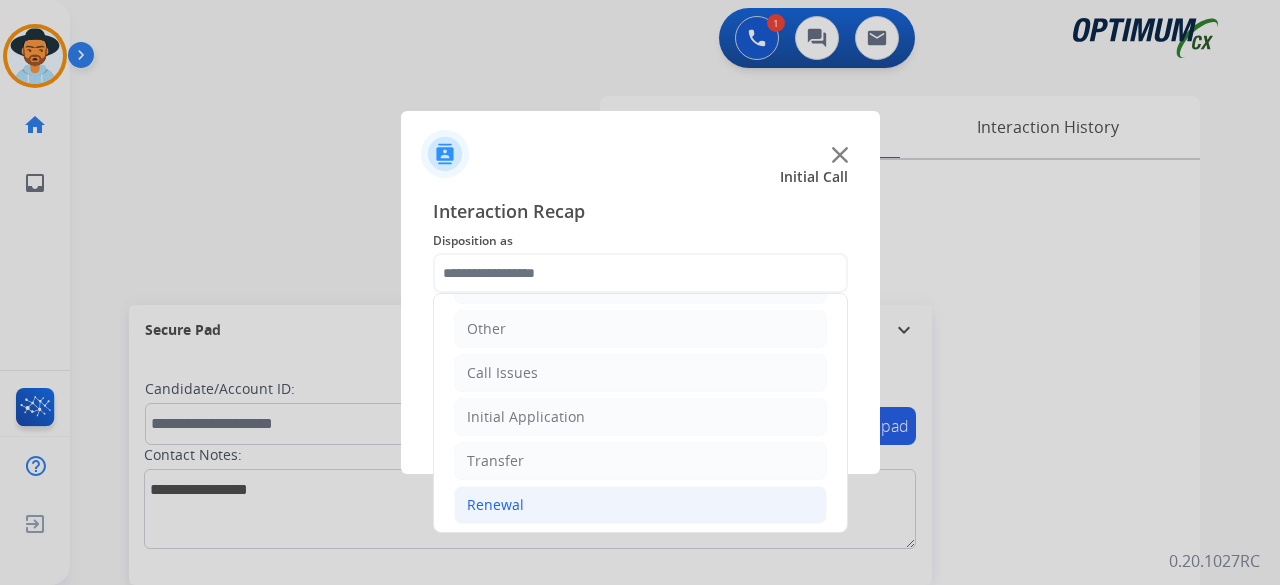 click on "Renewal" 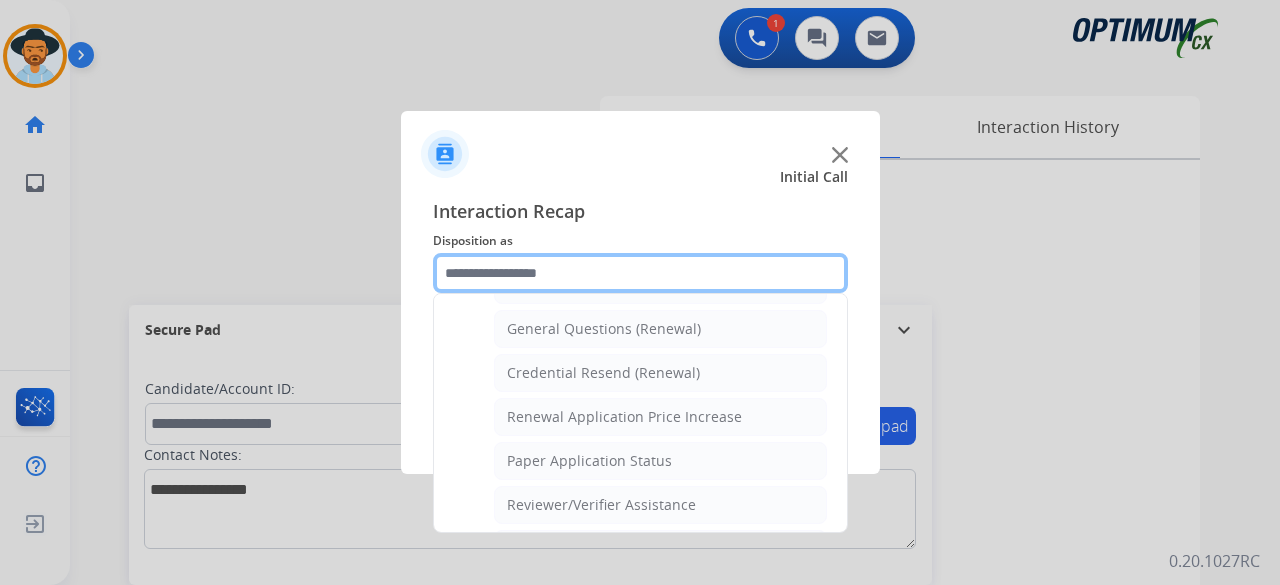 scroll, scrollTop: 528, scrollLeft: 0, axis: vertical 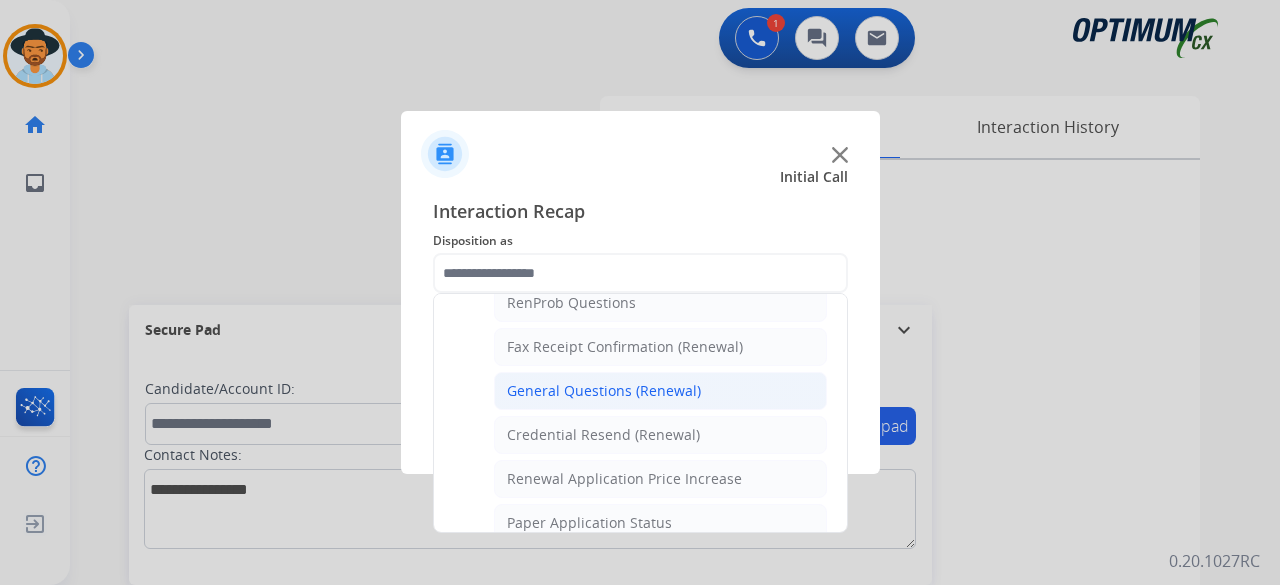 click on "General Questions (Renewal)" 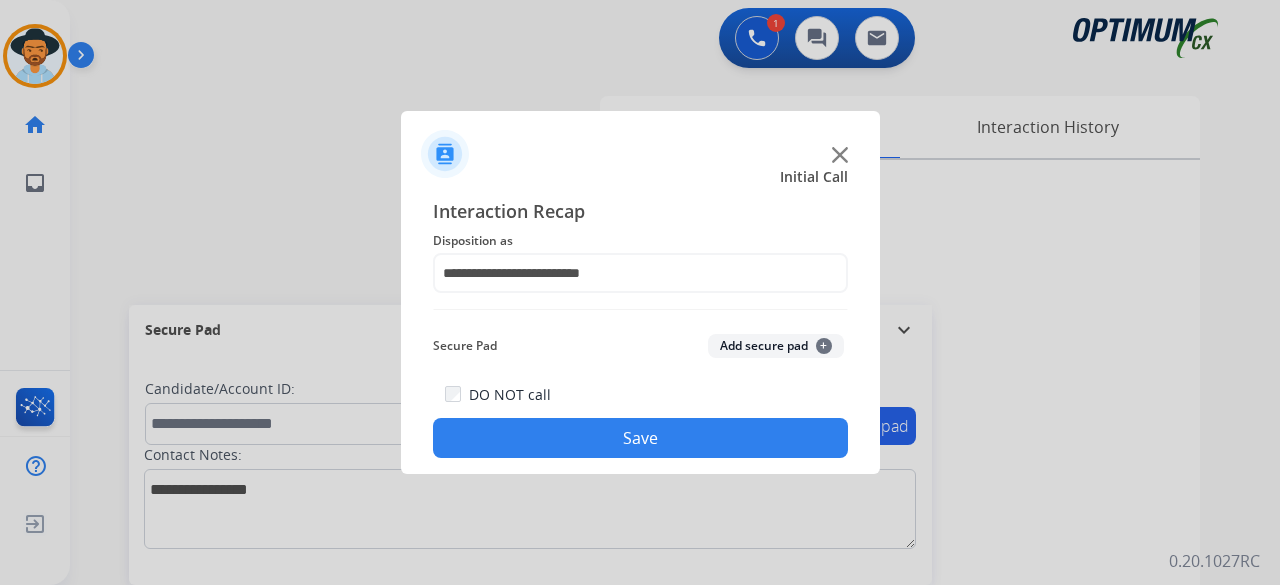 click on "Add secure pad  +" 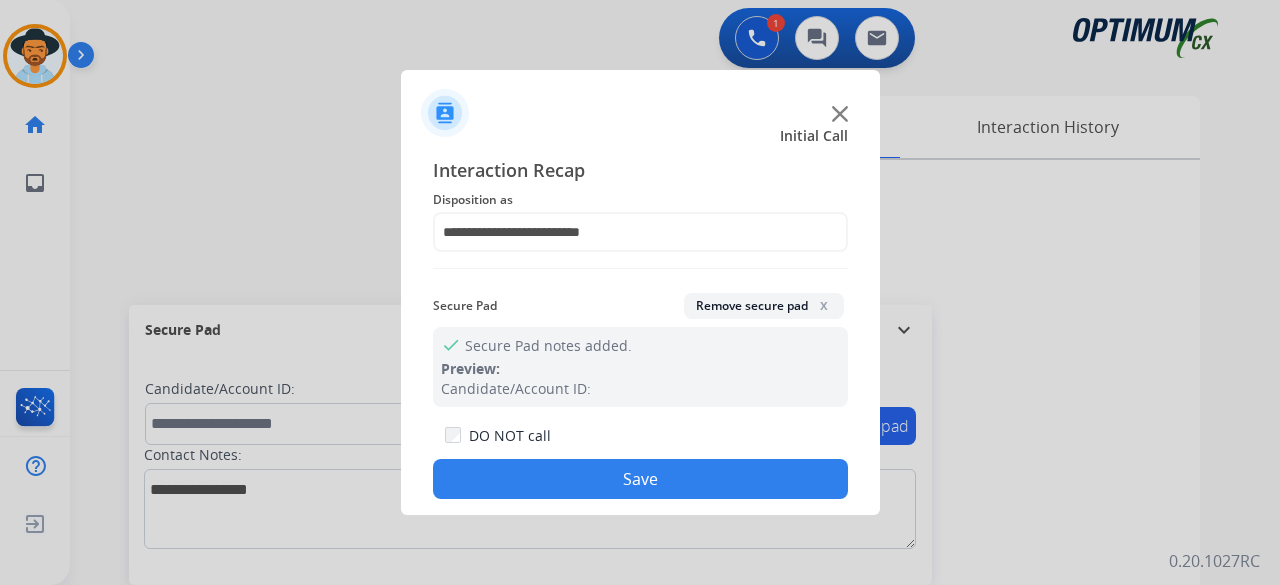 click on "Save" 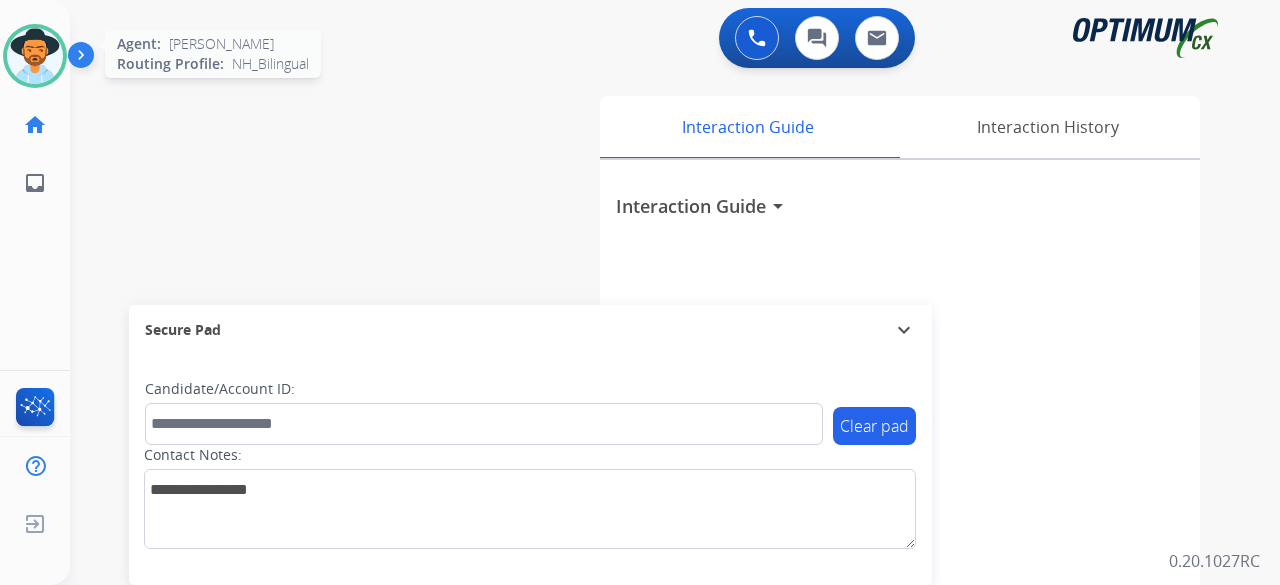 click at bounding box center [35, 56] 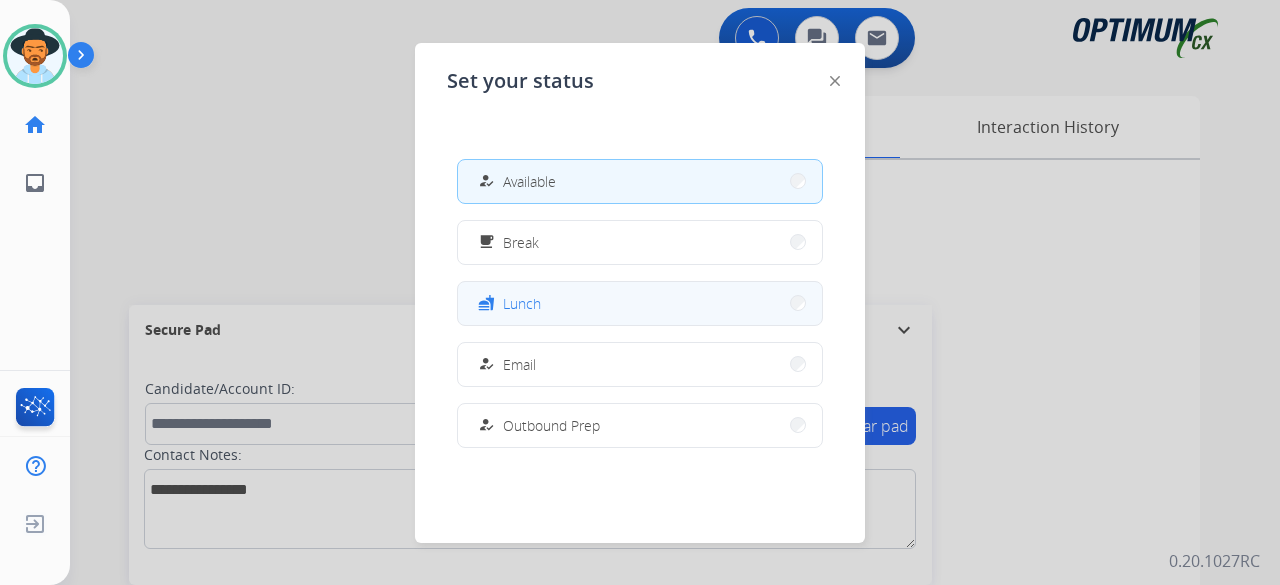 click on "fastfood Lunch" at bounding box center (640, 303) 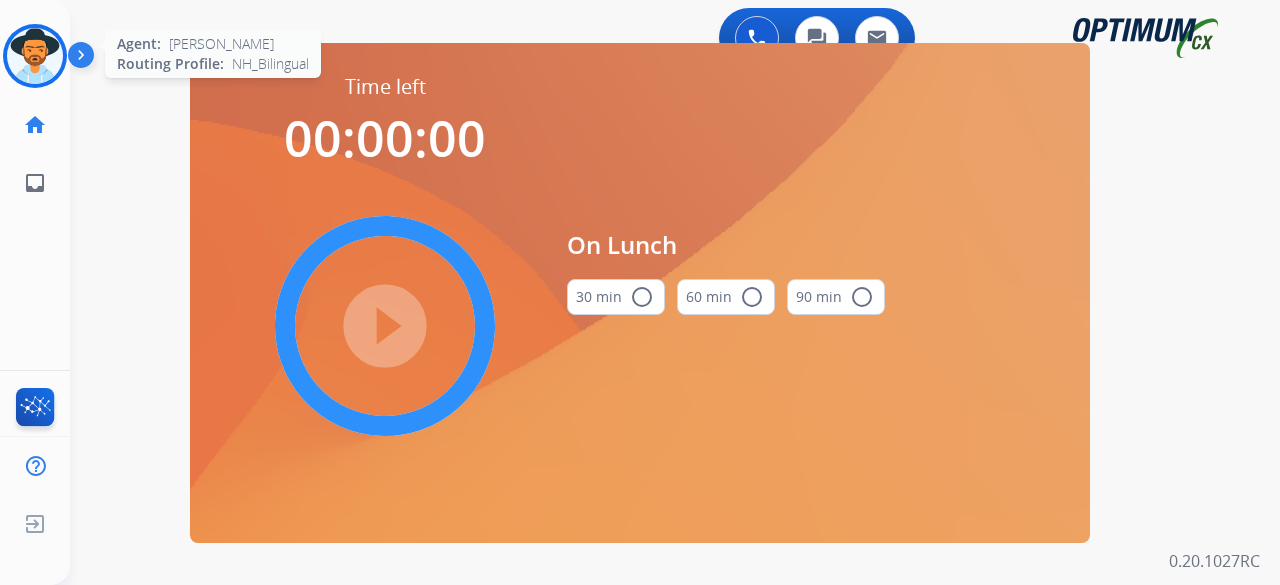 click at bounding box center [35, 56] 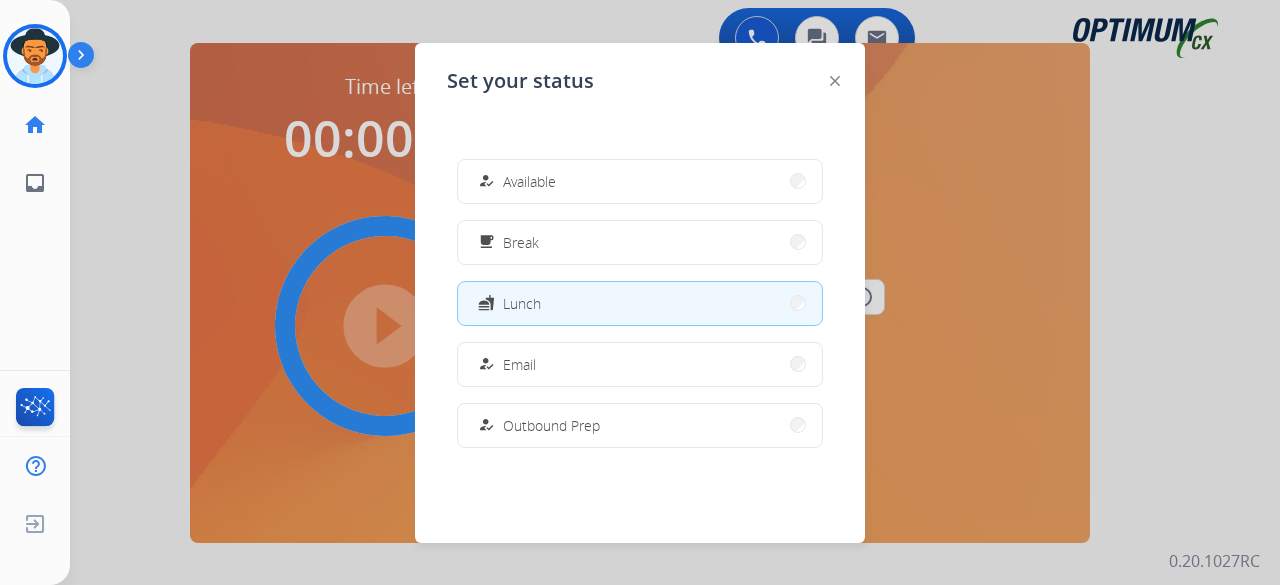 click on "how_to_reg Available" at bounding box center [640, 181] 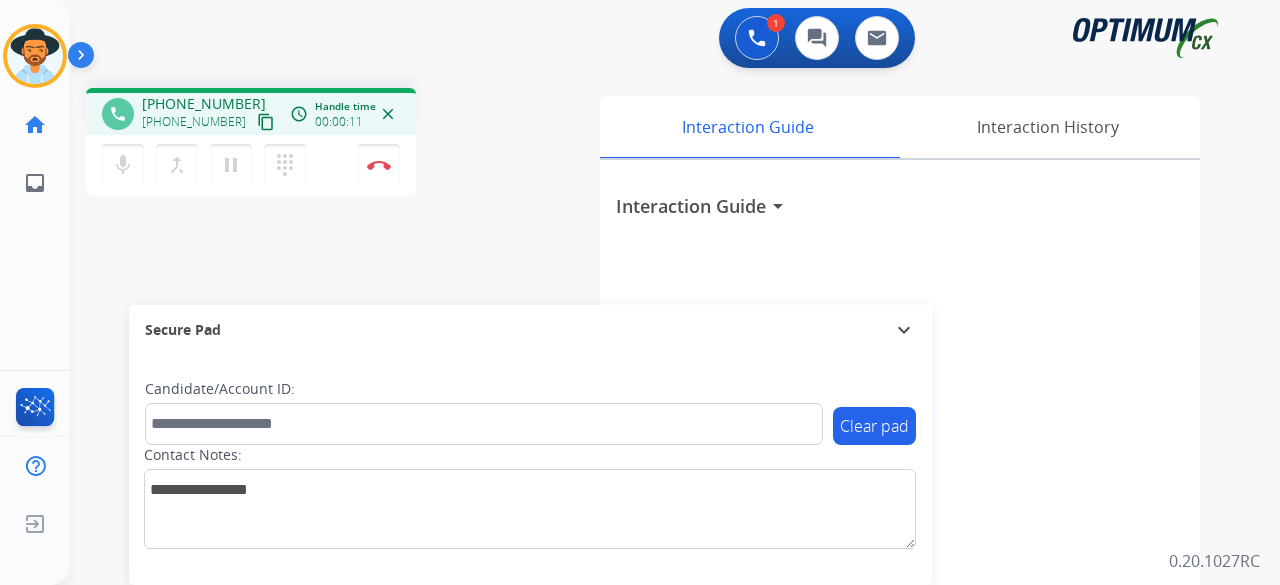 click on "content_copy" at bounding box center (266, 122) 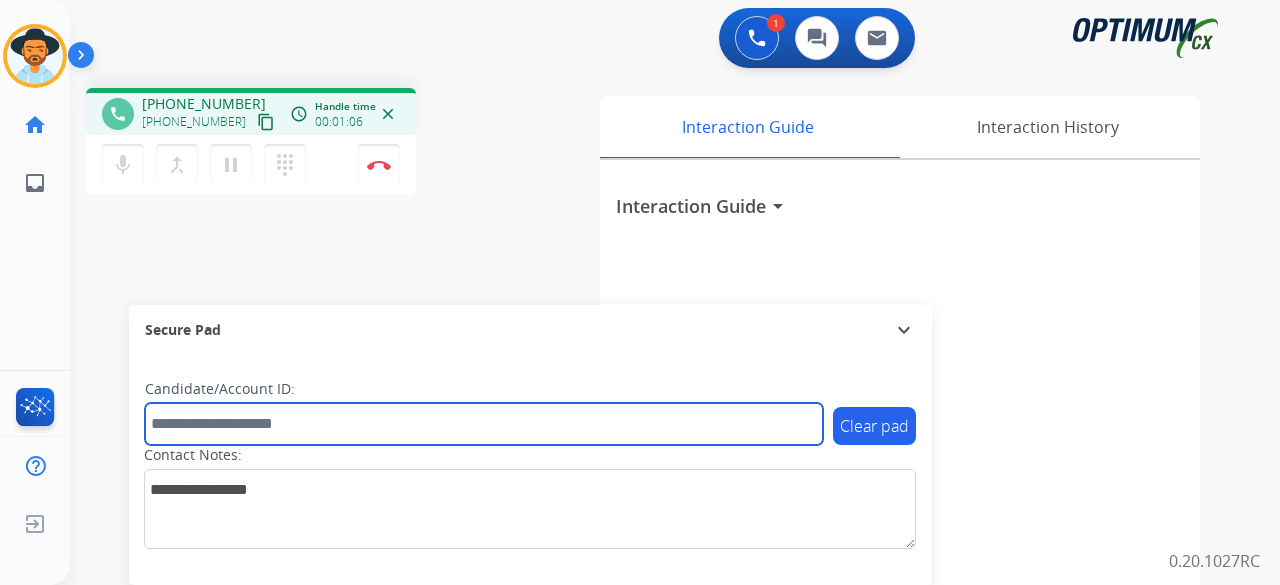 click at bounding box center [484, 424] 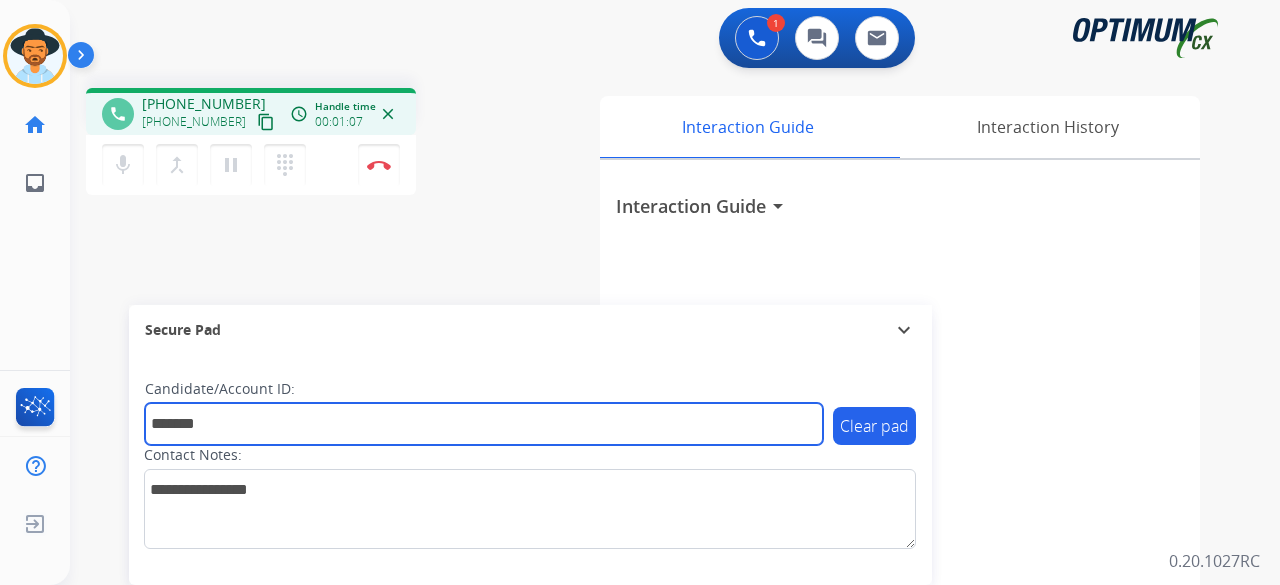 type on "*******" 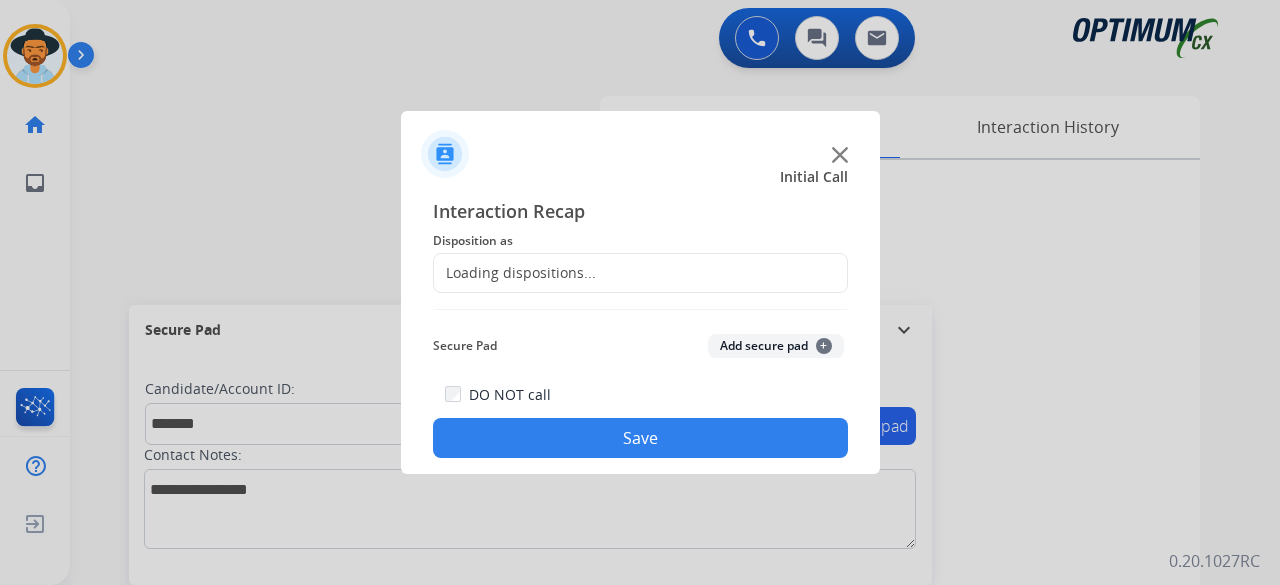 click at bounding box center (640, 292) 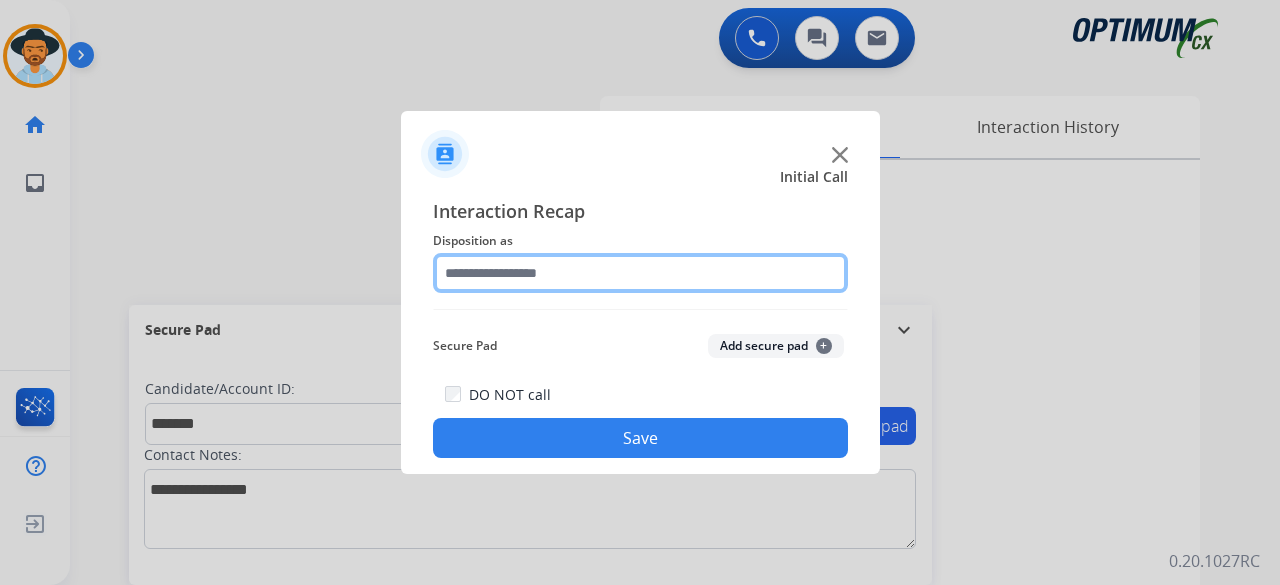 click 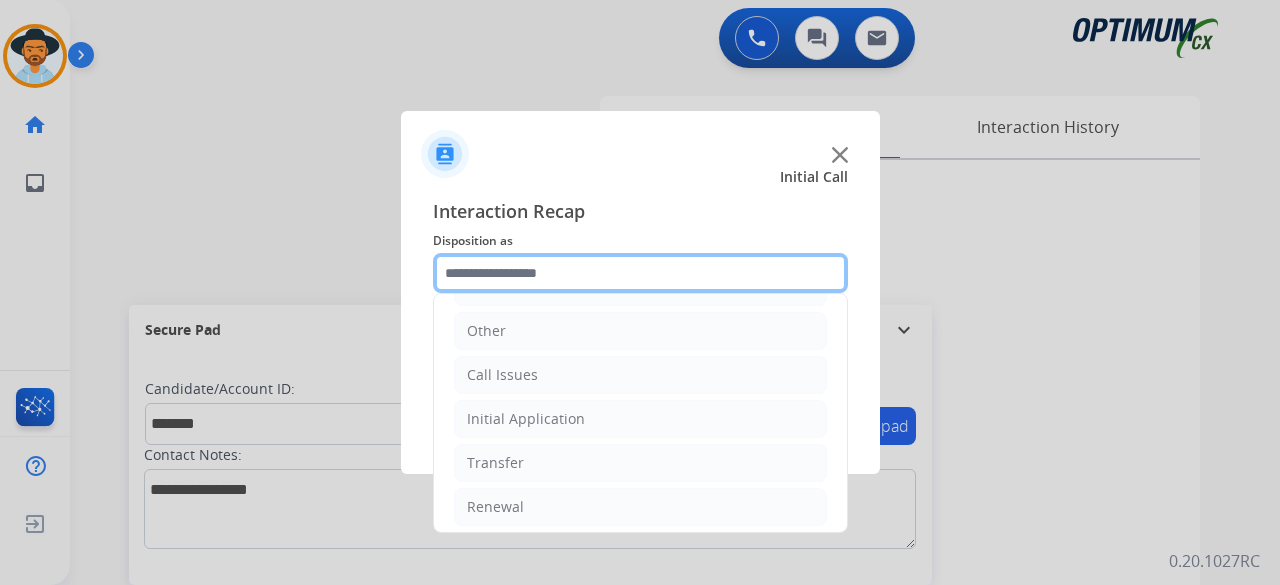 scroll, scrollTop: 130, scrollLeft: 0, axis: vertical 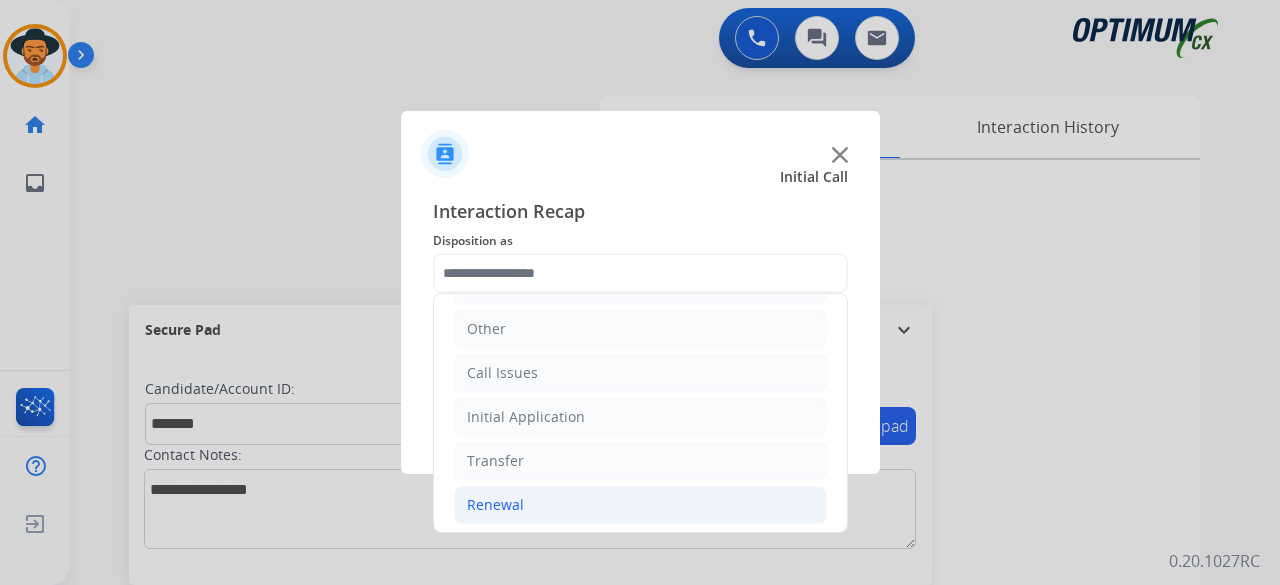 click on "Renewal" 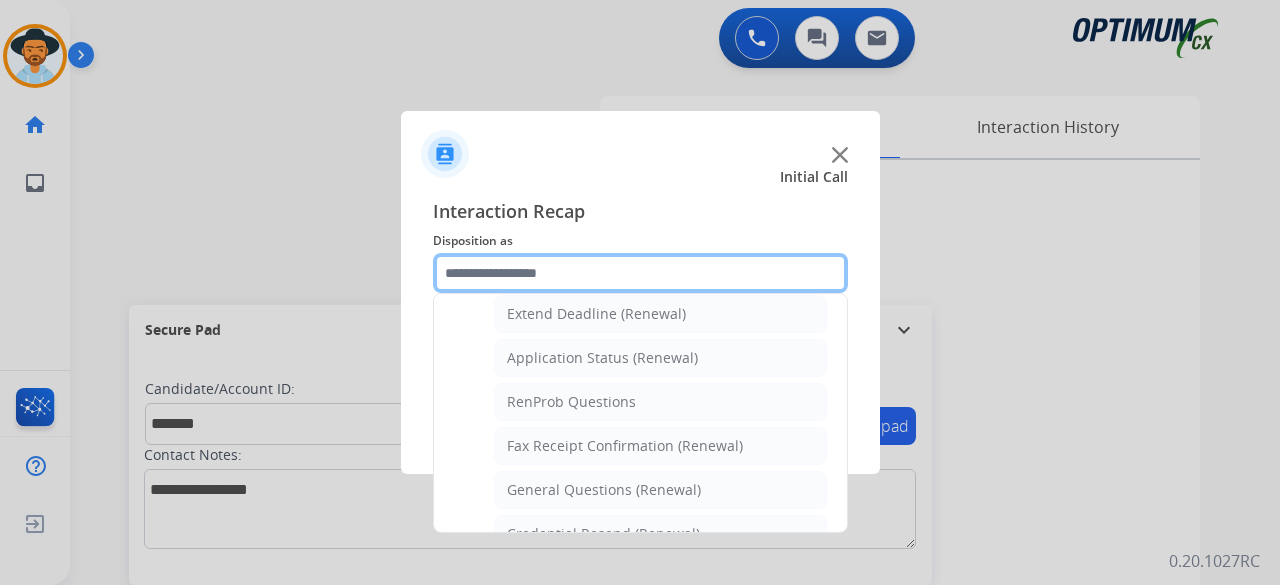 scroll, scrollTop: 499, scrollLeft: 0, axis: vertical 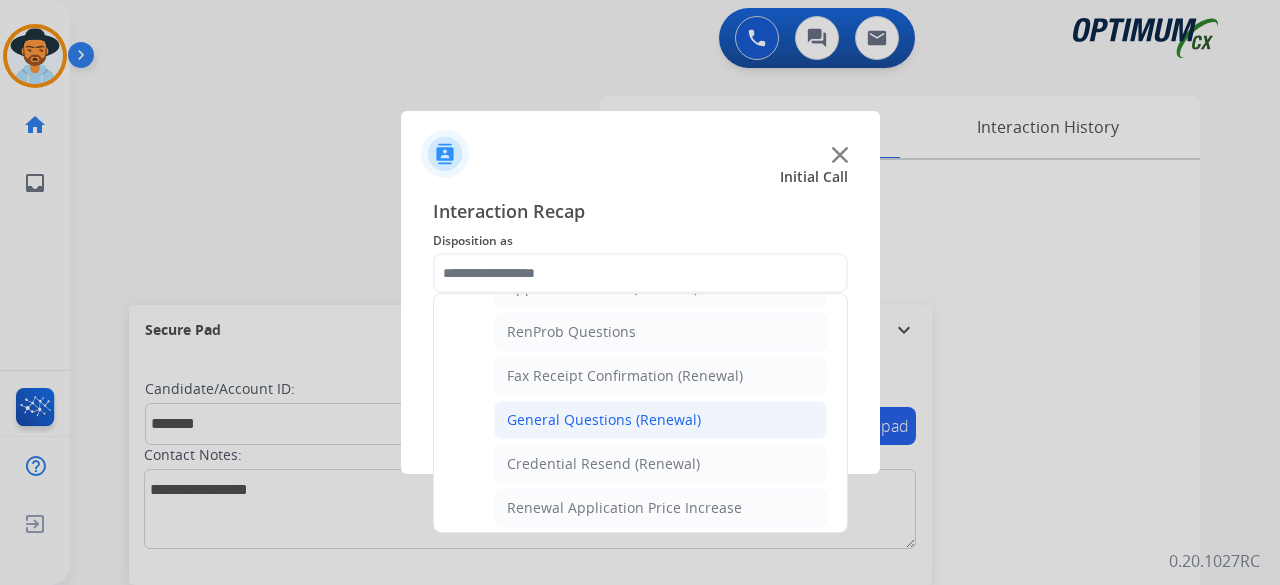 click on "General Questions (Renewal)" 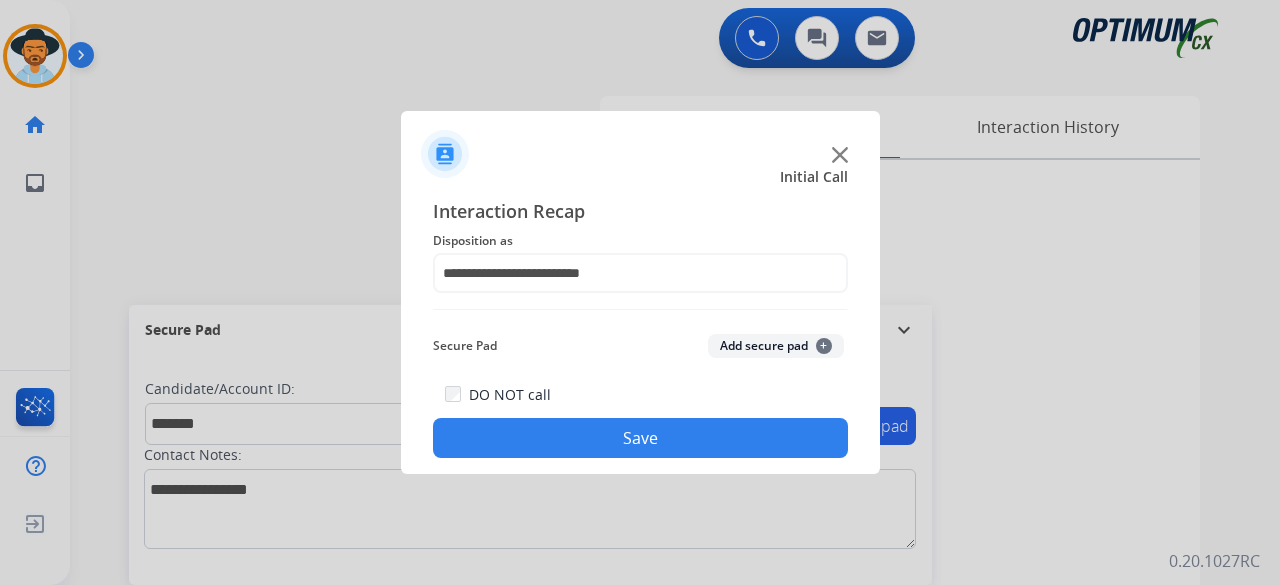 click on "Secure Pad  Add secure pad  +" 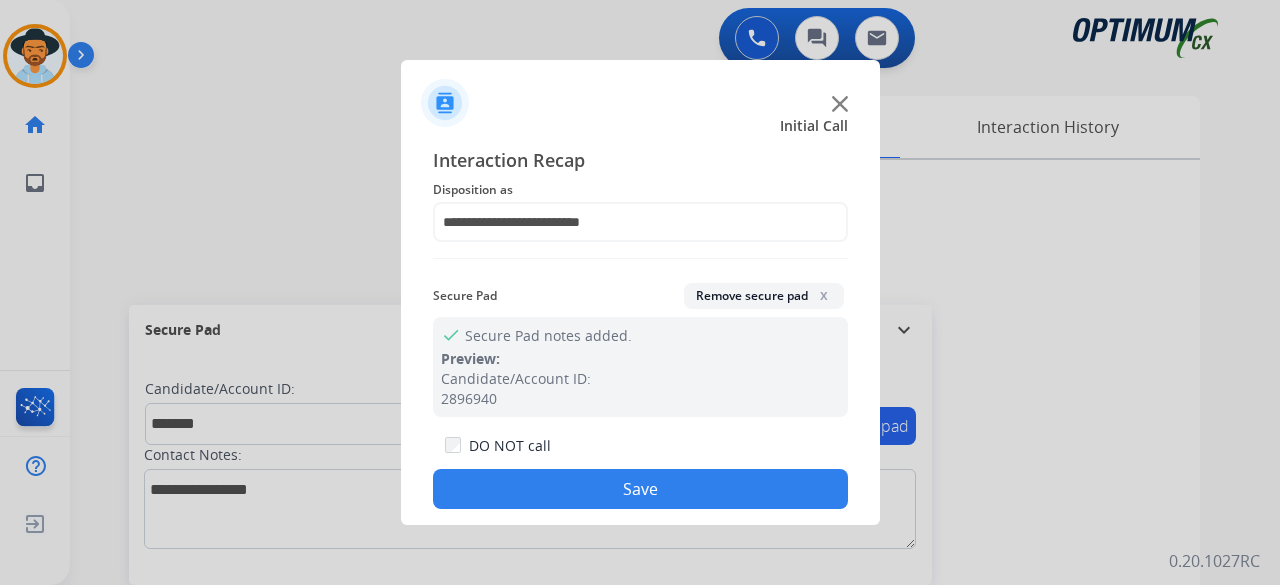 click on "Save" 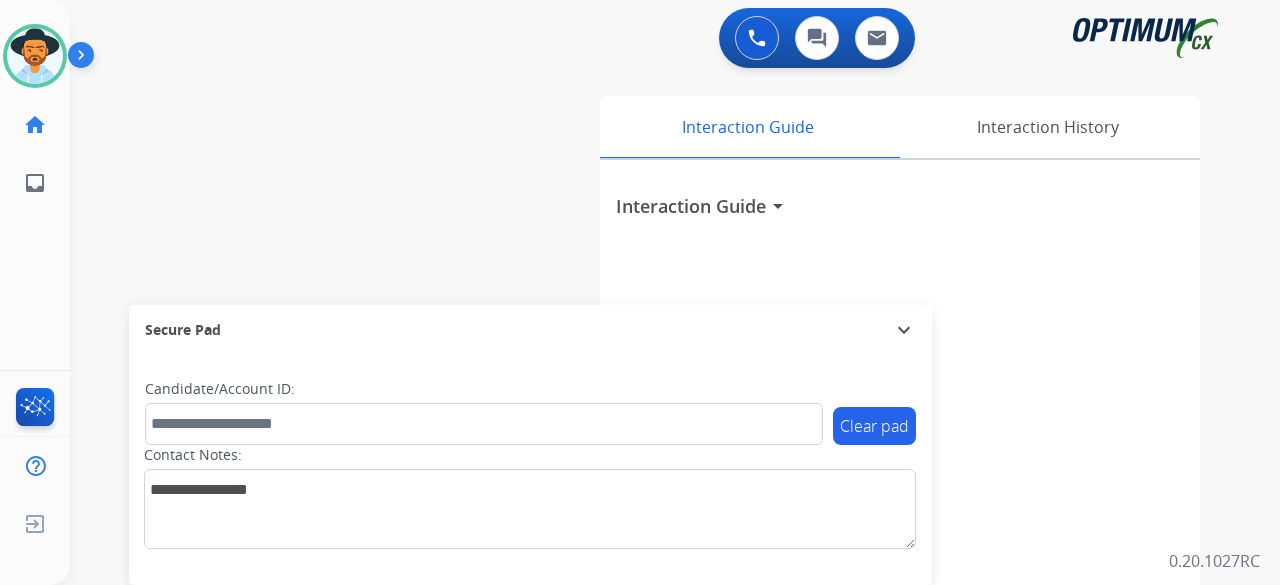 click on "swap_horiz Break voice bridge close_fullscreen Connect 3-Way Call merge_type Separate 3-Way Call  Interaction Guide   Interaction History  Interaction Guide arrow_drop_down Secure Pad expand_more Clear pad Candidate/Account ID: Contact Notes:" at bounding box center (651, 489) 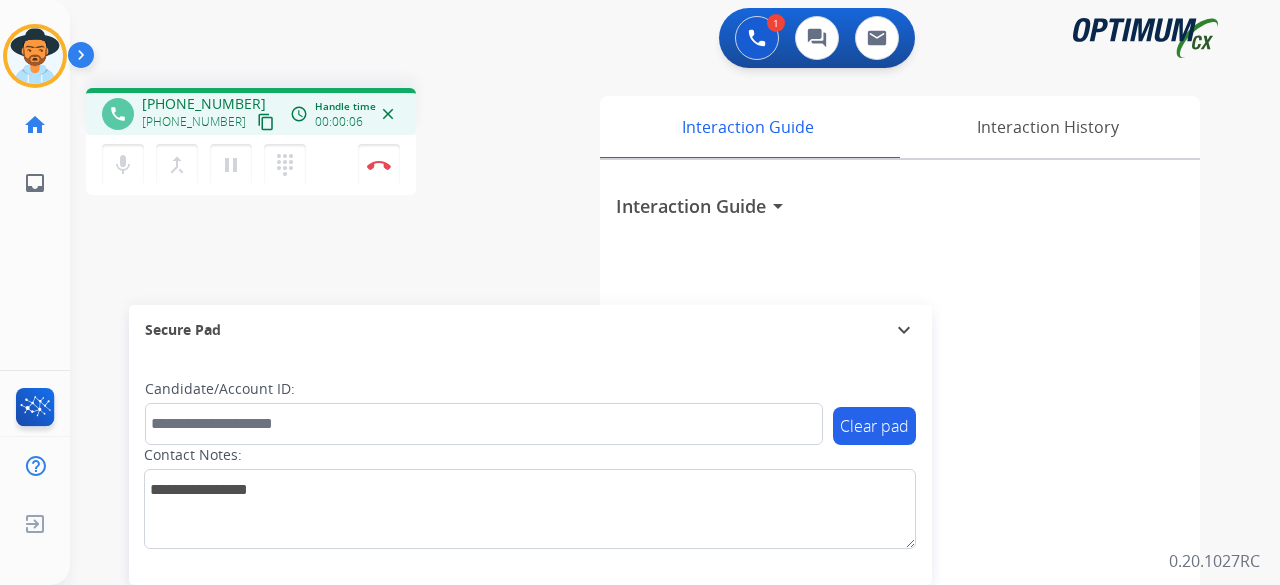 click on "content_copy" at bounding box center (266, 122) 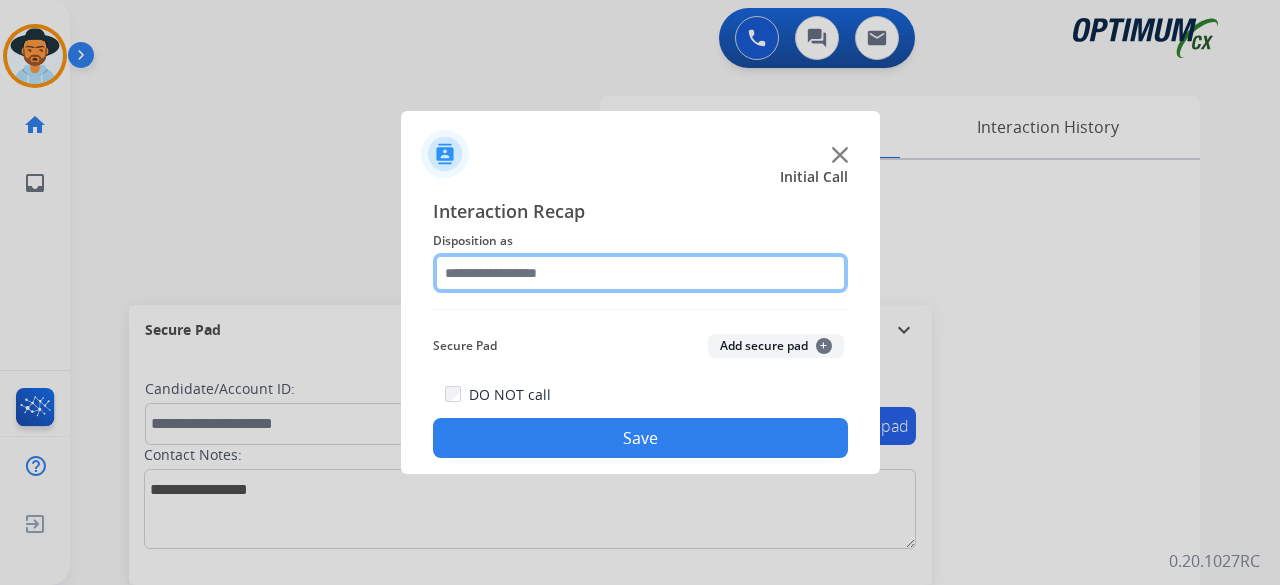 click 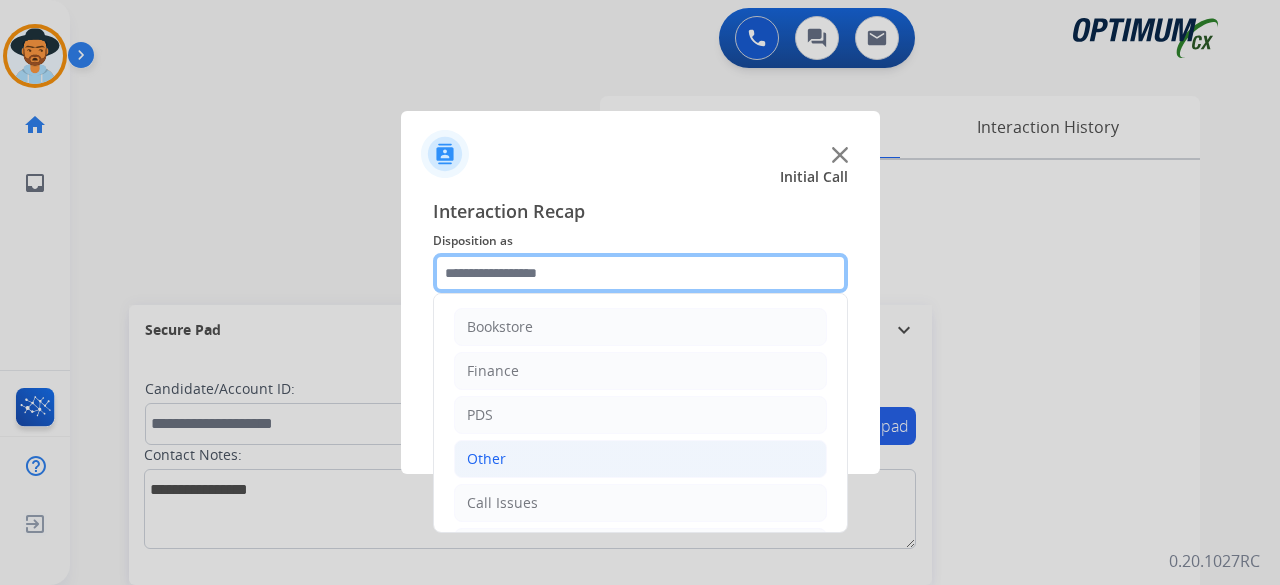 scroll, scrollTop: 130, scrollLeft: 0, axis: vertical 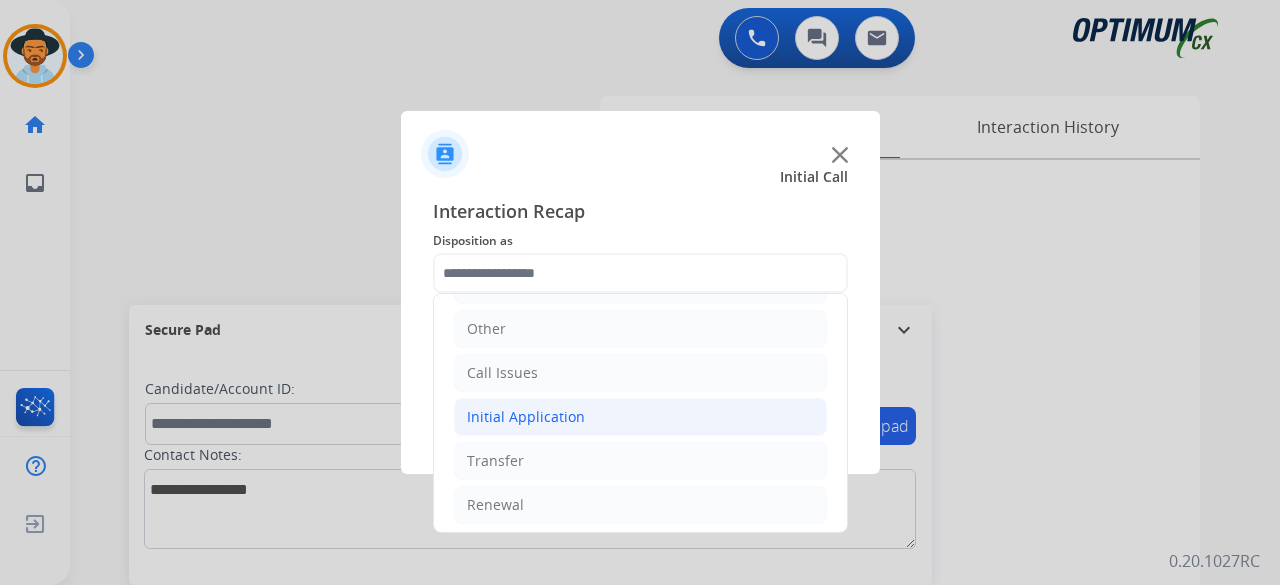 click on "Initial Application" 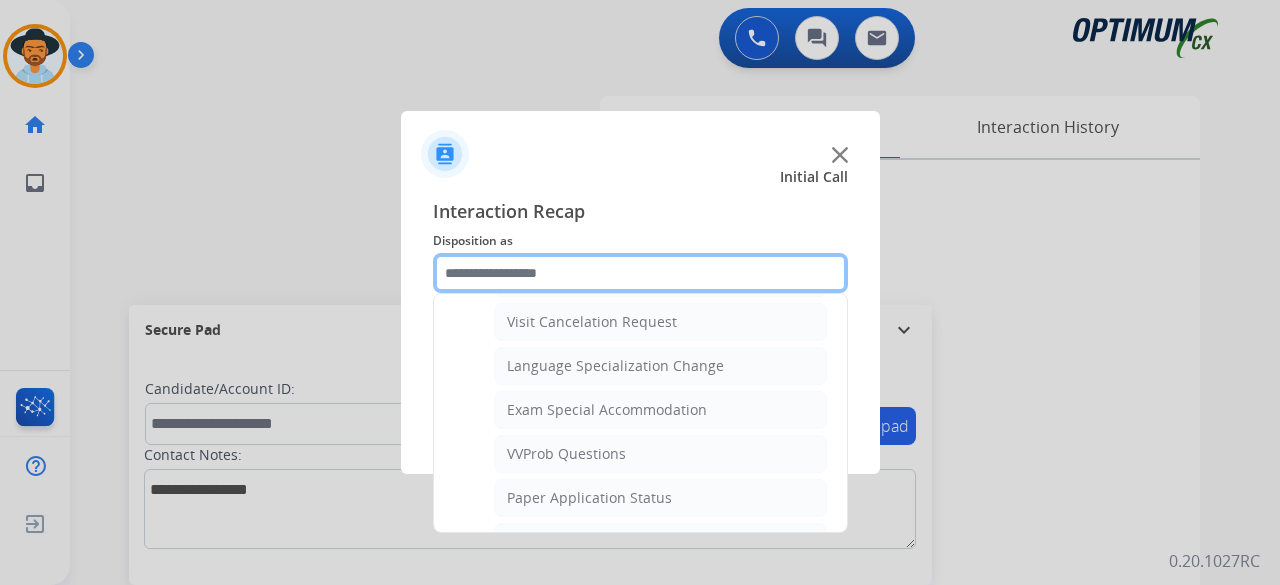 scroll, scrollTop: 974, scrollLeft: 0, axis: vertical 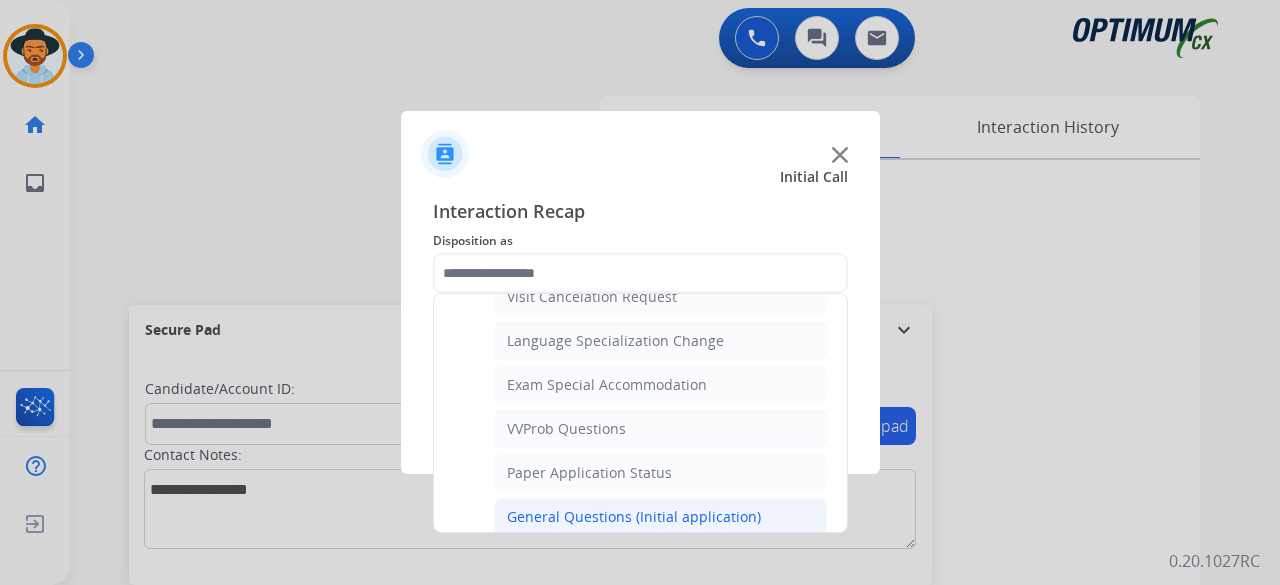 click on "General Questions (Initial application)" 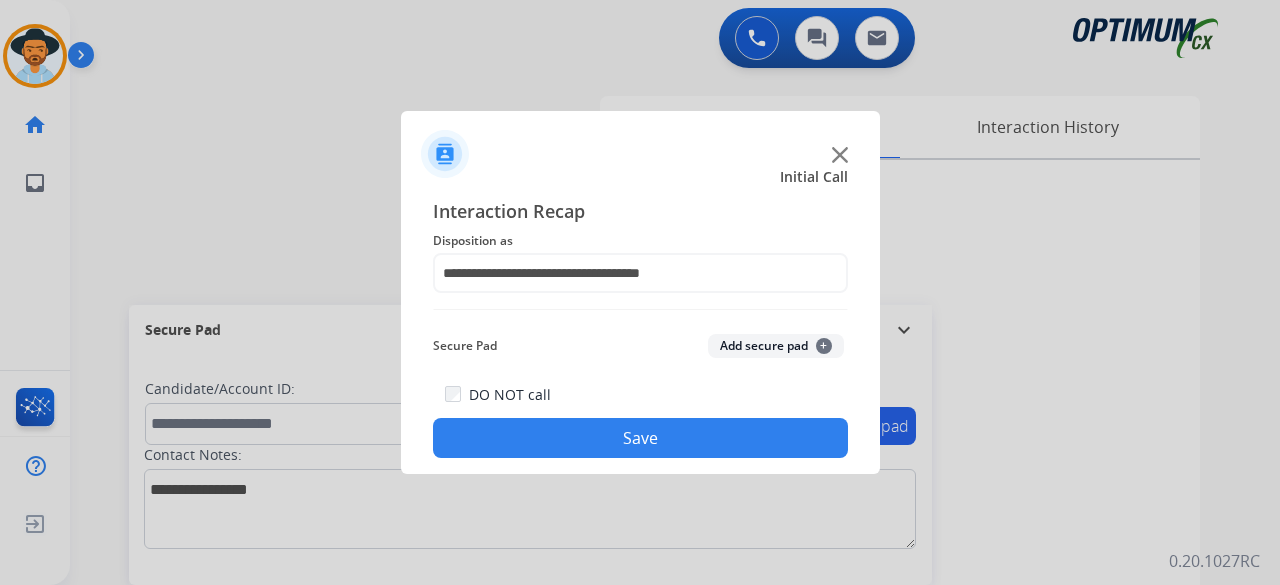 click on "Add secure pad  +" 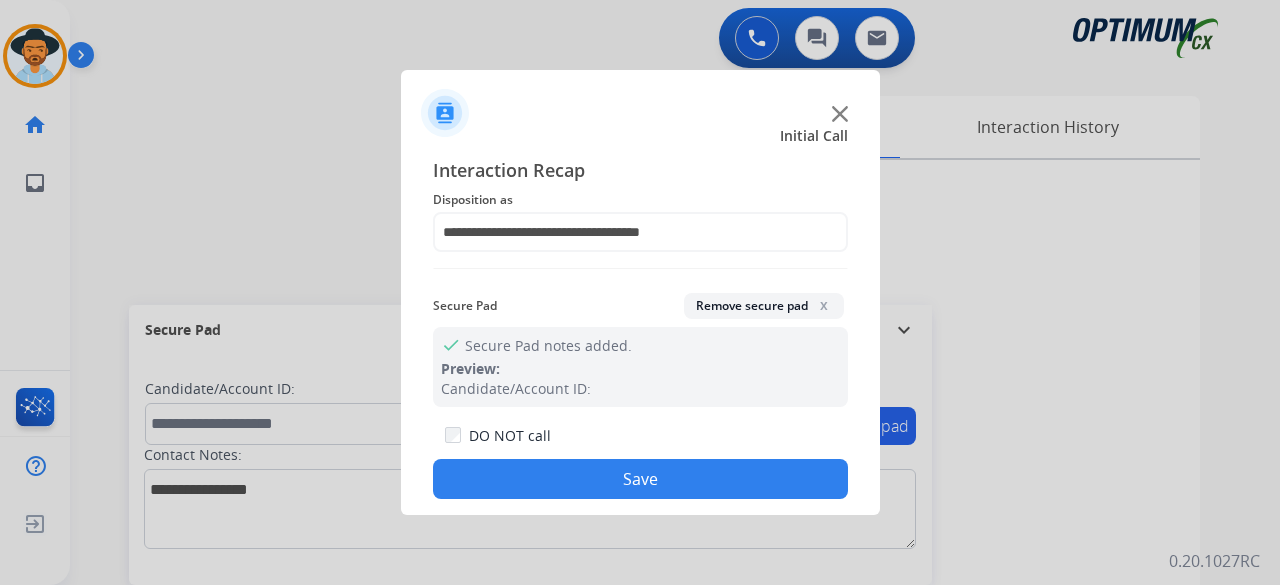 click on "Save" 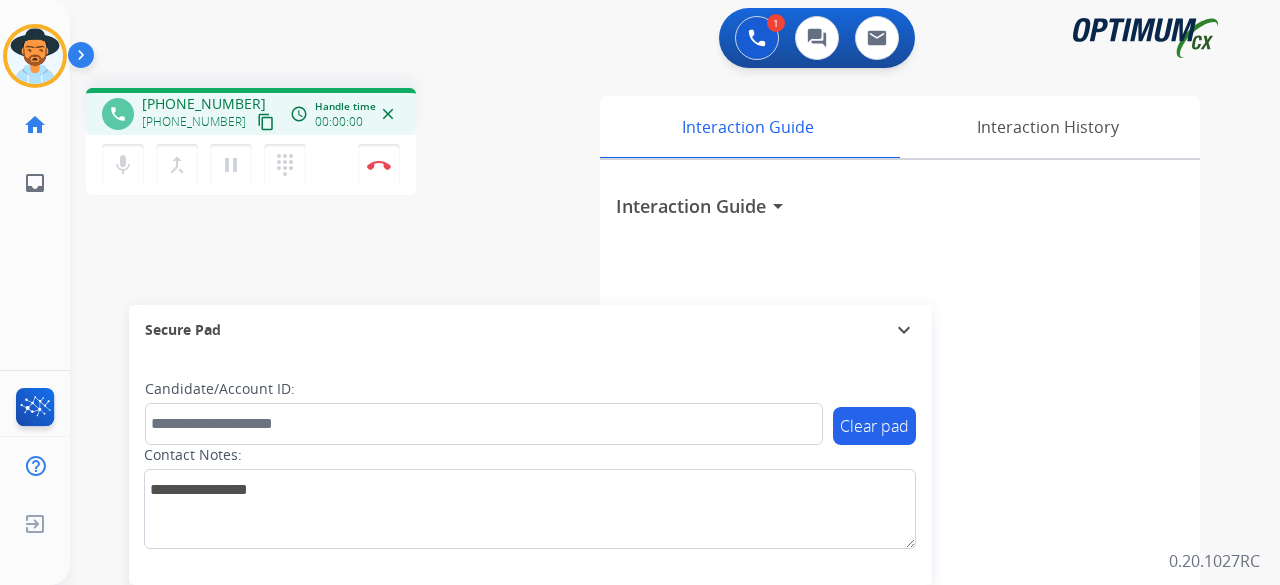 click on "content_copy" at bounding box center [266, 122] 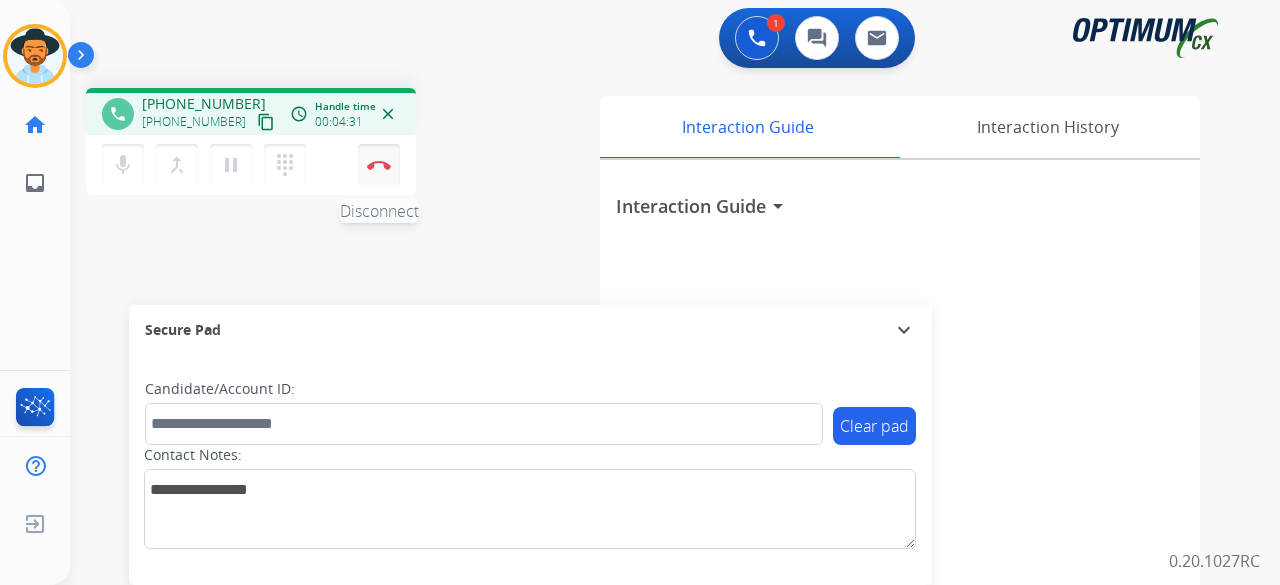 click on "Disconnect" at bounding box center (379, 165) 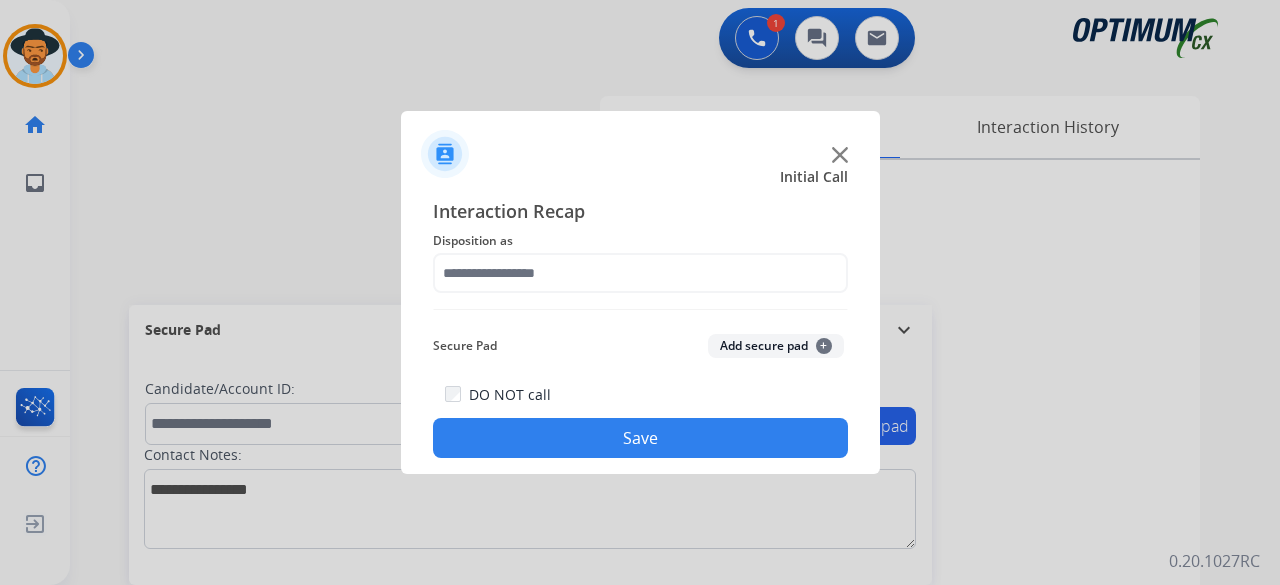 click 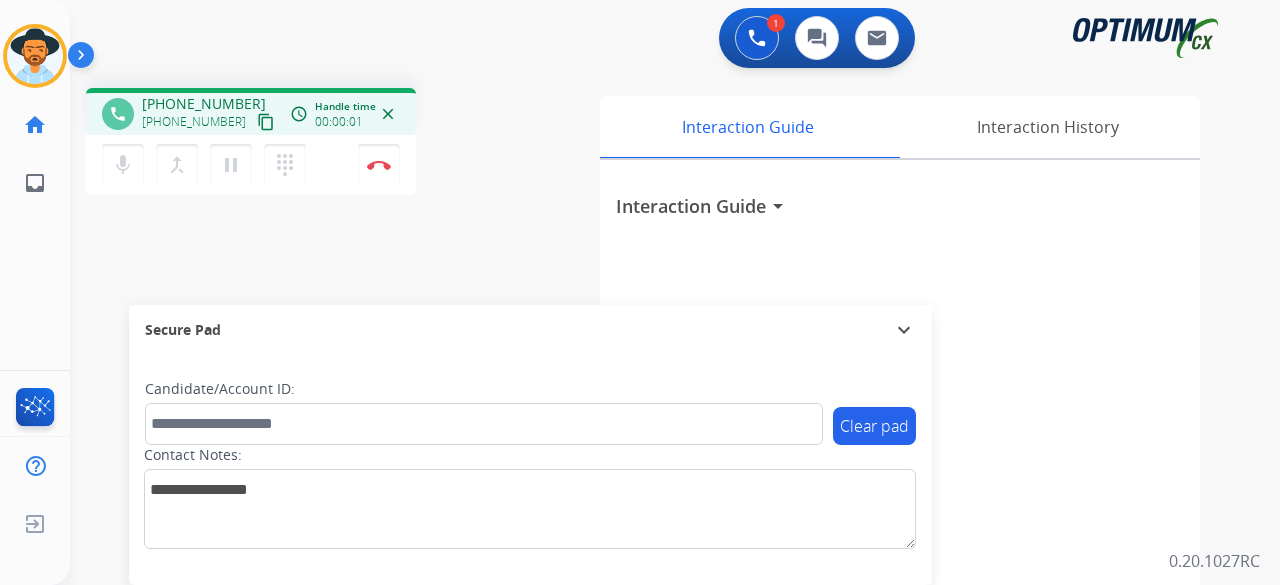 click on "content_copy" at bounding box center (266, 122) 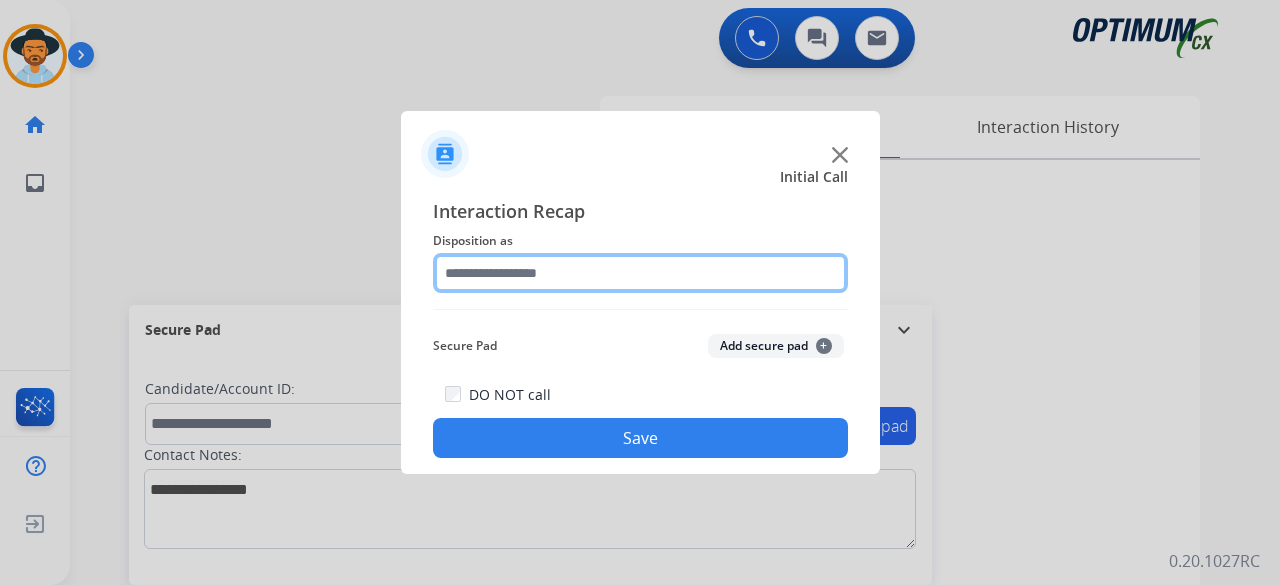 click 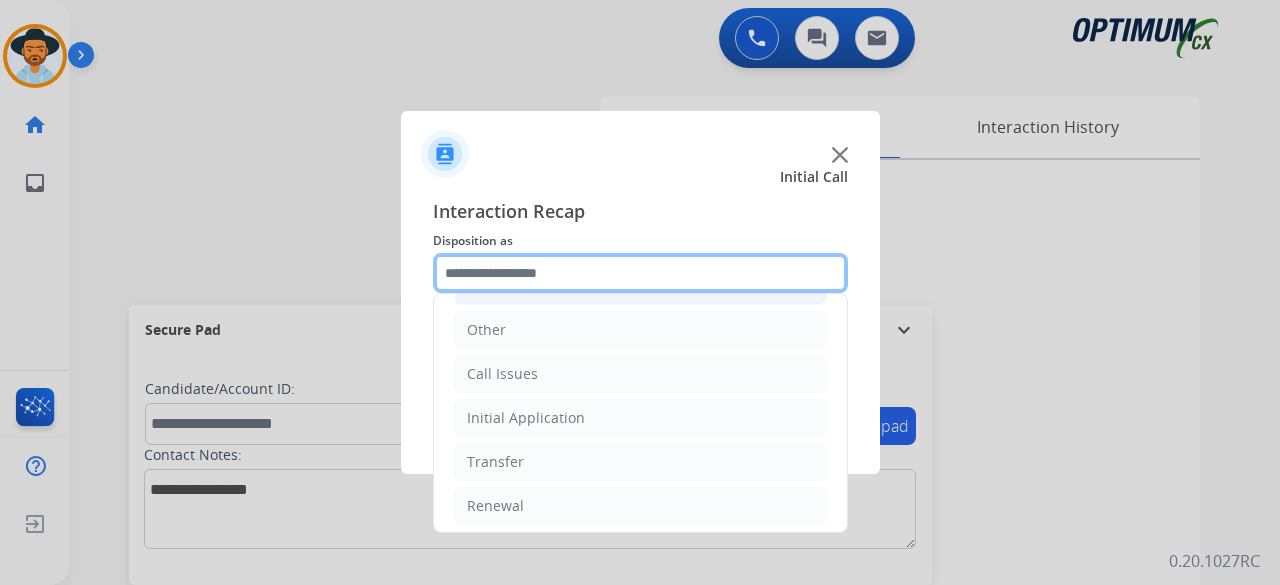 scroll, scrollTop: 130, scrollLeft: 0, axis: vertical 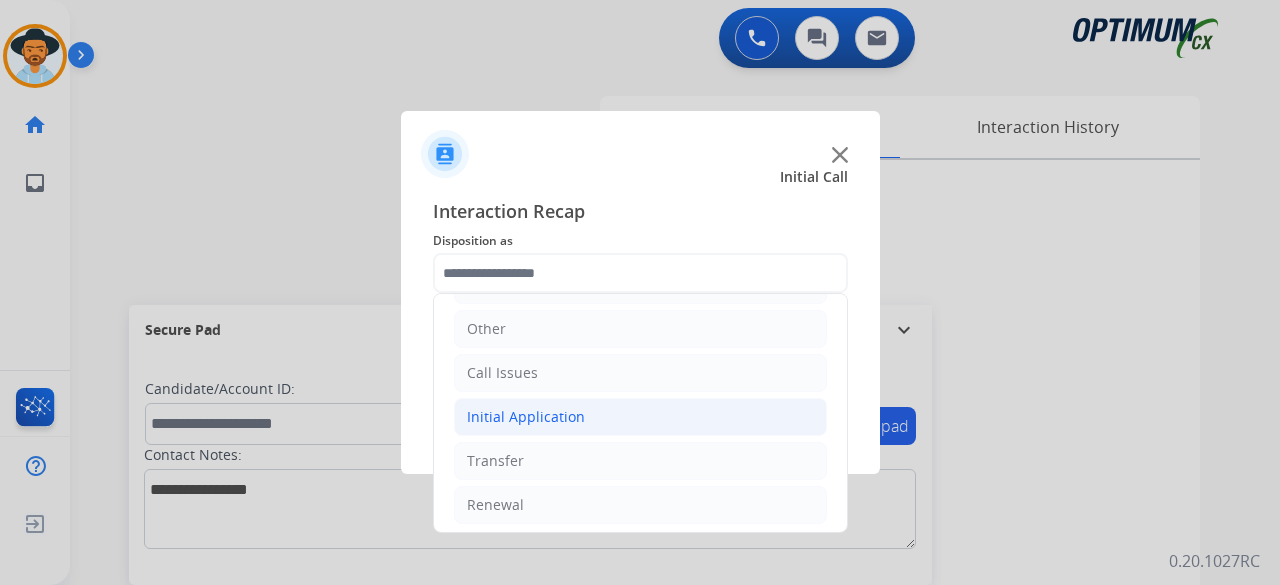 click on "Initial Application" 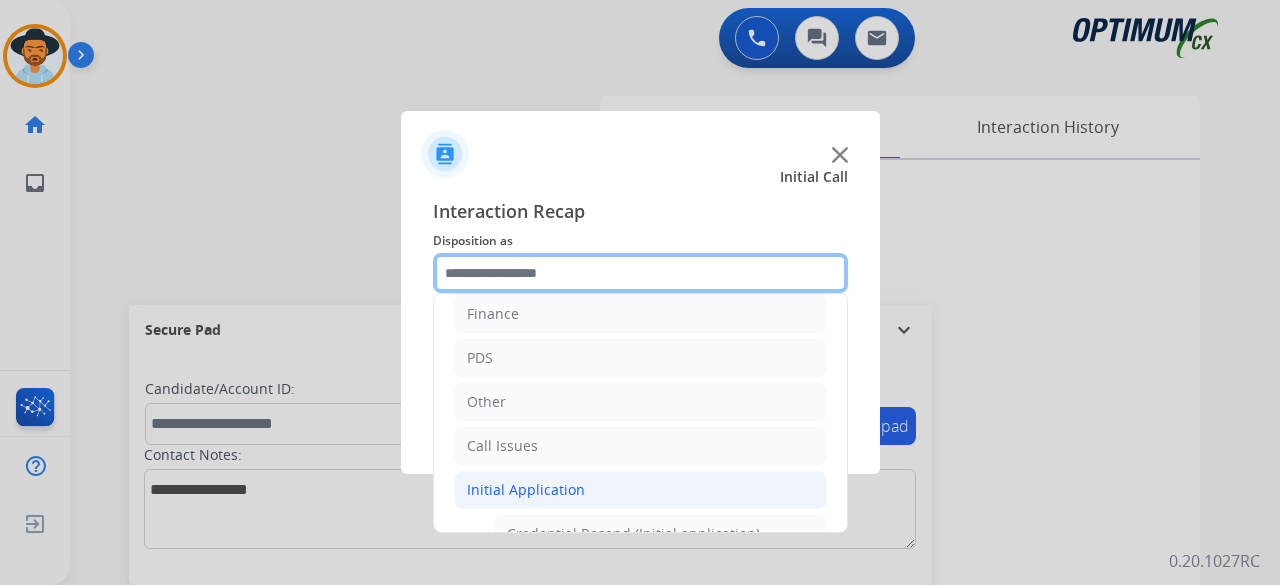 scroll, scrollTop: 0, scrollLeft: 0, axis: both 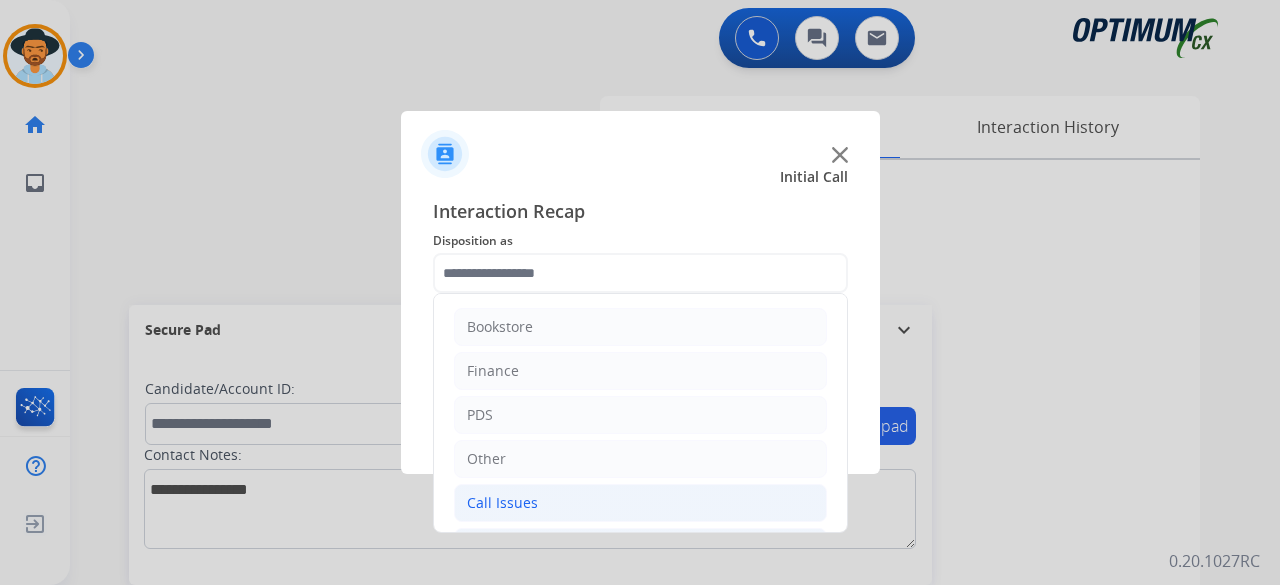 click on "Call Issues" 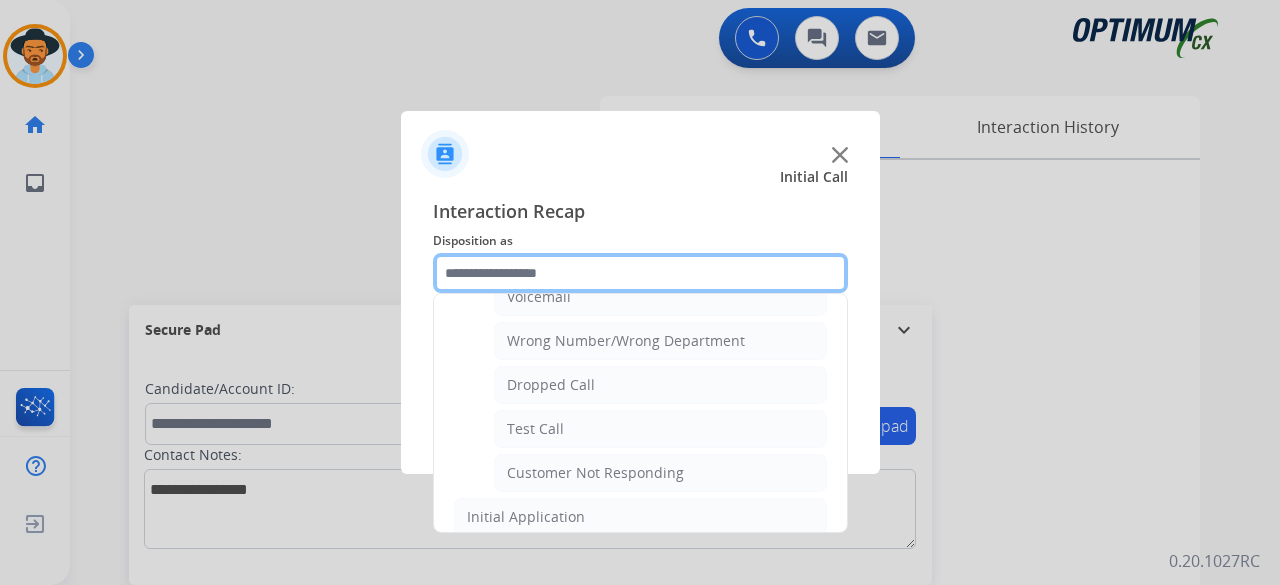 scroll, scrollTop: 262, scrollLeft: 0, axis: vertical 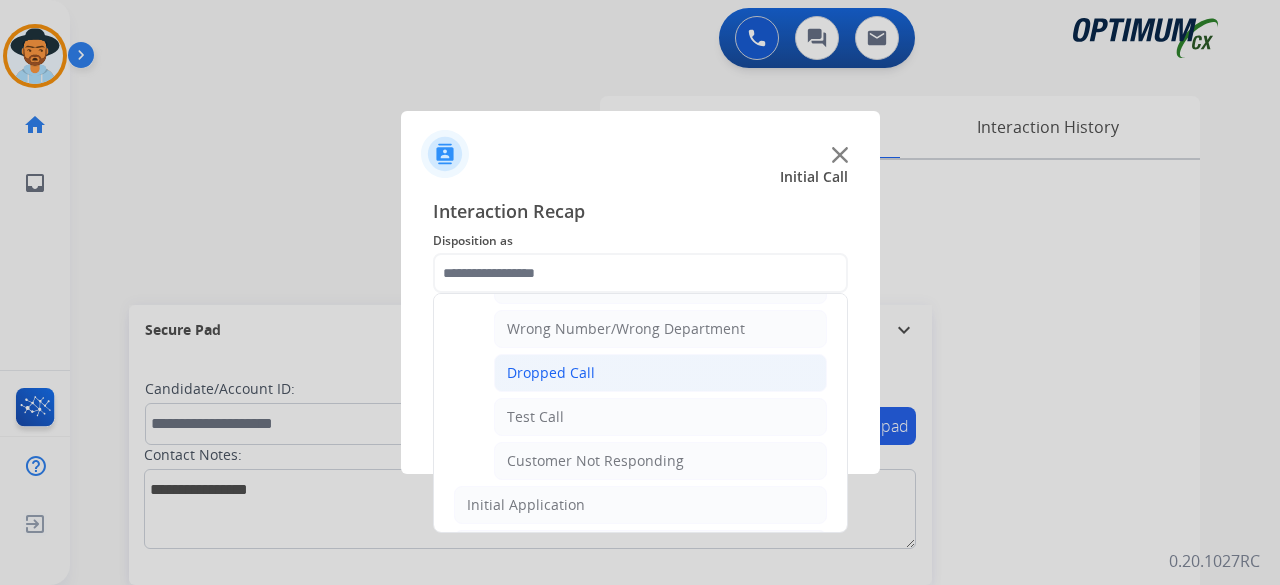 click on "Dropped Call" 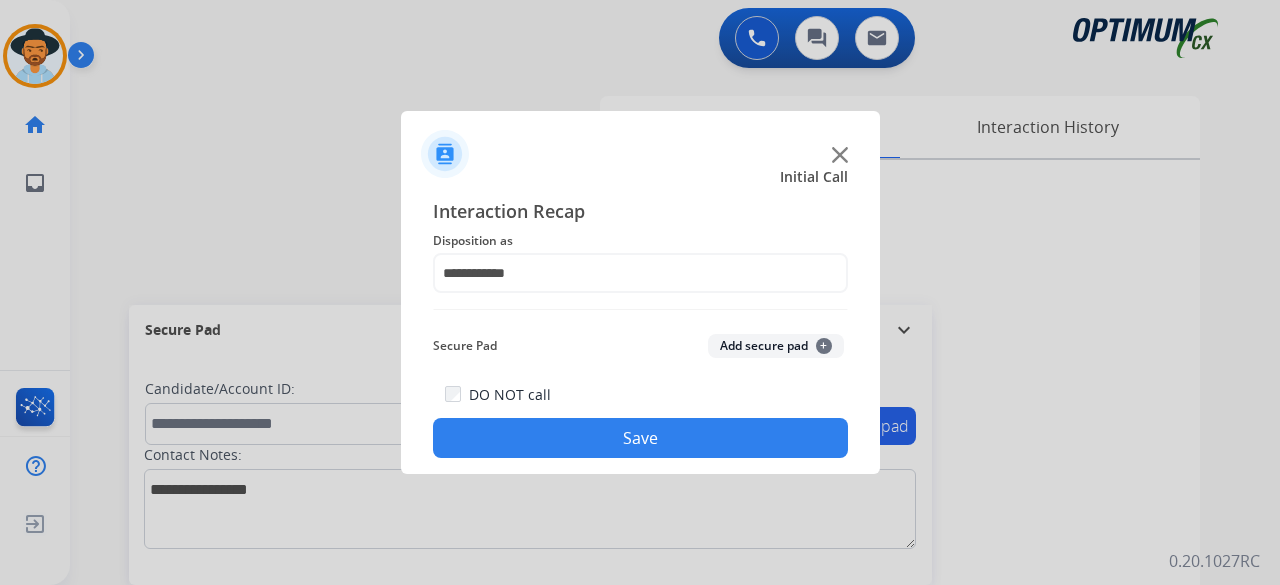 click on "Add secure pad  +" 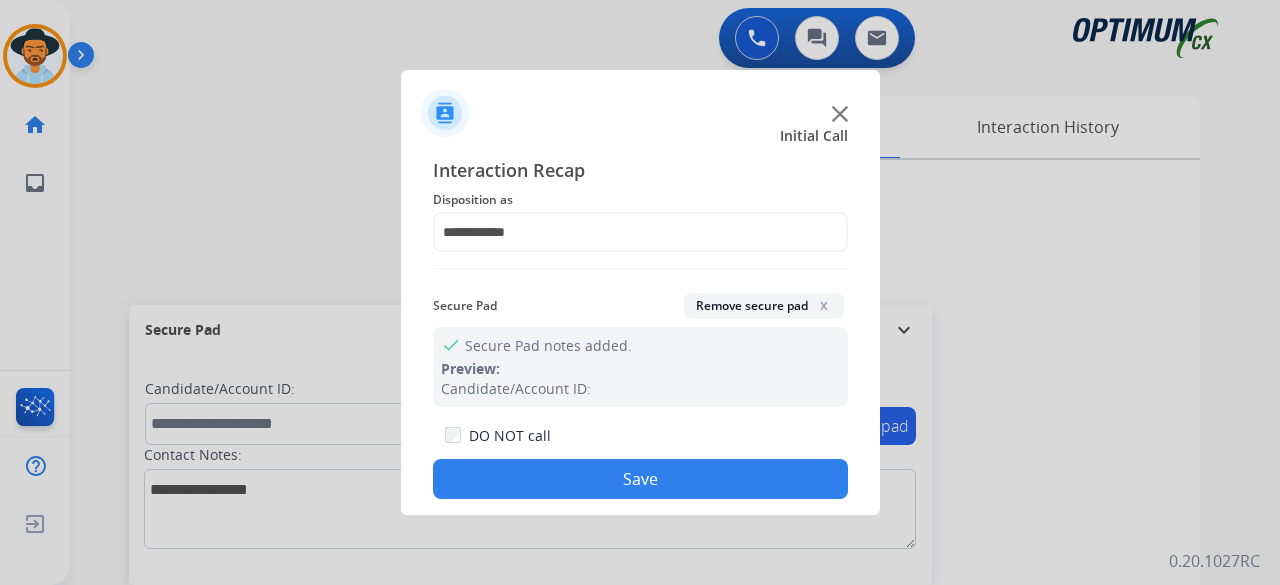click on "Save" 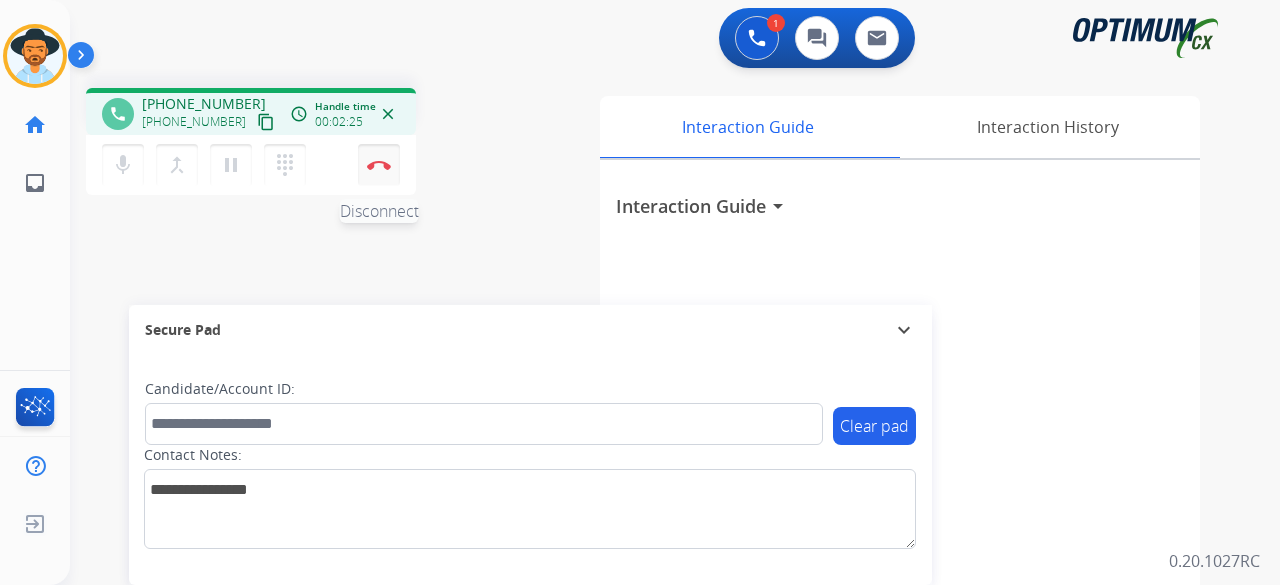 click at bounding box center (379, 165) 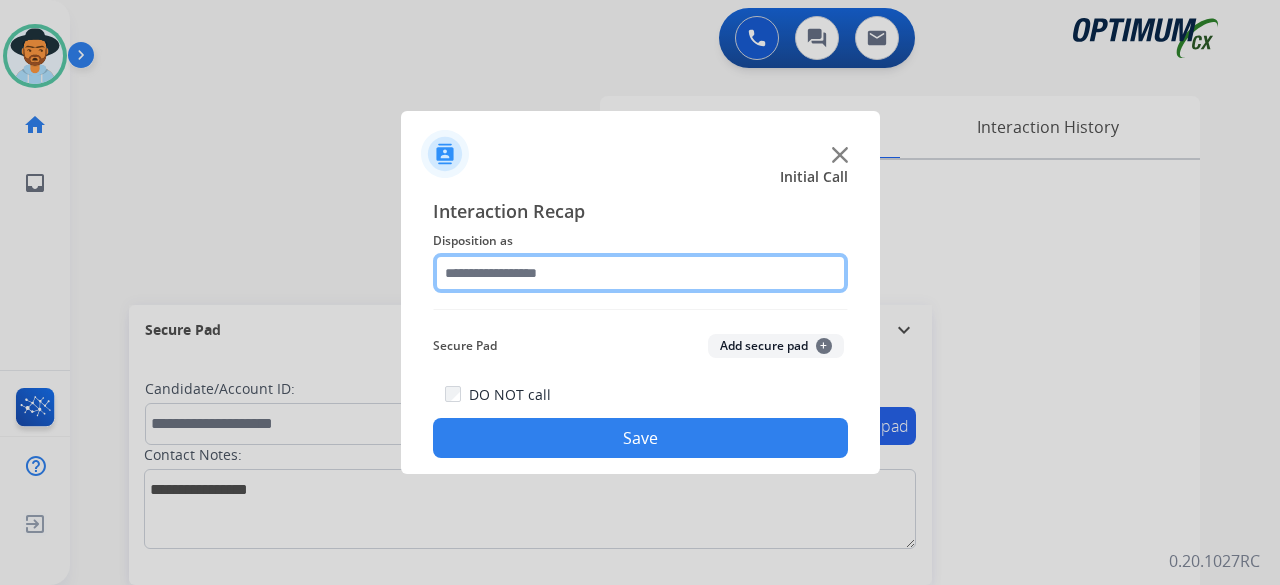 click 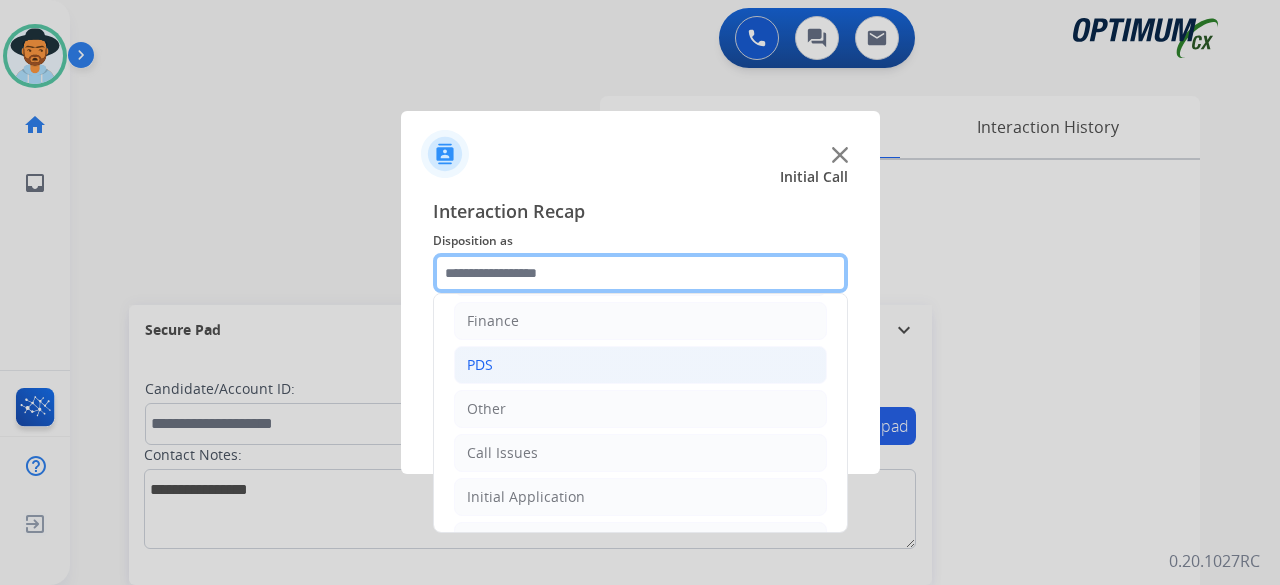 scroll, scrollTop: 130, scrollLeft: 0, axis: vertical 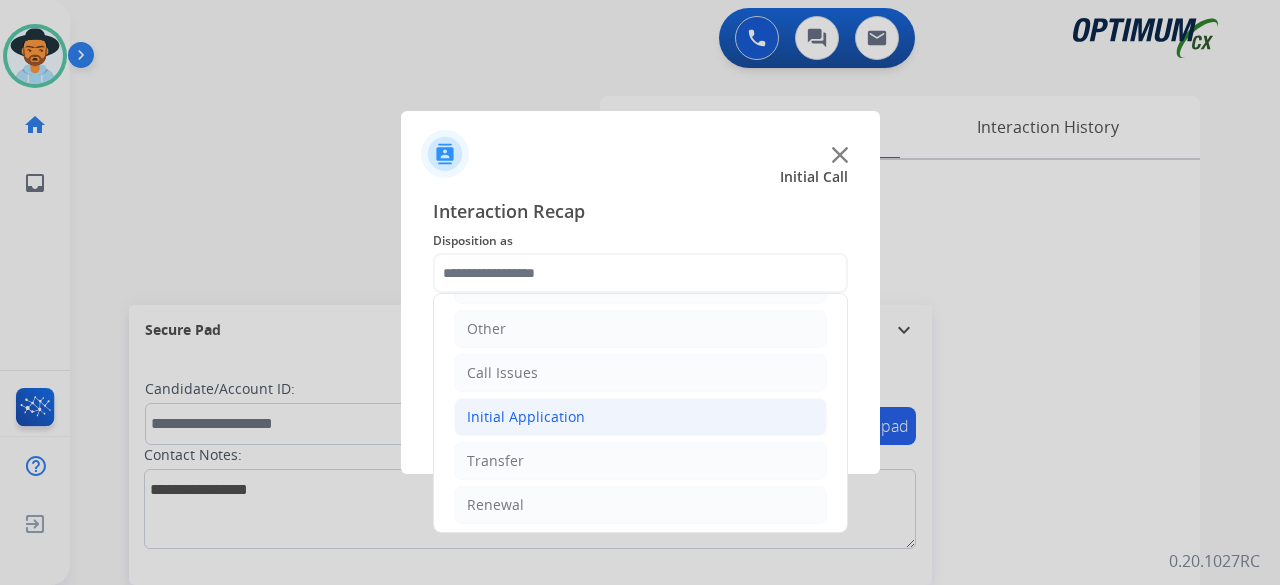 click on "Initial Application" 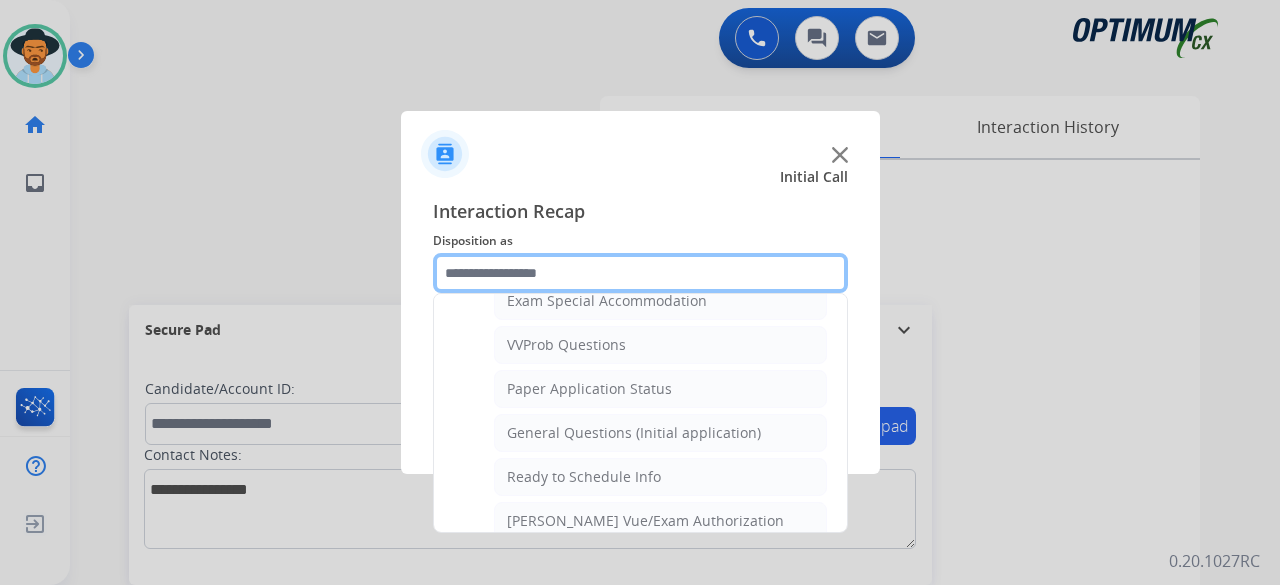 scroll, scrollTop: 1072, scrollLeft: 0, axis: vertical 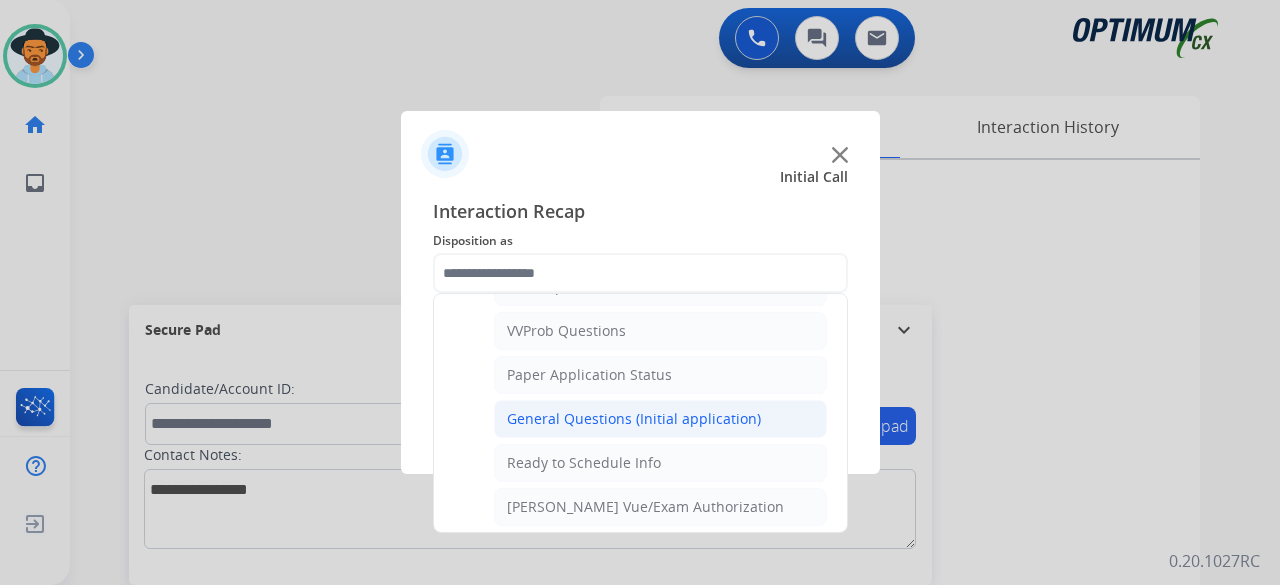click on "General Questions (Initial application)" 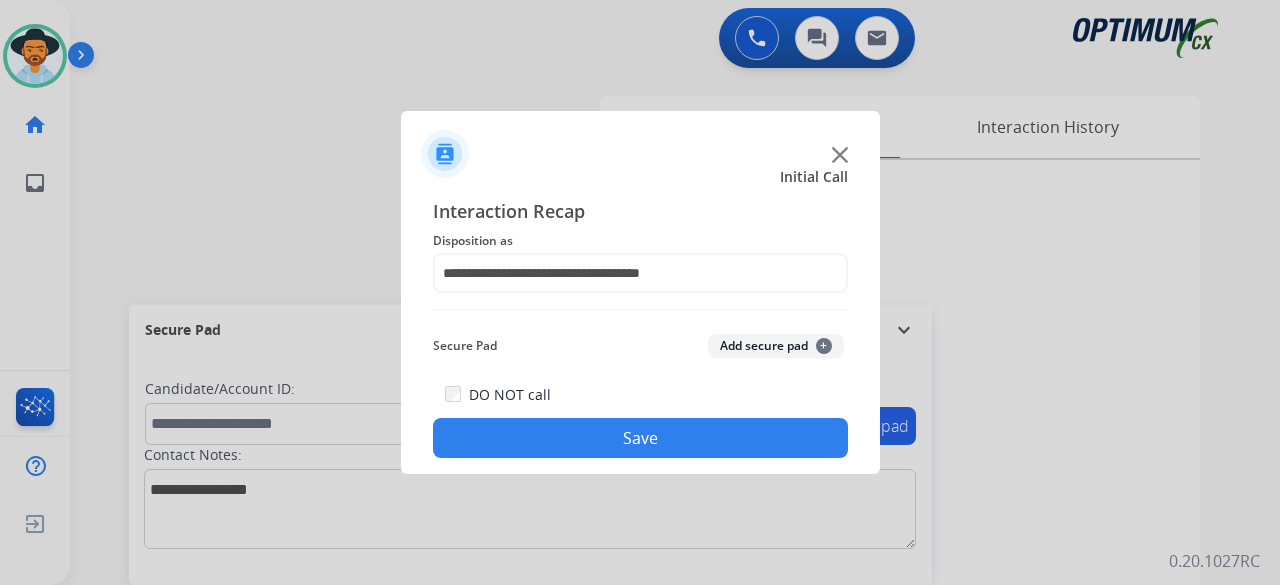 click on "Add secure pad  +" 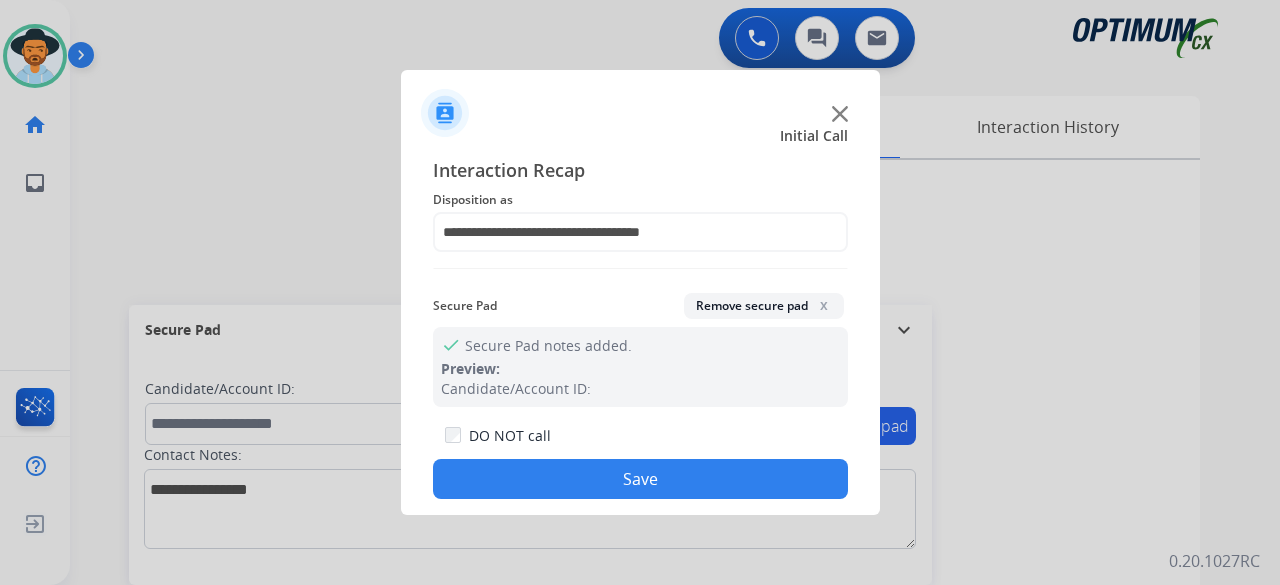 click on "Save" 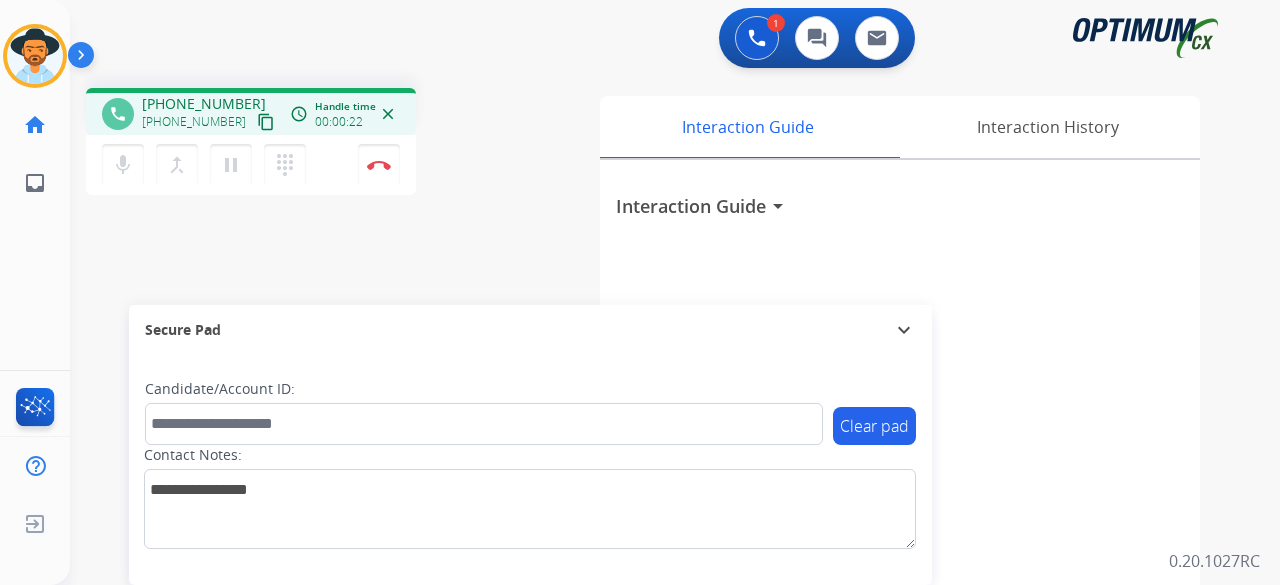 click on "content_copy" at bounding box center [266, 122] 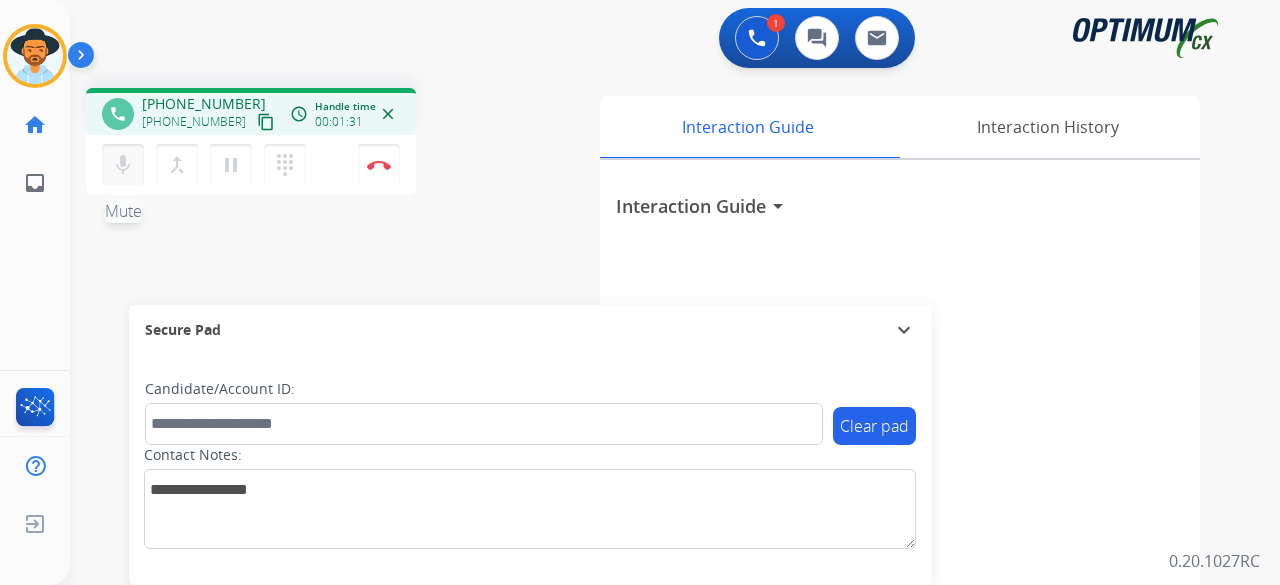 click on "mic" at bounding box center [123, 165] 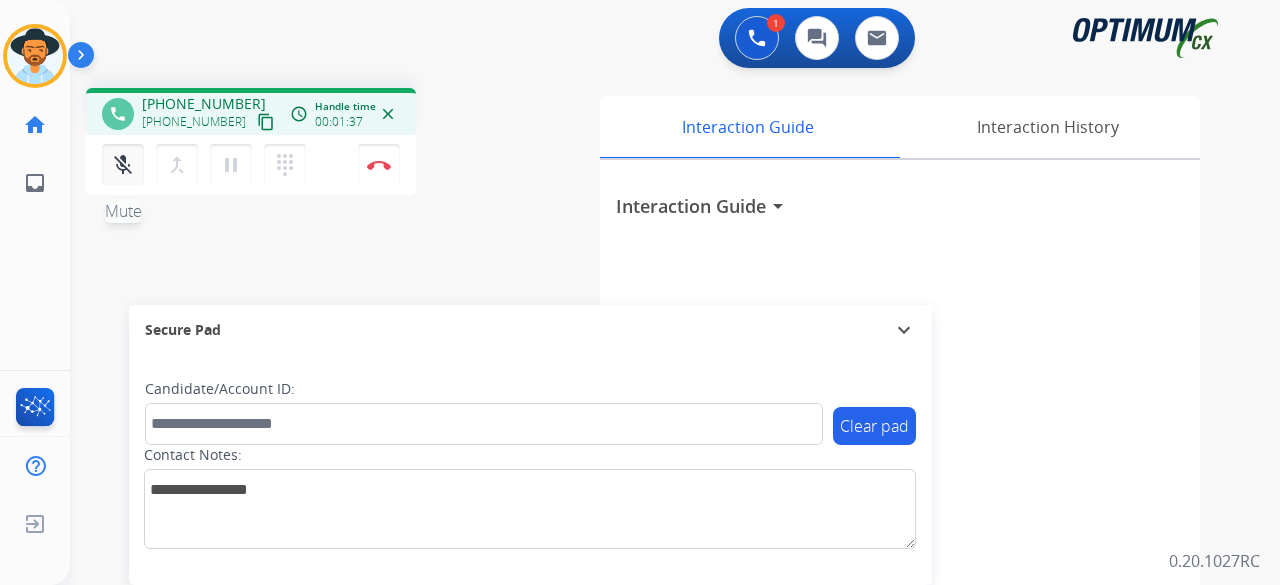 click on "mic_off" at bounding box center (123, 165) 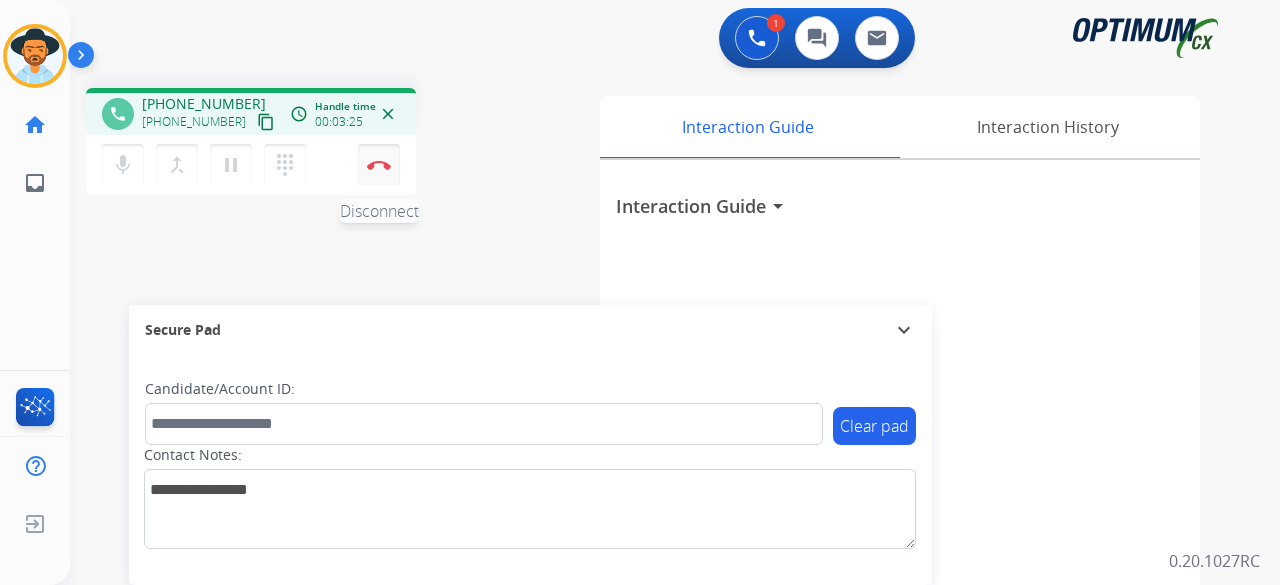 click on "Disconnect" at bounding box center (379, 165) 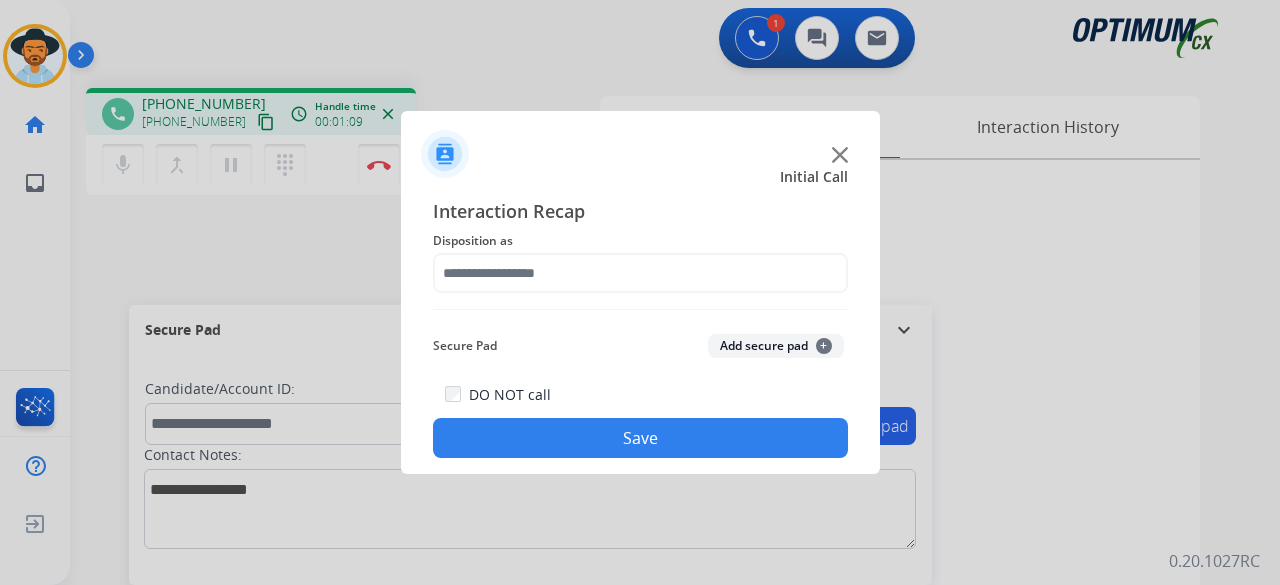 click 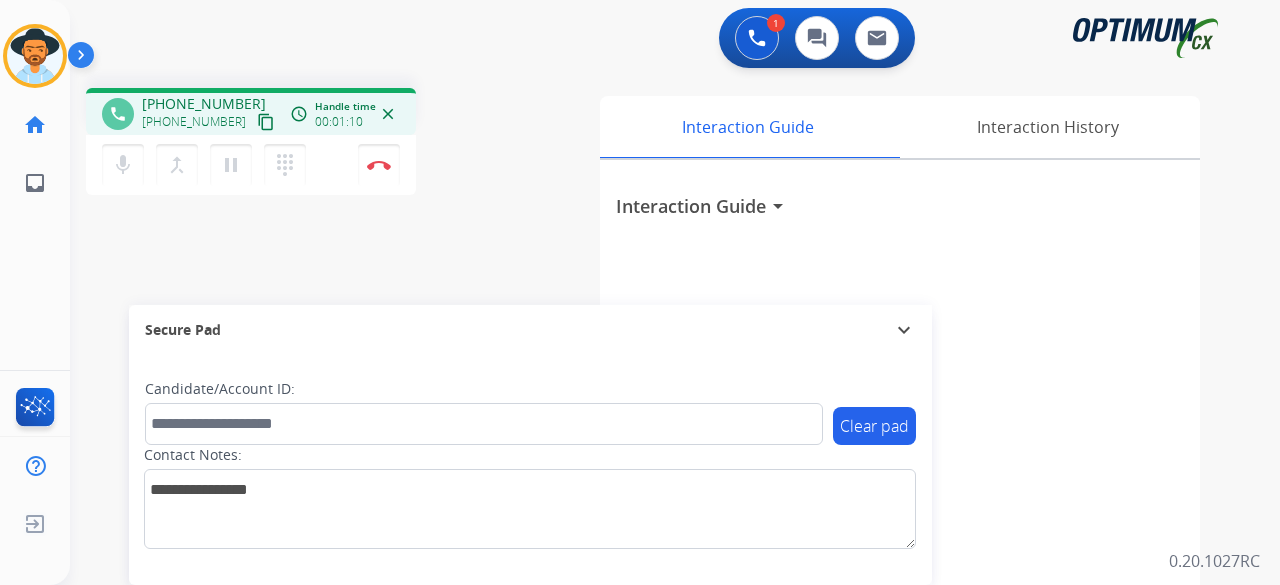 click on "content_copy" at bounding box center (266, 122) 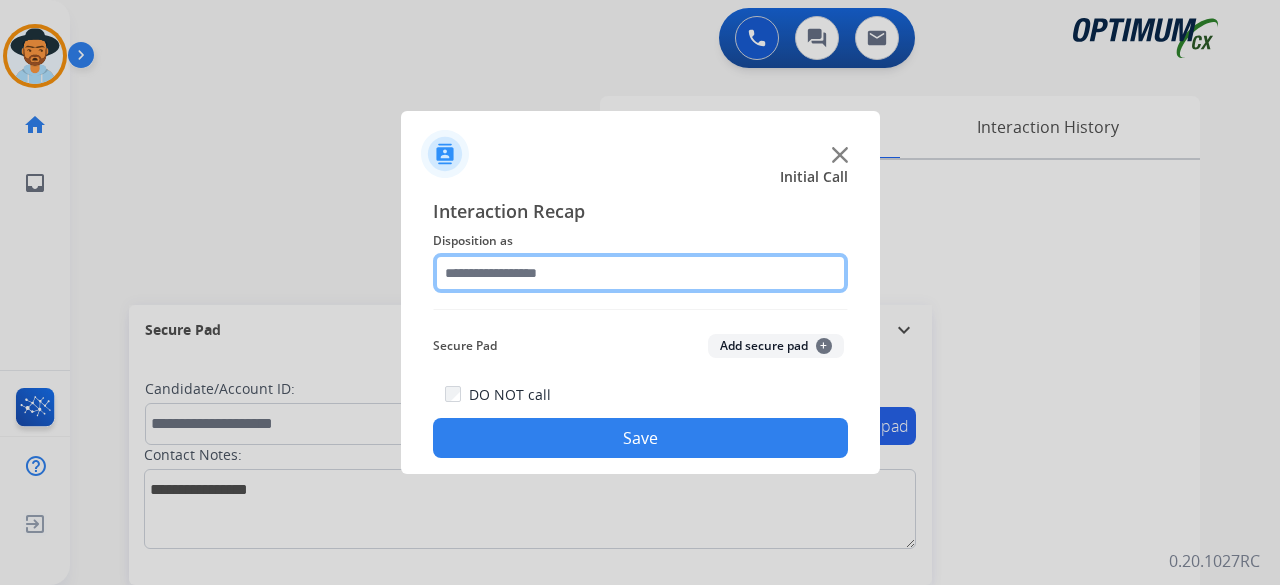 click 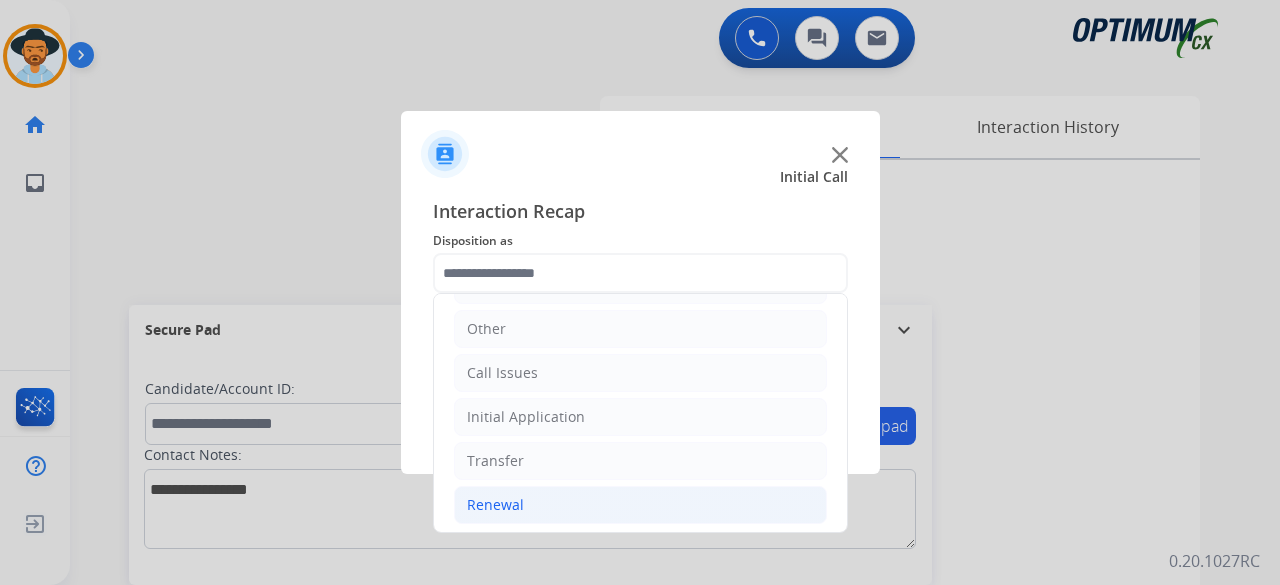 click on "Renewal" 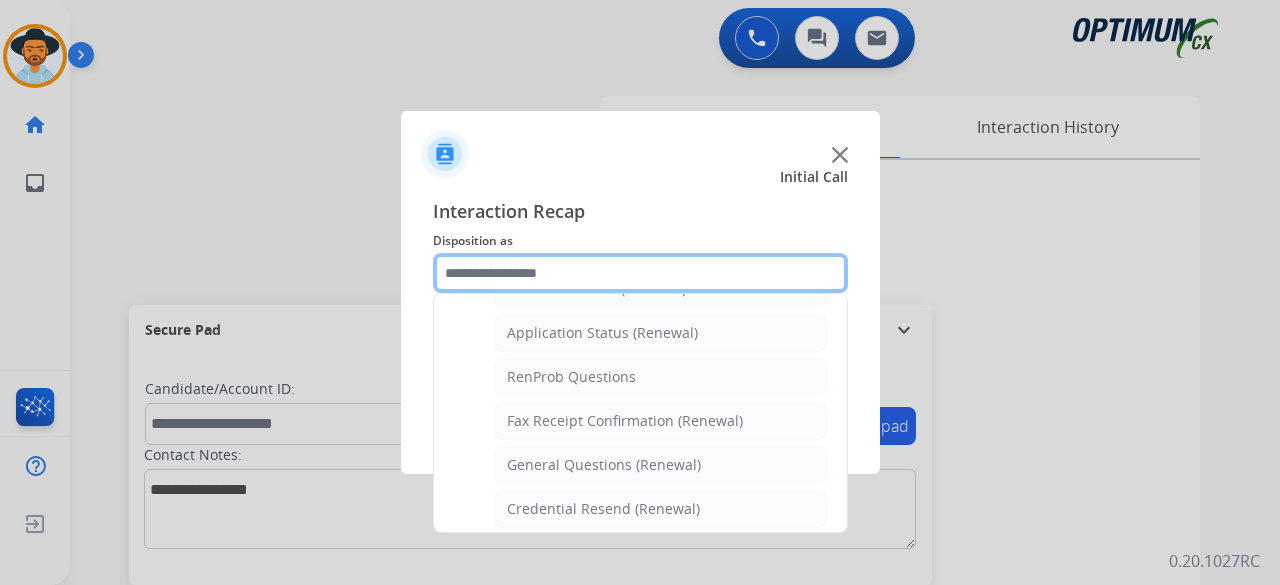 scroll, scrollTop: 455, scrollLeft: 0, axis: vertical 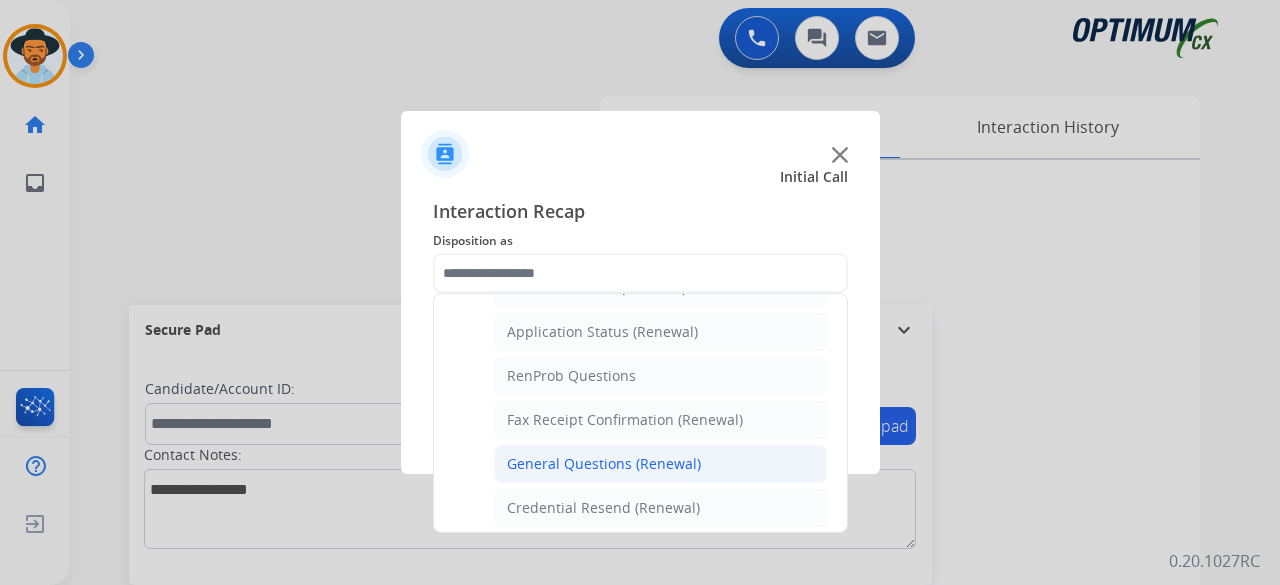 click on "General Questions (Renewal)" 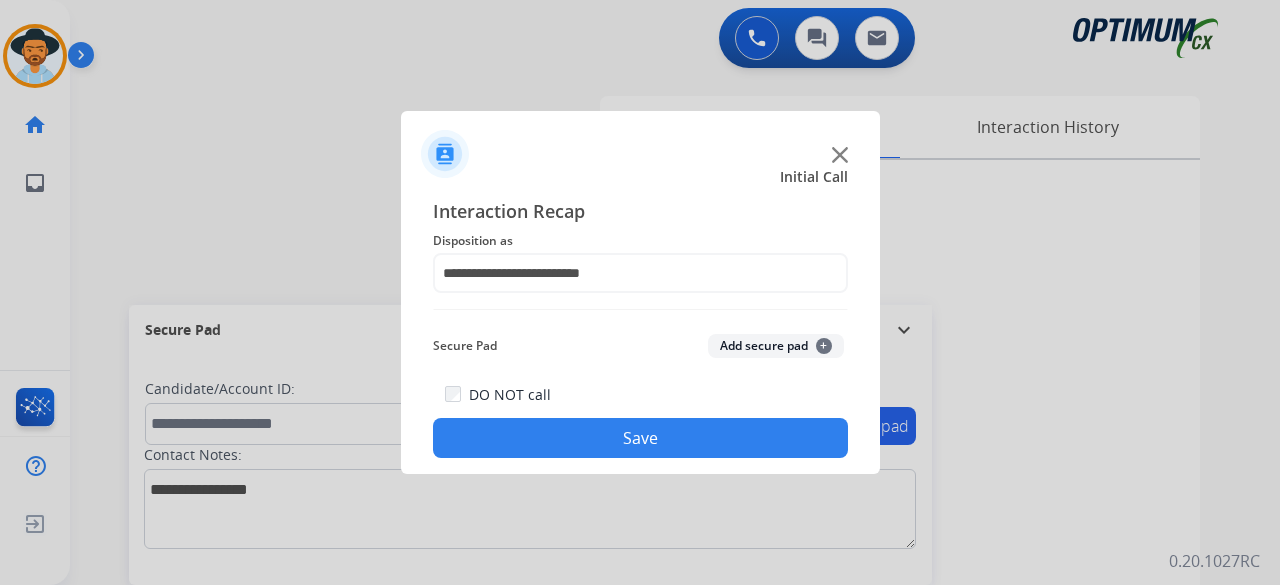 click on "Add secure pad  +" 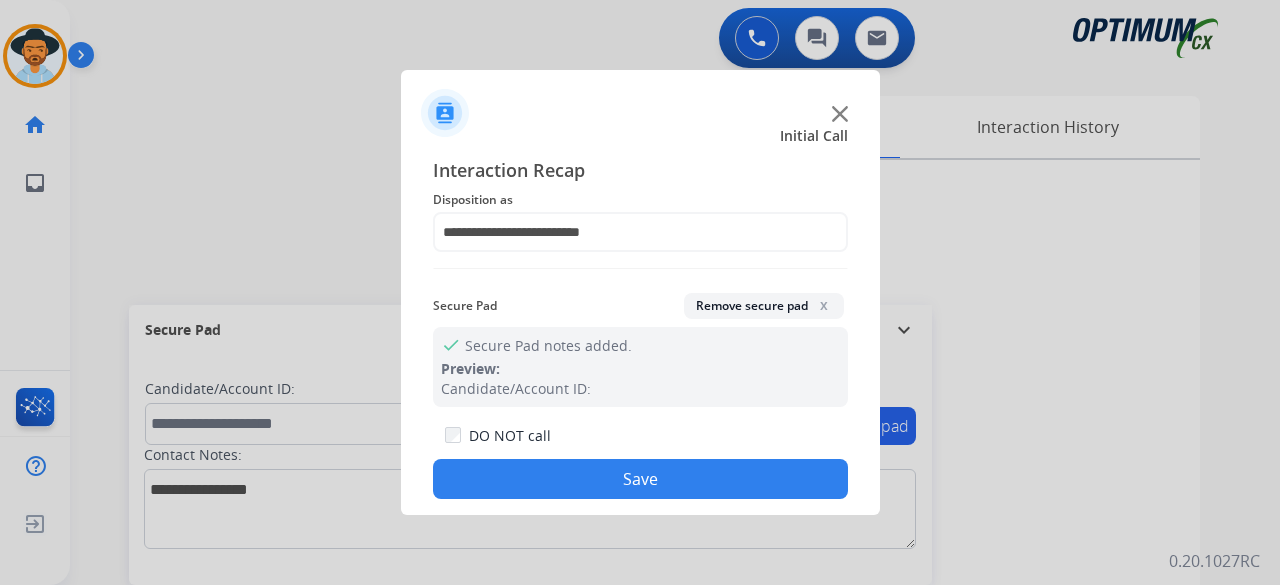 click on "Save" 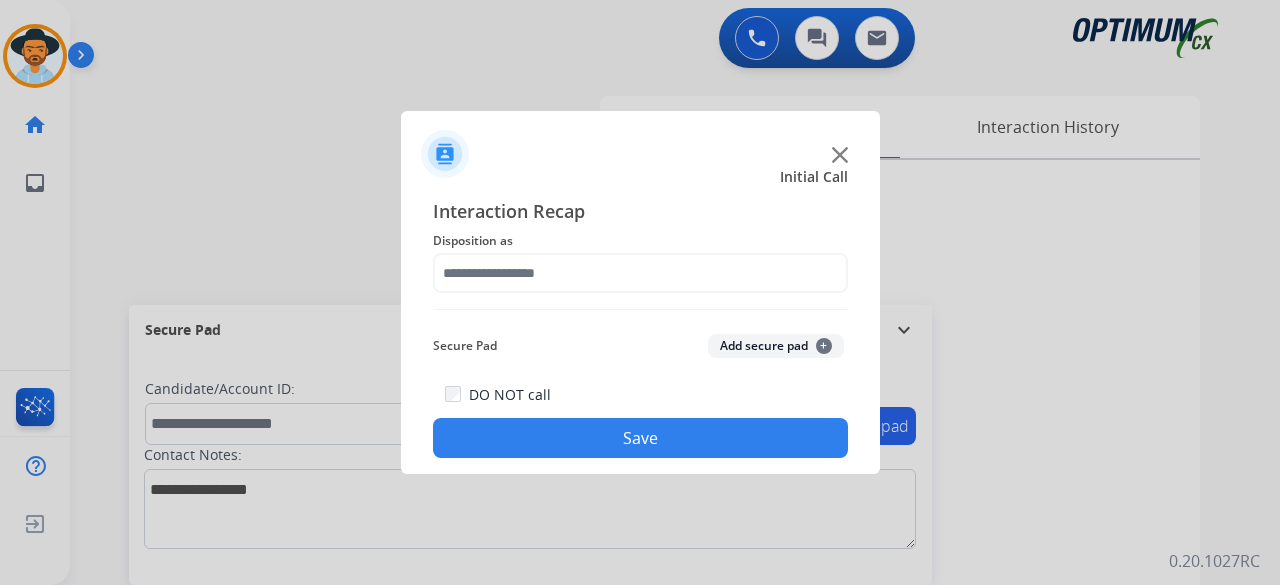 click at bounding box center (640, 292) 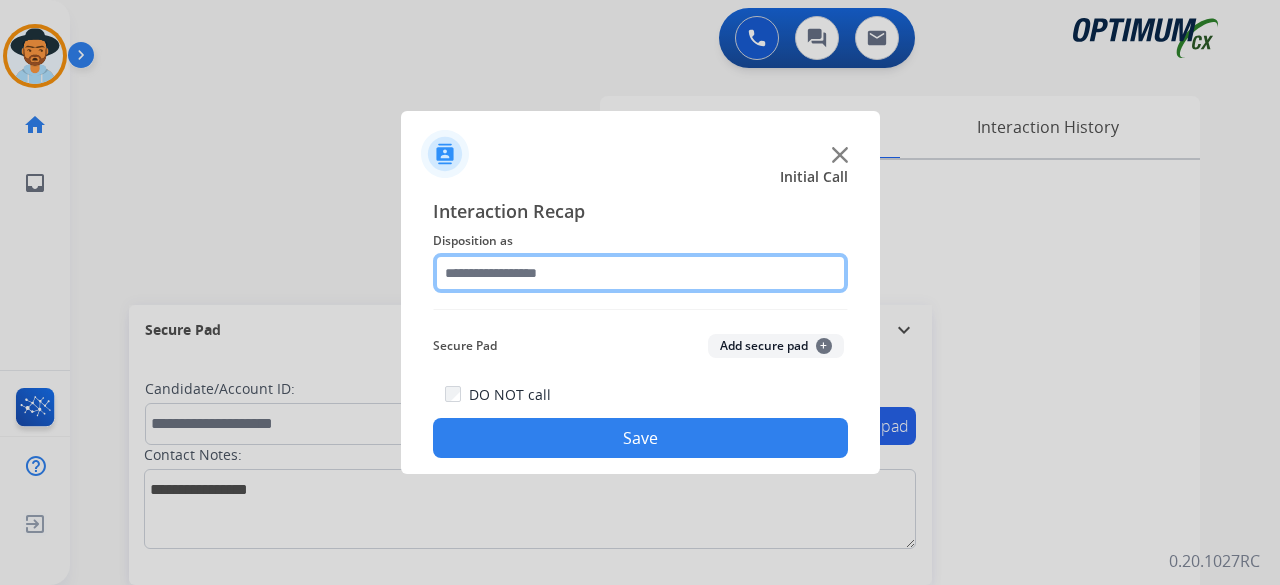 click 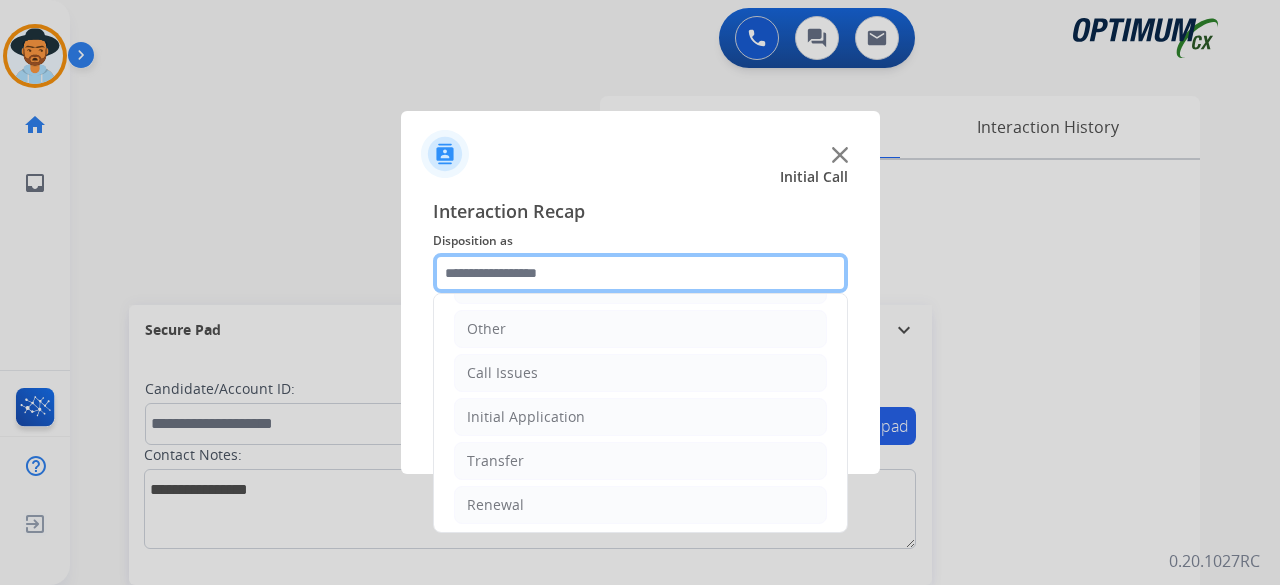 scroll, scrollTop: 0, scrollLeft: 0, axis: both 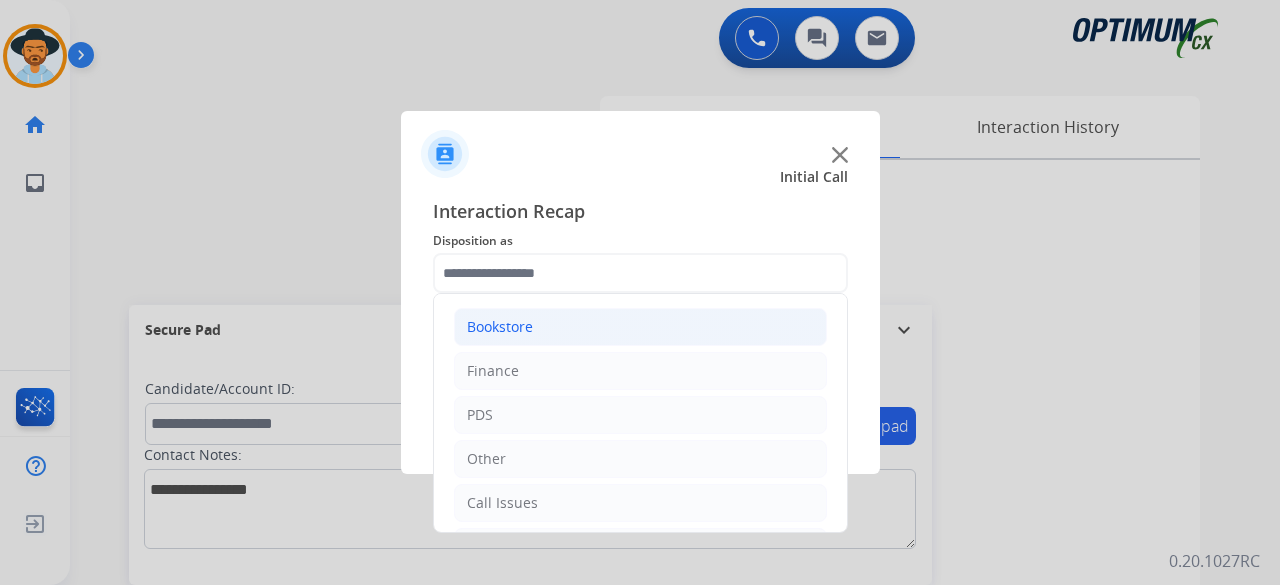 click on "Bookstore" 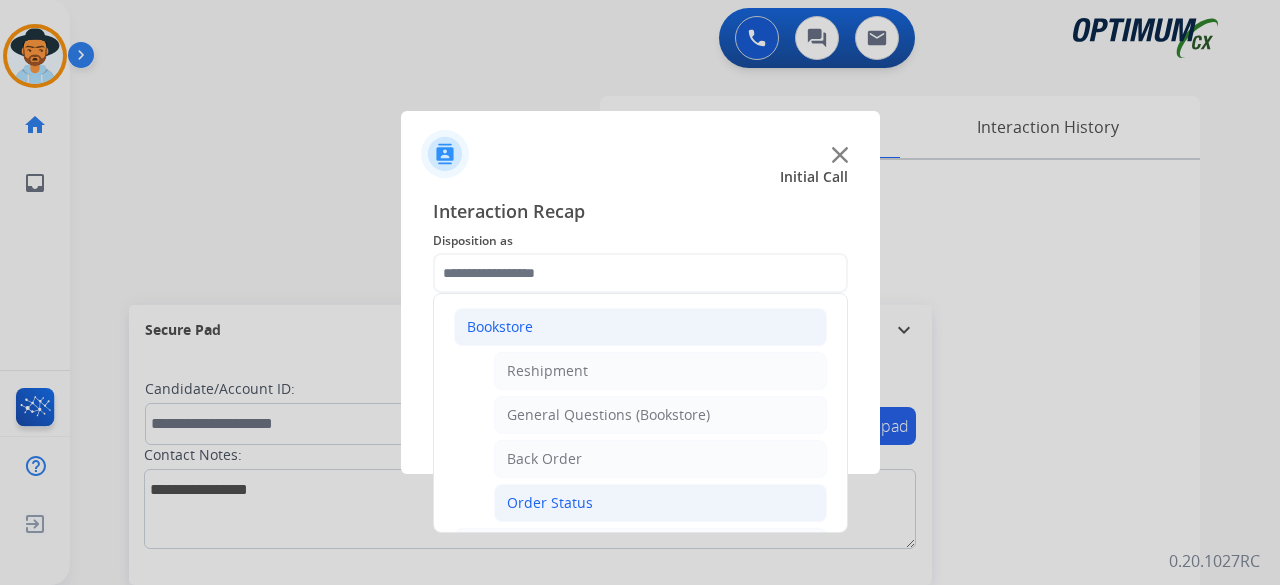 click on "Order Status" 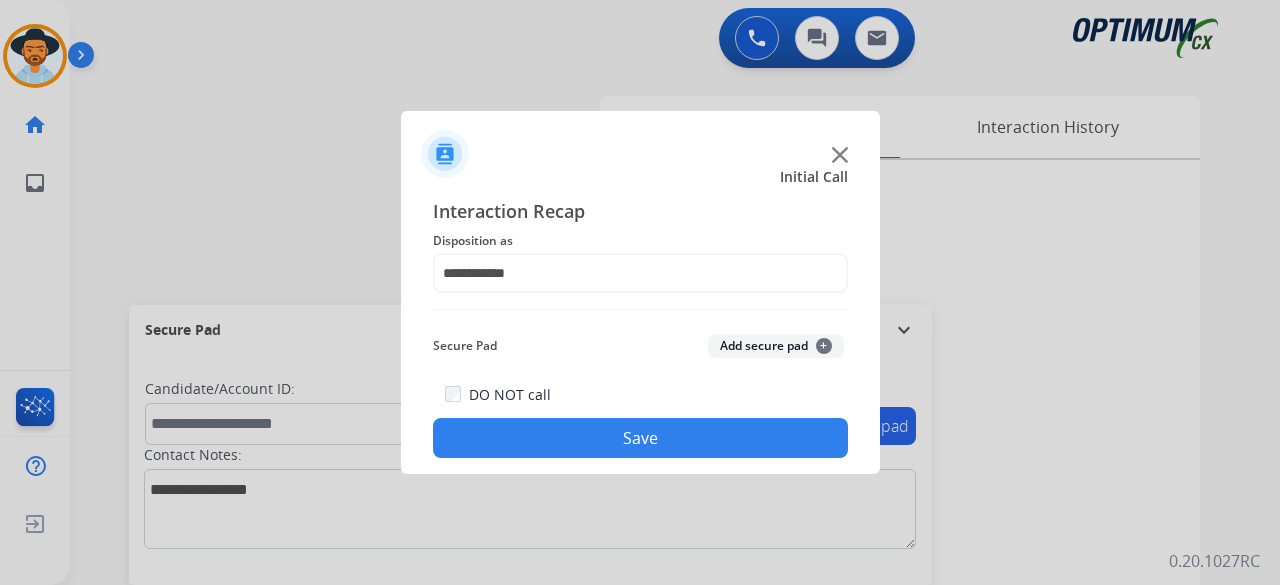 click on "Add secure pad  +" 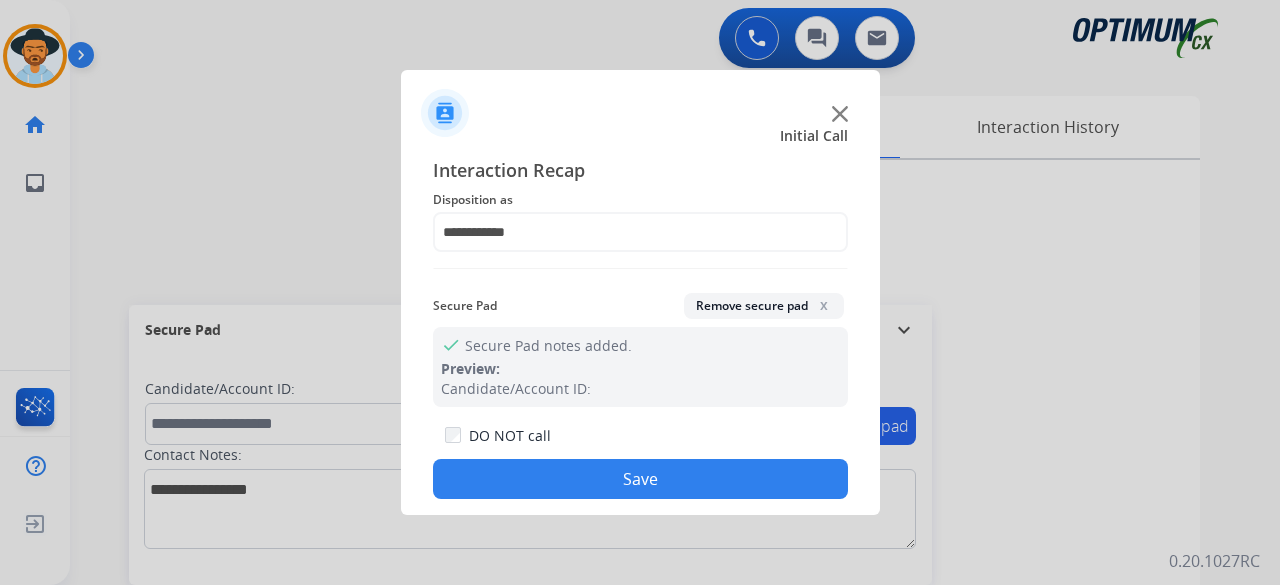click on "Save" 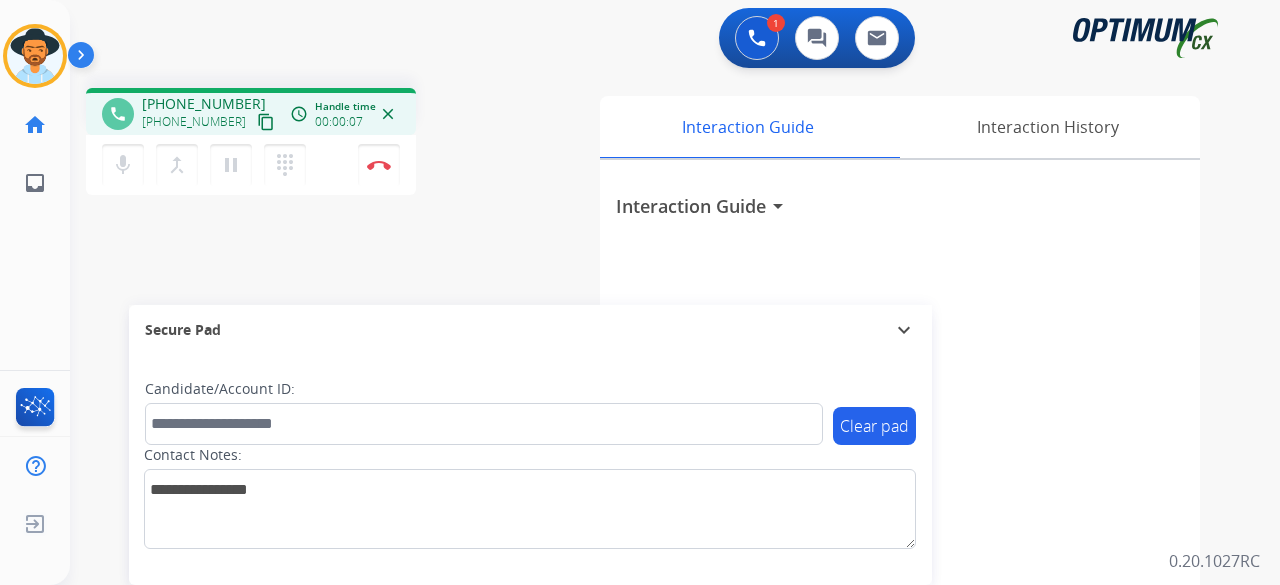 click on "phone +13015595504 +13015595504 content_copy access_time Call metrics Queue   00:12 Hold   00:00 Talk   00:08 Total   00:19 Handle time 00:00:07 close mic Mute merge_type Bridge pause Hold dialpad Dialpad Disconnect swap_horiz Break voice bridge close_fullscreen Connect 3-Way Call merge_type Separate 3-Way Call  Interaction Guide   Interaction History  Interaction Guide arrow_drop_down Secure Pad expand_more Clear pad Candidate/Account ID: Contact Notes:" at bounding box center [651, 489] 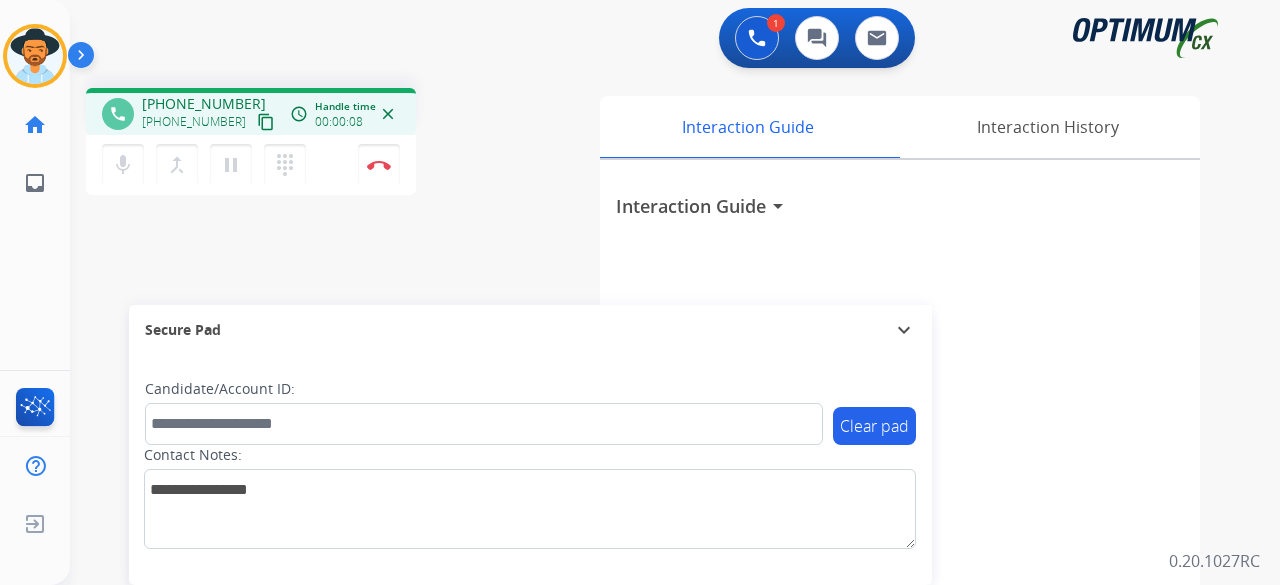 click on "content_copy" at bounding box center (266, 122) 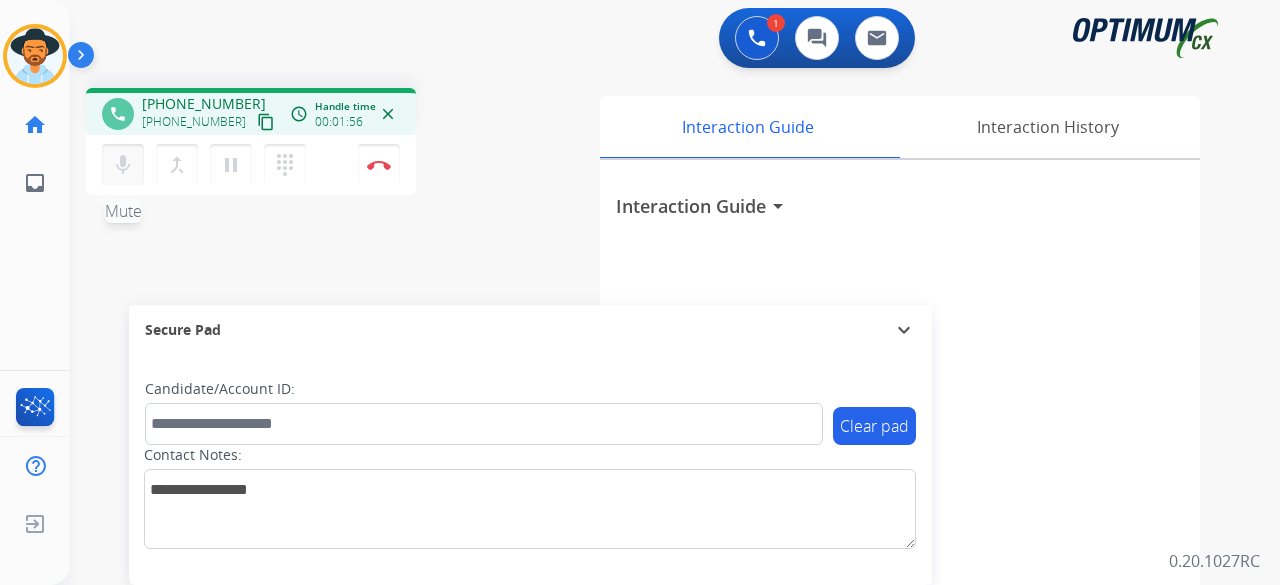 click on "mic" at bounding box center (123, 165) 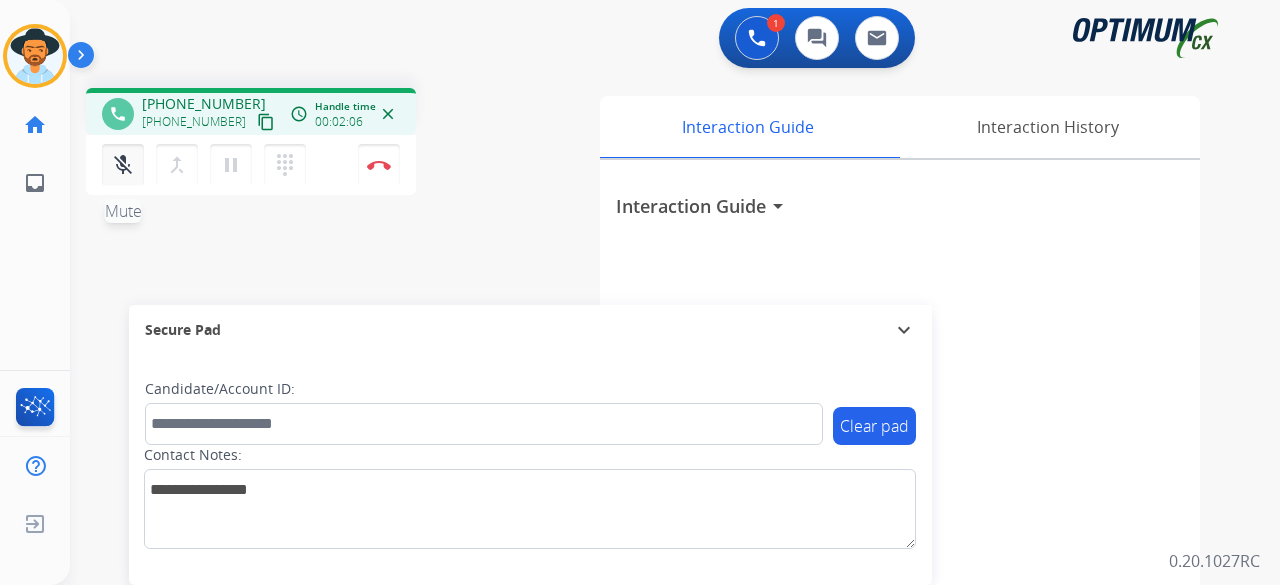 click on "mic_off" at bounding box center (123, 165) 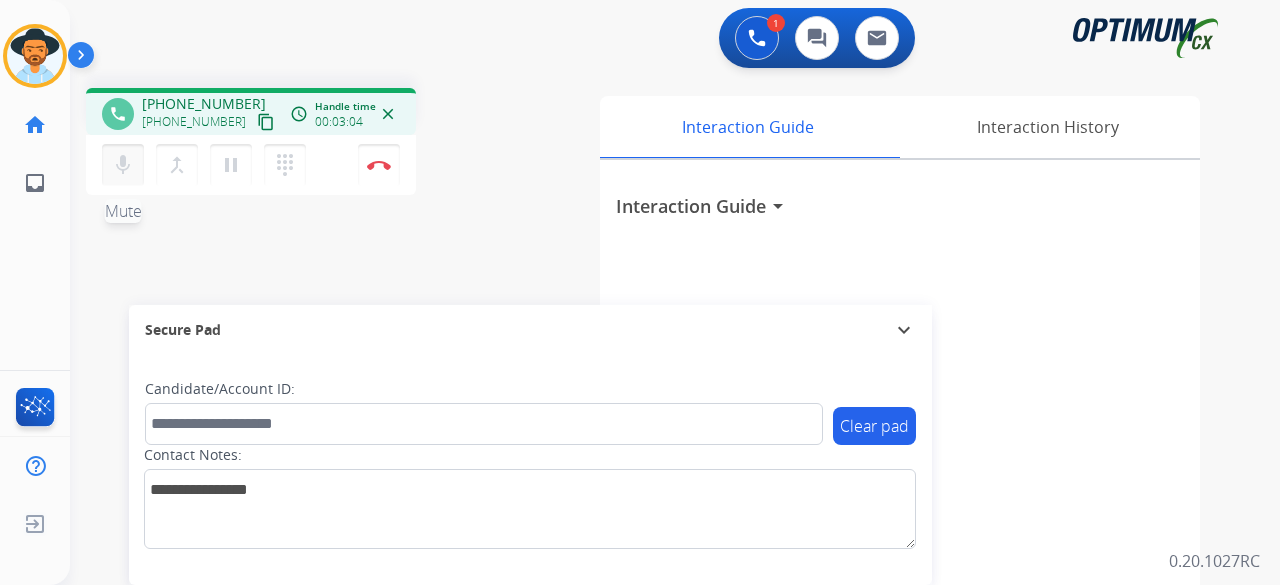 click on "mic" at bounding box center (123, 165) 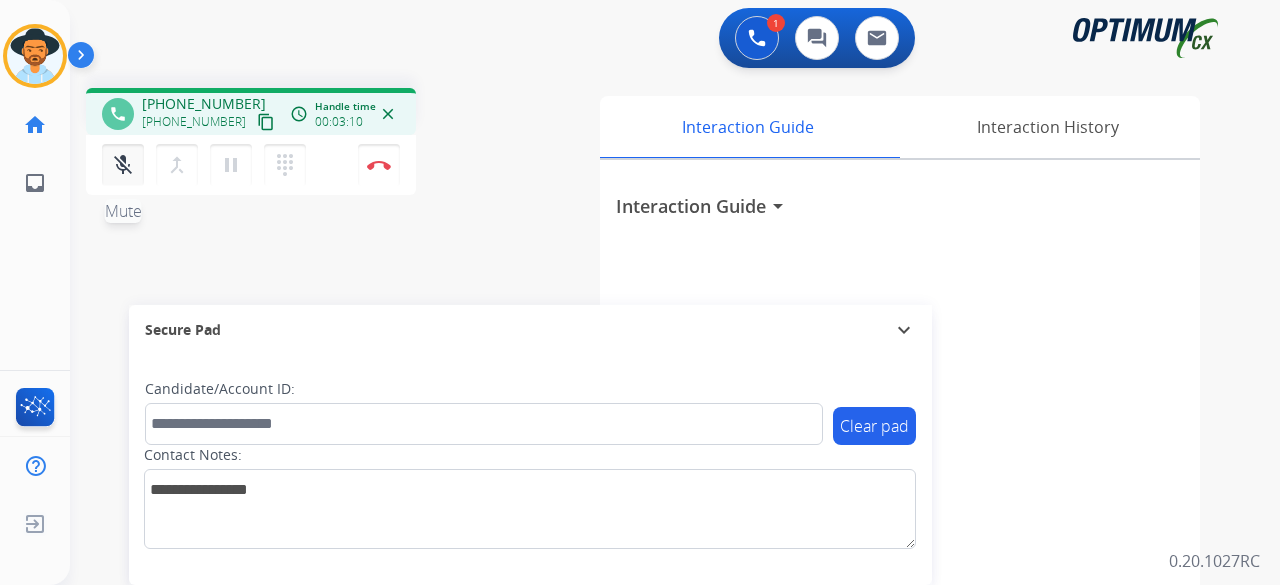 click on "mic_off" at bounding box center [123, 165] 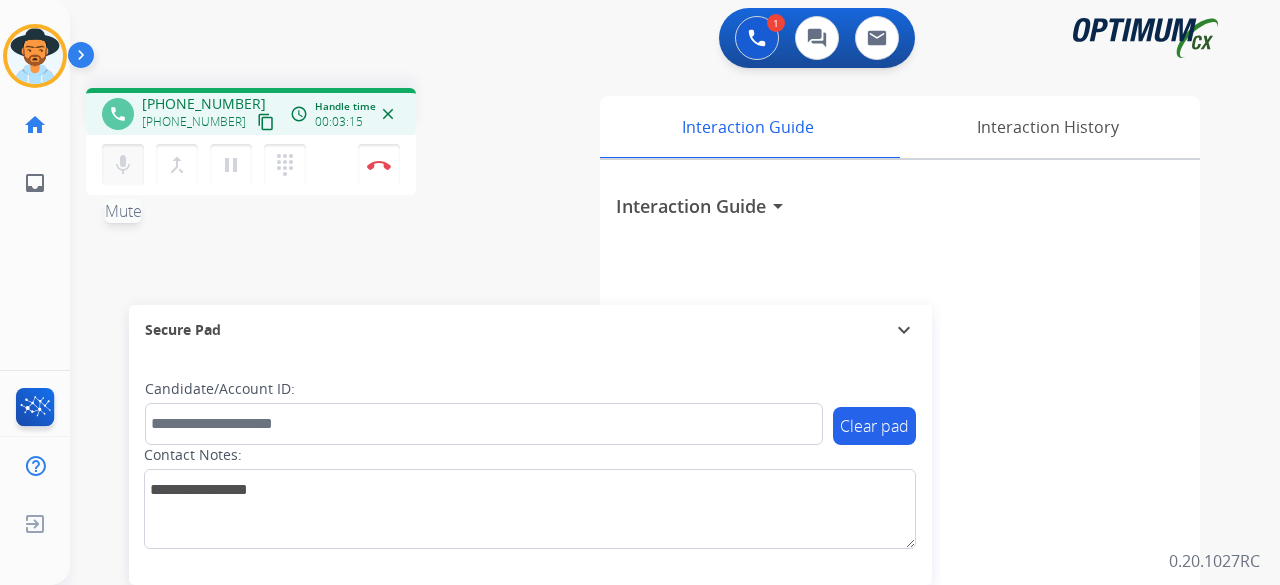 click on "mic" at bounding box center [123, 165] 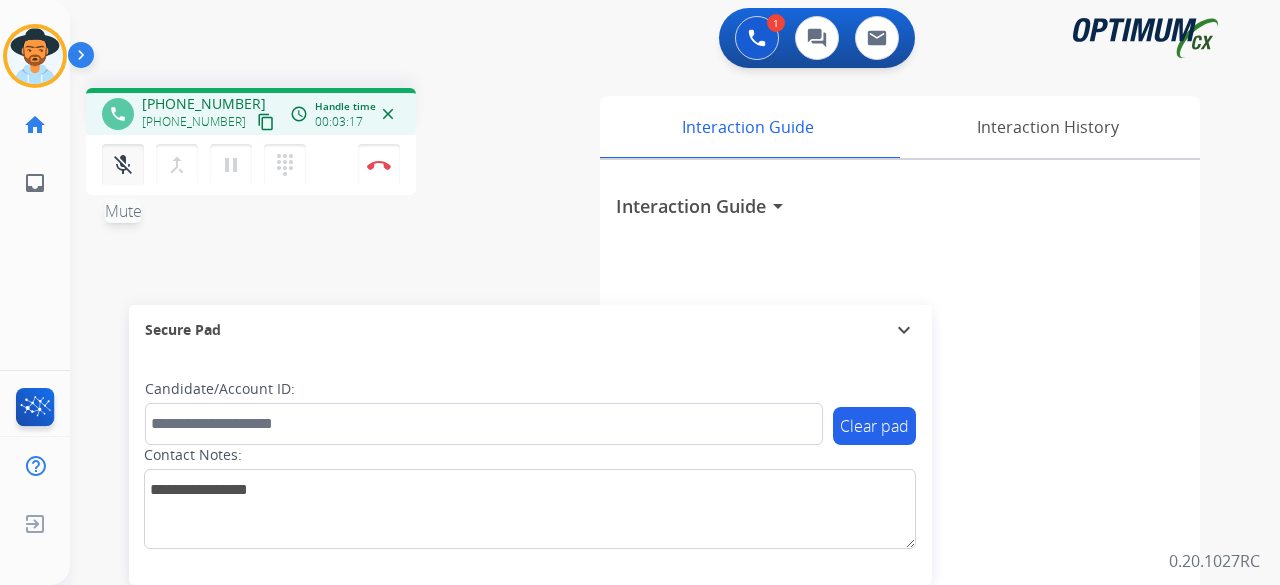 click on "mic_off" at bounding box center [123, 165] 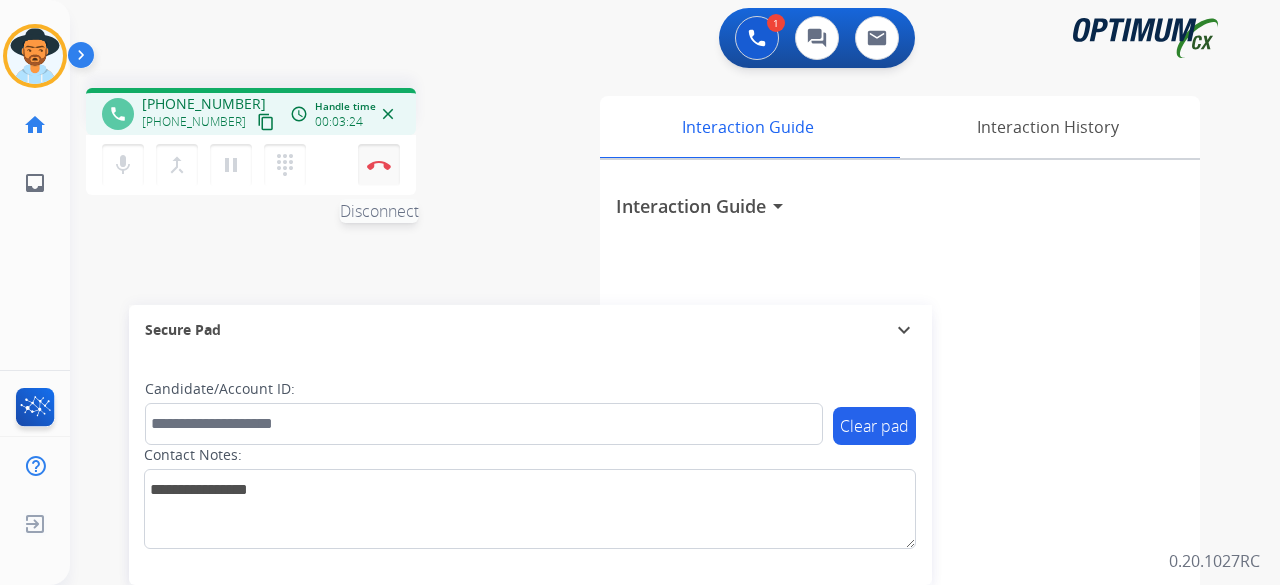 click at bounding box center [379, 165] 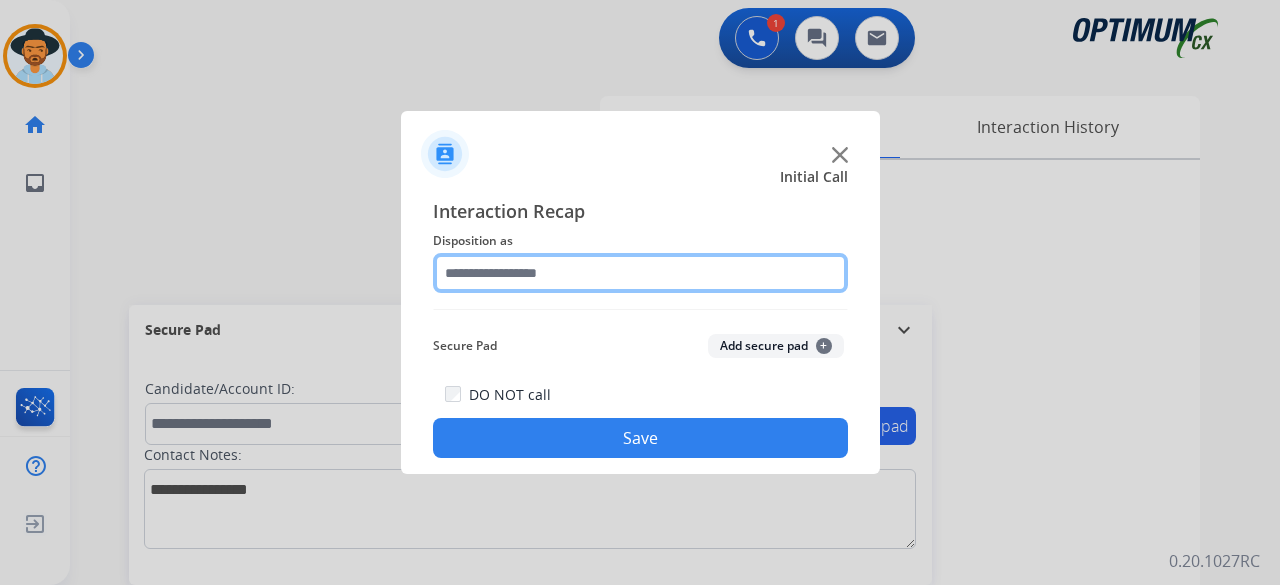 click 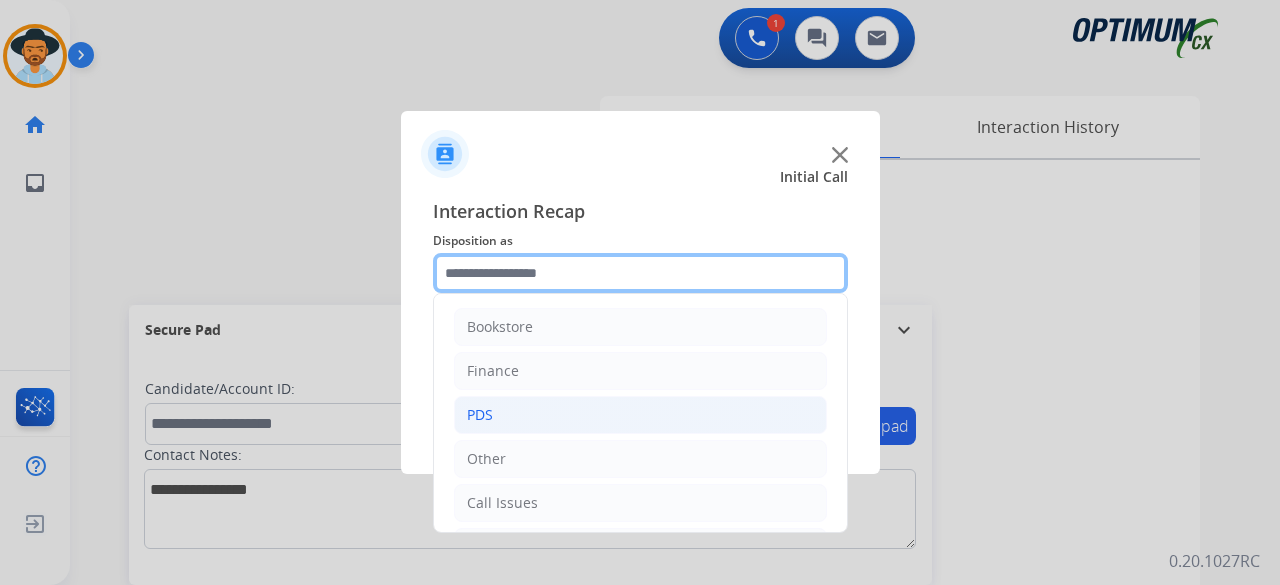 scroll, scrollTop: 130, scrollLeft: 0, axis: vertical 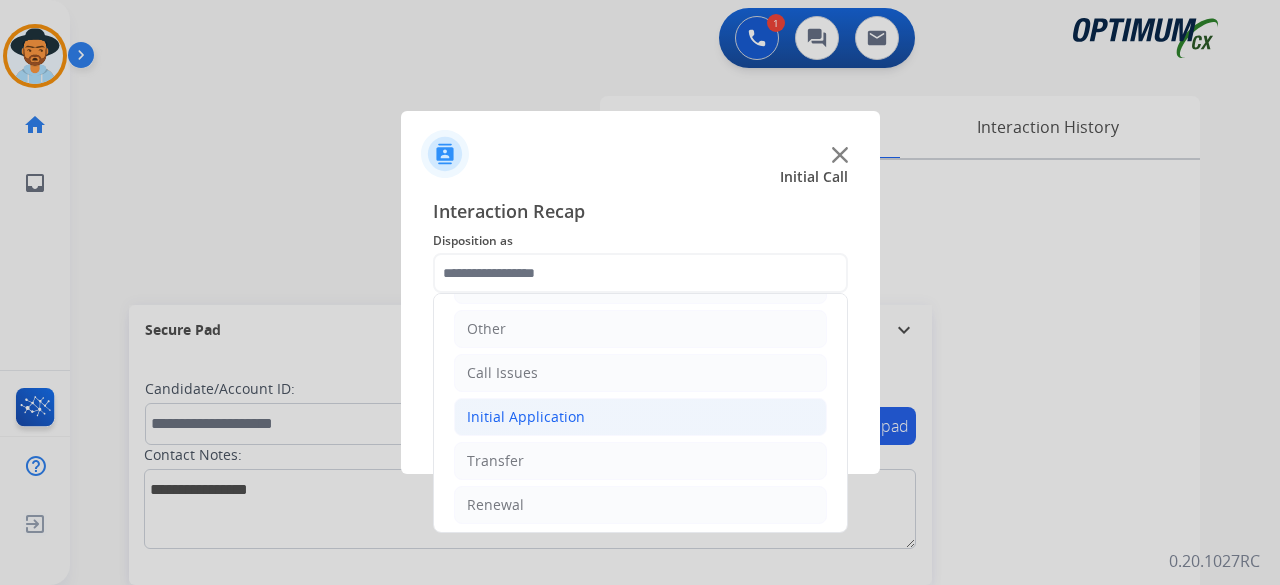 click on "Initial Application" 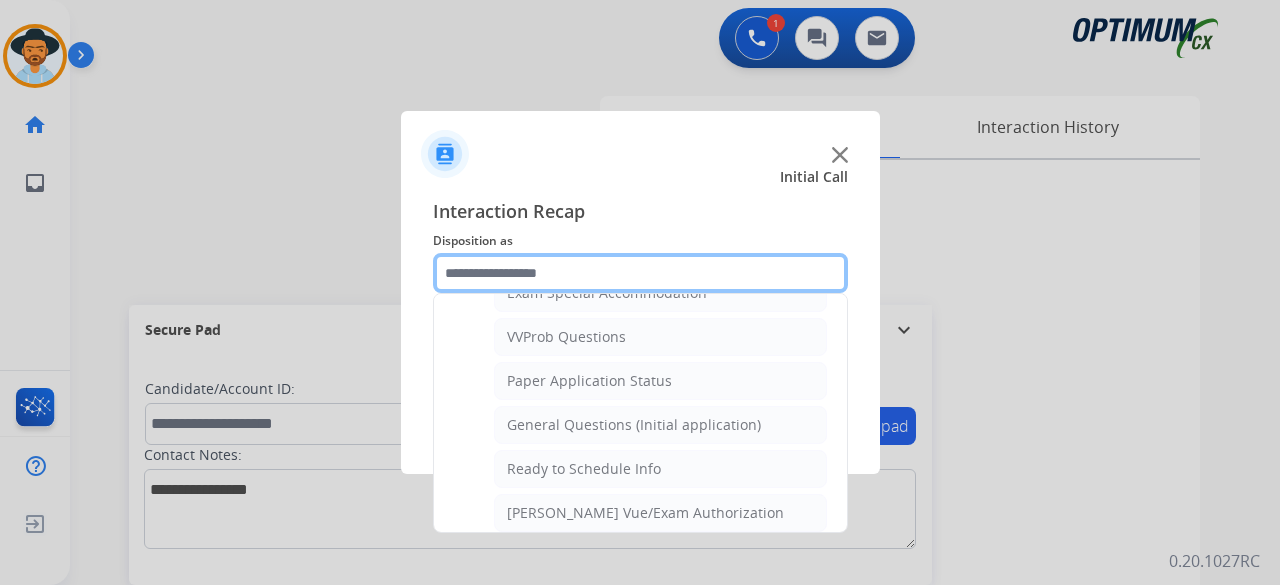 scroll, scrollTop: 1097, scrollLeft: 0, axis: vertical 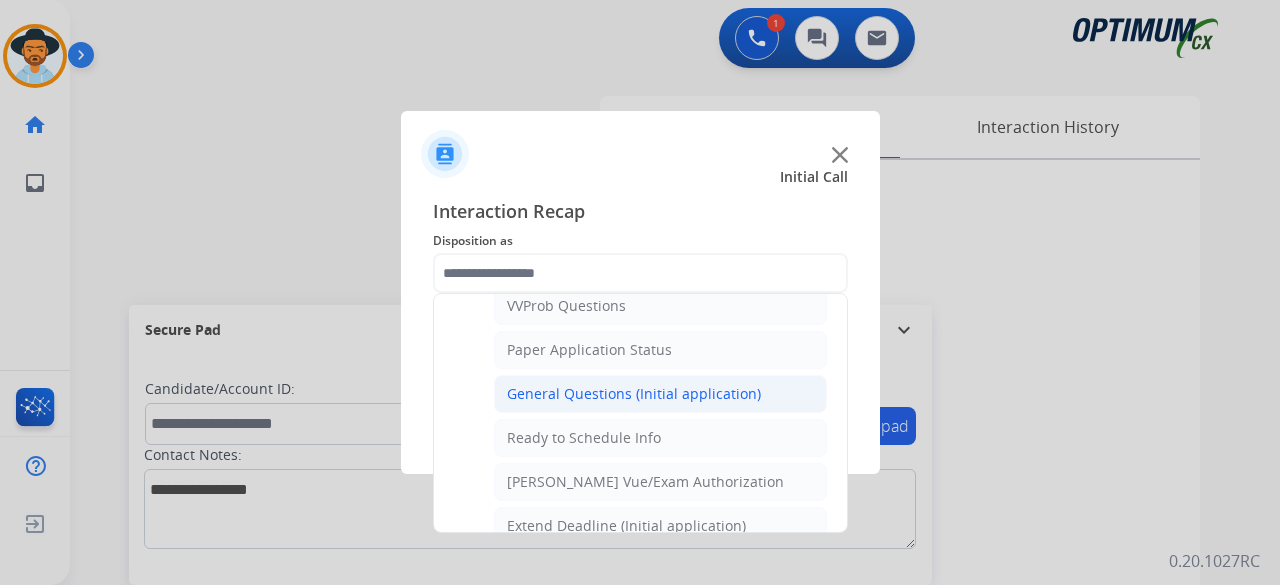 click on "General Questions (Initial application)" 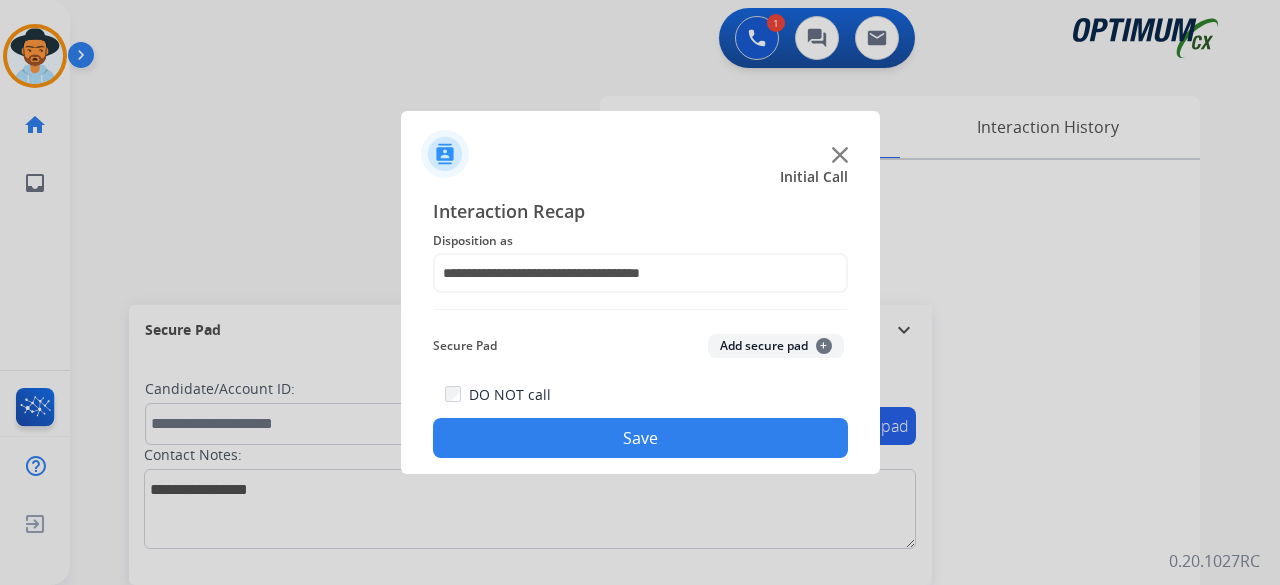 click on "Add secure pad  +" 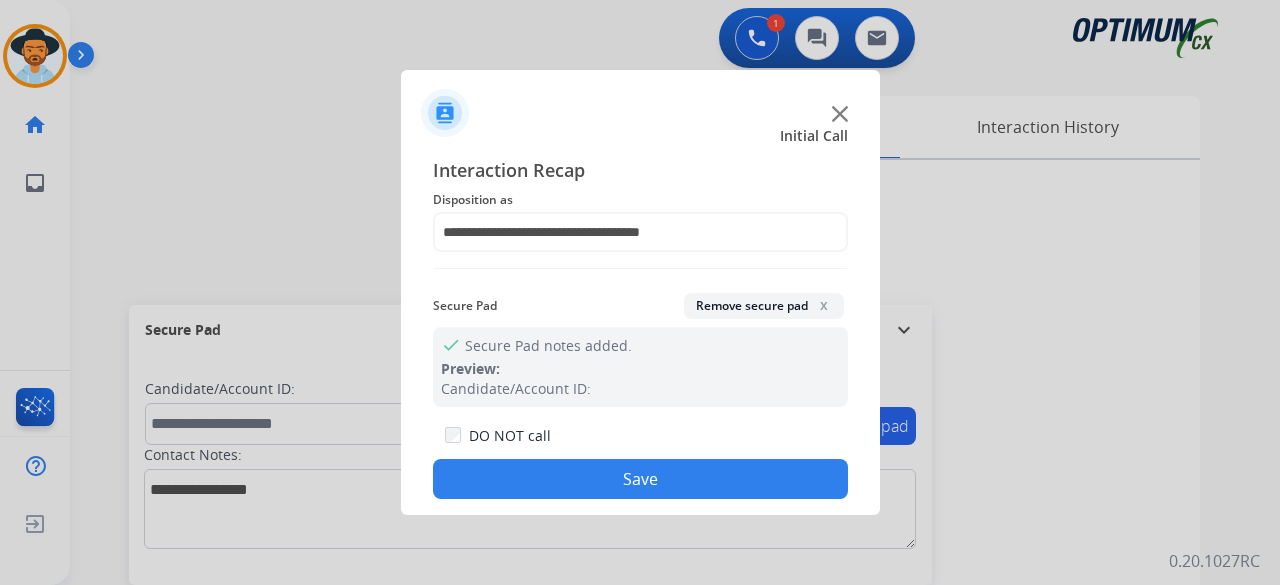 click on "Save" 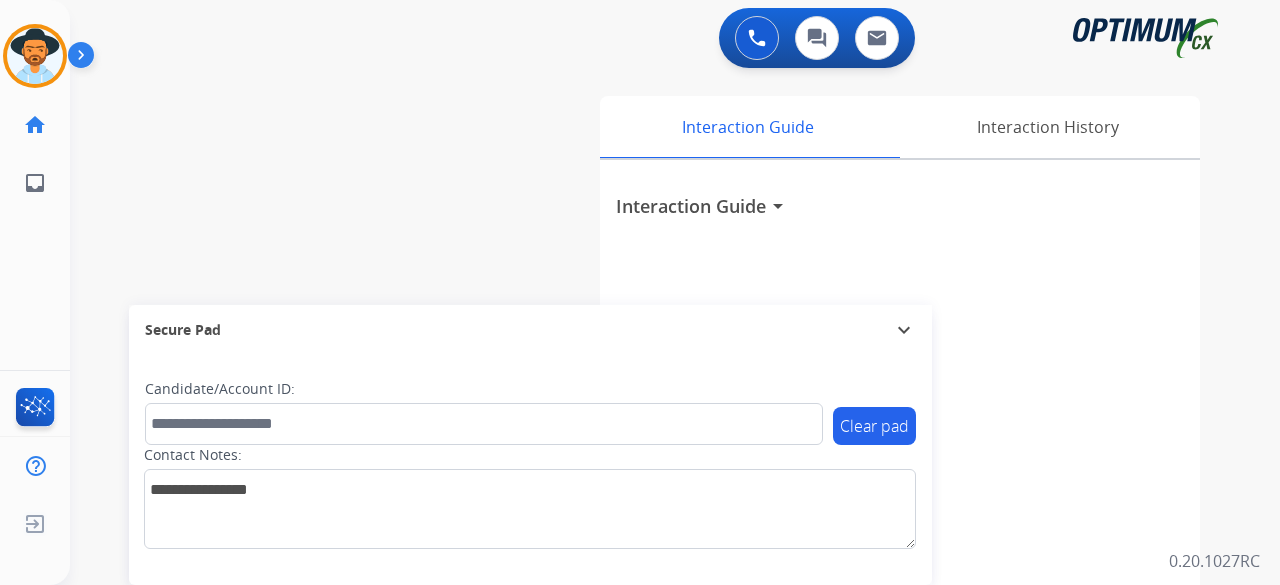 click on "swap_horiz Break voice bridge close_fullscreen Connect 3-Way Call merge_type Separate 3-Way Call  Interaction Guide   Interaction History  Interaction Guide arrow_drop_down Secure Pad expand_more Clear pad Candidate/Account ID: Contact Notes:" at bounding box center (651, 489) 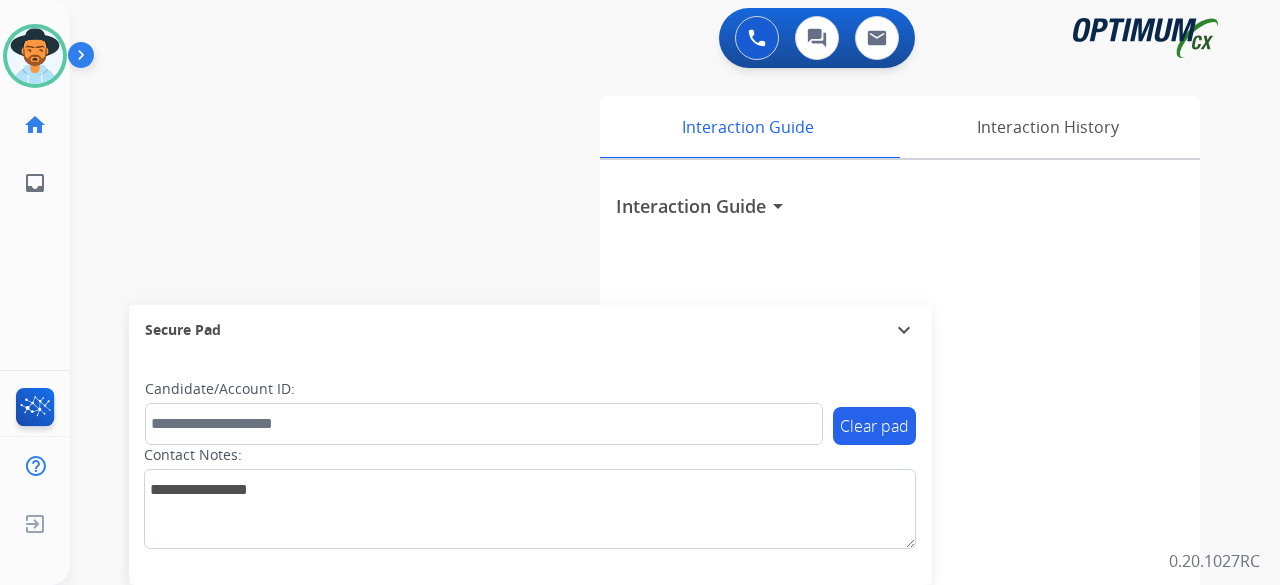click on "swap_horiz Break voice bridge close_fullscreen Connect 3-Way Call merge_type Separate 3-Way Call  Interaction Guide   Interaction History  Interaction Guide arrow_drop_down Secure Pad expand_more Clear pad Candidate/Account ID: Contact Notes:" at bounding box center [651, 489] 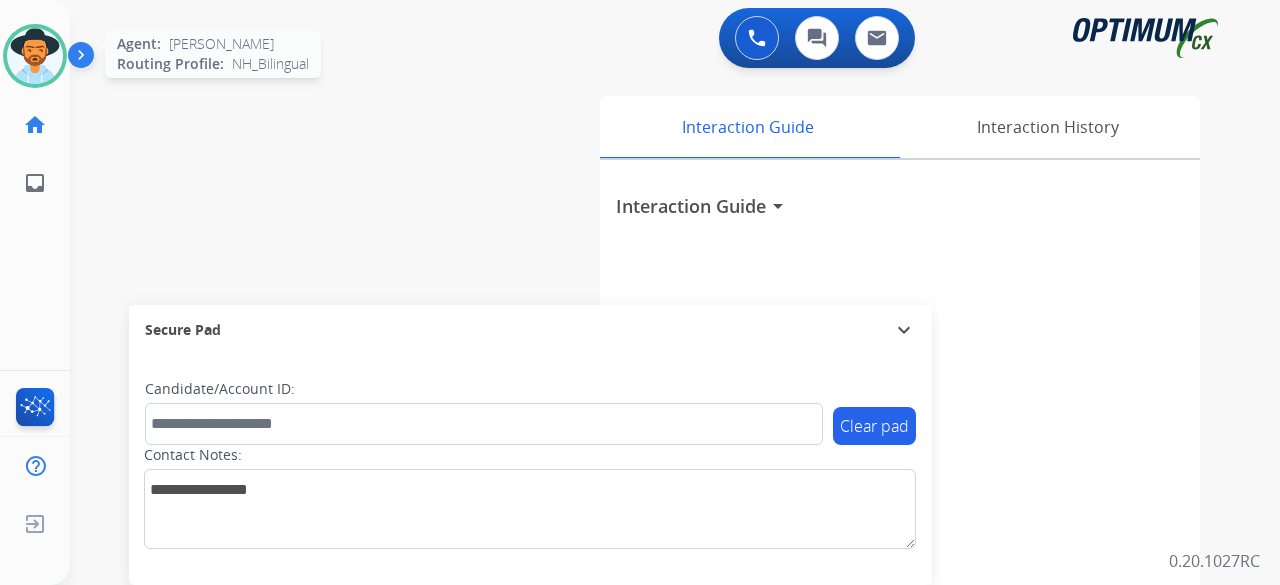 click at bounding box center (35, 56) 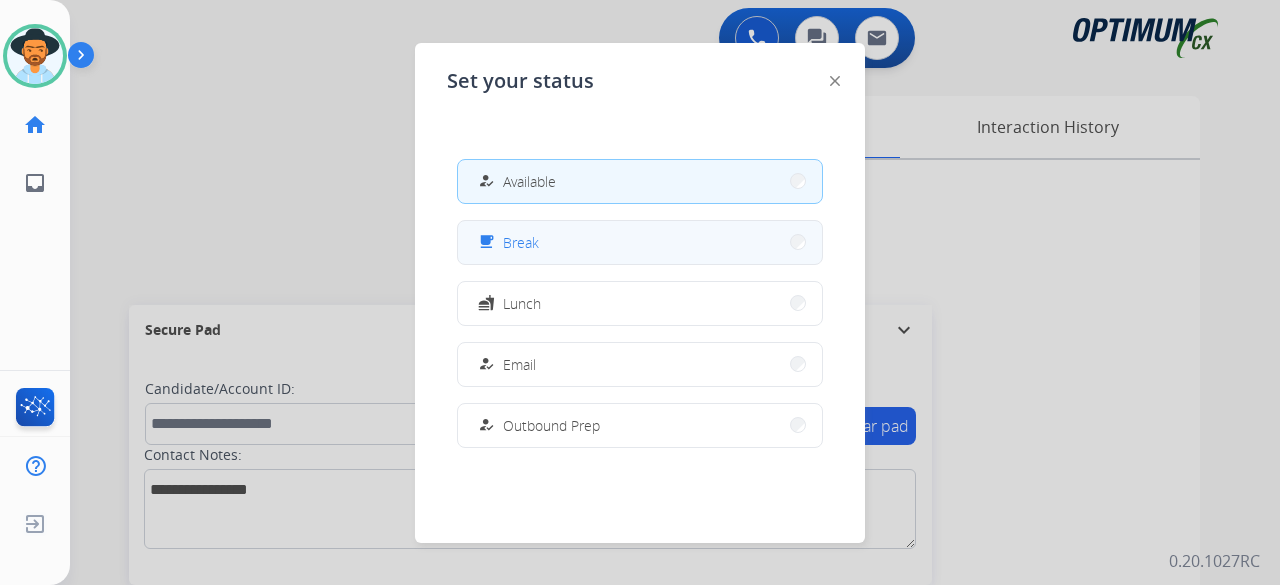 click on "free_breakfast Break" at bounding box center (640, 242) 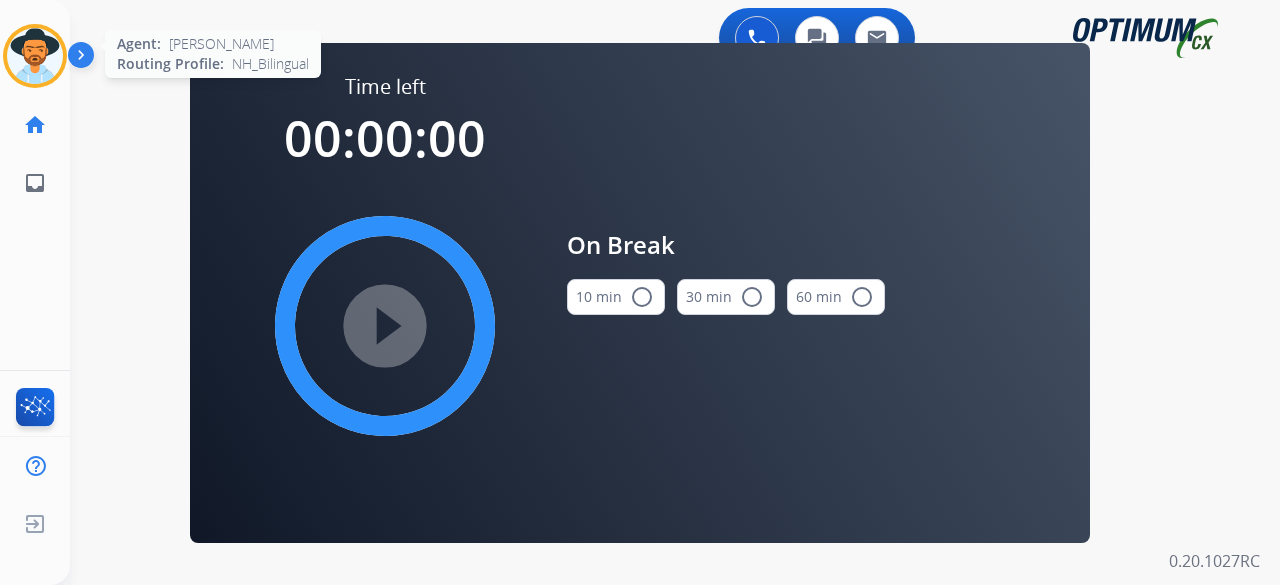 click at bounding box center (35, 56) 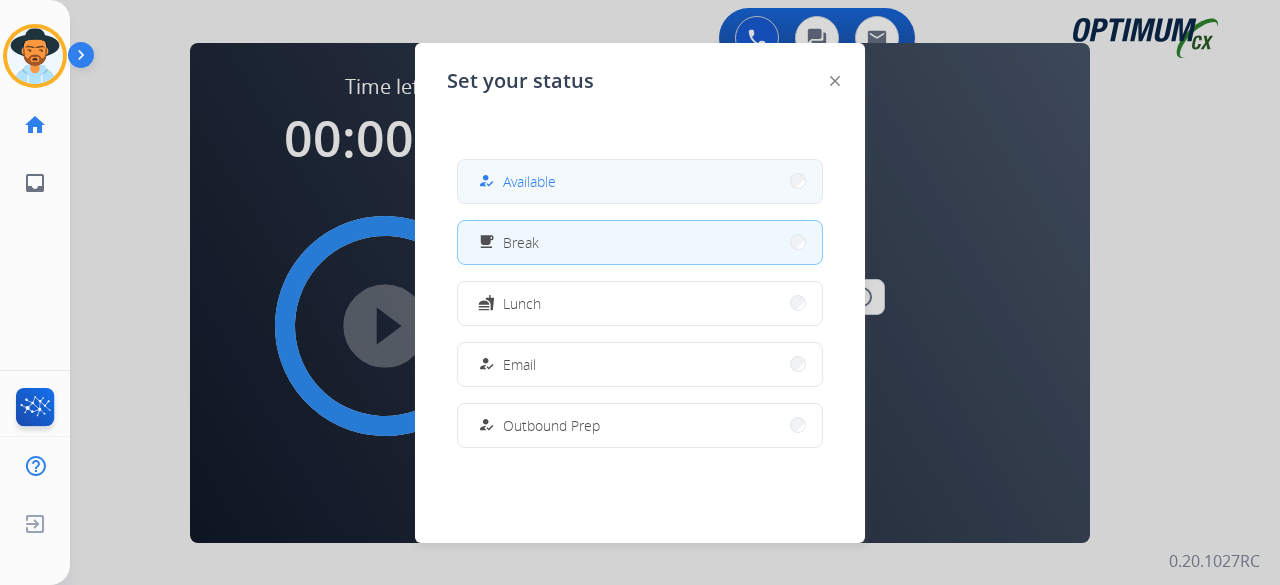 click on "Available" at bounding box center (529, 181) 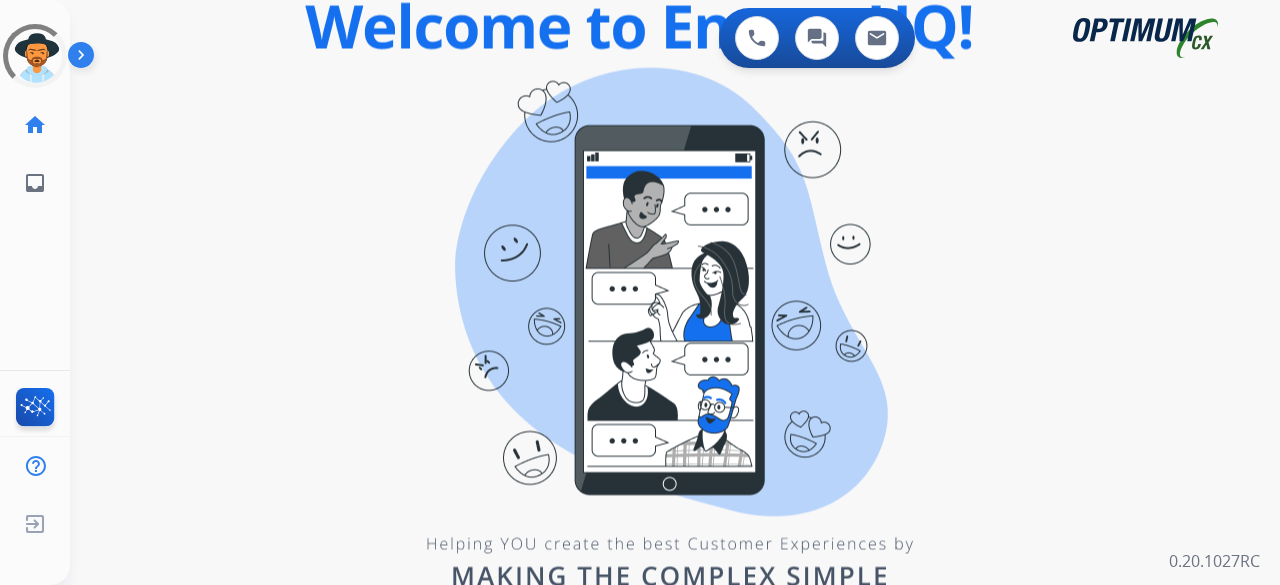 scroll, scrollTop: 0, scrollLeft: 0, axis: both 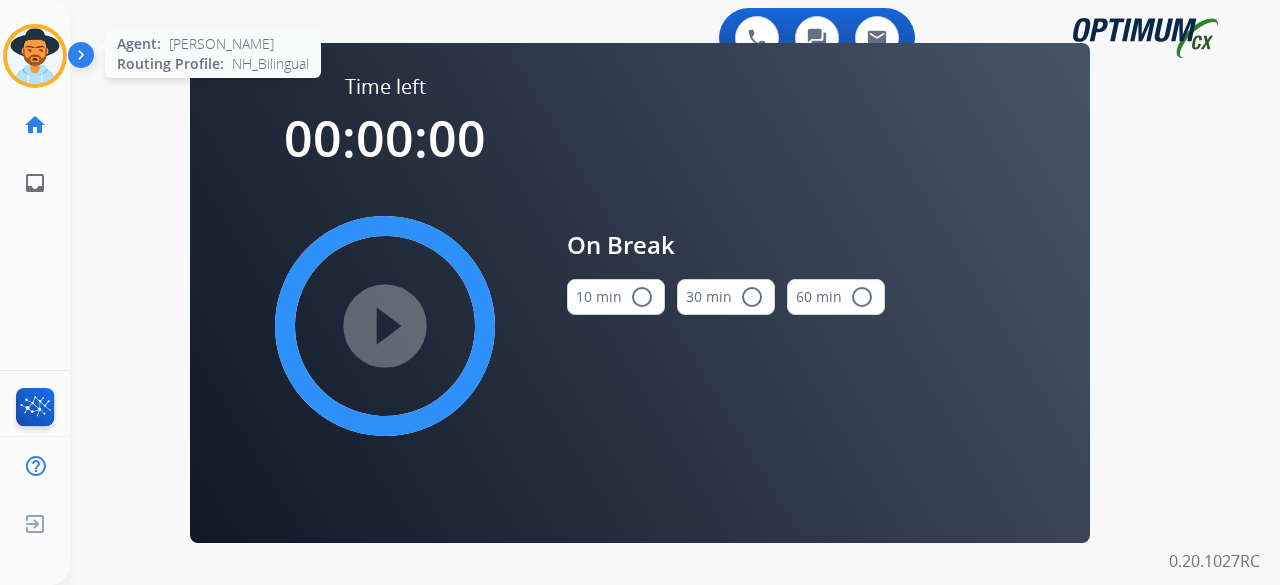 click at bounding box center [35, 56] 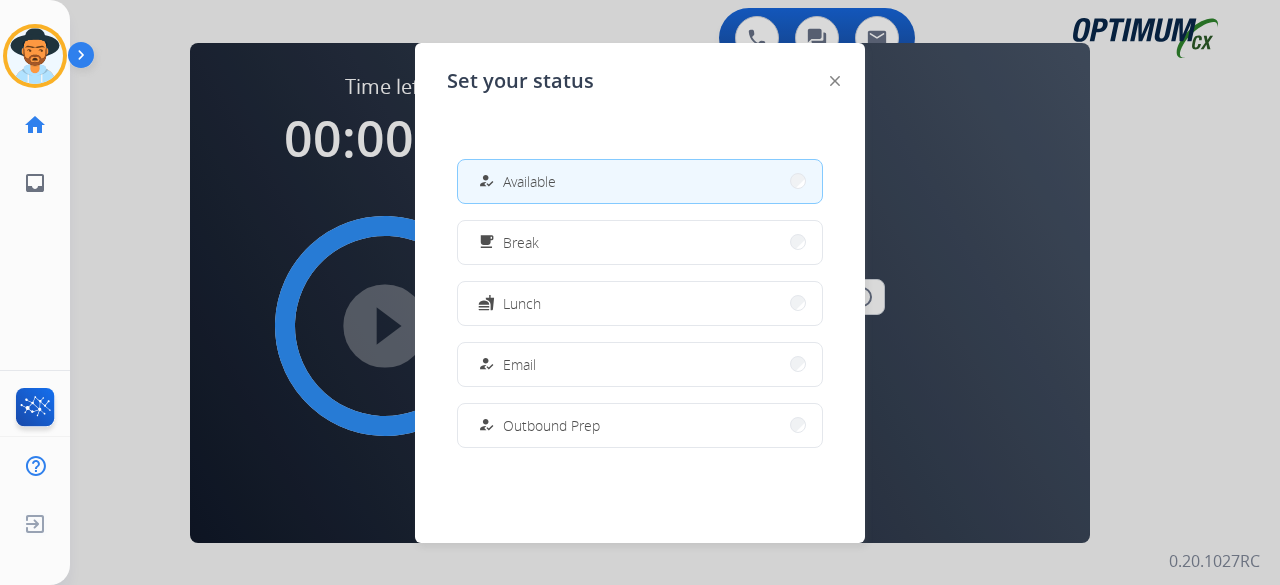 click on "Available" at bounding box center [529, 181] 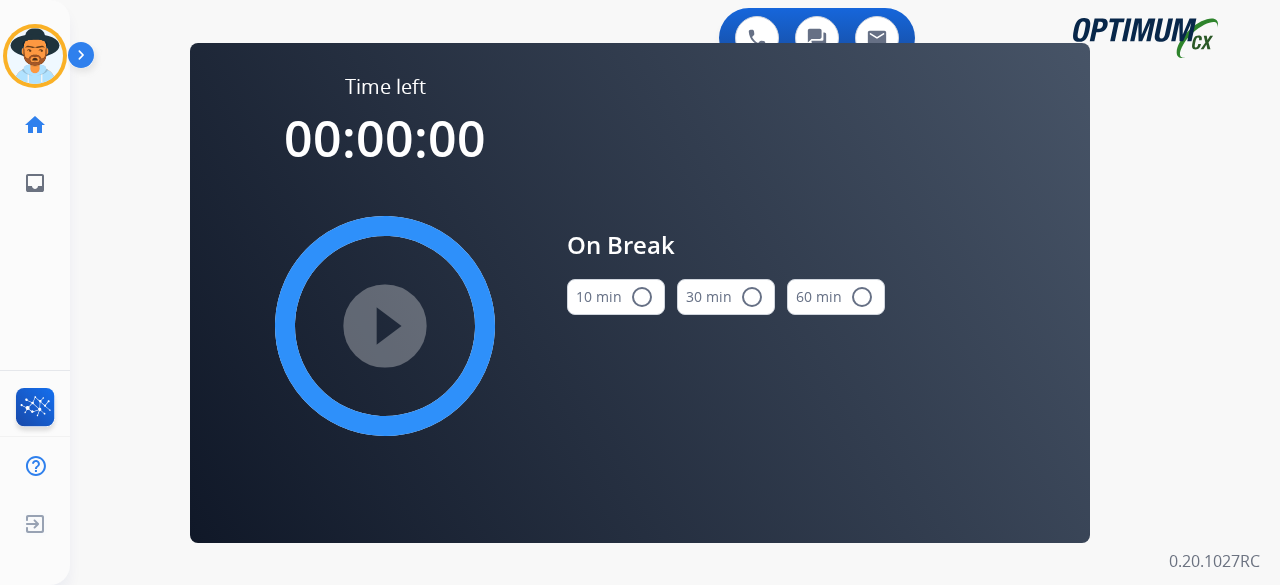 click on "swap_horiz Break voice bridge close_fullscreen Connect 3-Way Call merge_type Separate 3-Way Call Time left 00:00:00 play_circle_filled On Break  10 min  radio_button_unchecked  30 min  radio_button_unchecked  60 min  radio_button_unchecked  Interaction Guide   Interaction History  Interaction Guide arrow_drop_up  Welcome to EngageHQ   Internal Queue Transfer: How To  Secure Pad expand_more Clear pad Candidate/Account ID: Contact Notes:" at bounding box center [651, 120] 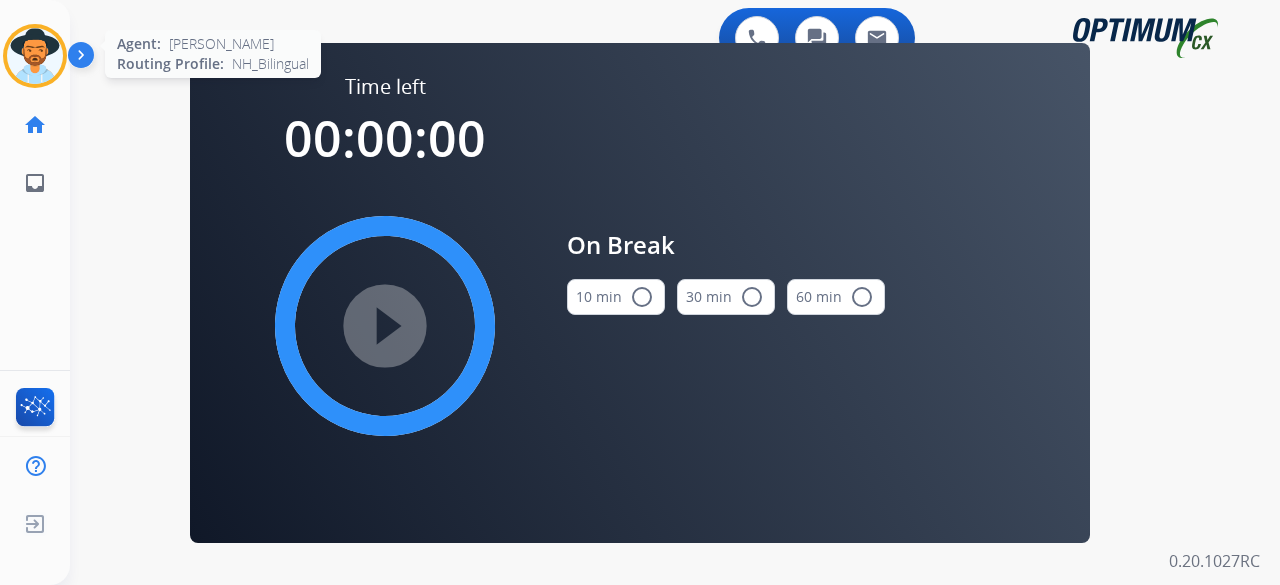 click at bounding box center [35, 56] 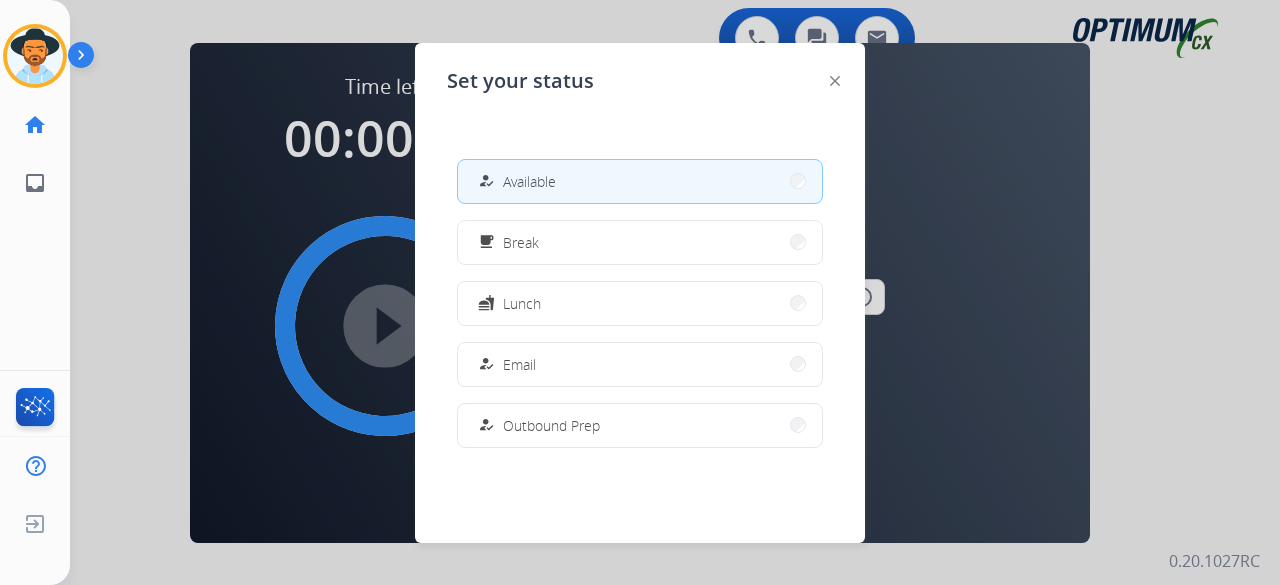 click on "Available" at bounding box center (529, 181) 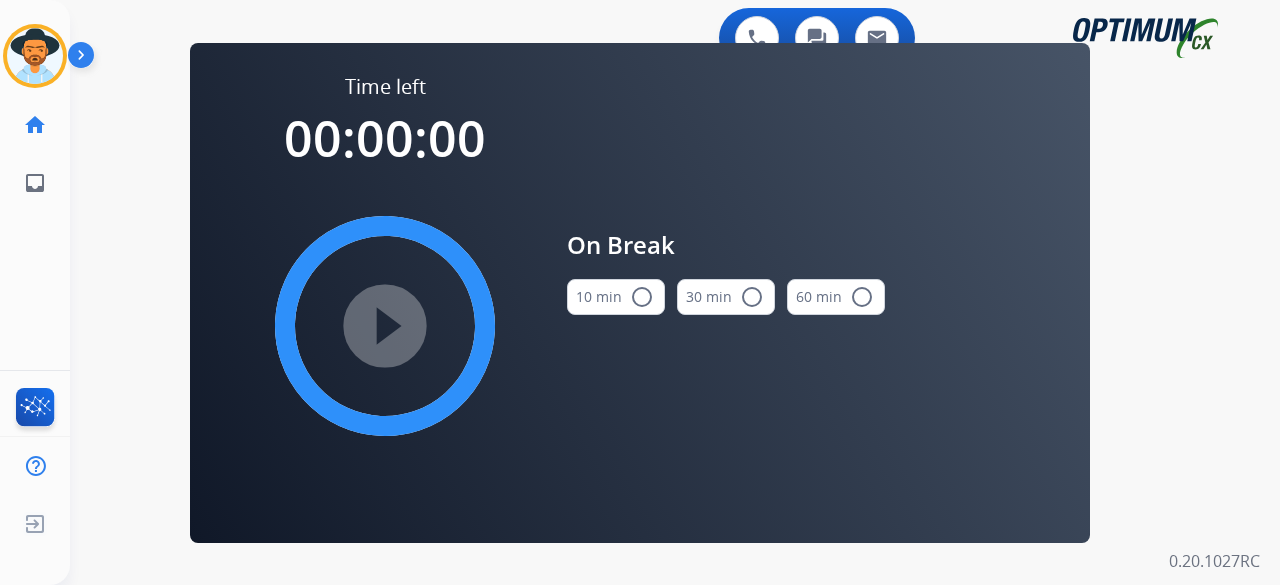click on "On Break  10 min  radio_button_unchecked  30 min  radio_button_unchecked  60 min  radio_button_unchecked" at bounding box center [710, 279] 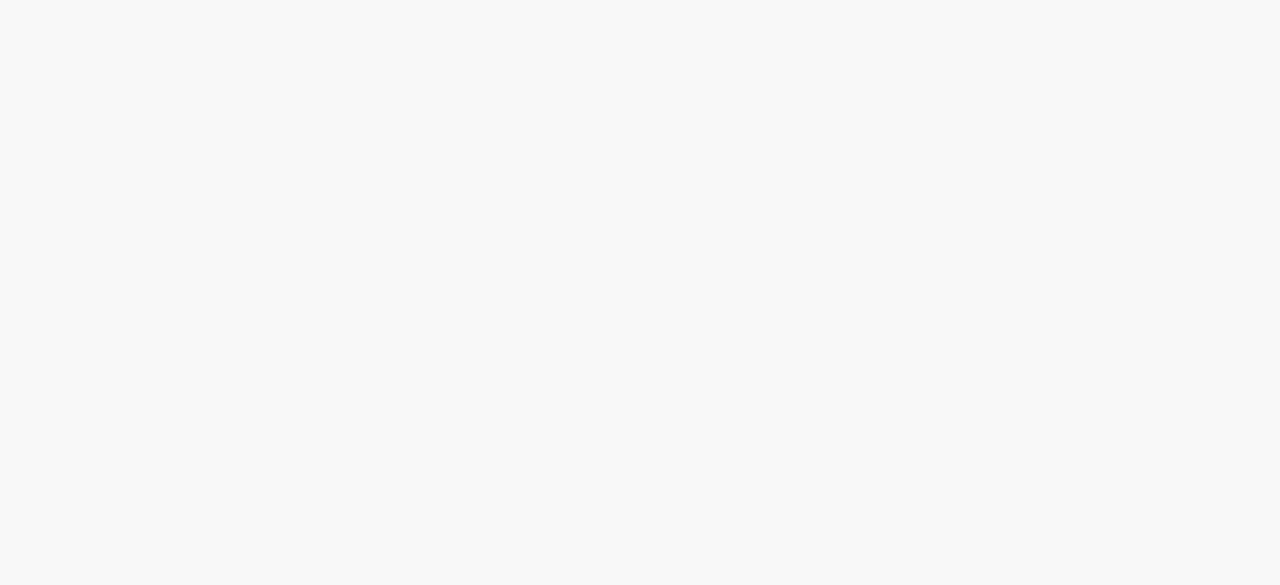 scroll, scrollTop: 0, scrollLeft: 0, axis: both 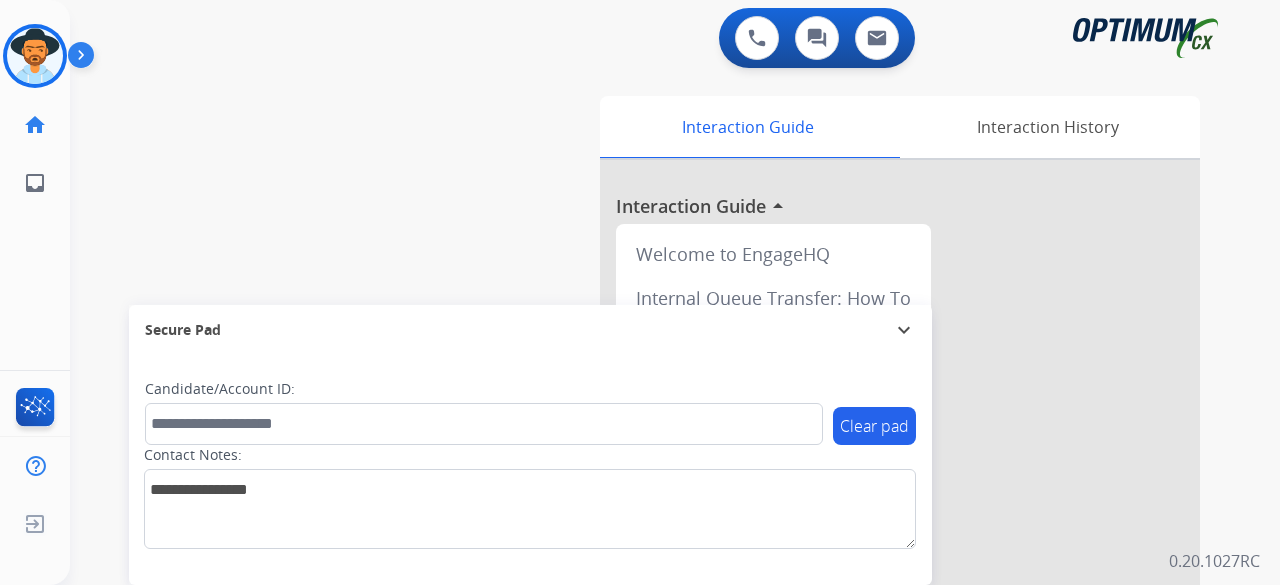click on "swap_horiz Break voice bridge close_fullscreen Connect 3-Way Call merge_type Separate 3-Way Call  Interaction Guide   Interaction History  Interaction Guide arrow_drop_up  Welcome to EngageHQ   Internal Queue Transfer: How To  Secure Pad expand_more Clear pad Candidate/Account ID: Contact Notes:" at bounding box center [651, 489] 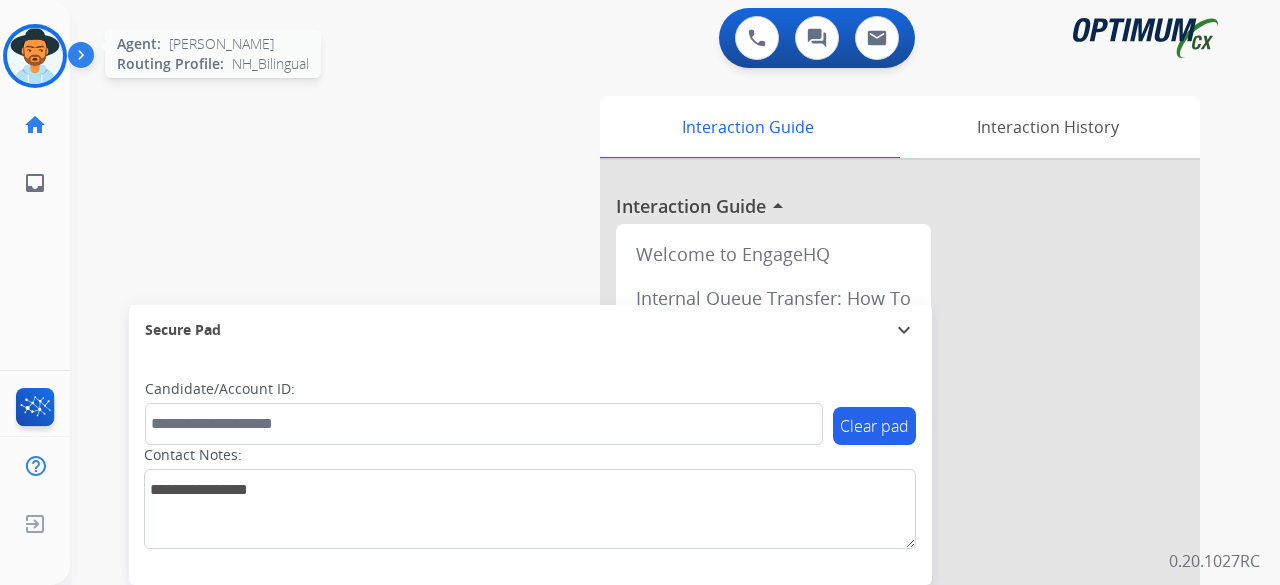 click at bounding box center [35, 56] 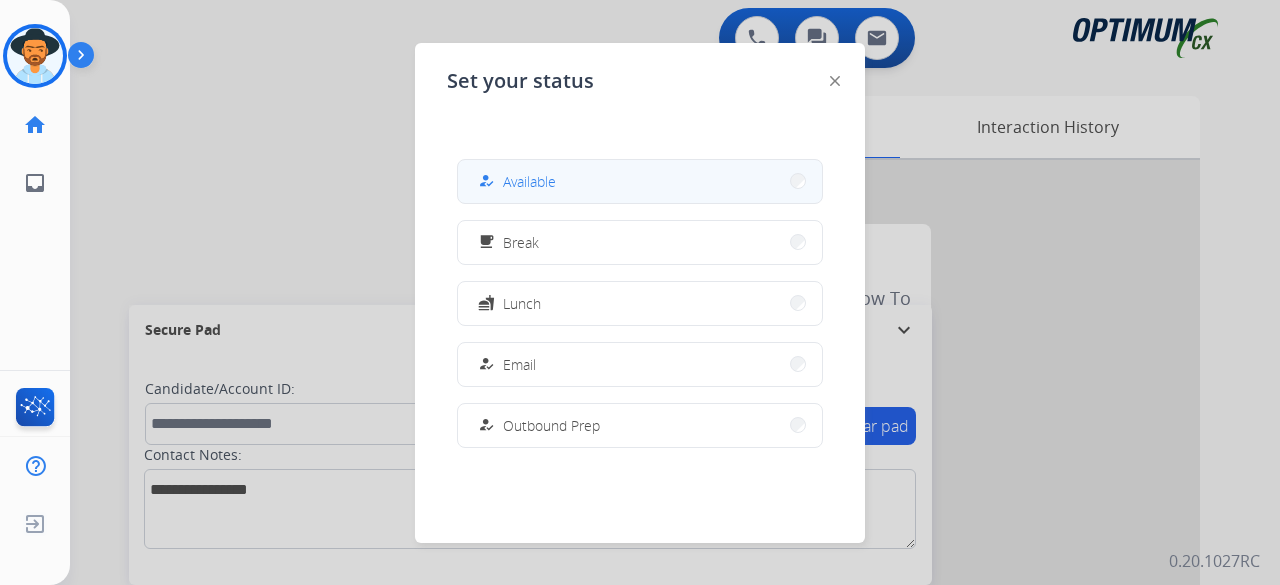 click on "how_to_reg Available" at bounding box center (640, 181) 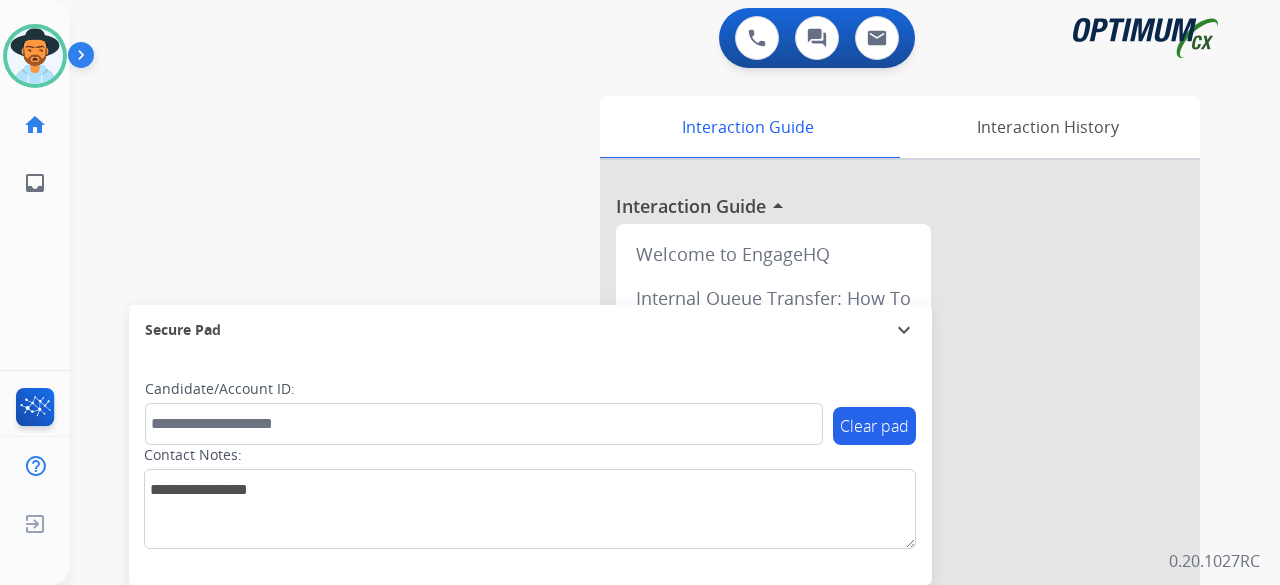 click on "swap_horiz Break voice bridge close_fullscreen Connect 3-Way Call merge_type Separate 3-Way Call  Interaction Guide   Interaction History  Interaction Guide arrow_drop_up  Welcome to EngageHQ   Internal Queue Transfer: How To  Secure Pad expand_more Clear pad Candidate/Account ID: Contact Notes:" at bounding box center (651, 489) 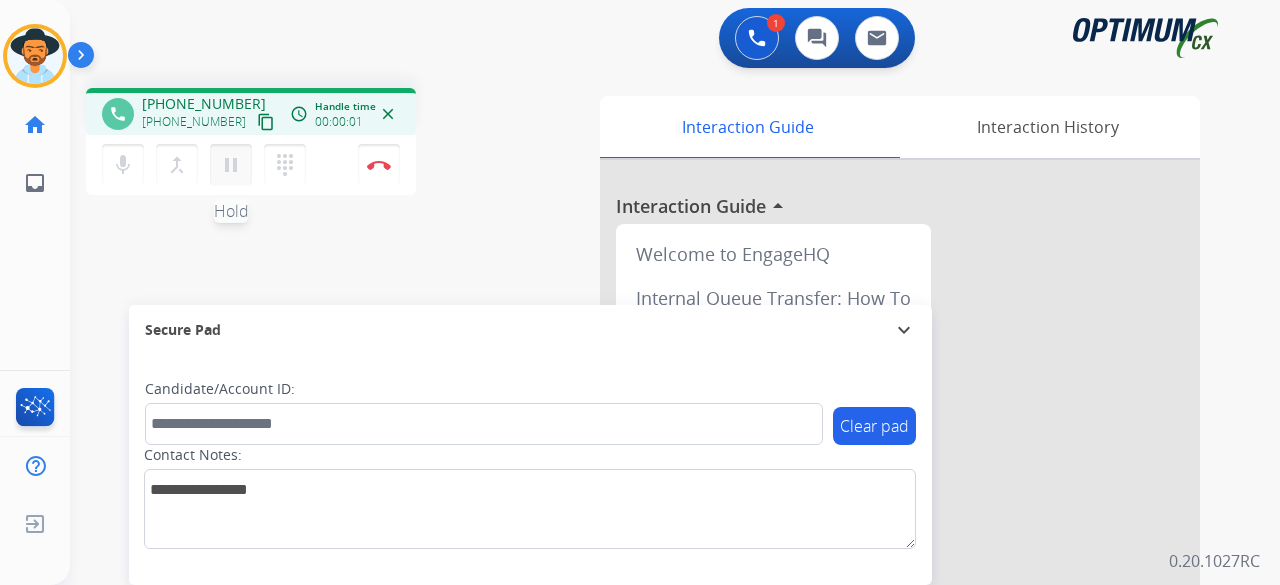 click on "pause Hold" at bounding box center (231, 165) 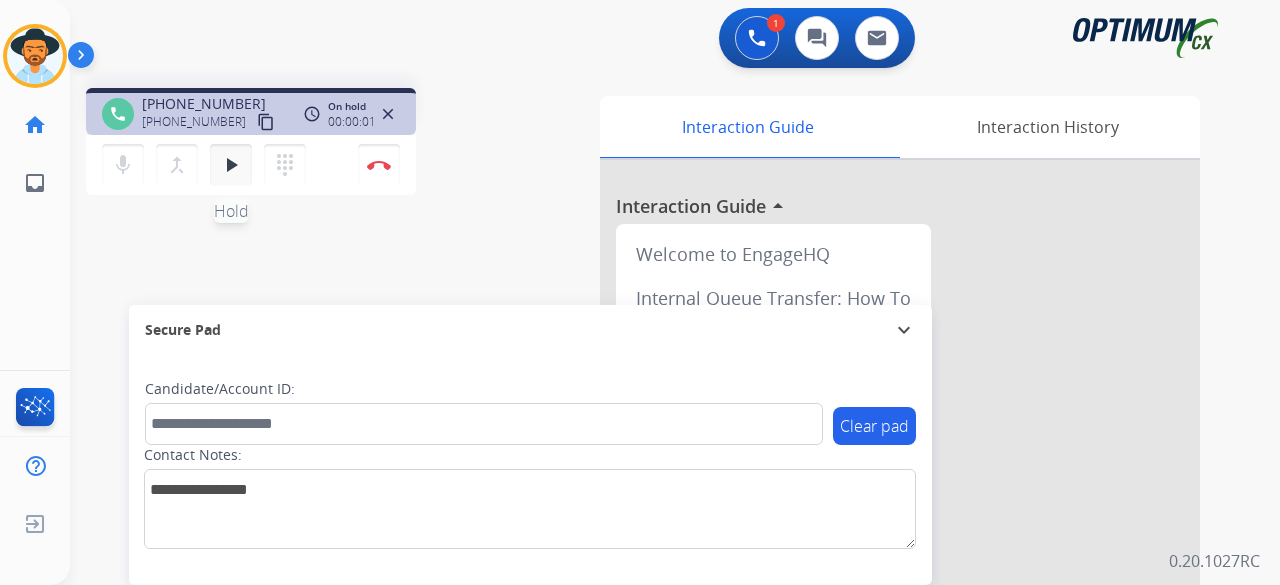 click on "play_arrow" at bounding box center (231, 165) 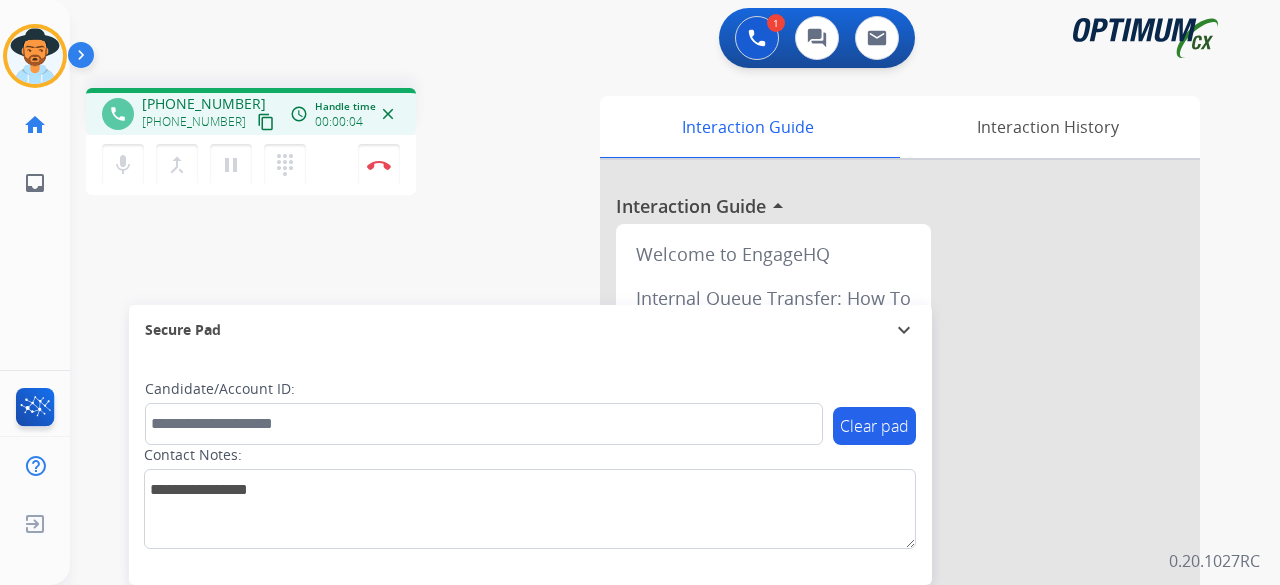 click on "content_copy" at bounding box center [266, 122] 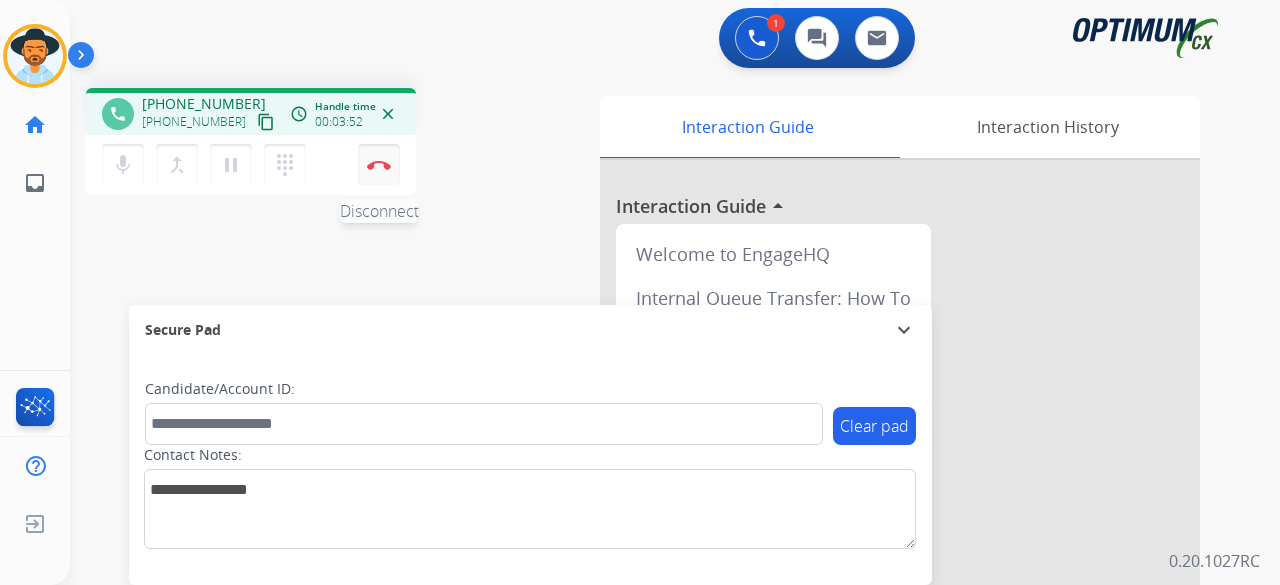 click at bounding box center (379, 165) 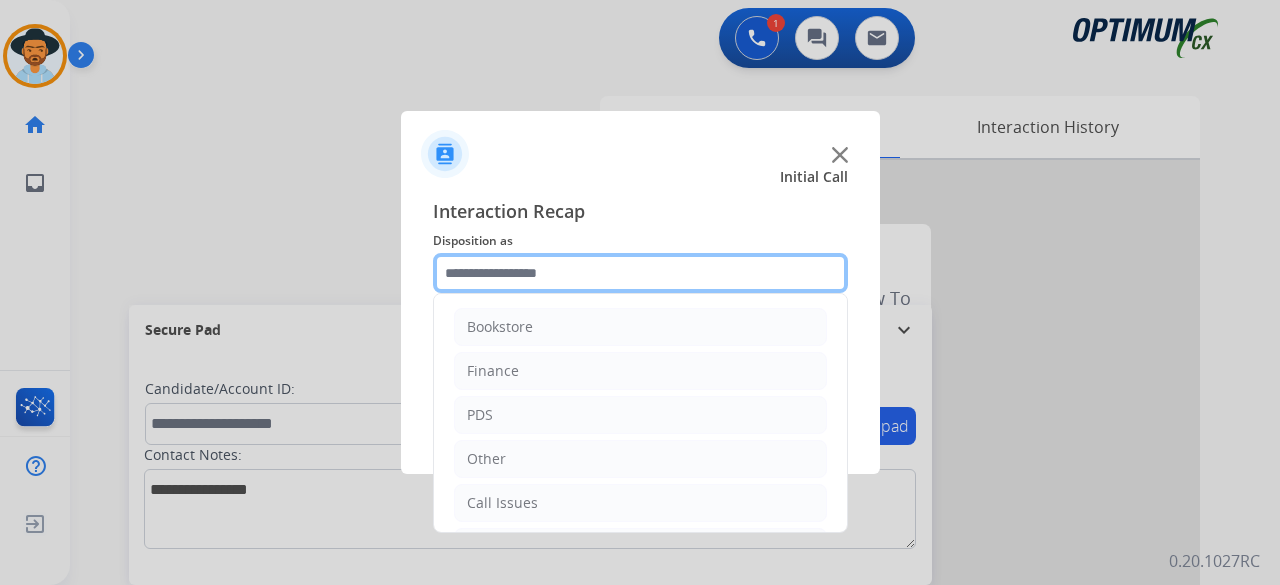 click 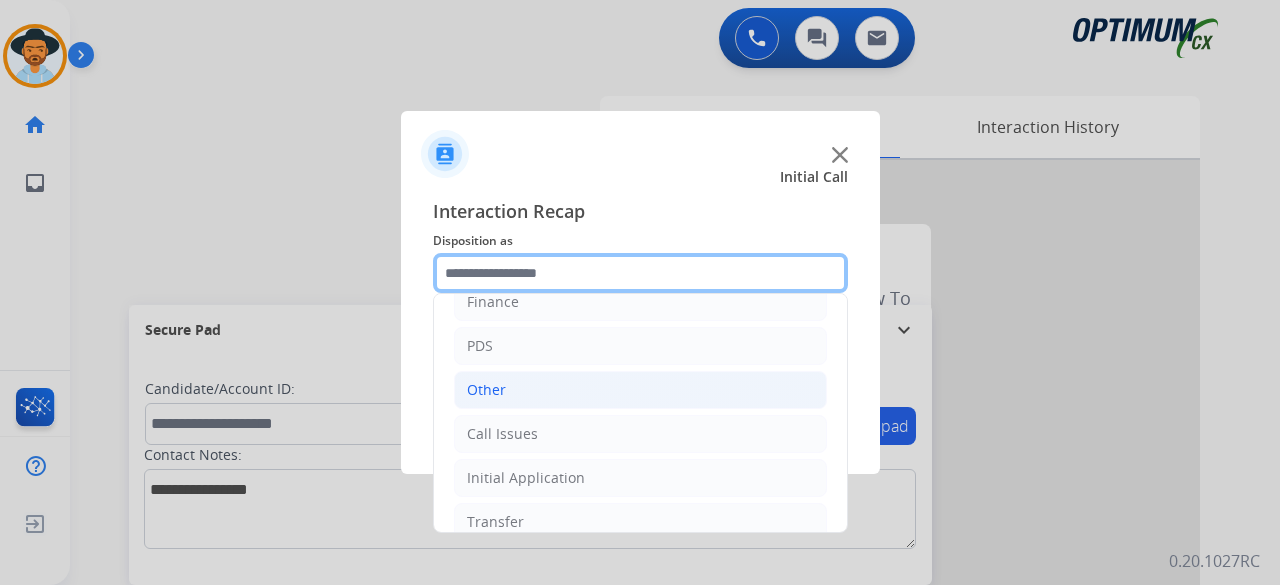 scroll, scrollTop: 130, scrollLeft: 0, axis: vertical 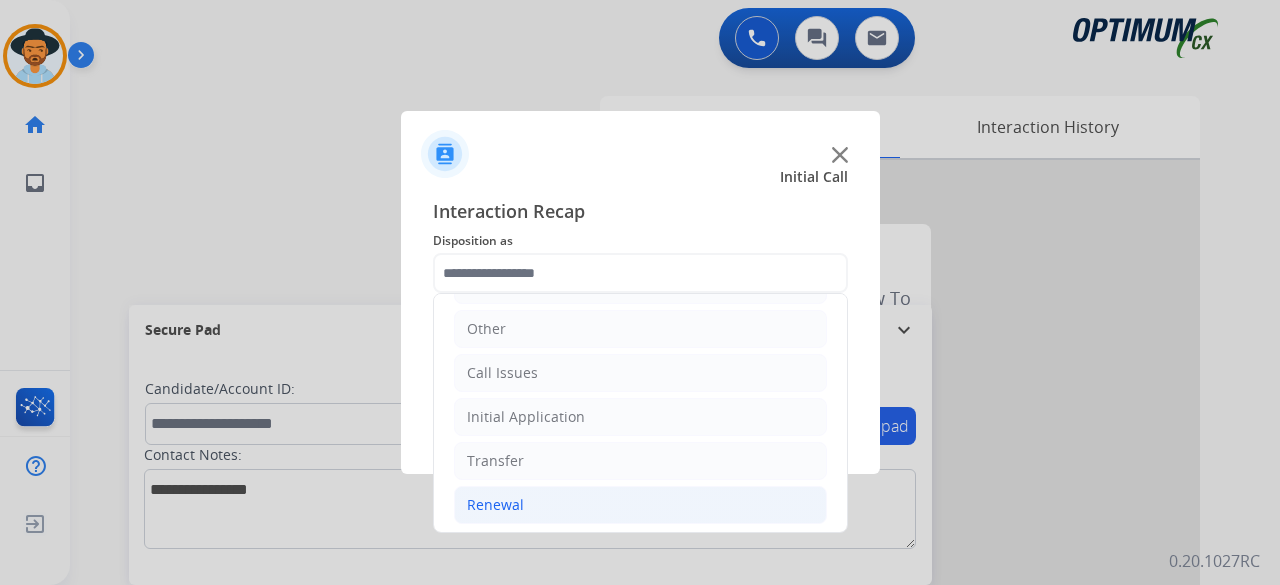 click on "Renewal" 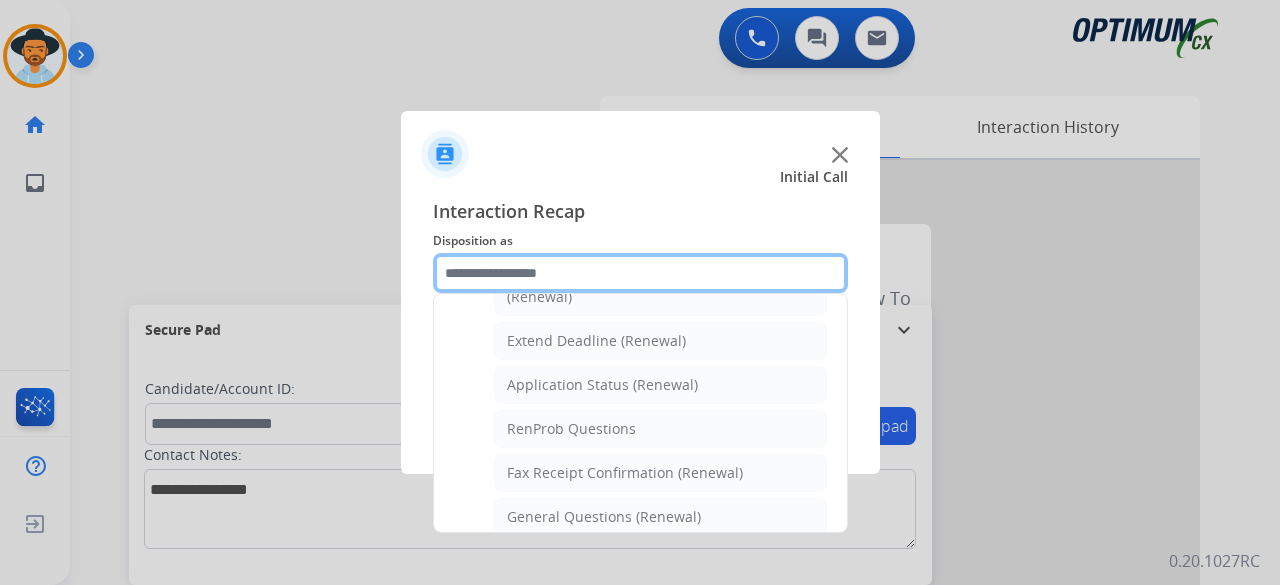 scroll, scrollTop: 406, scrollLeft: 0, axis: vertical 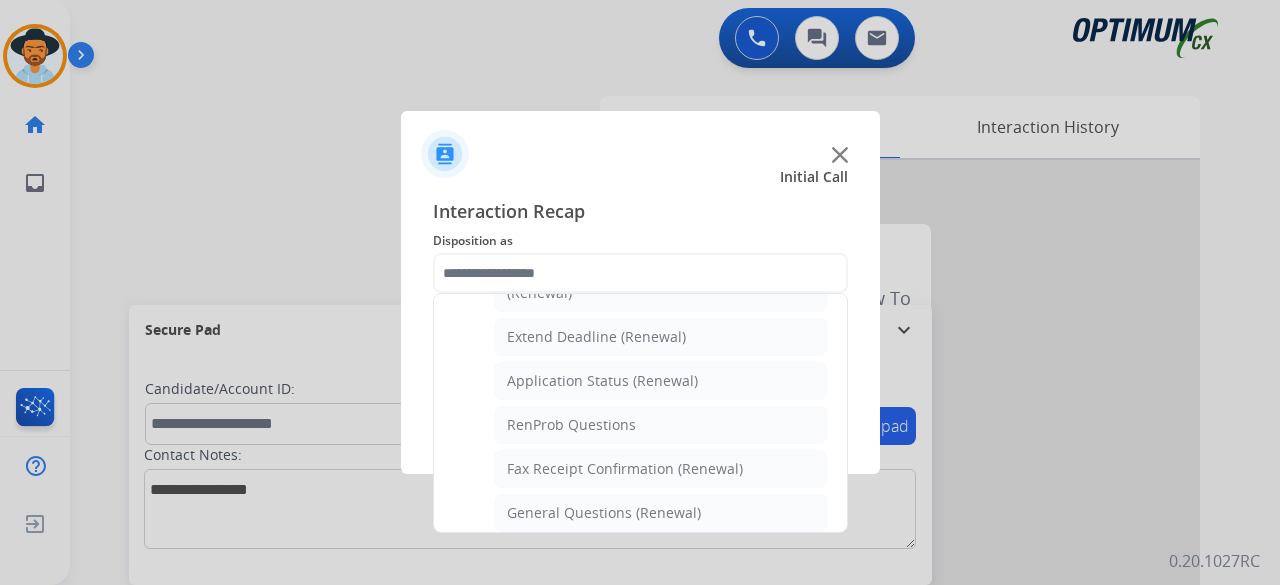 click on "General Questions (Renewal)" 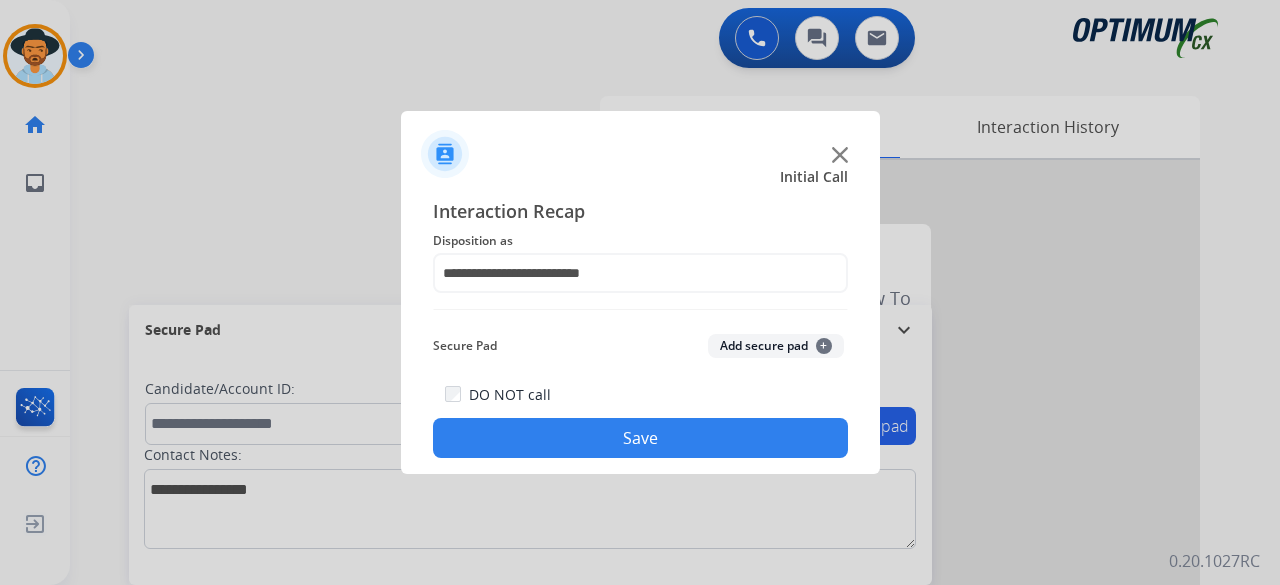 click on "Add secure pad  +" 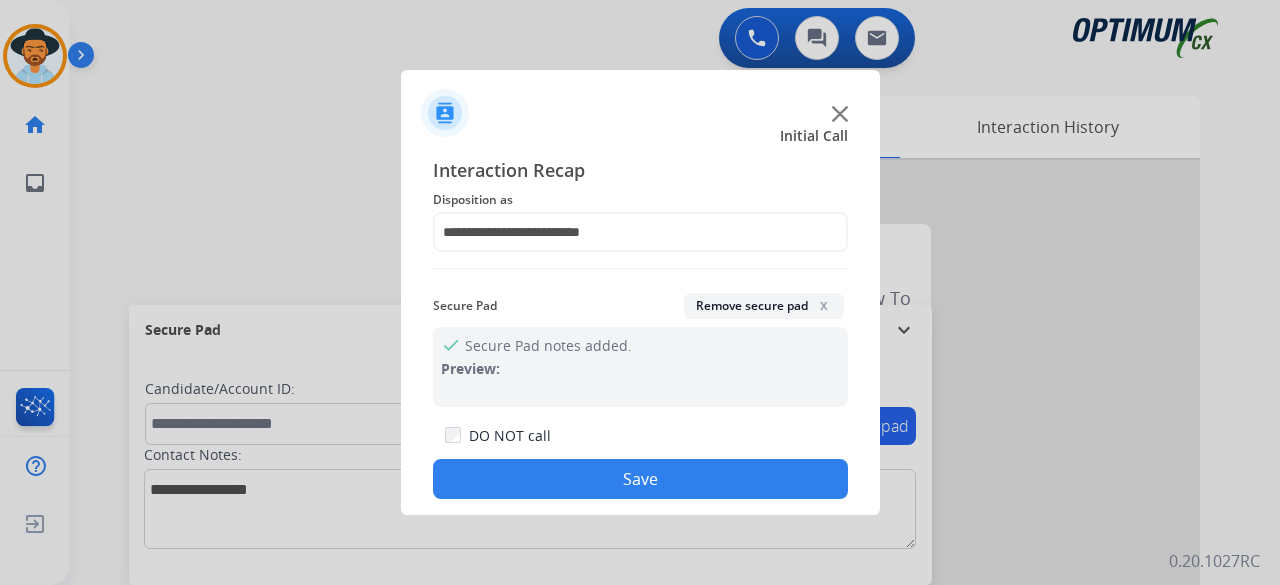 click on "Save" 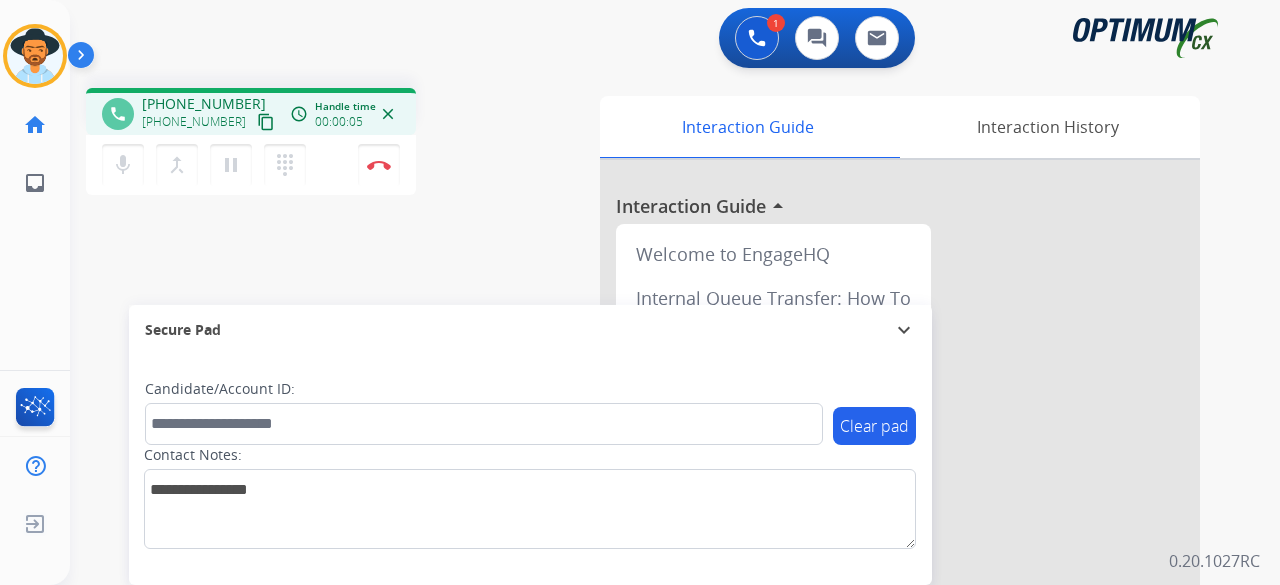 click on "content_copy" at bounding box center (266, 122) 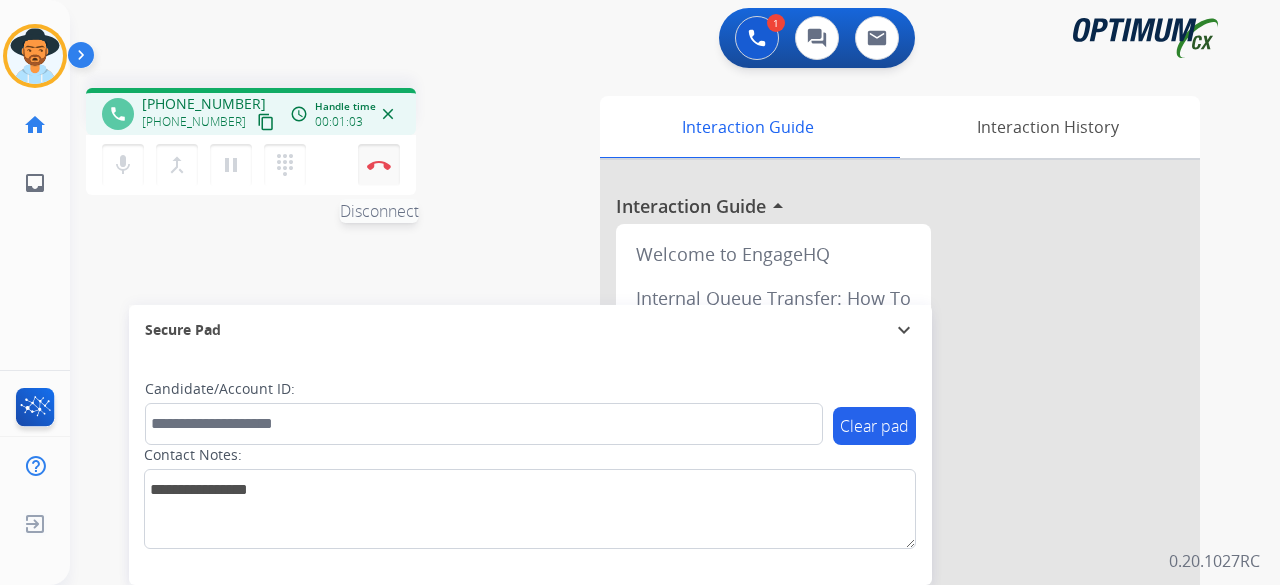 click at bounding box center [379, 165] 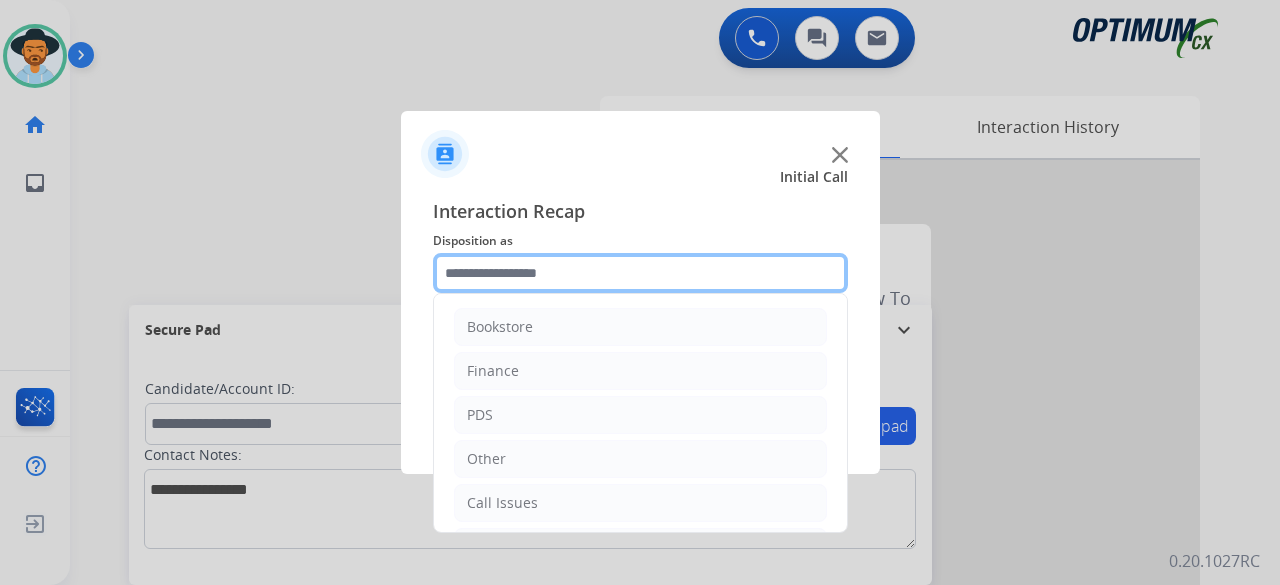 click 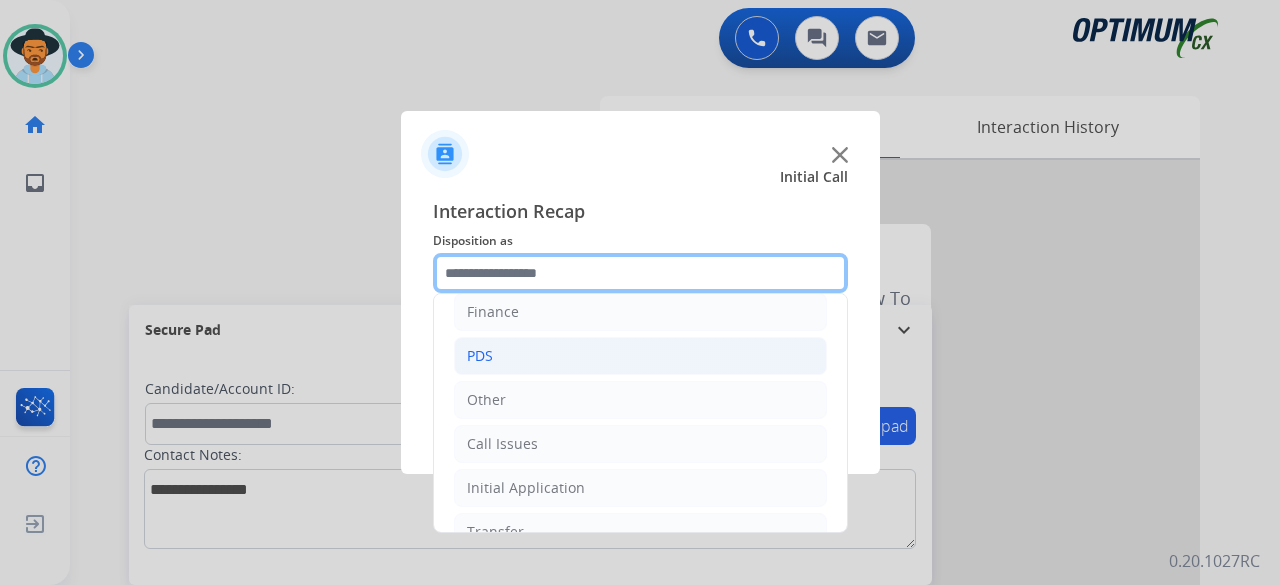 scroll, scrollTop: 130, scrollLeft: 0, axis: vertical 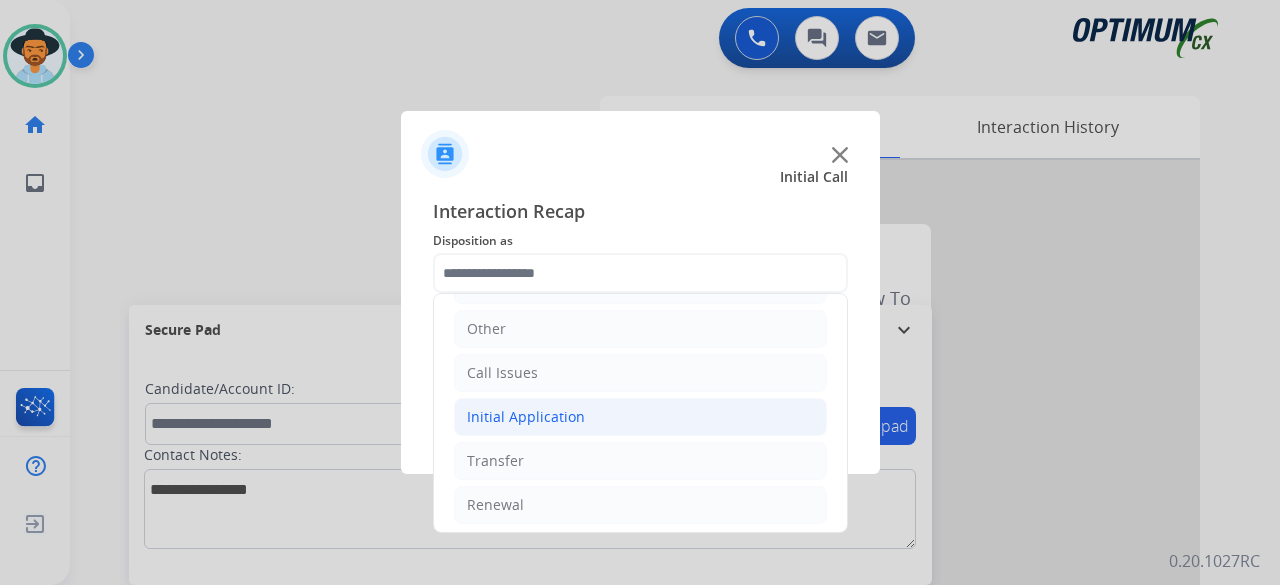 click on "Initial Application" 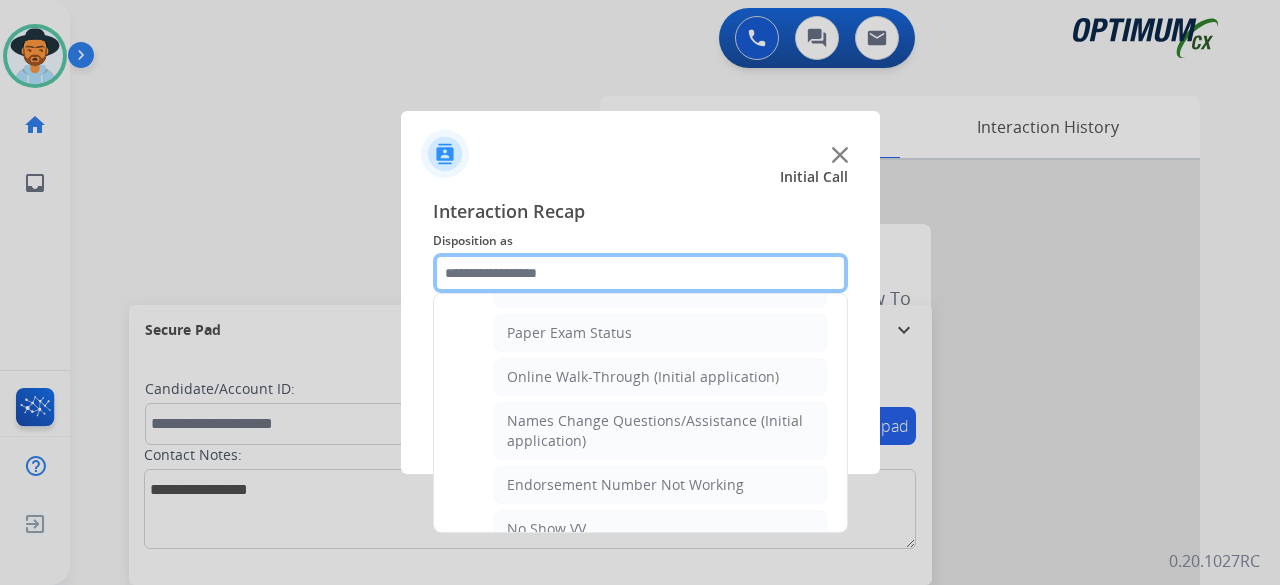 scroll, scrollTop: 393, scrollLeft: 0, axis: vertical 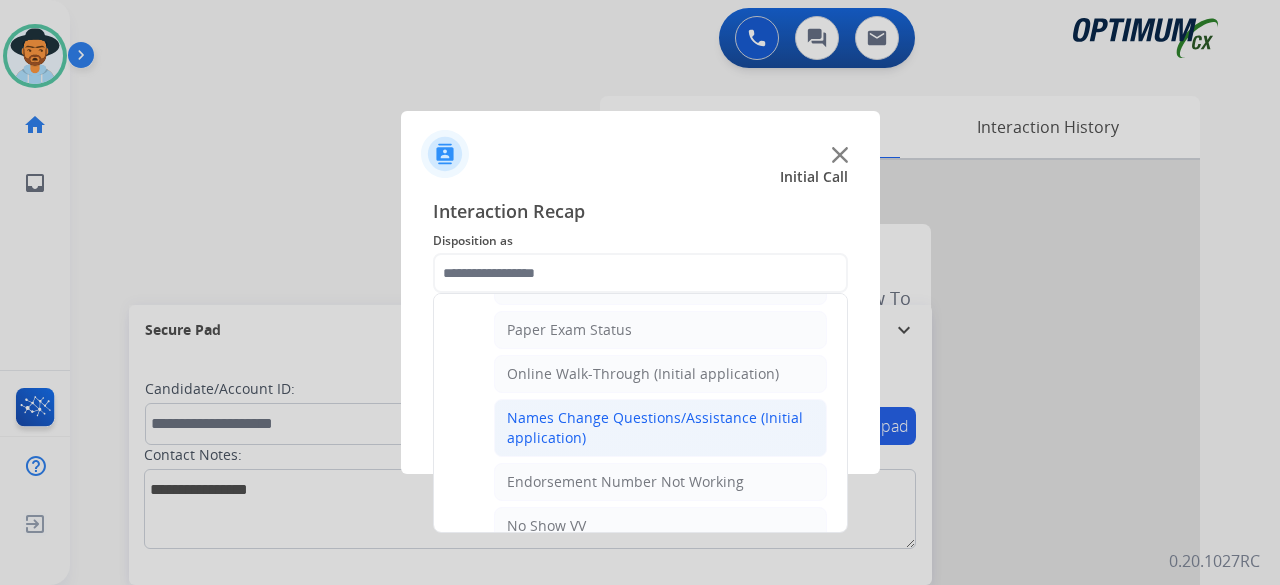 click on "Names Change Questions/Assistance (Initial application)" 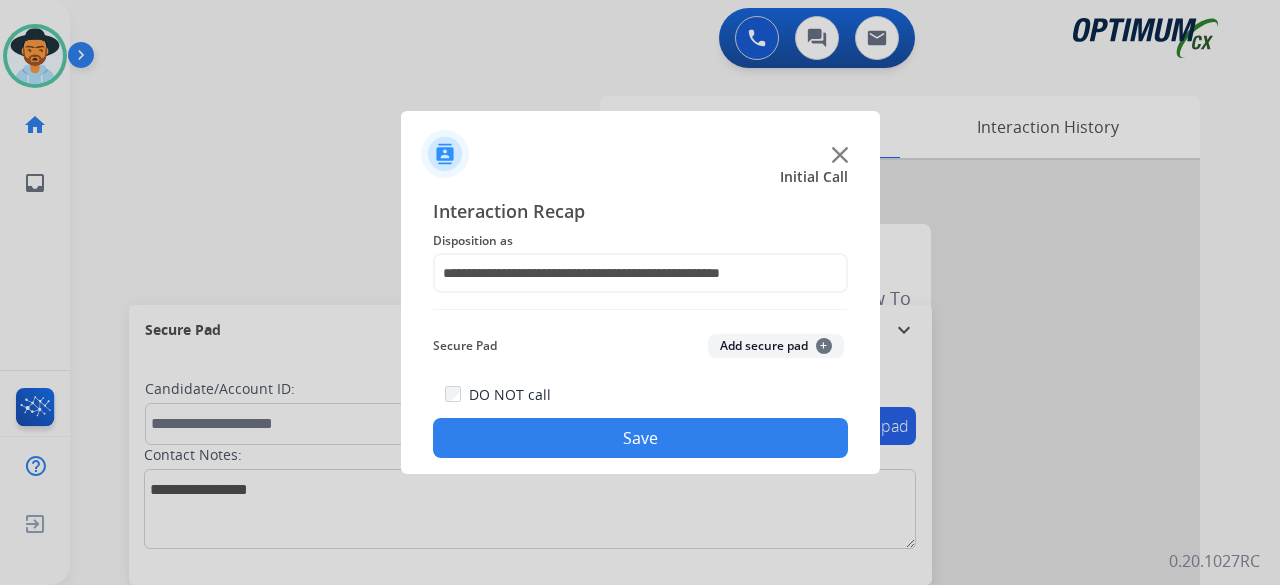 click on "Add secure pad  +" 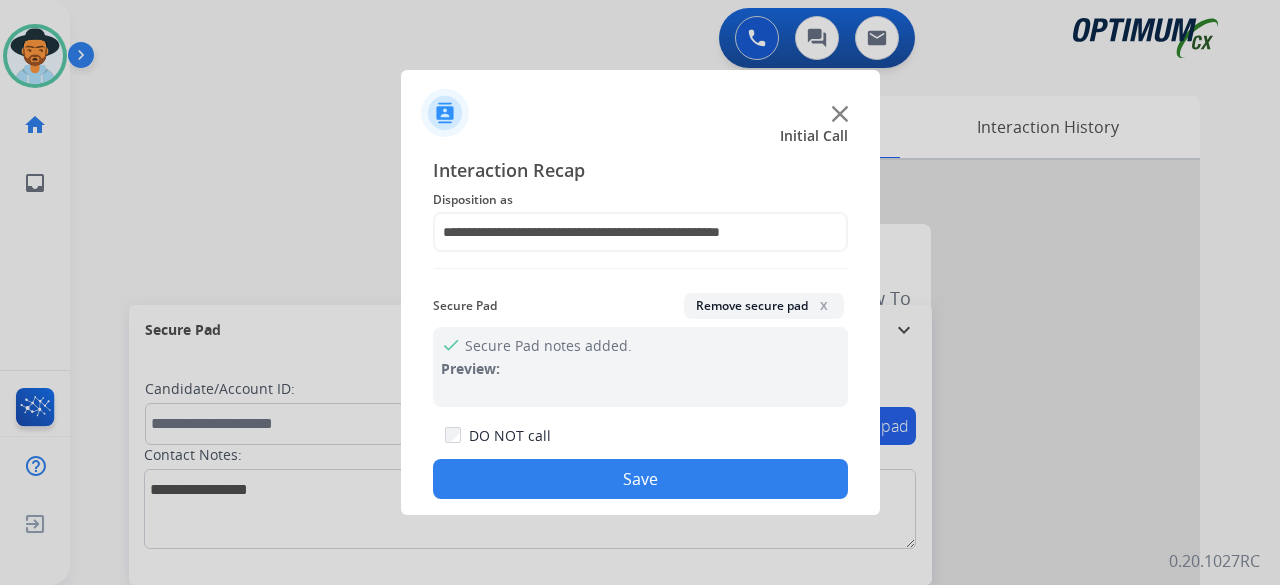 click on "DO NOT call  Save" 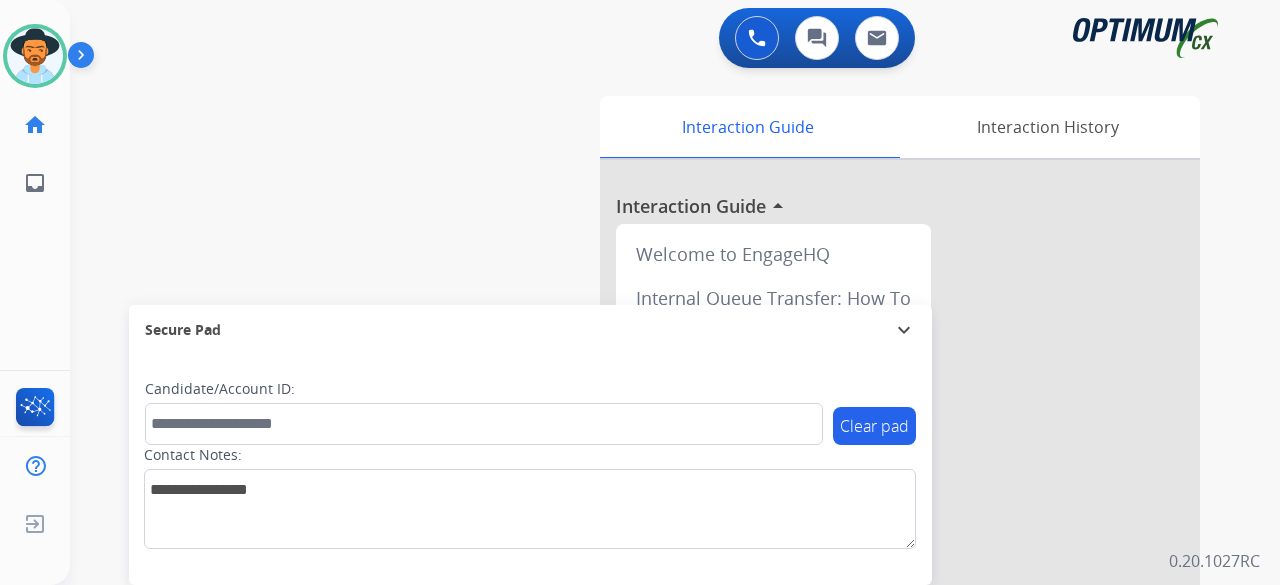 drag, startPoint x: 189, startPoint y: 99, endPoint x: 207, endPoint y: 65, distance: 38.470768 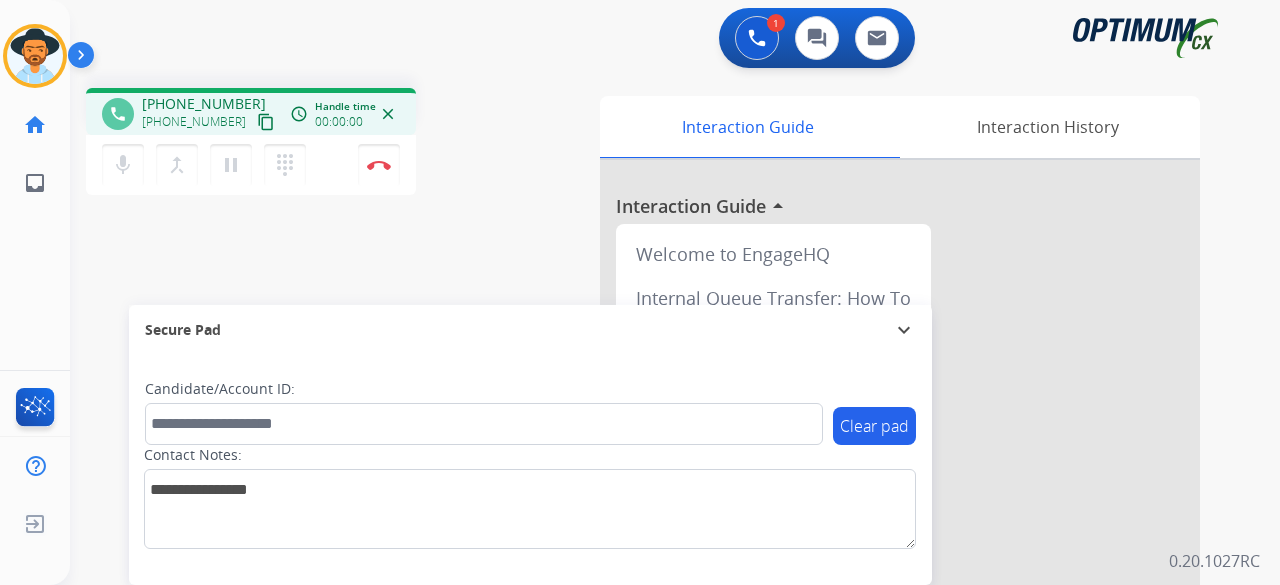click on "content_copy" at bounding box center [266, 122] 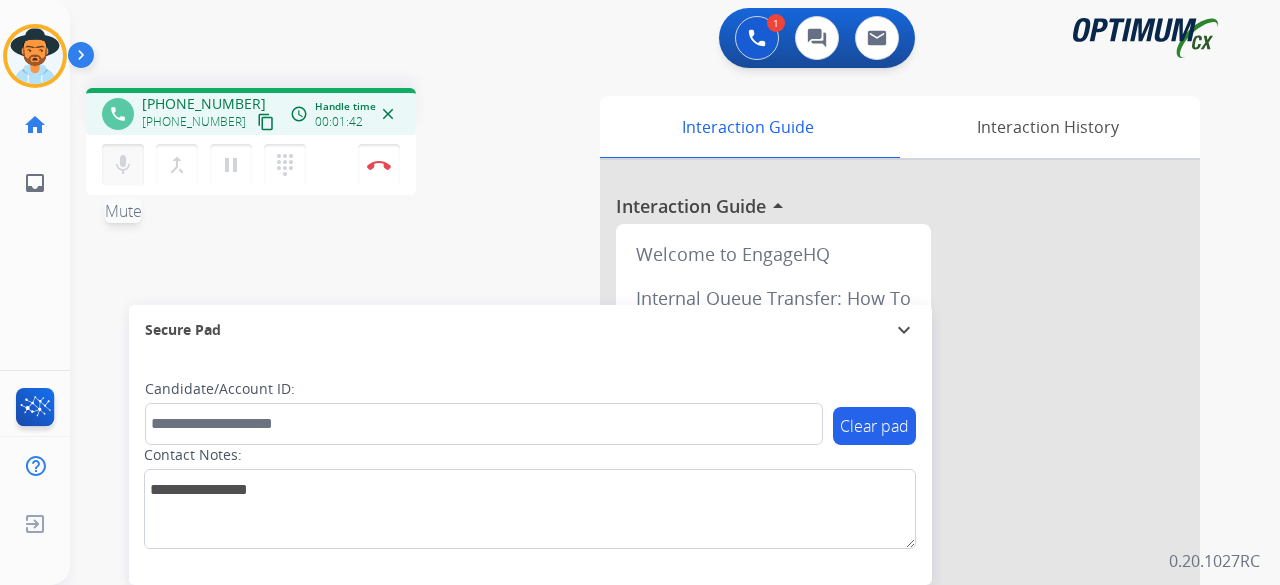click on "mic" at bounding box center (123, 165) 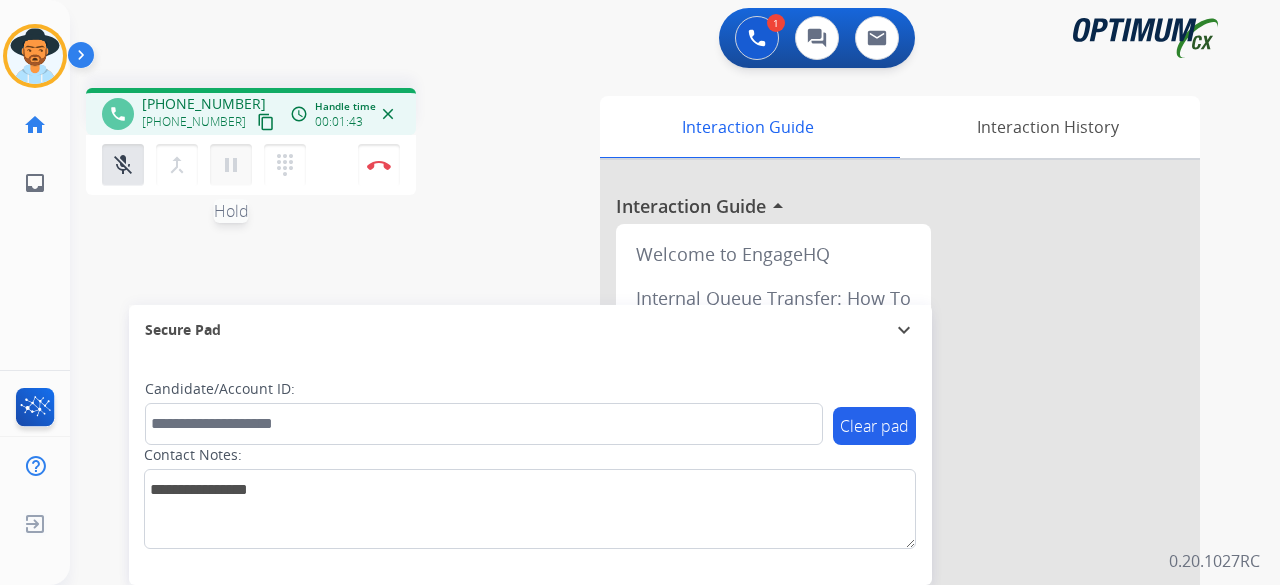 click on "pause" at bounding box center [231, 165] 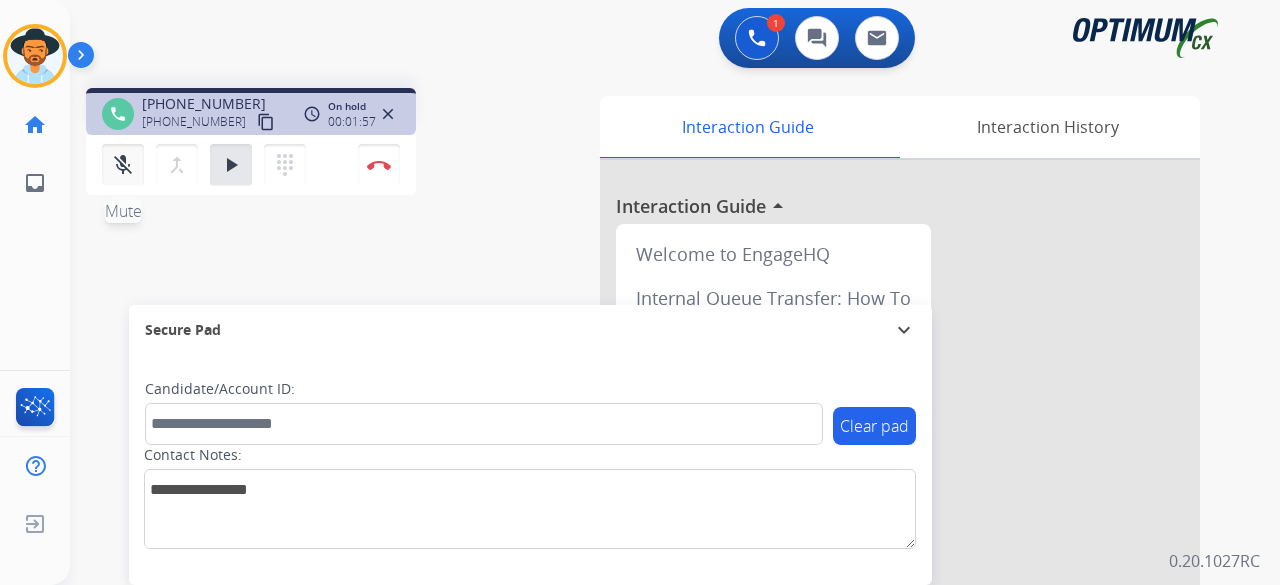 click on "mic_off" at bounding box center [123, 165] 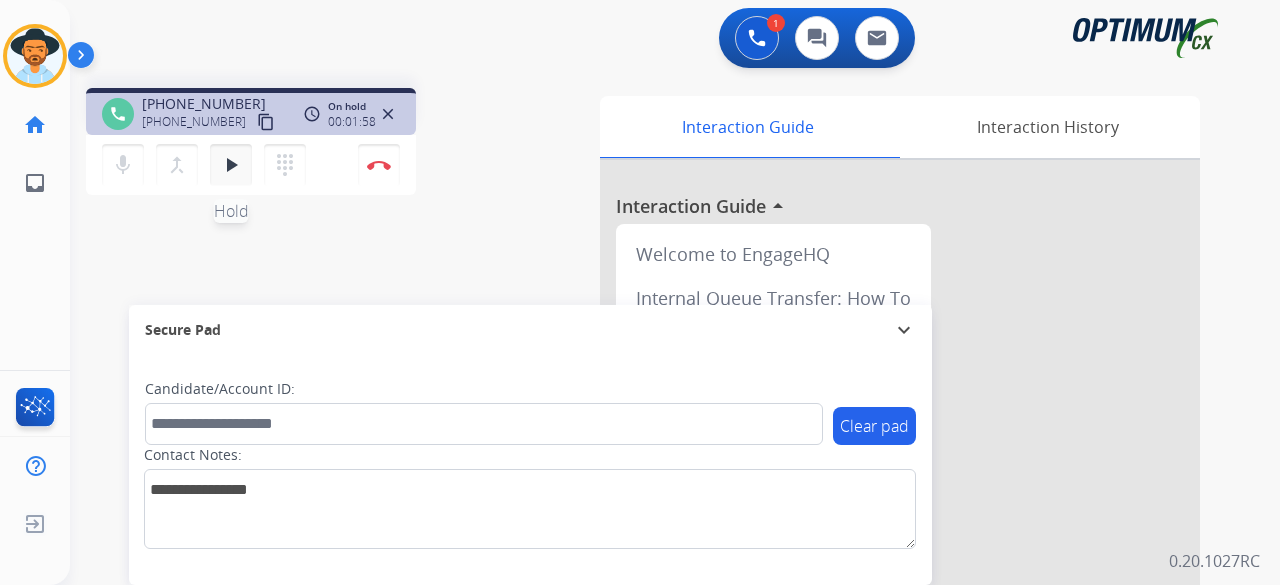 click on "play_arrow" at bounding box center [231, 165] 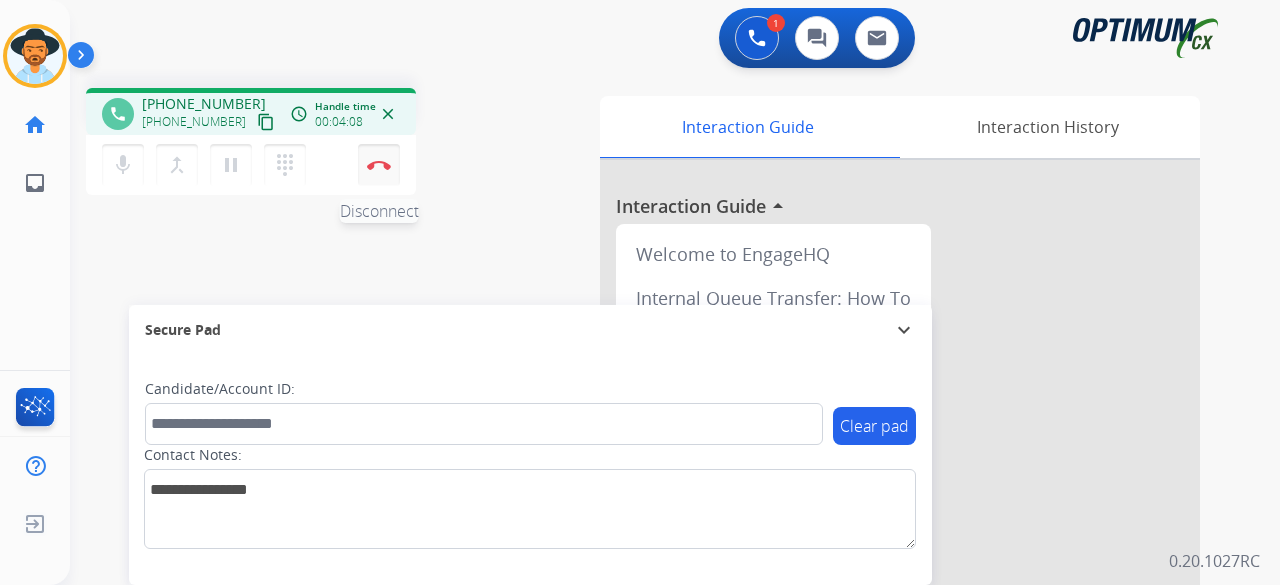click at bounding box center (379, 165) 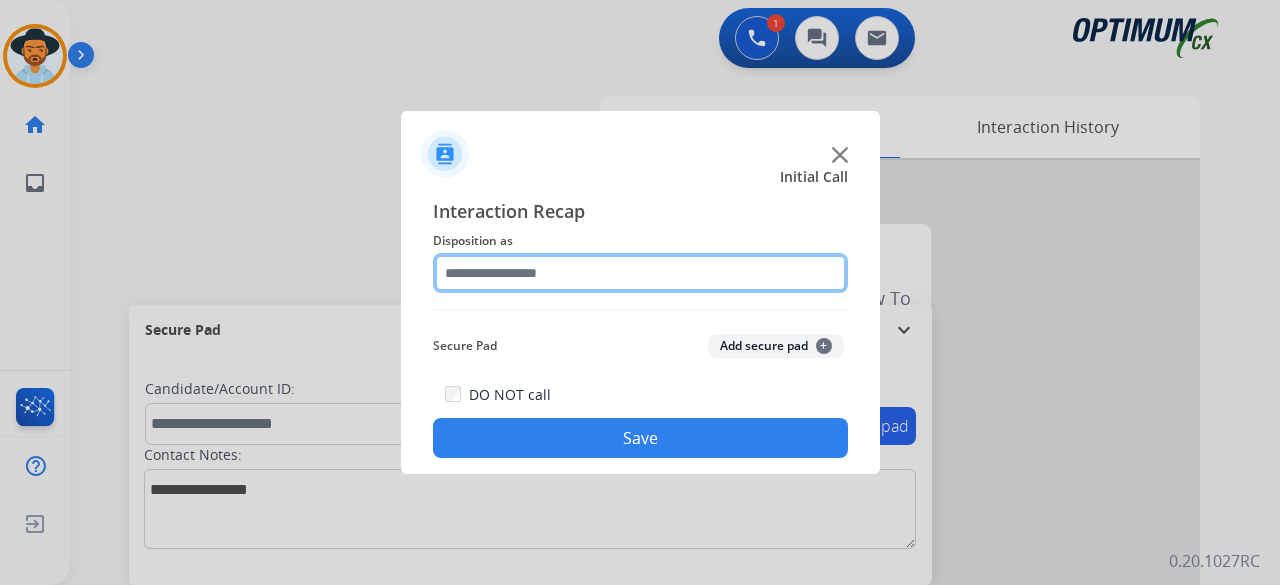 click 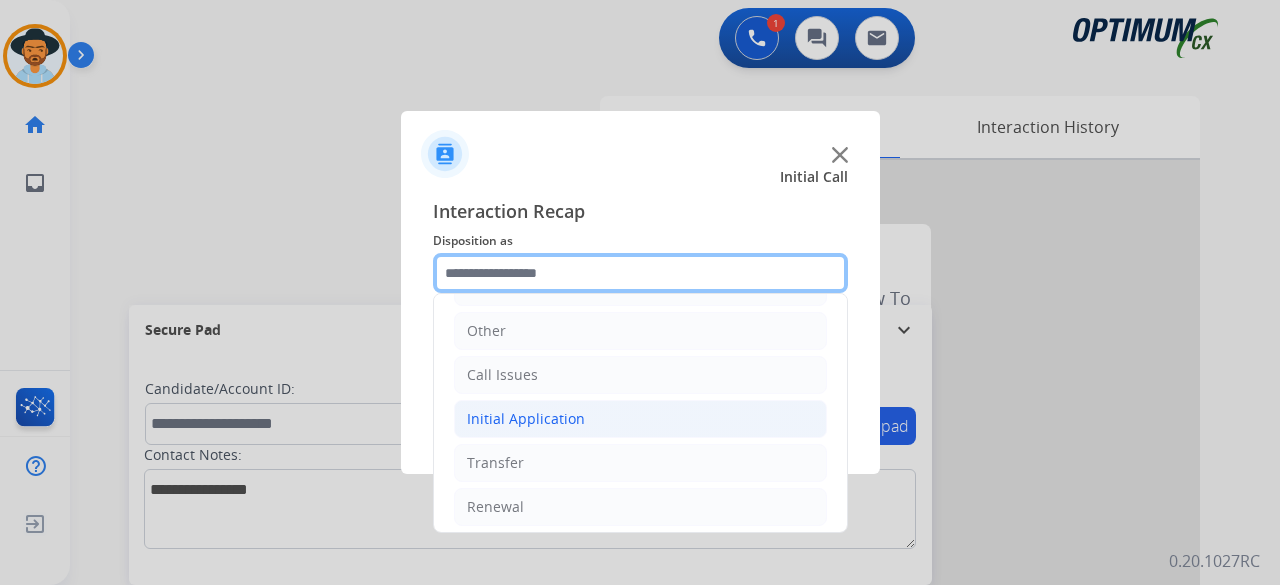 scroll, scrollTop: 130, scrollLeft: 0, axis: vertical 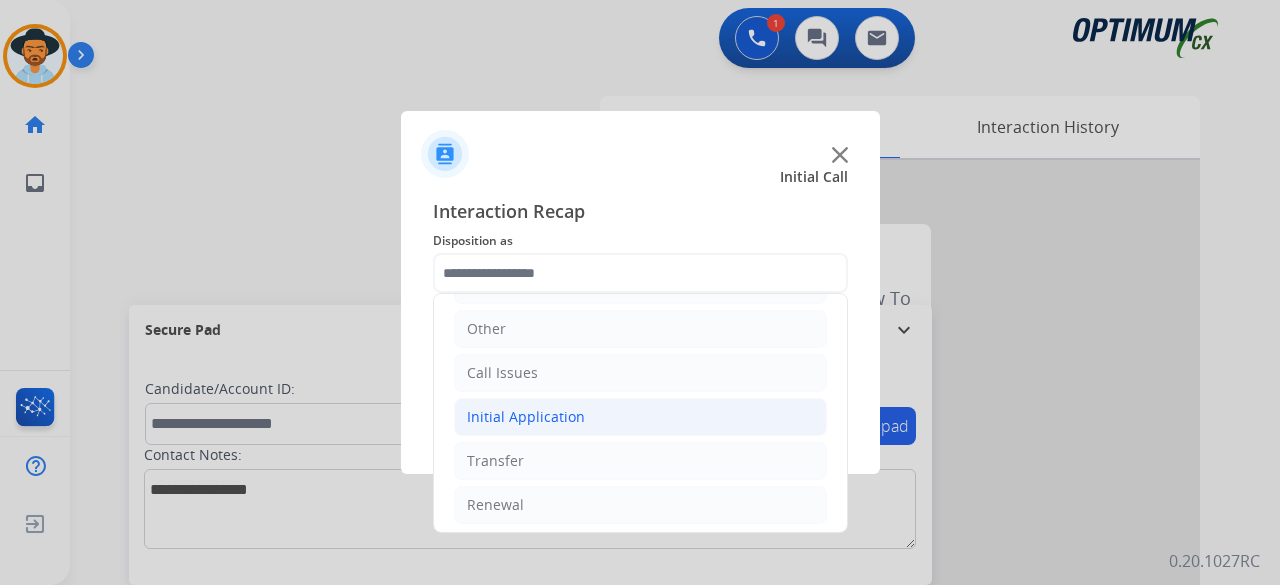 click on "Initial Application" 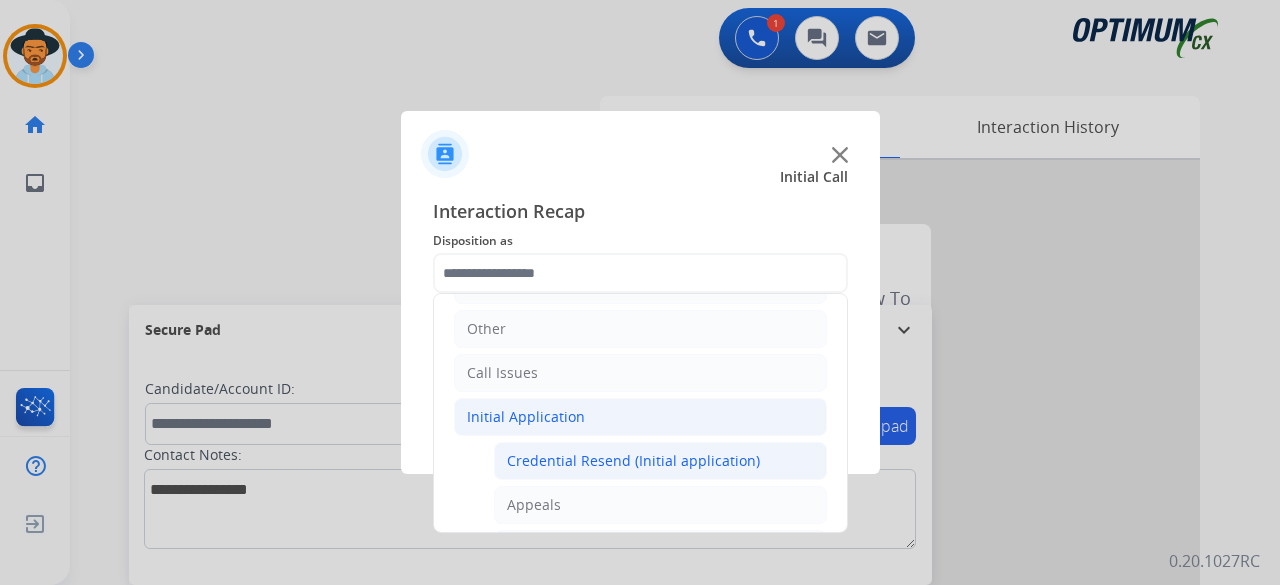 click on "Credential Resend (Initial application)" 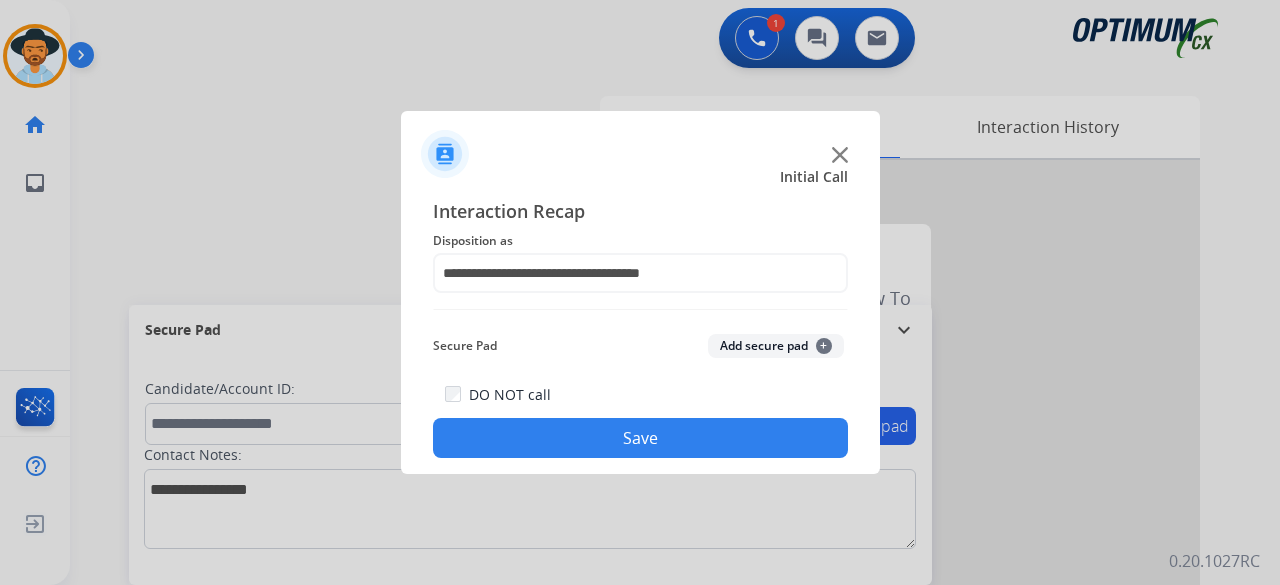 click on "Add secure pad  +" 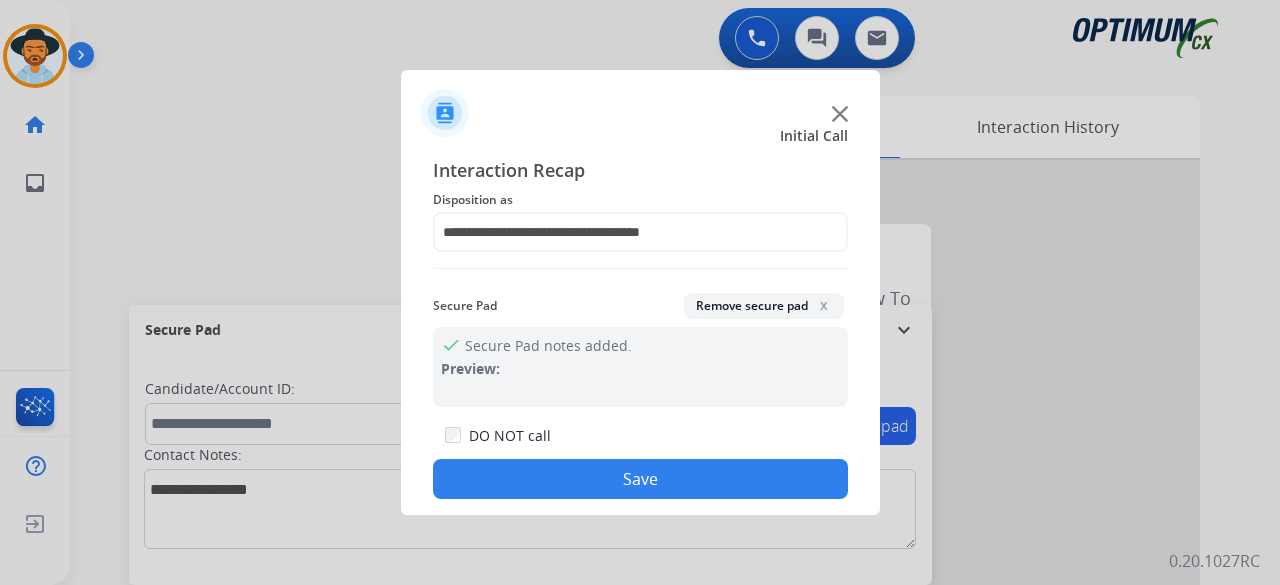 click on "Save" 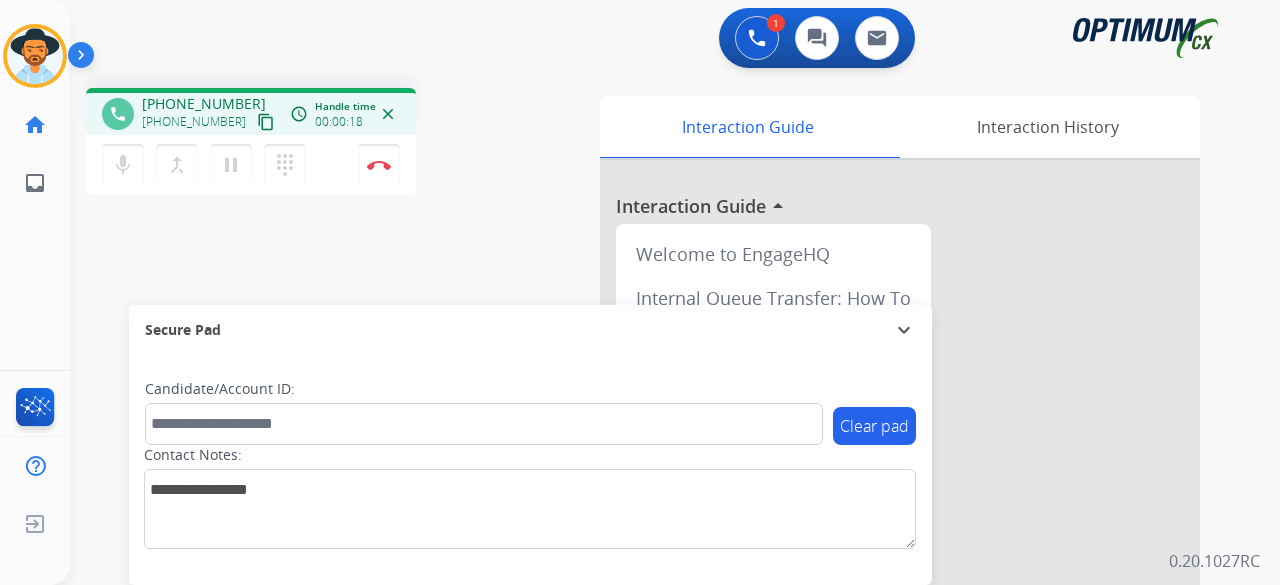 click on "content_copy" at bounding box center (266, 122) 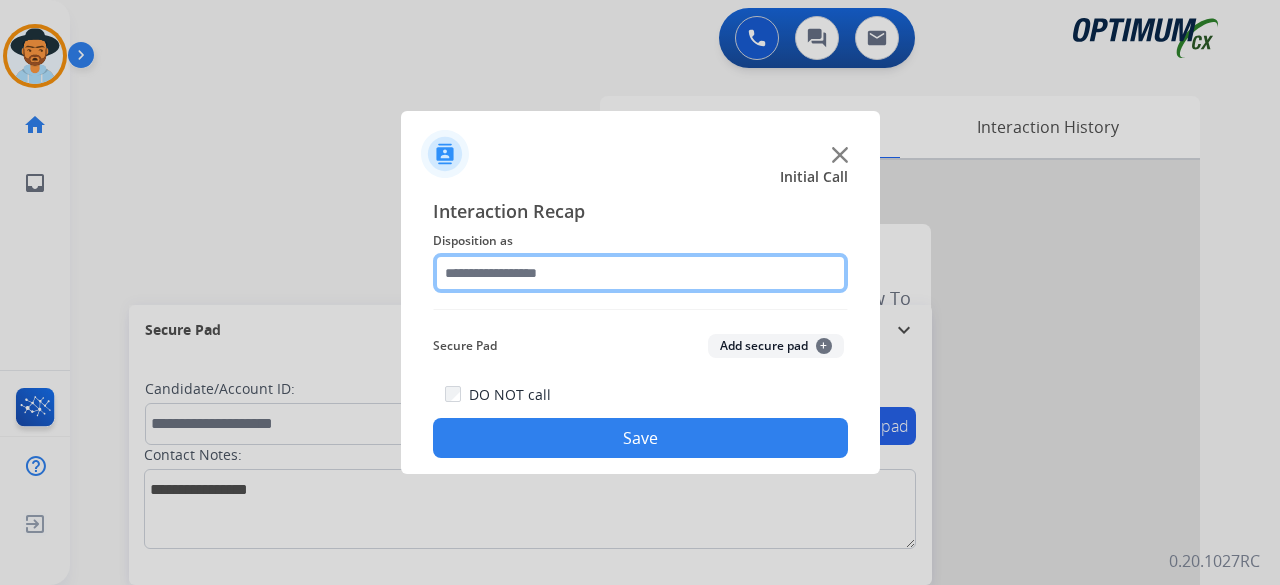 click 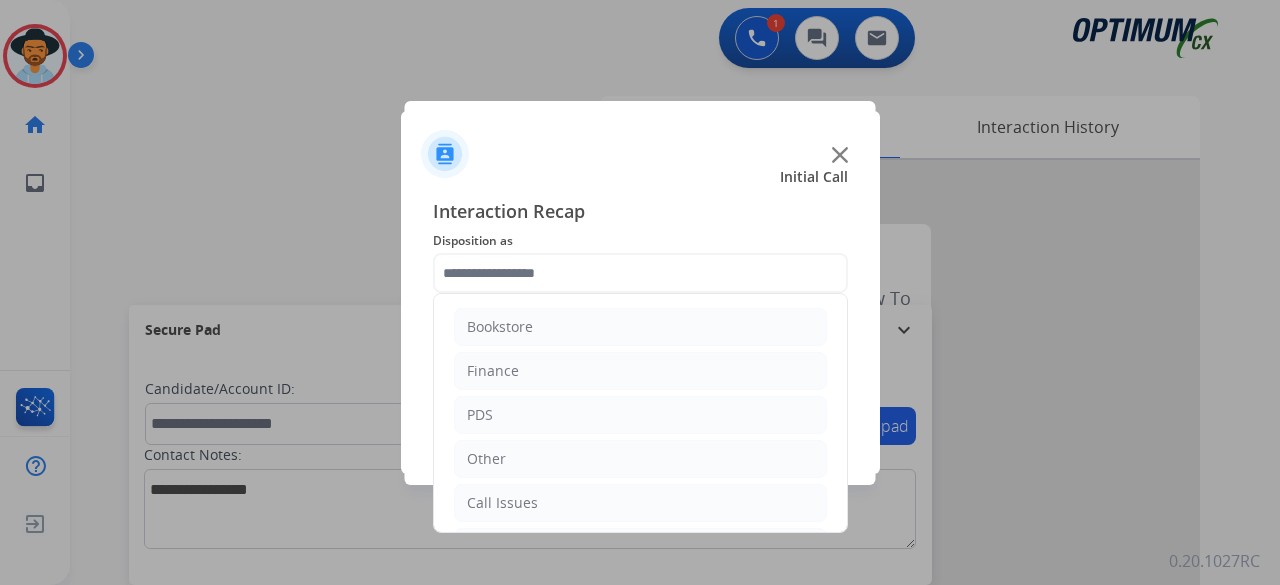 click 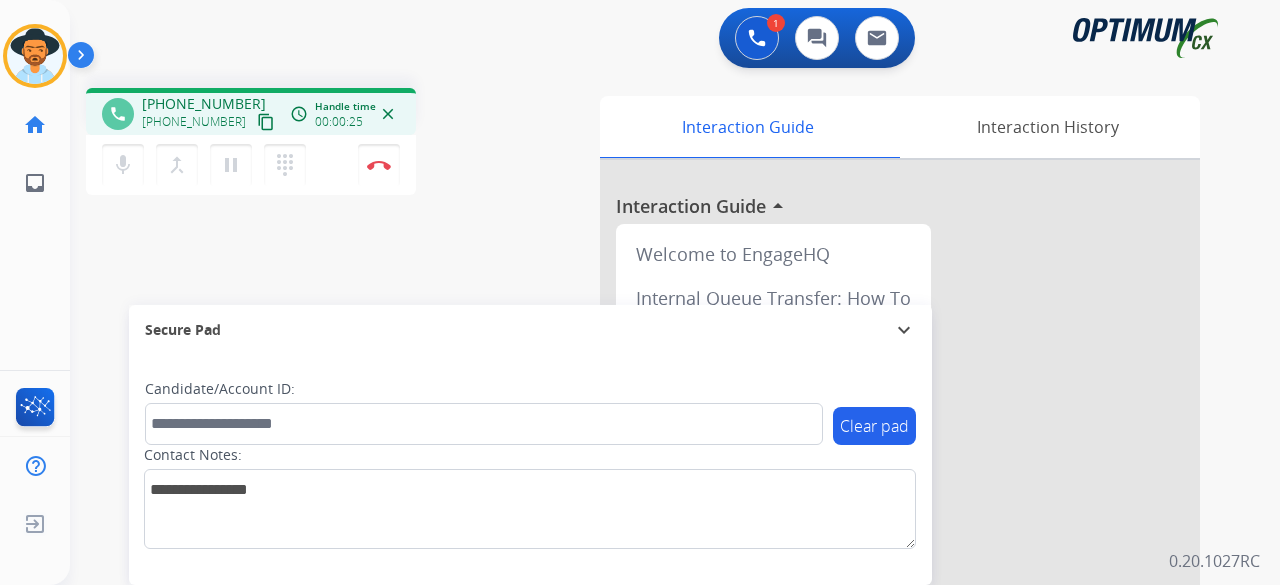 click on "content_copy" at bounding box center (266, 122) 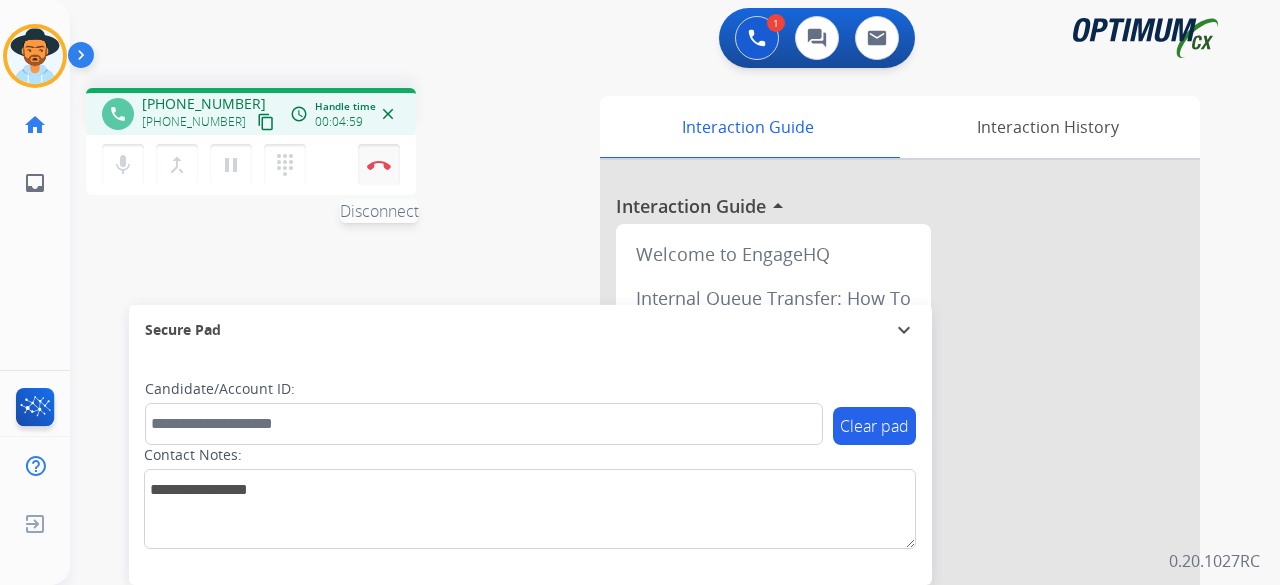 click at bounding box center (379, 165) 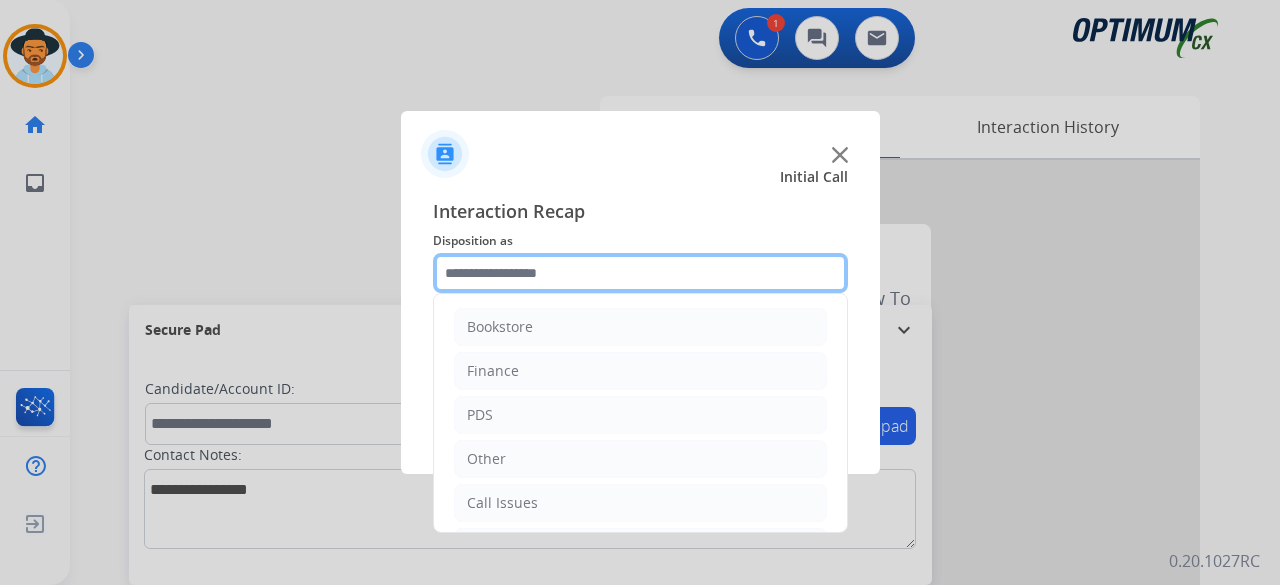 click 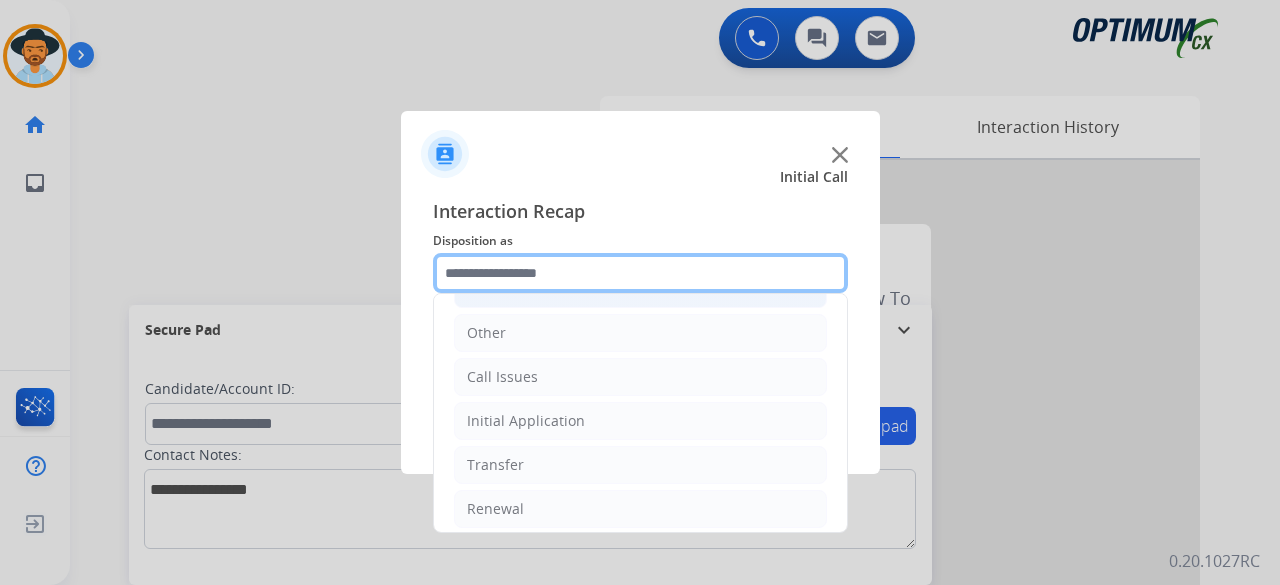 scroll, scrollTop: 130, scrollLeft: 0, axis: vertical 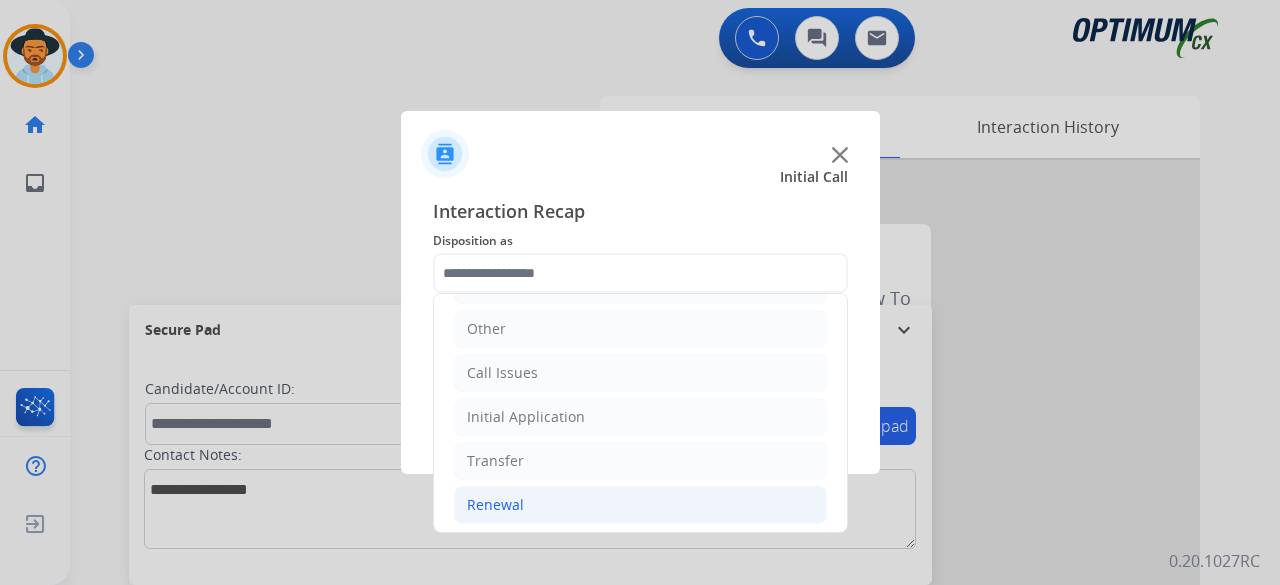 click on "Renewal" 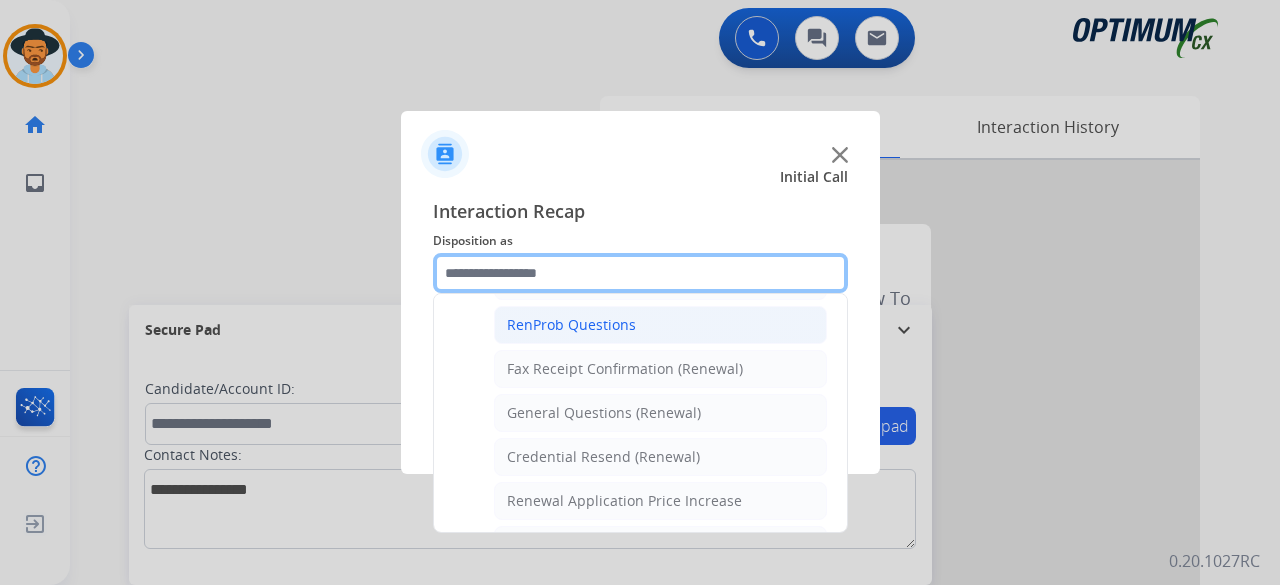 scroll, scrollTop: 522, scrollLeft: 0, axis: vertical 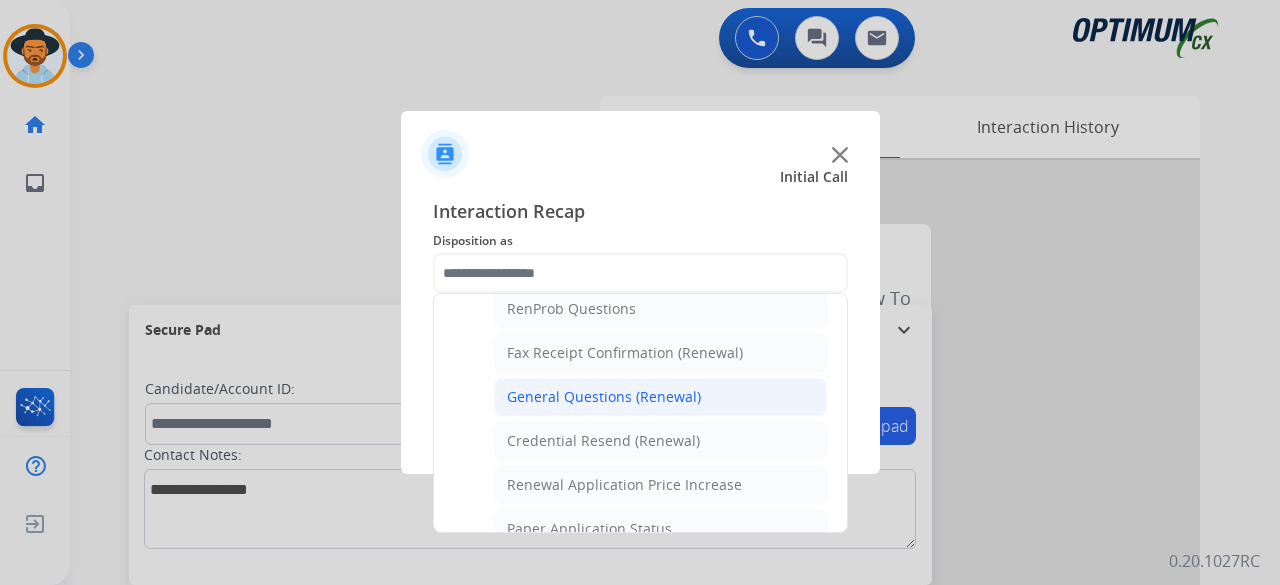 click on "General Questions (Renewal)" 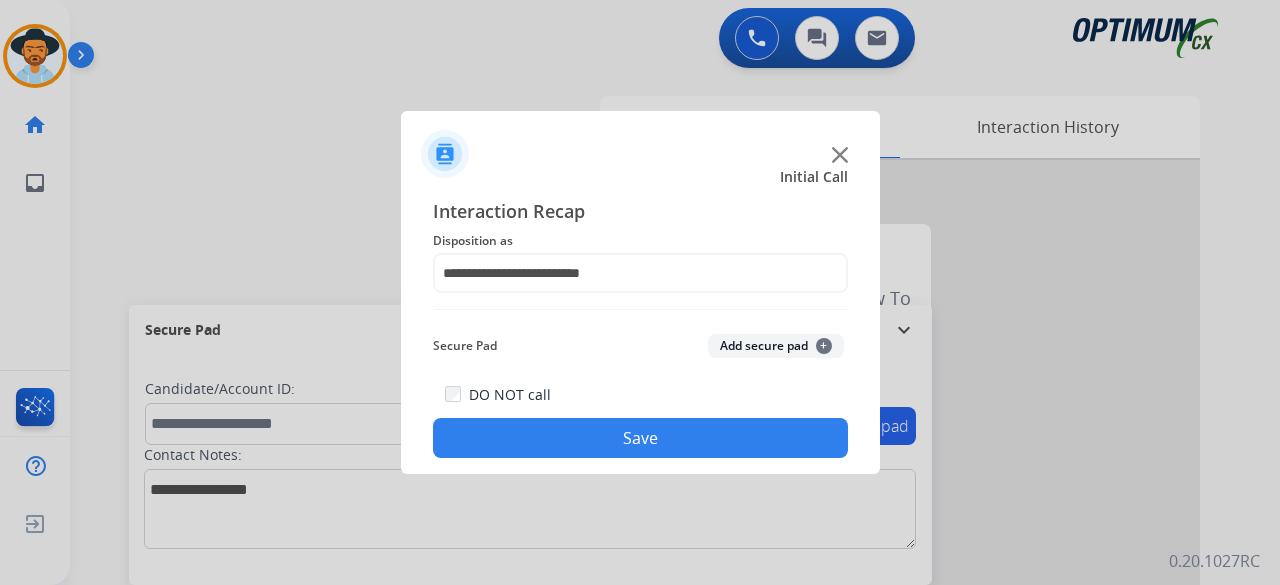 click on "Add secure pad  +" 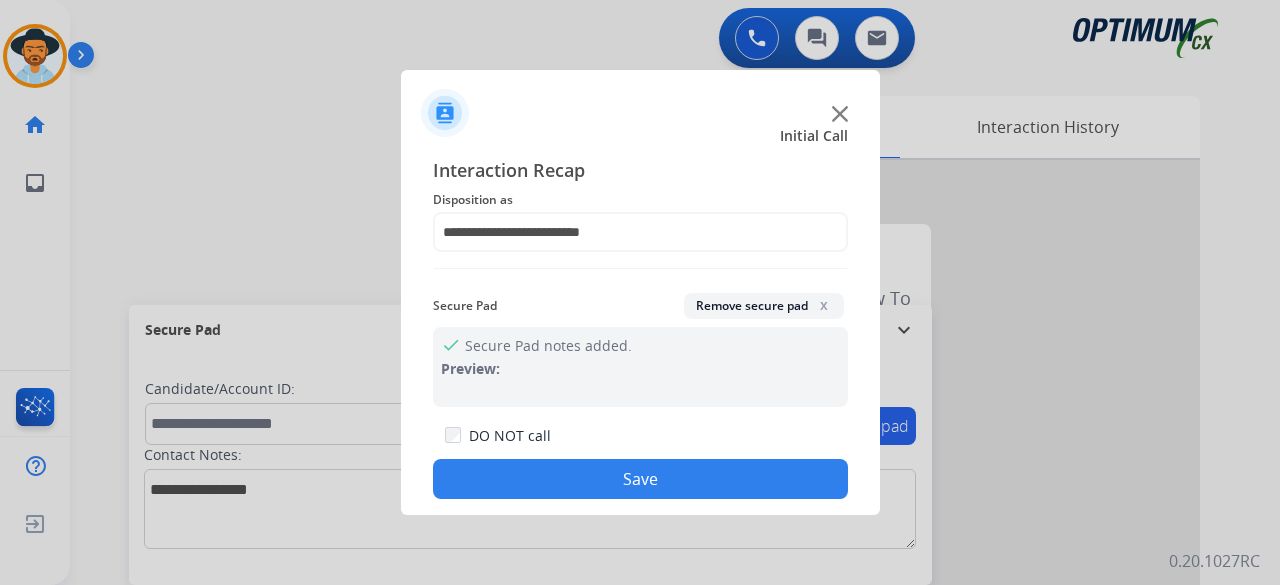 click on "Save" 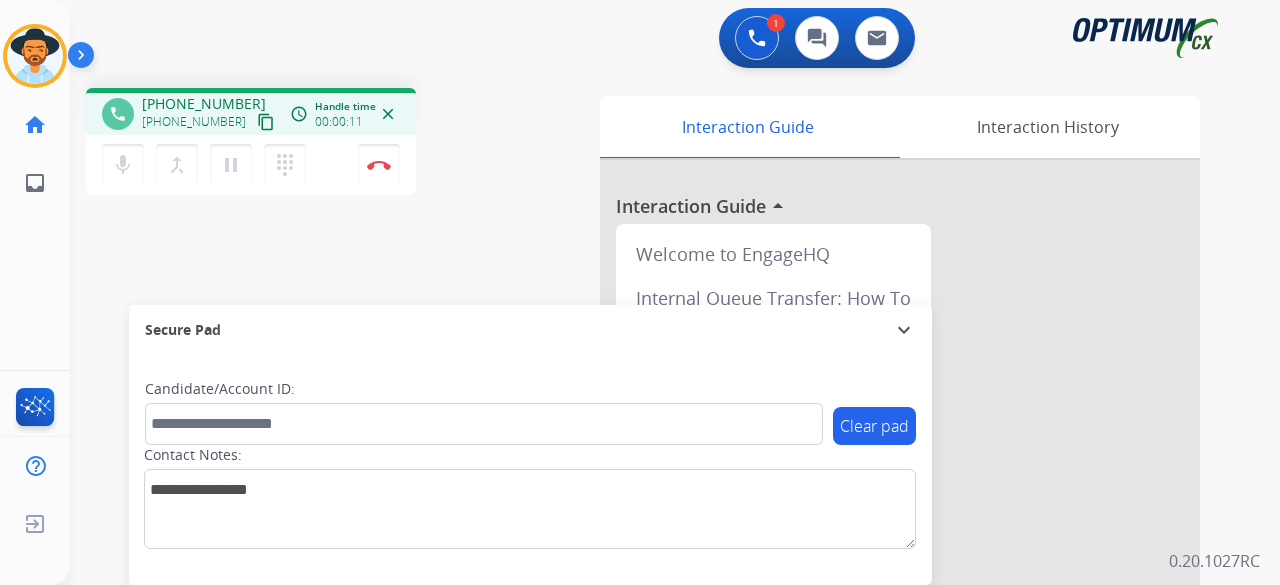 click on "content_copy" at bounding box center [266, 122] 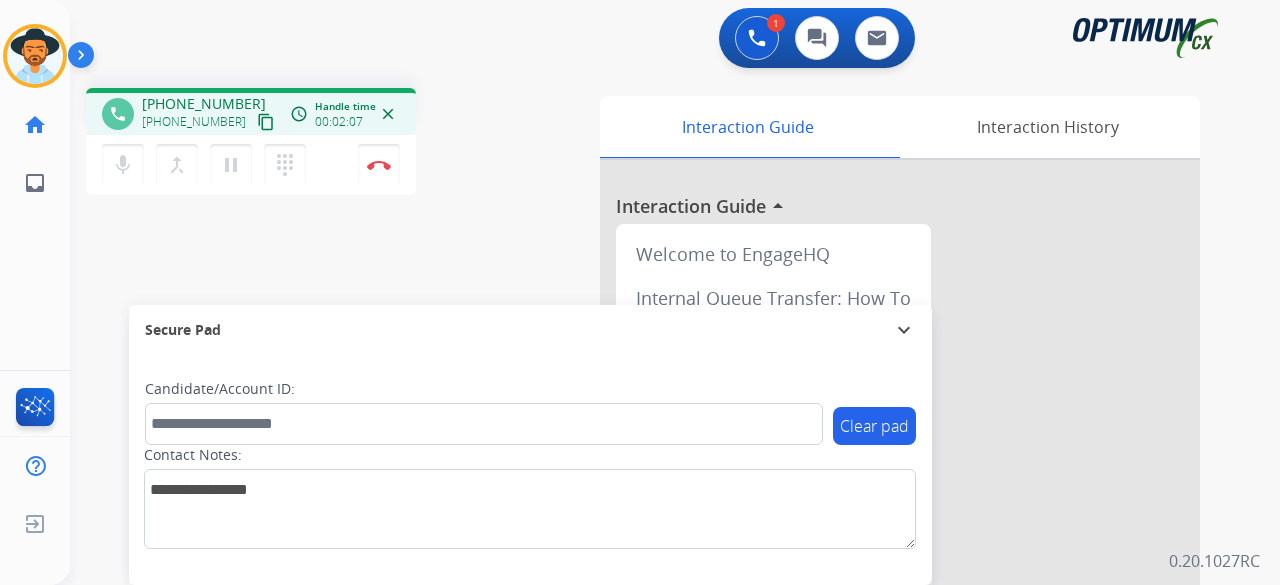 click on "phone +12107728967 +12107728967 content_copy access_time Call metrics Queue   01:35 Hold   00:00 Talk   02:08 Total   03:42 Handle time 00:02:07 close mic Mute merge_type Bridge pause Hold dialpad Dialpad Disconnect swap_horiz Break voice bridge close_fullscreen Connect 3-Way Call merge_type Separate 3-Way Call  Interaction Guide   Interaction History  Interaction Guide arrow_drop_up  Welcome to EngageHQ   Internal Queue Transfer: How To  Secure Pad expand_more Clear pad Candidate/Account ID: Contact Notes:" at bounding box center [651, 489] 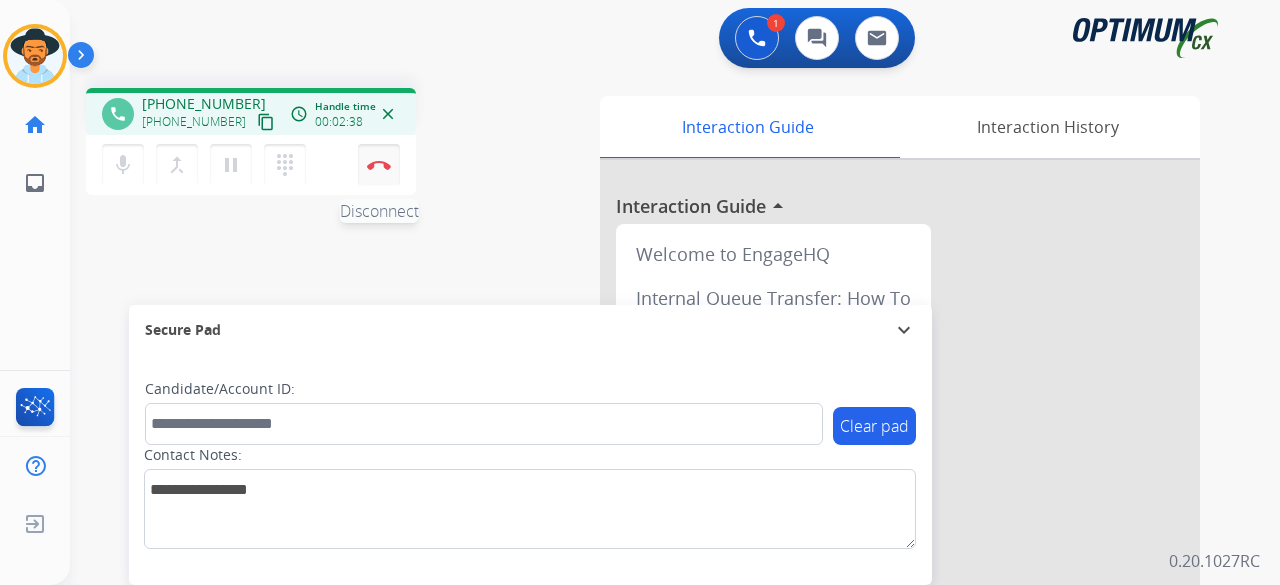 click on "Disconnect" at bounding box center [379, 165] 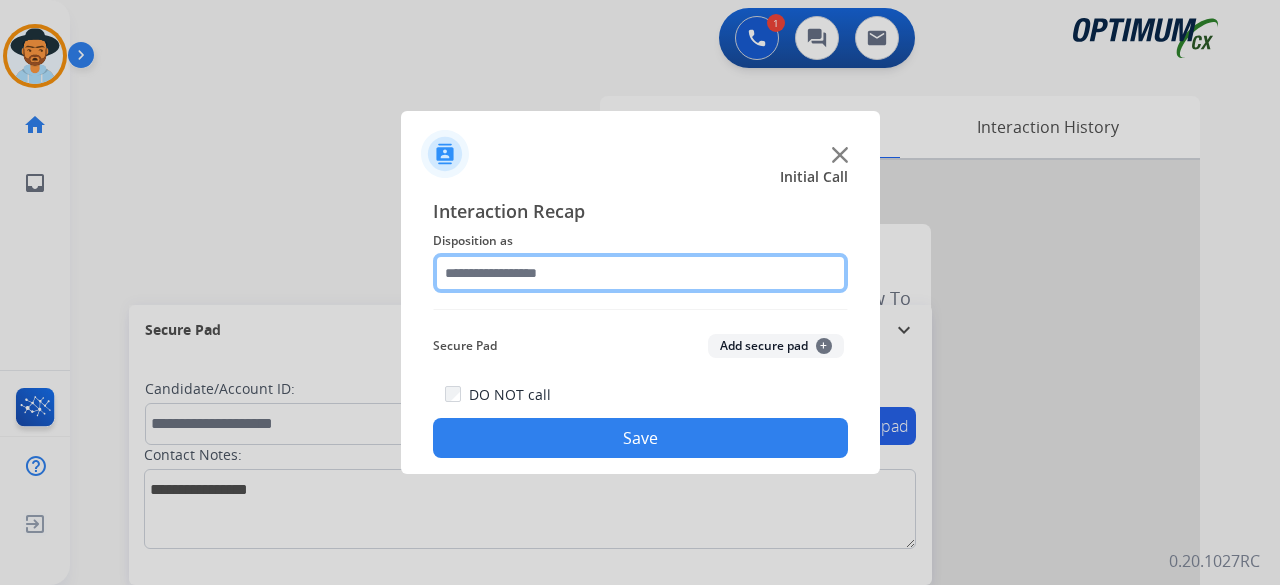 click 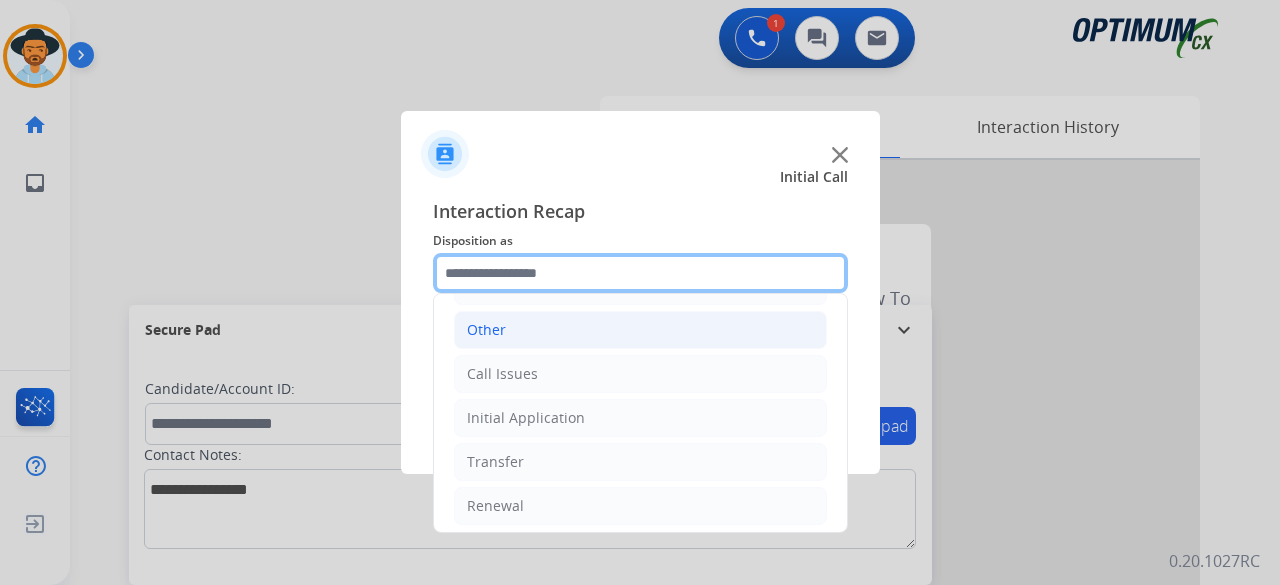 scroll, scrollTop: 130, scrollLeft: 0, axis: vertical 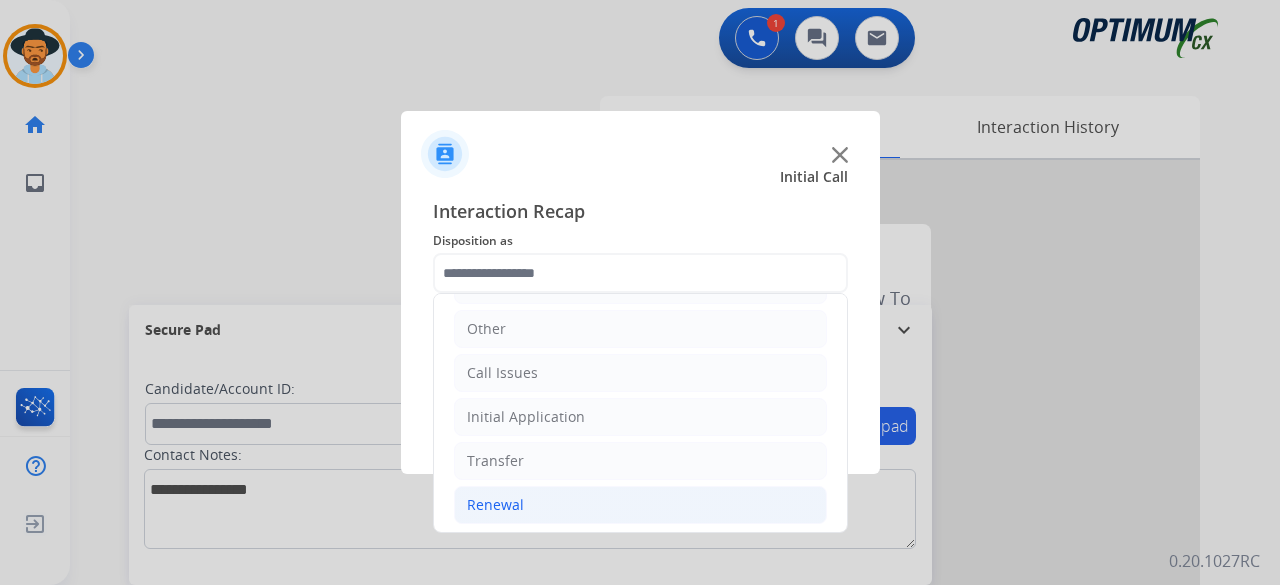 click on "Renewal" 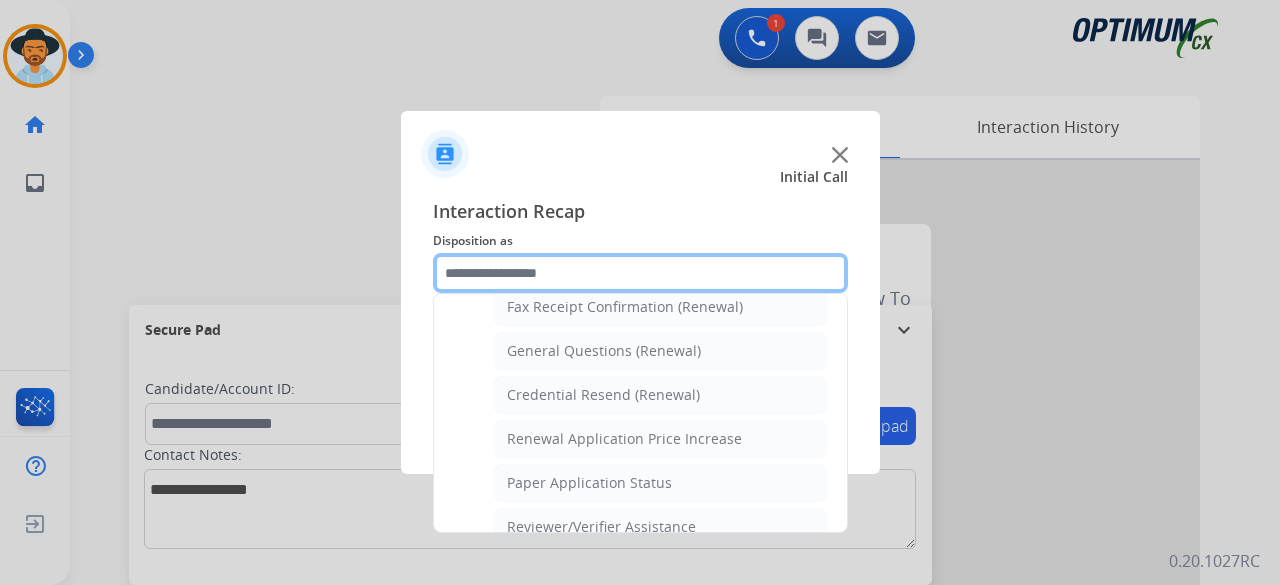 scroll, scrollTop: 569, scrollLeft: 0, axis: vertical 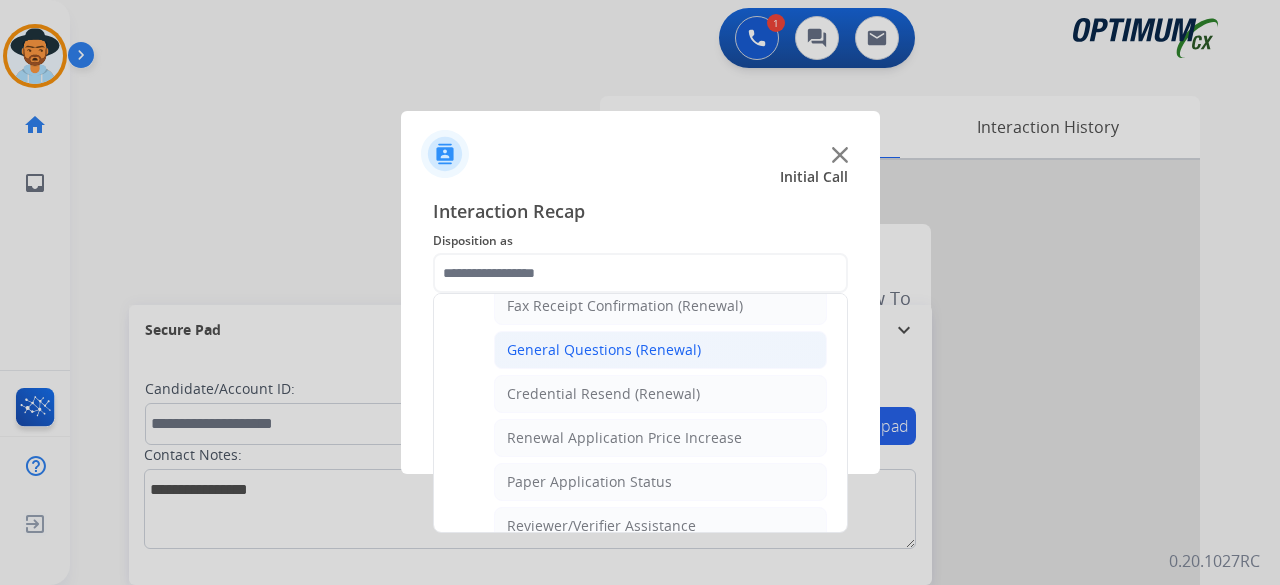 click on "General Questions (Renewal)" 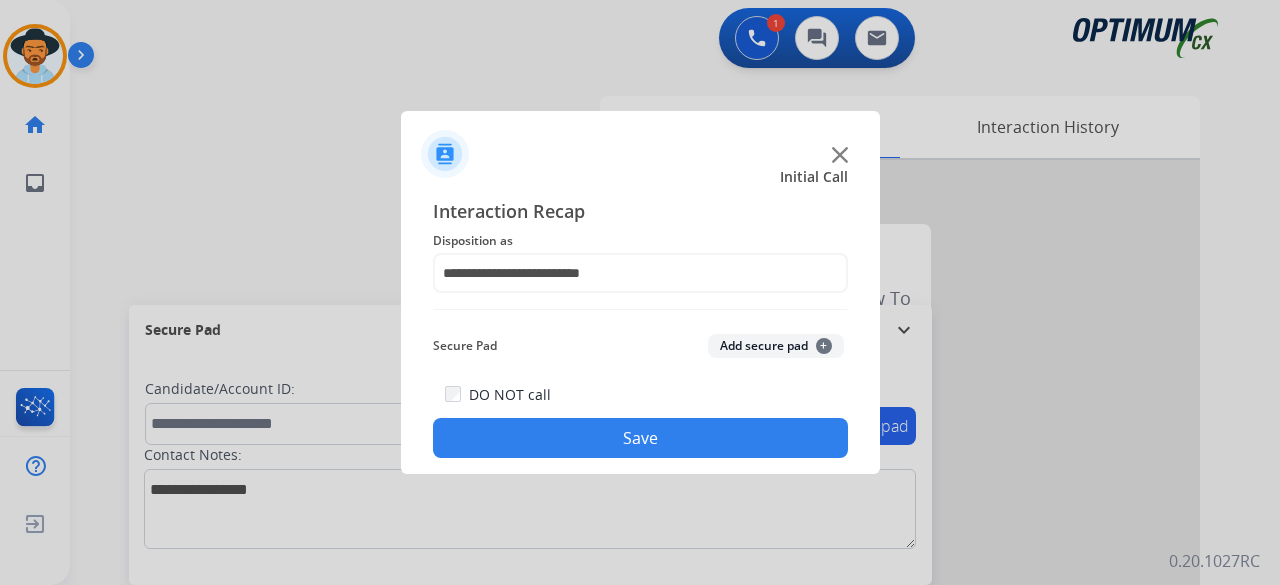 click on "Add secure pad  +" 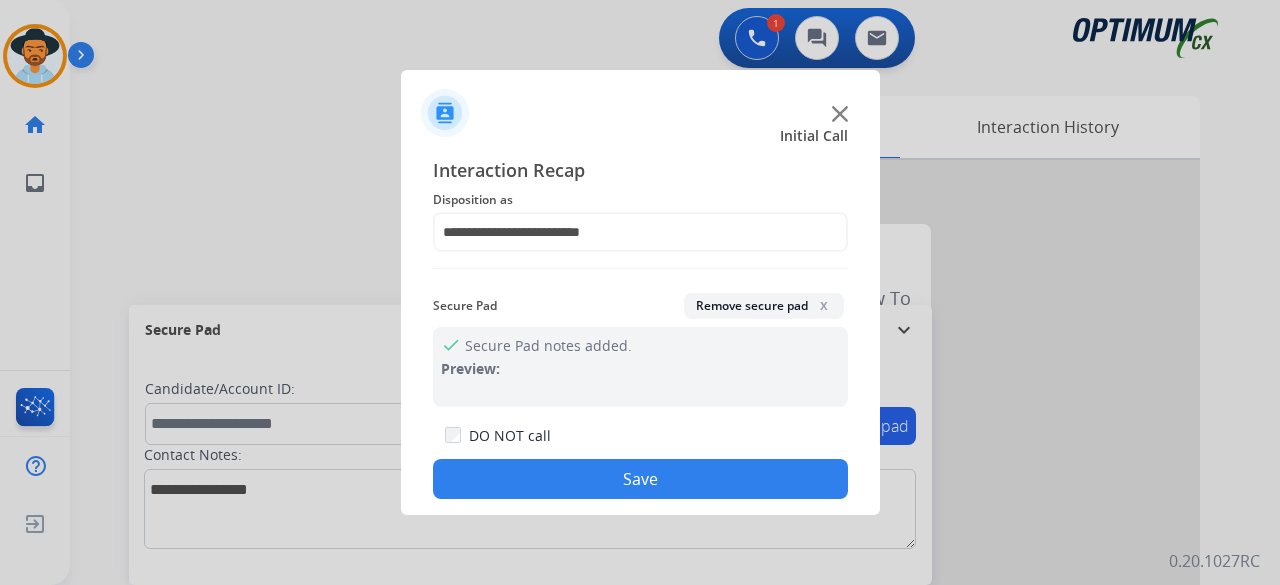 click on "Save" 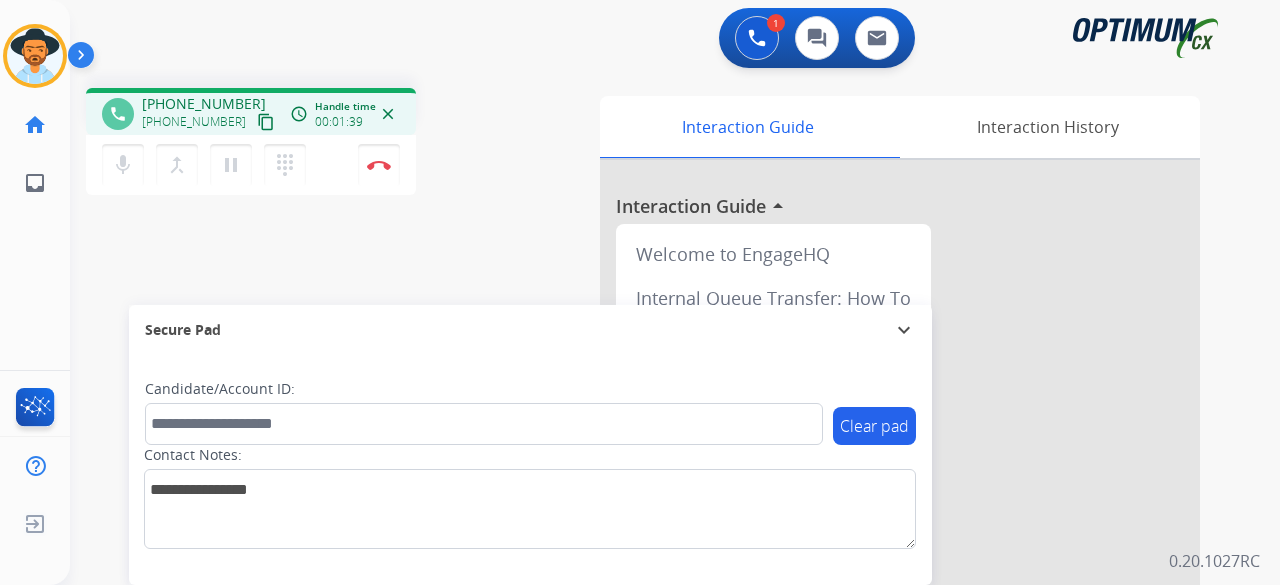 click on "content_copy" at bounding box center (266, 122) 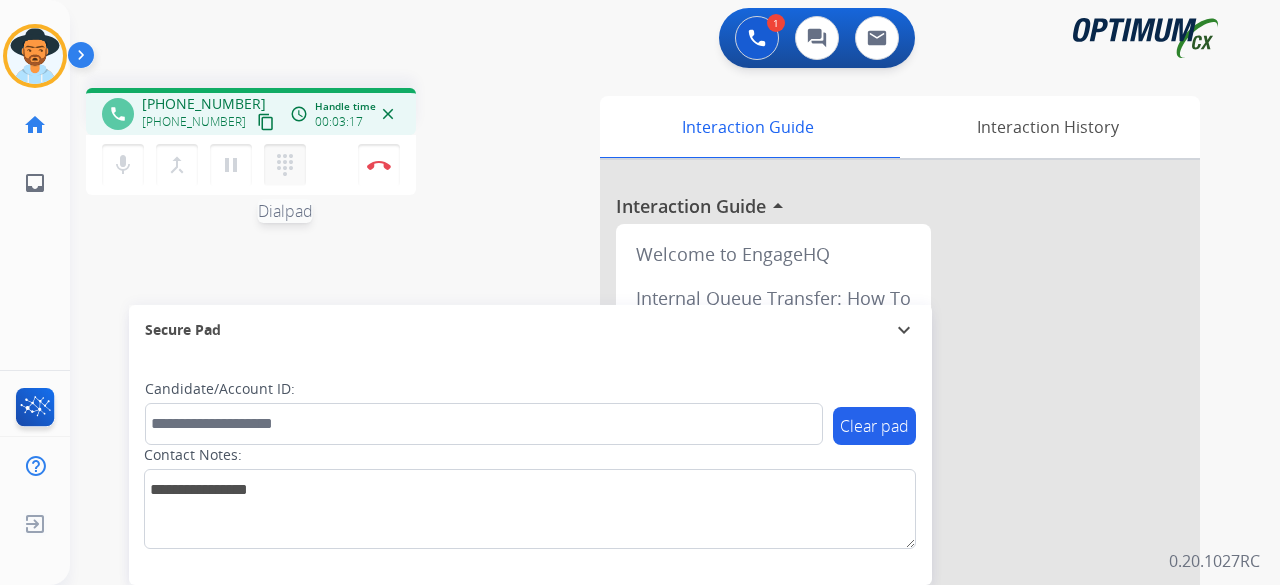 click on "dialpad" at bounding box center [285, 165] 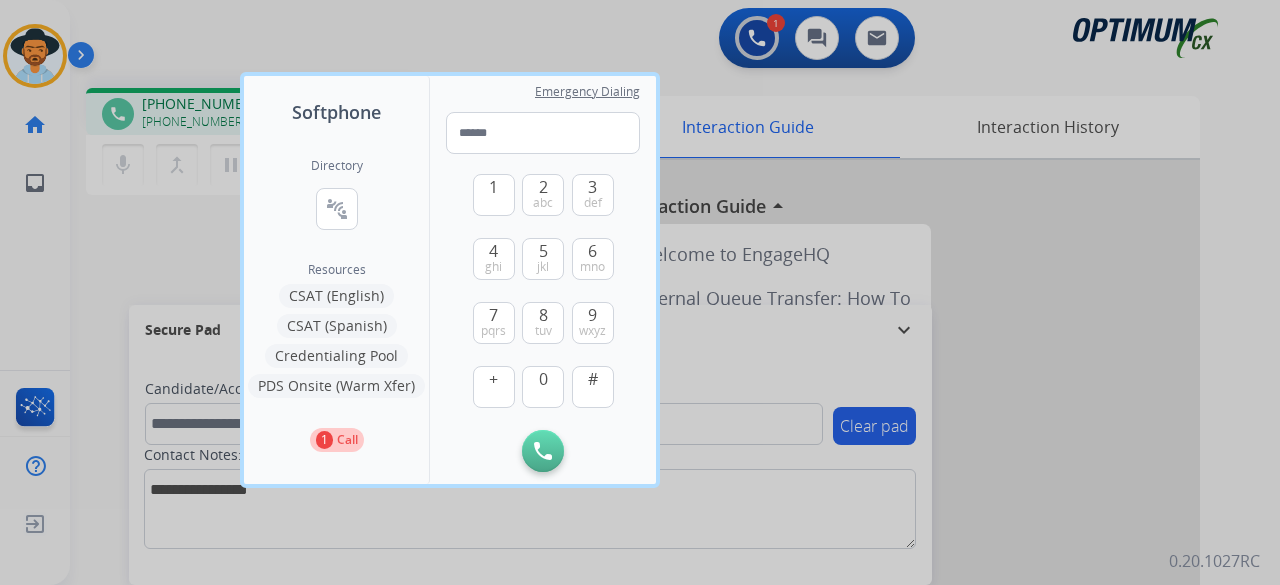 click on "Credentialing Pool" at bounding box center [336, 356] 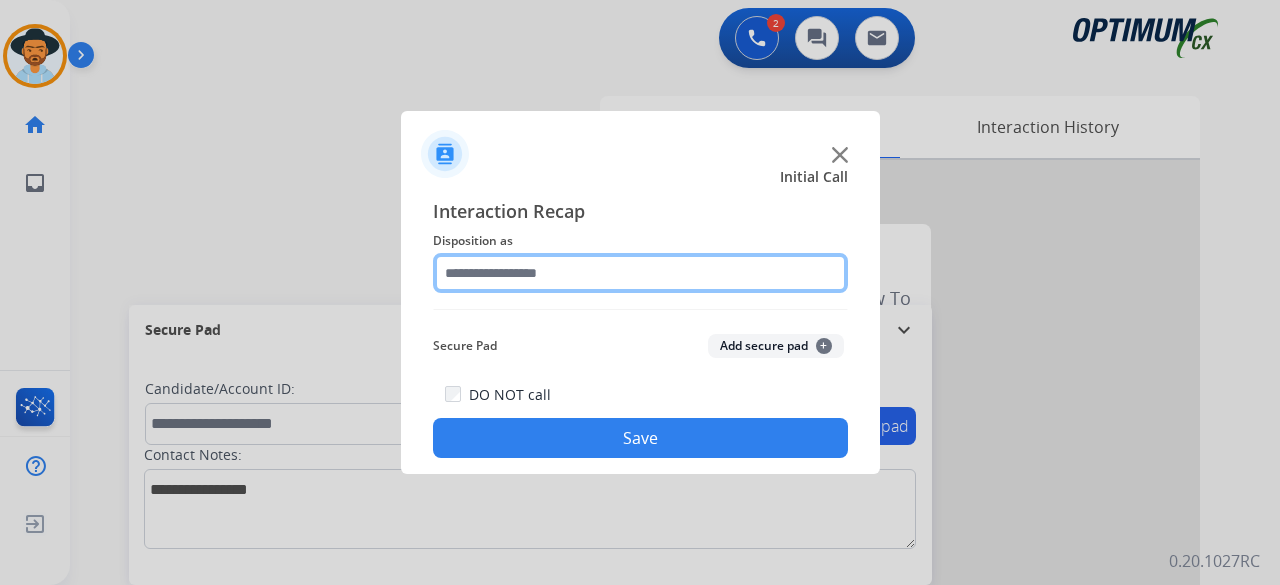 click 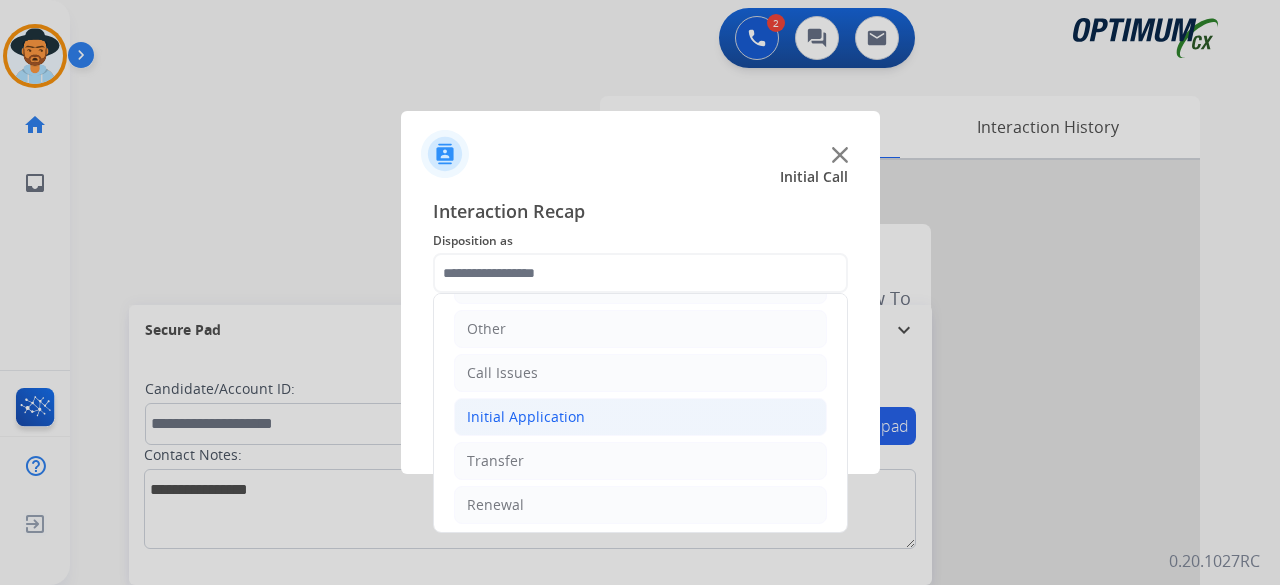 click on "Initial Application" 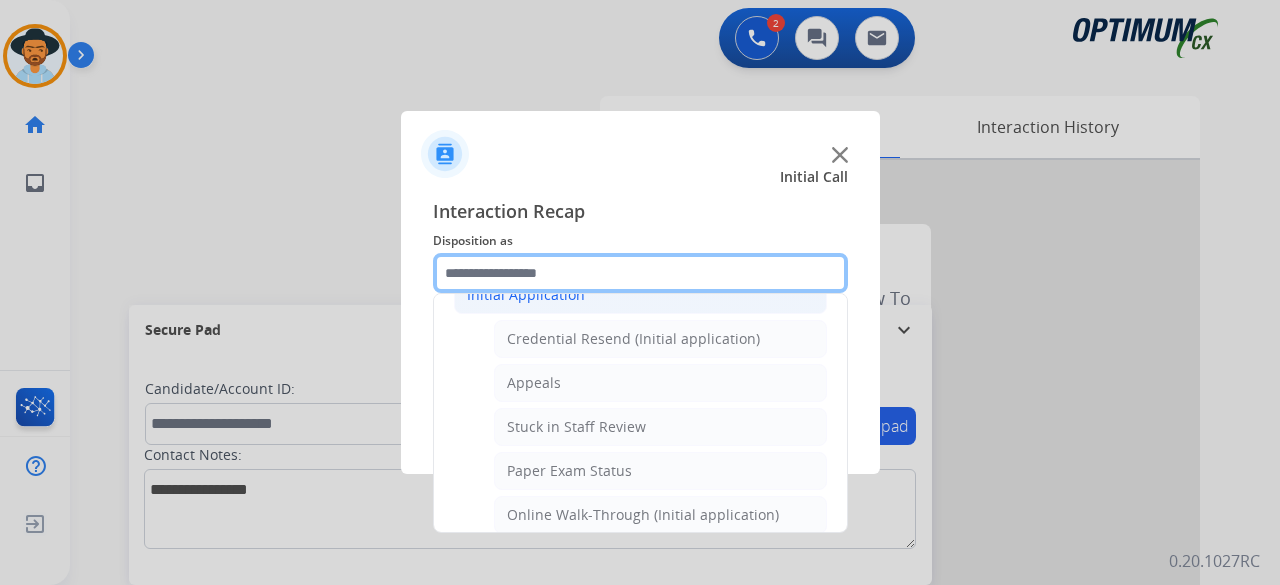 scroll, scrollTop: 314, scrollLeft: 0, axis: vertical 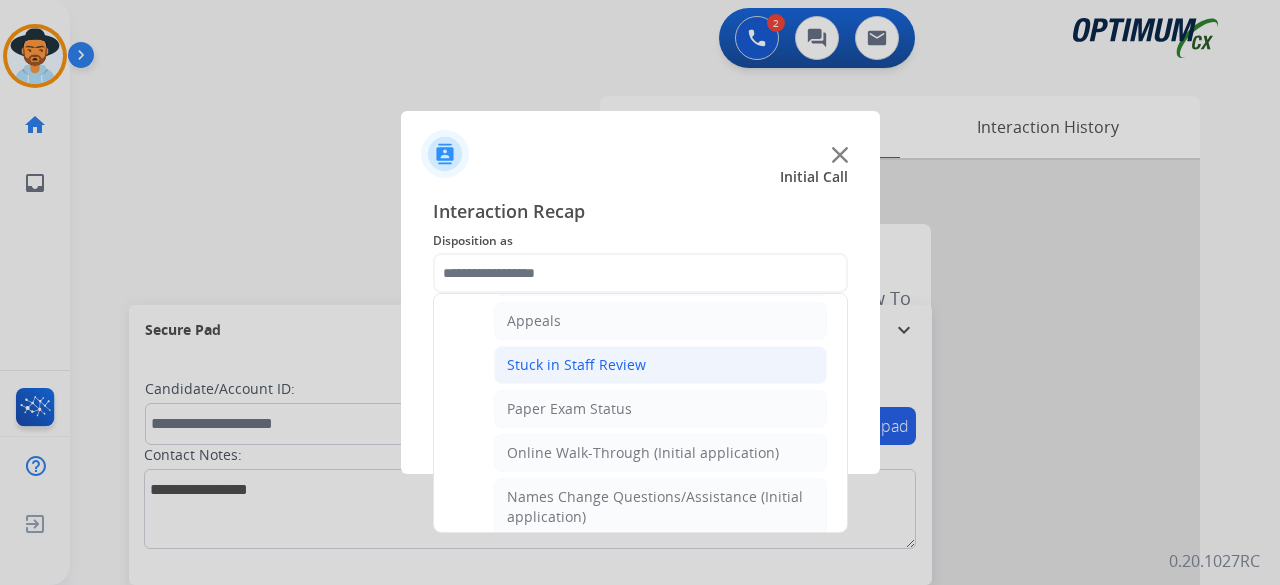 click on "Stuck in Staff Review" 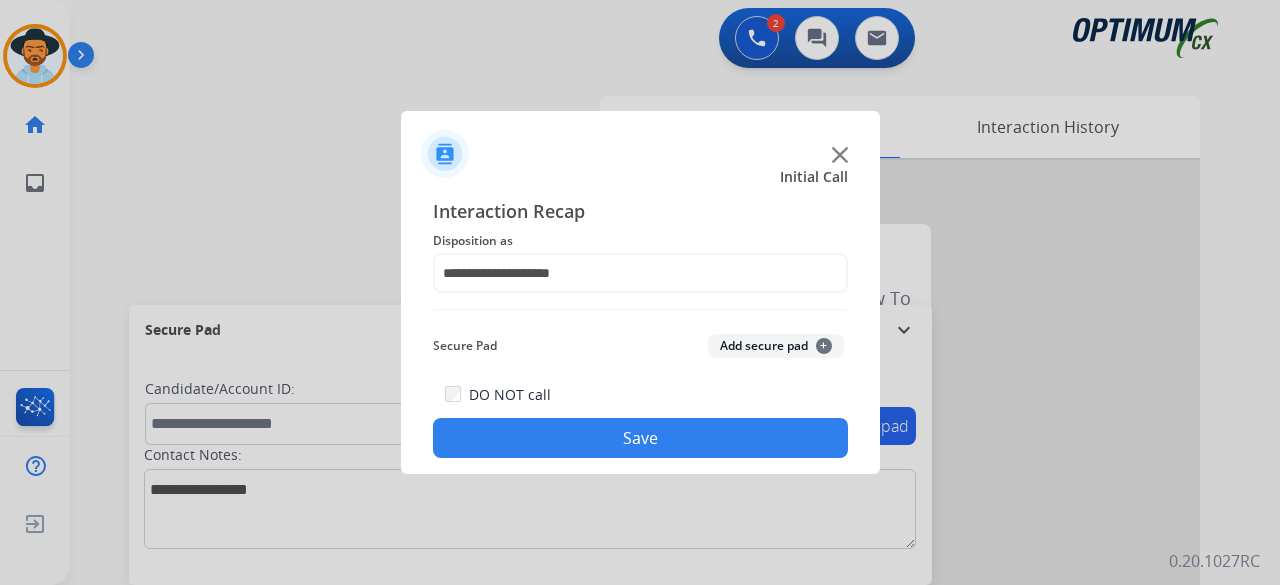 click on "Add secure pad  +" 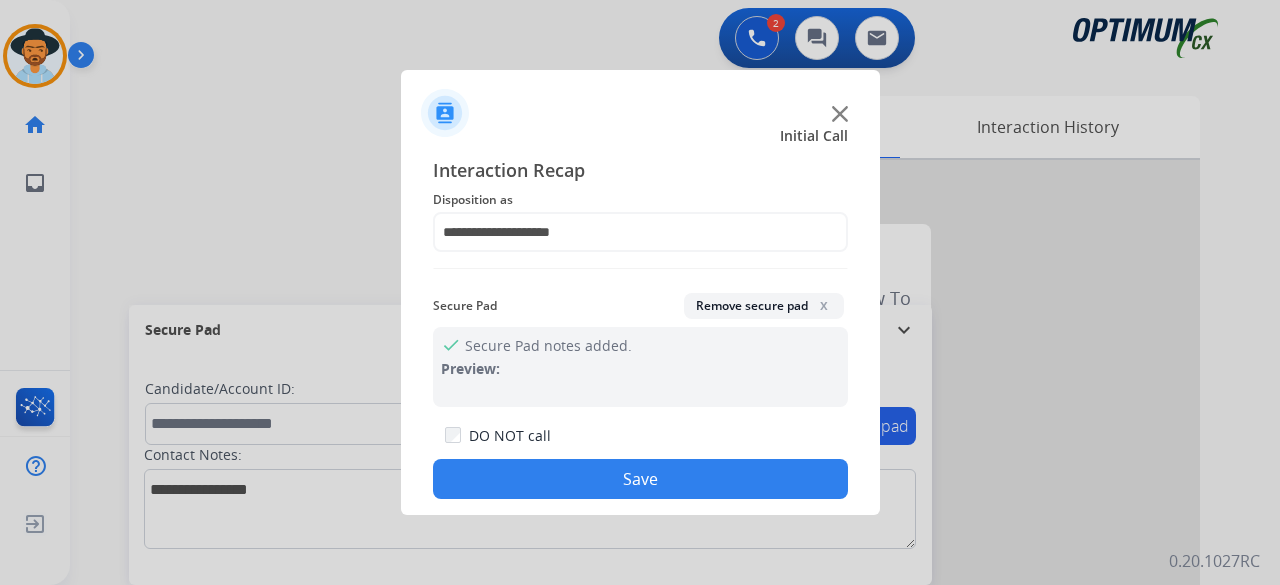 click on "Save" 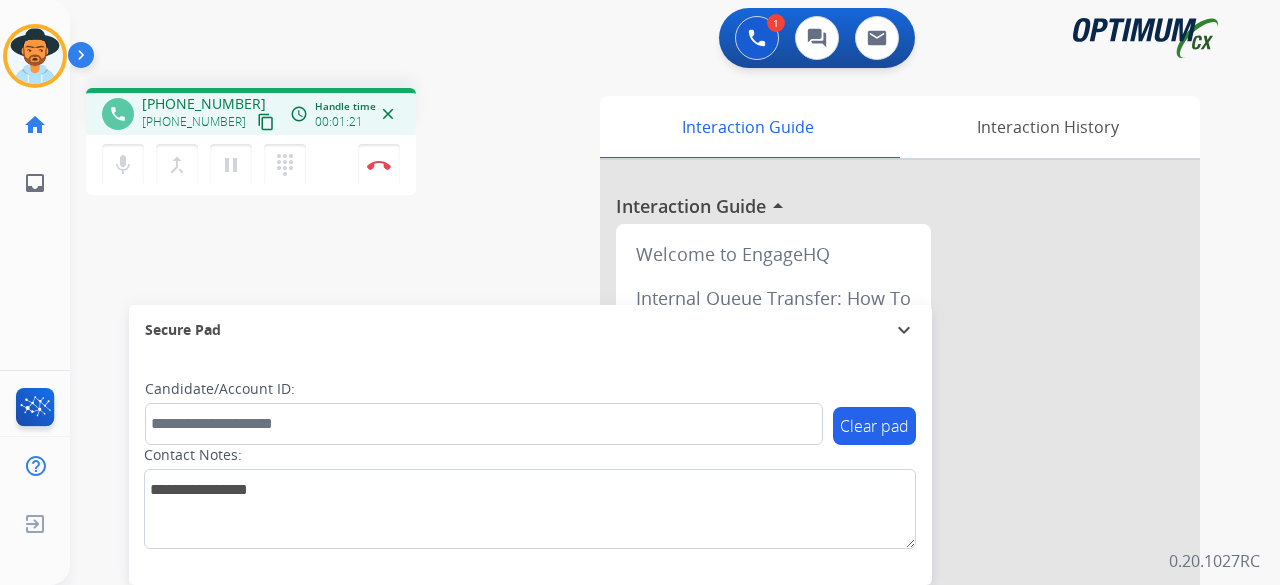 click on "content_copy" at bounding box center [266, 122] 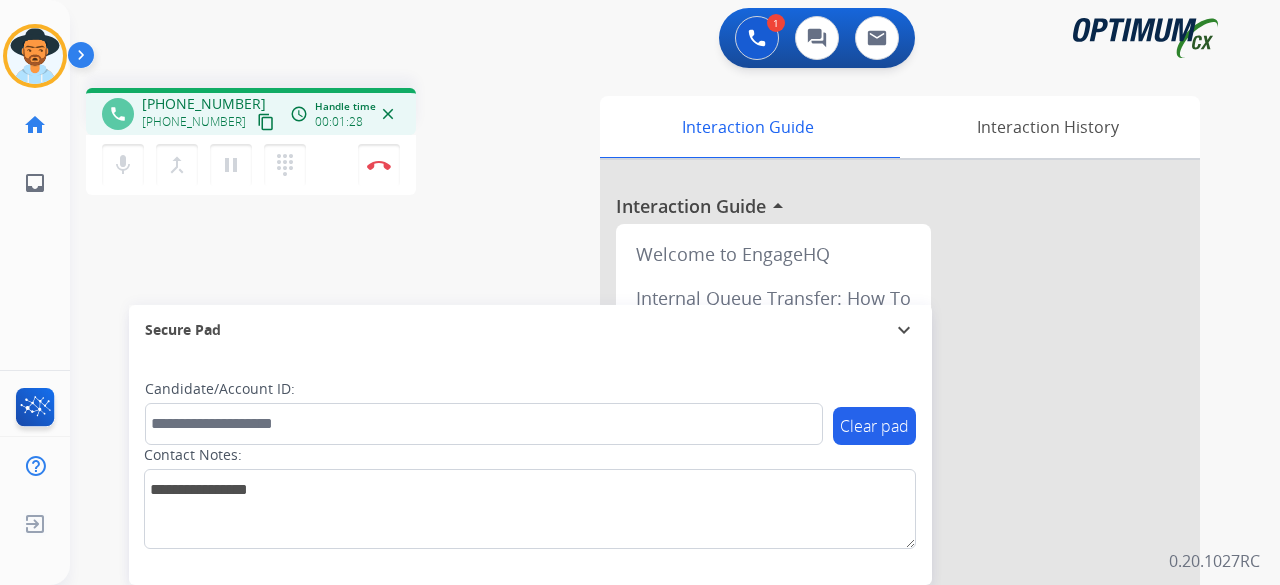 click on "content_copy" at bounding box center [266, 122] 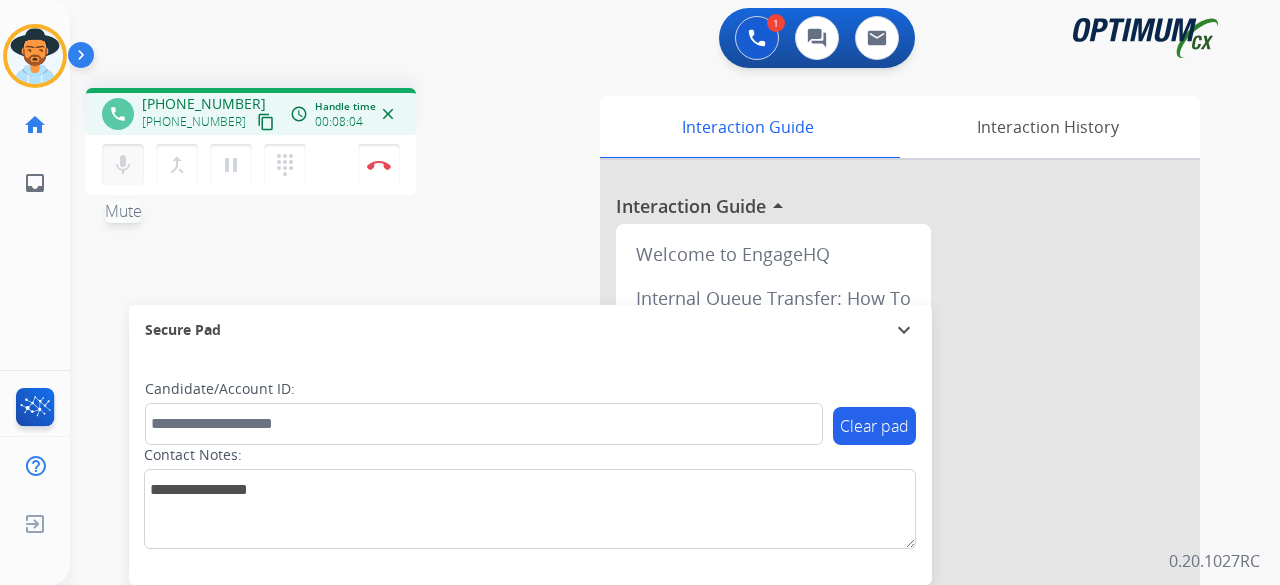click on "mic Mute" at bounding box center [123, 165] 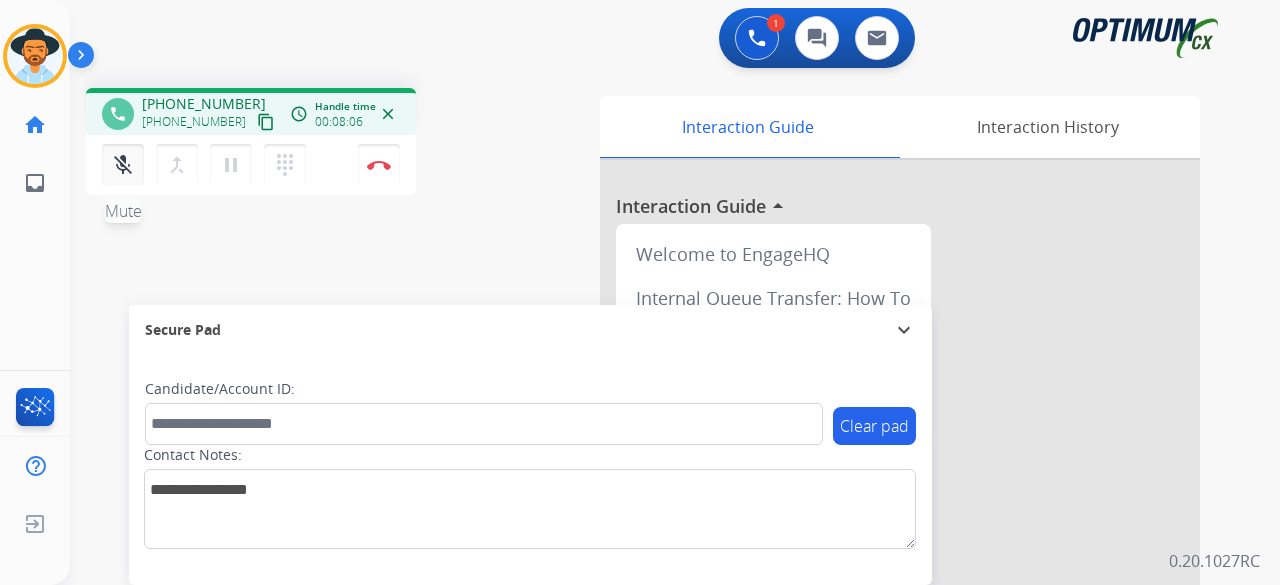 click on "mic_off Mute" at bounding box center (123, 165) 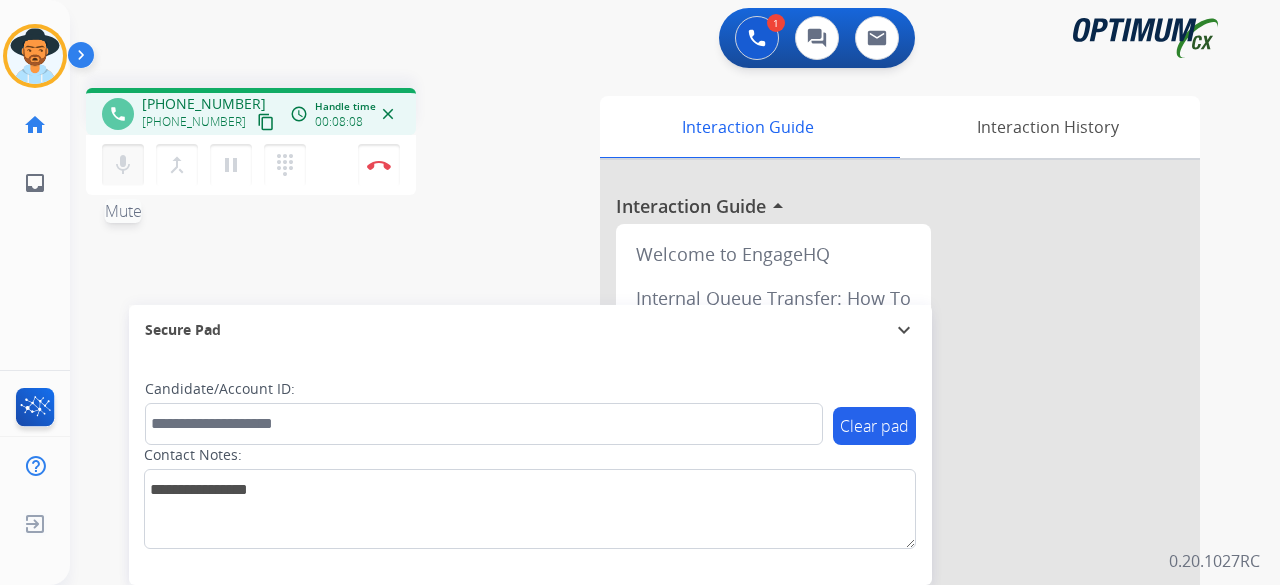 click on "mic Mute" at bounding box center [123, 165] 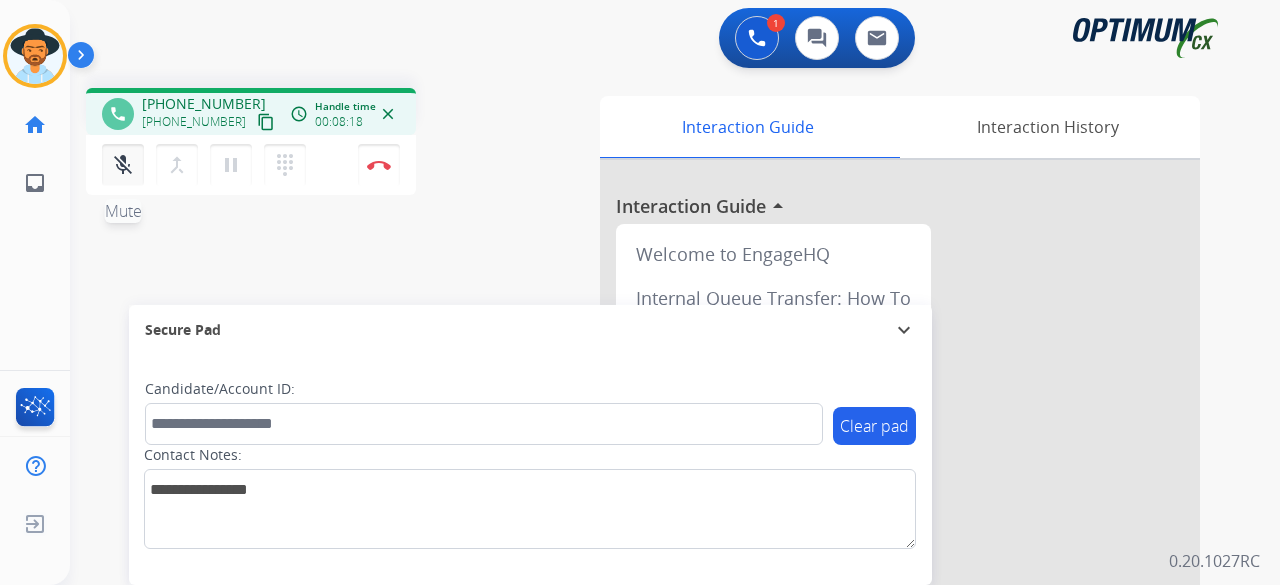 click on "mic_off Mute" at bounding box center [123, 165] 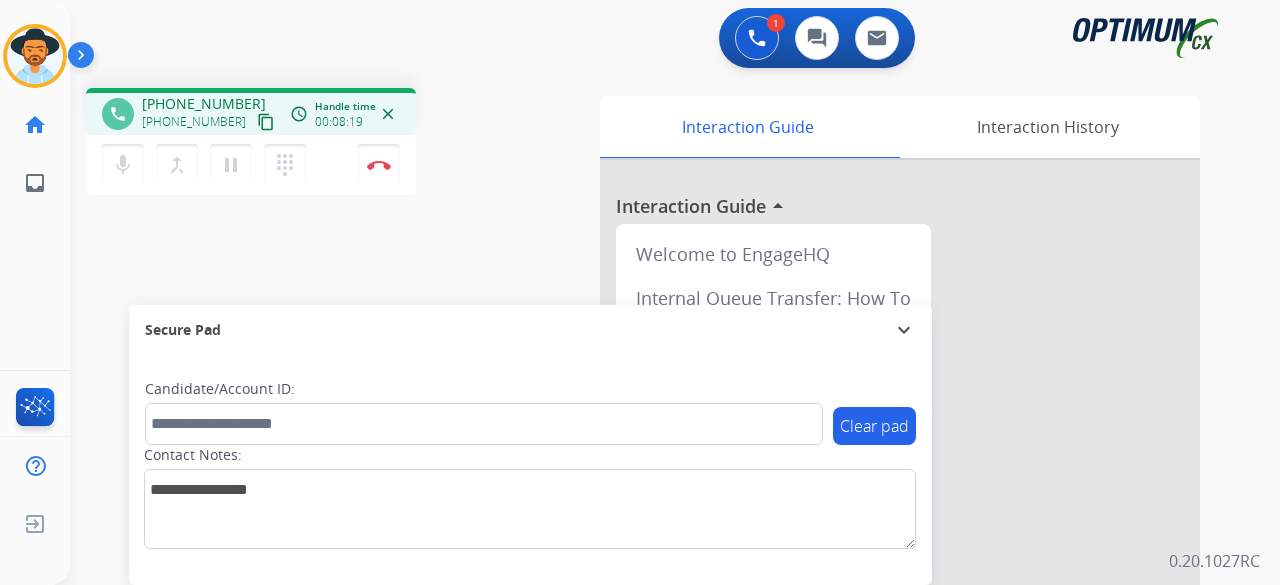 click on "phone +16179439161 +16179439161 content_copy access_time Call metrics Queue   01:02 Hold   00:00 Talk   07:18 Total   08:19 Handle time 00:08:19 close mic Mute merge_type Bridge pause Hold dialpad Dialpad Disconnect swap_horiz Break voice bridge close_fullscreen Connect 3-Way Call merge_type Separate 3-Way Call" at bounding box center [325, 144] 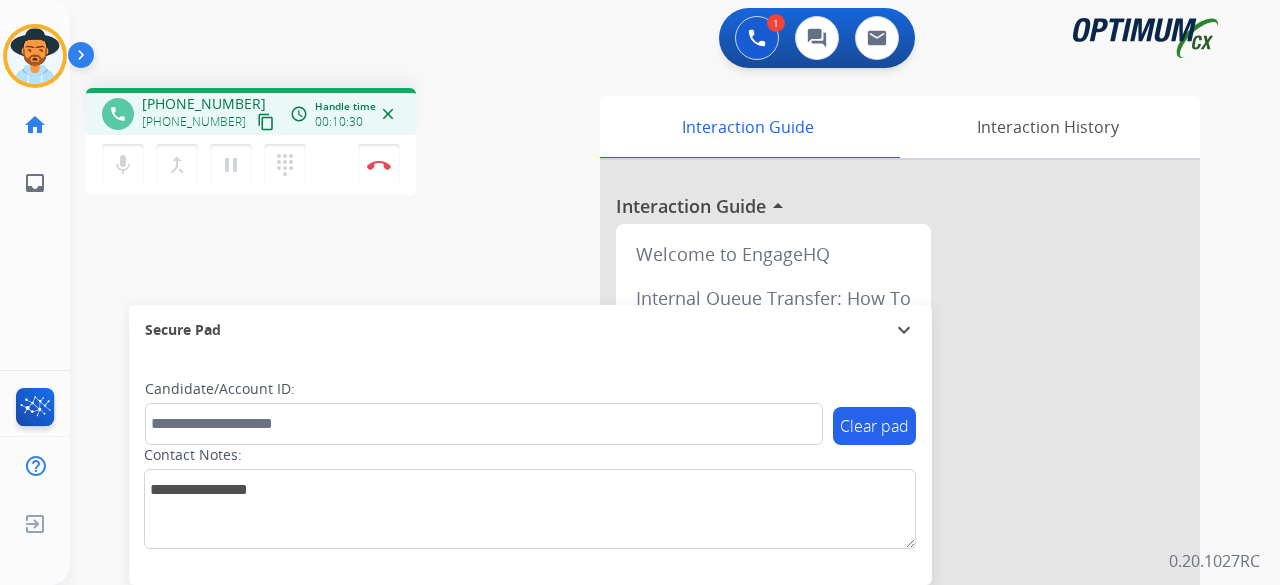 click on "phone +16179439161 +16179439161 content_copy access_time Call metrics Queue   01:02 Hold   00:00 Talk   09:29 Total   10:30 Handle time 00:10:30 close mic Mute merge_type Bridge pause Hold dialpad Dialpad Disconnect swap_horiz Break voice bridge close_fullscreen Connect 3-Way Call merge_type Separate 3-Way Call  Interaction Guide   Interaction History  Interaction Guide arrow_drop_up  Welcome to EngageHQ   Internal Queue Transfer: How To  Secure Pad expand_more Clear pad Candidate/Account ID: Contact Notes:" at bounding box center (651, 489) 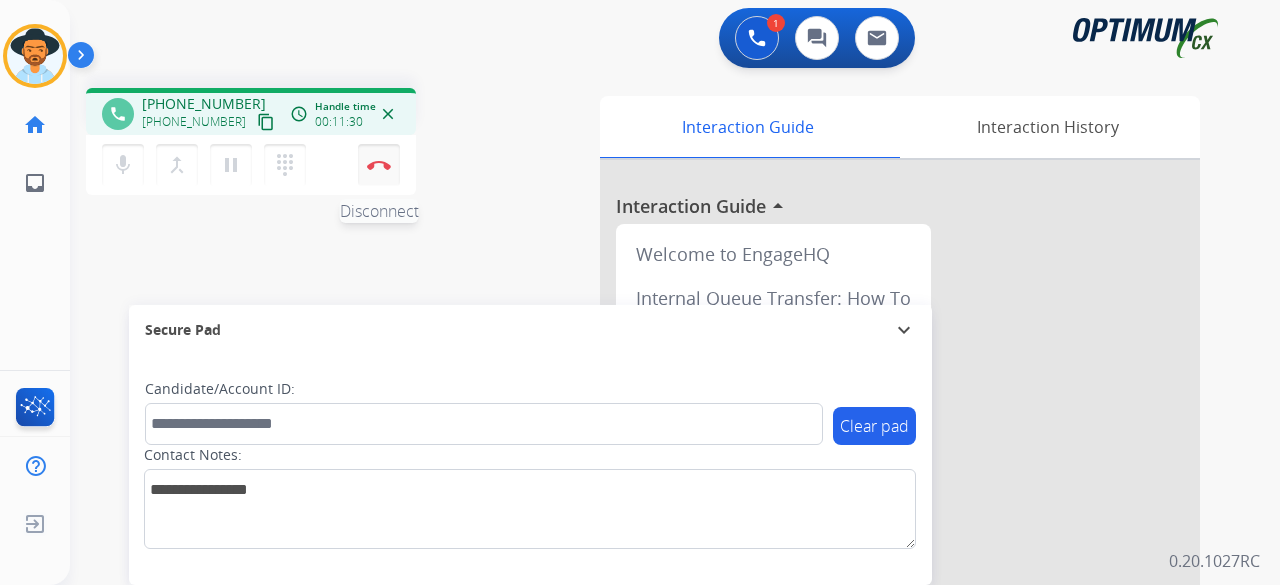 click at bounding box center (379, 165) 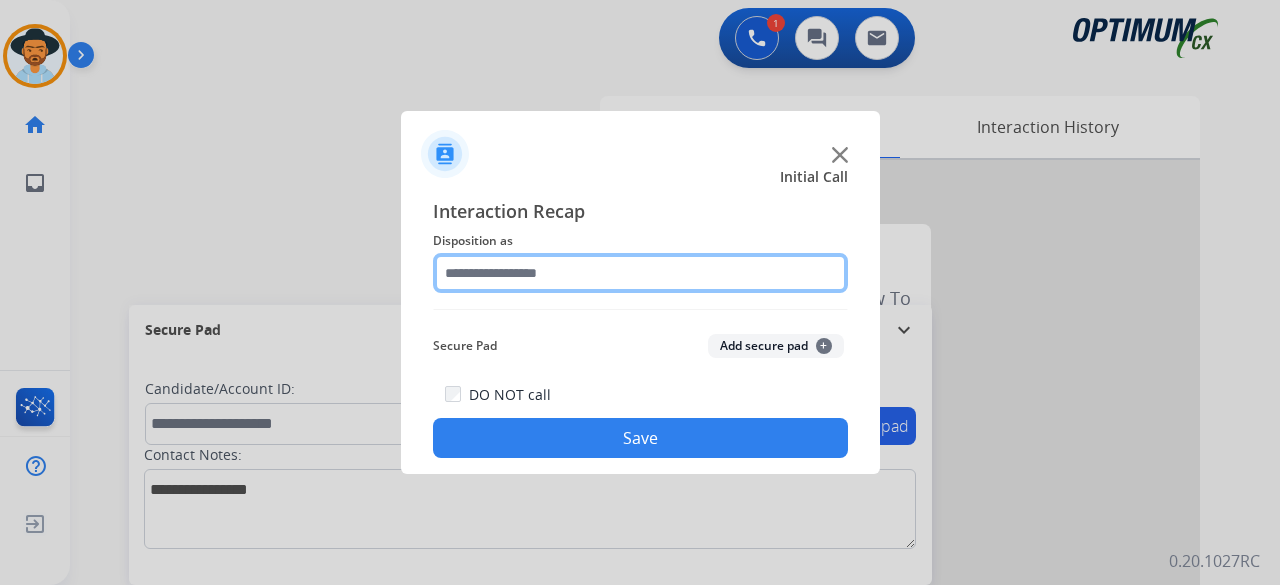 click 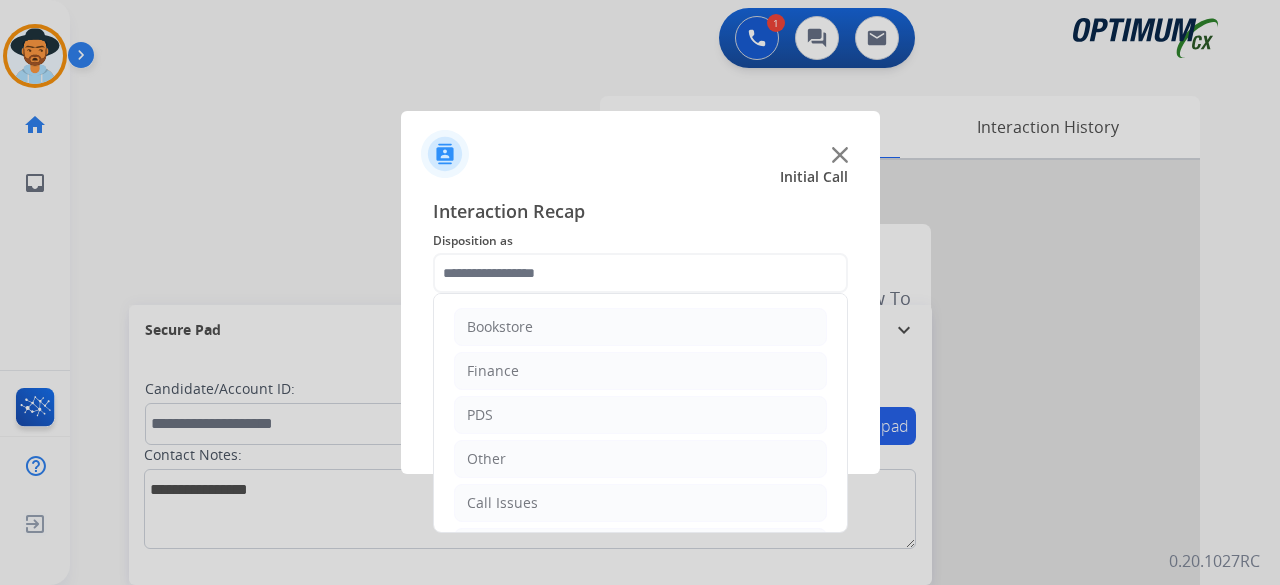 drag, startPoint x: 571, startPoint y: 346, endPoint x: 740, endPoint y: -87, distance: 464.8118 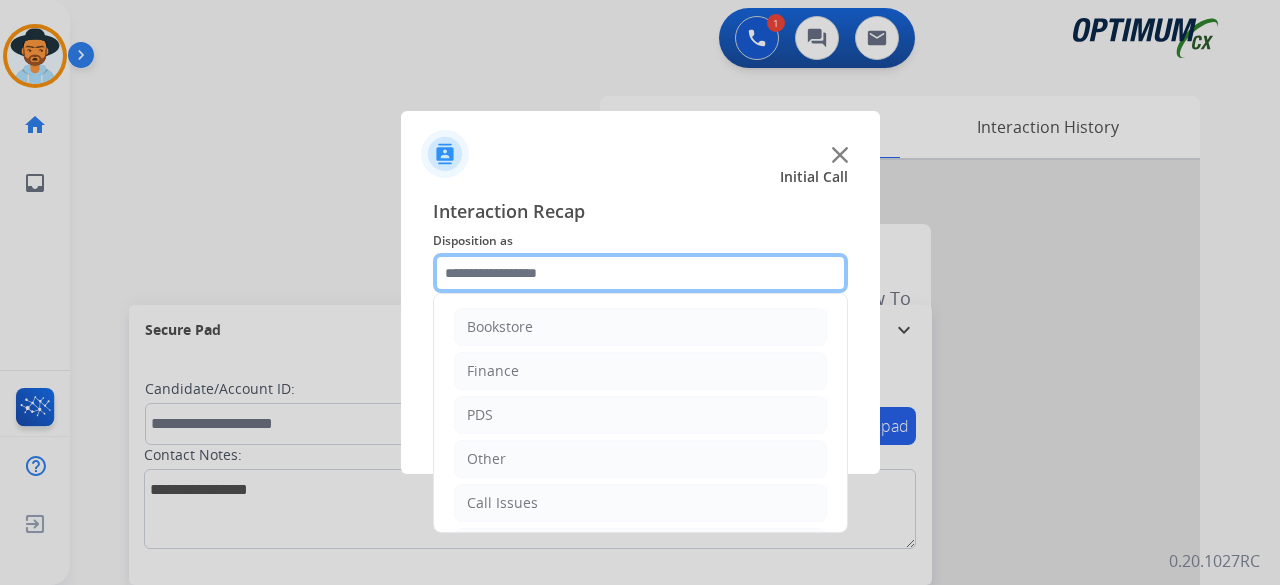 click 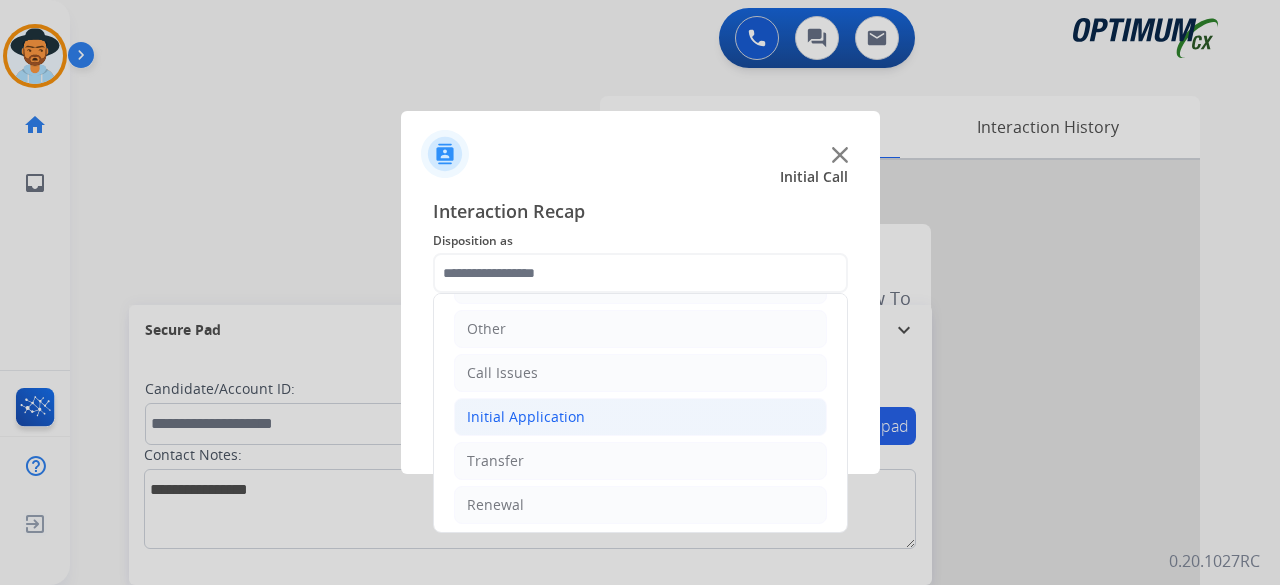 click on "Initial Application" 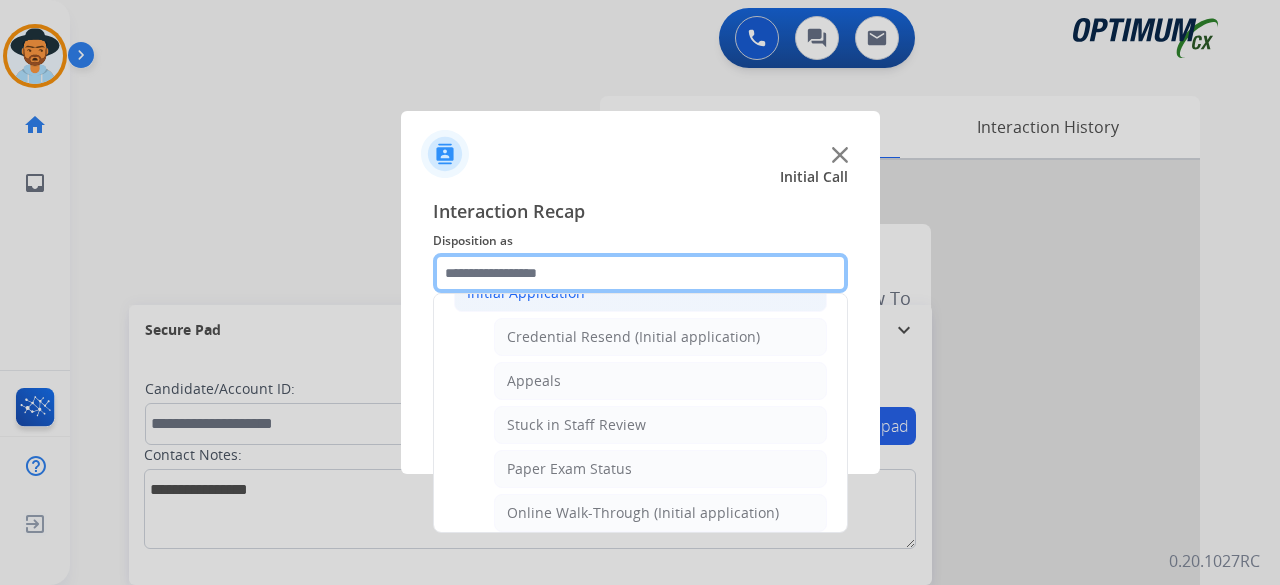 scroll, scrollTop: 223, scrollLeft: 0, axis: vertical 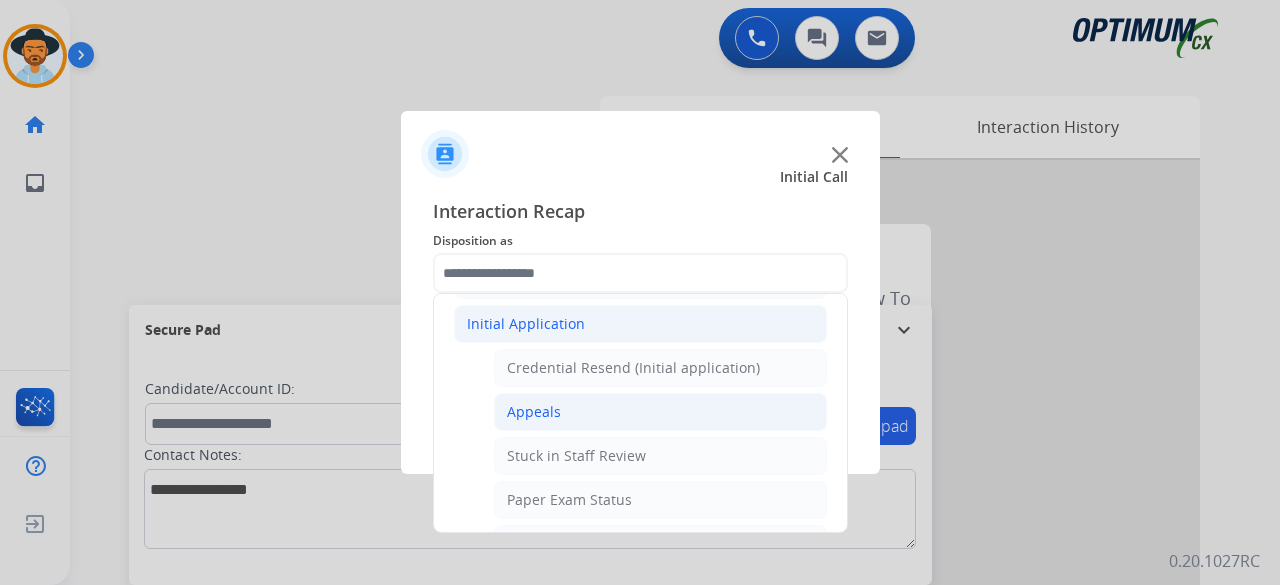 click on "Appeals" 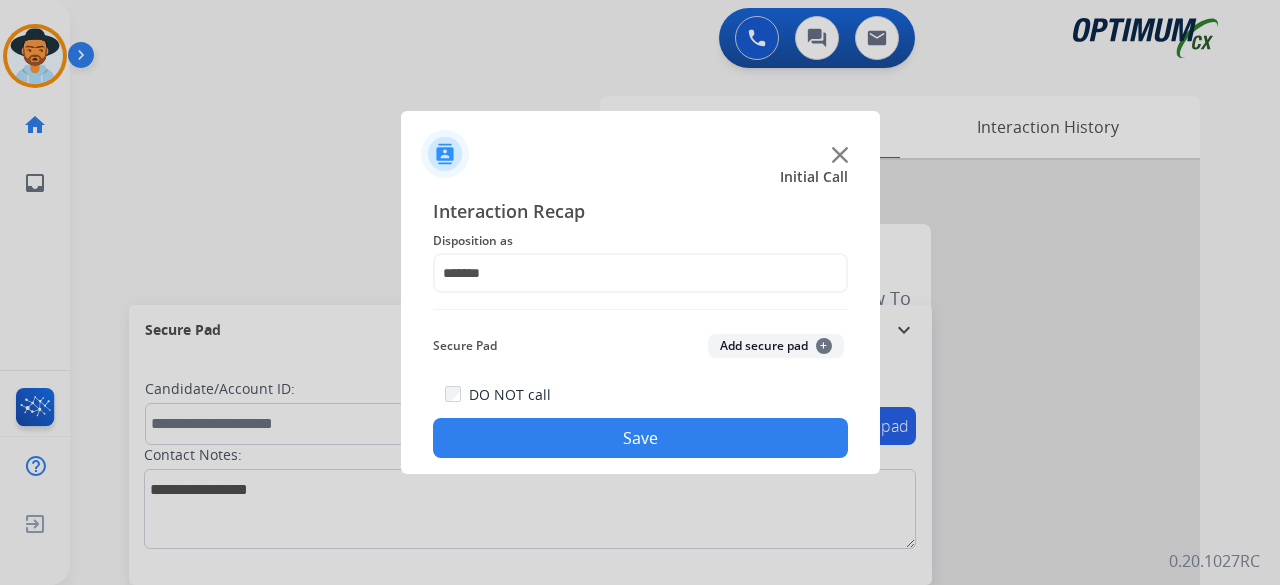 click on "Add secure pad  +" 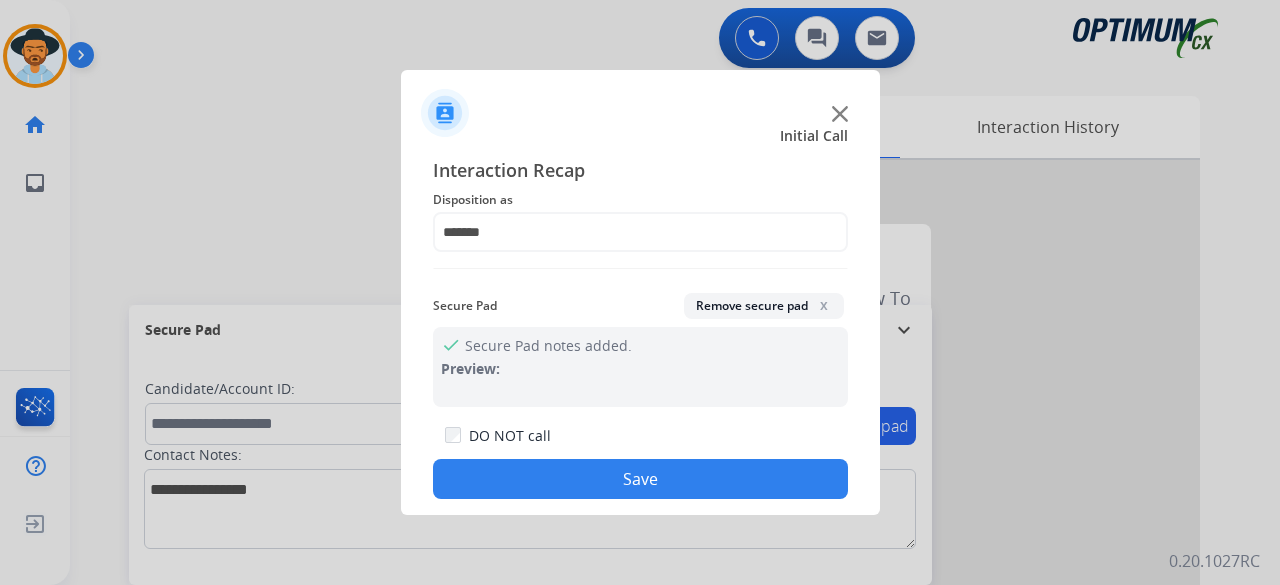 click on "Save" 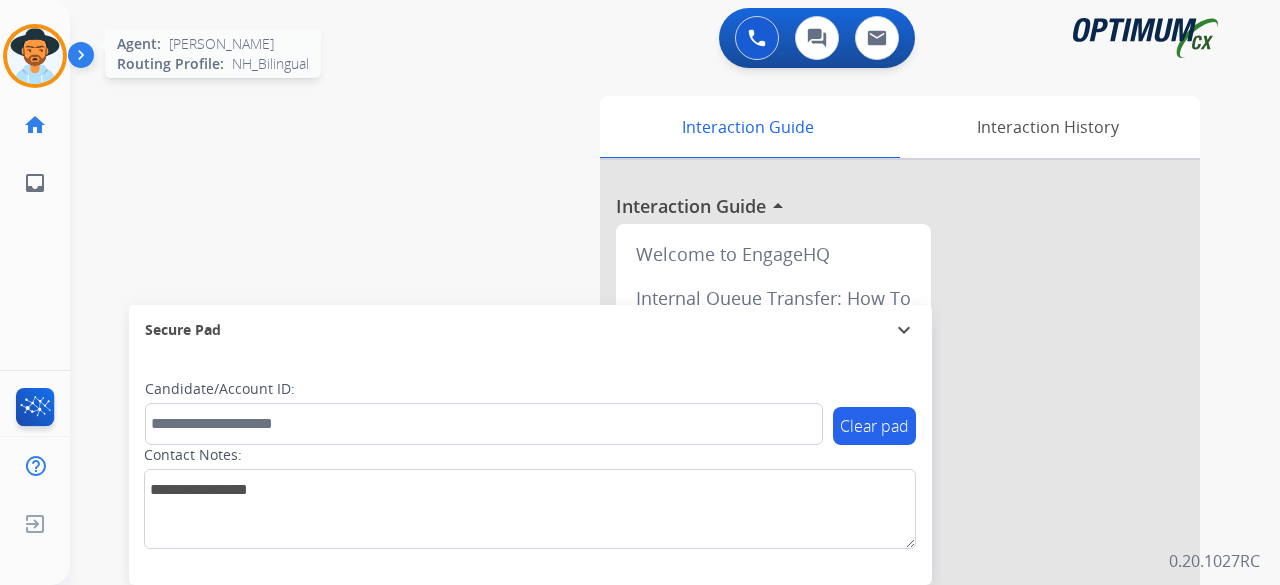 click at bounding box center [35, 56] 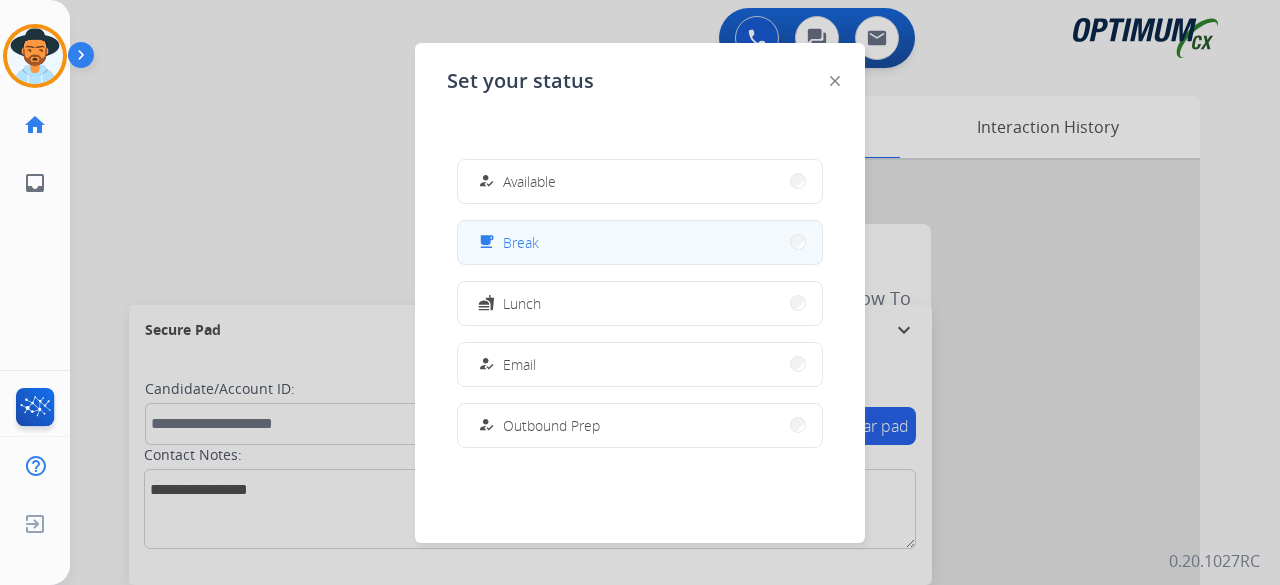 click on "free_breakfast Break" at bounding box center (640, 242) 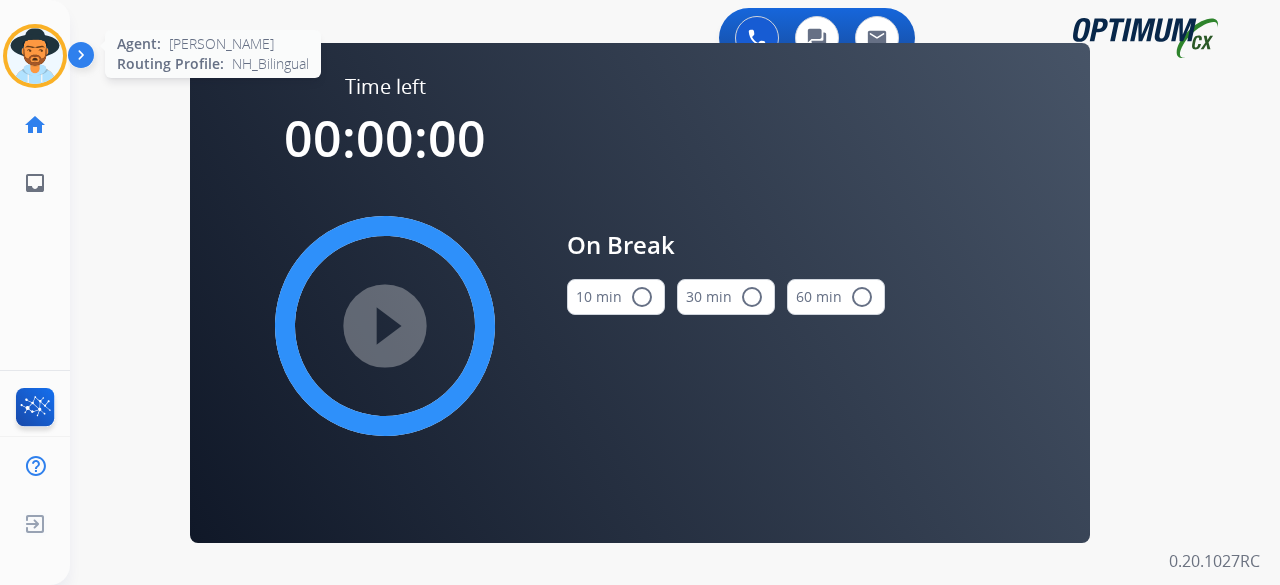 click at bounding box center (35, 56) 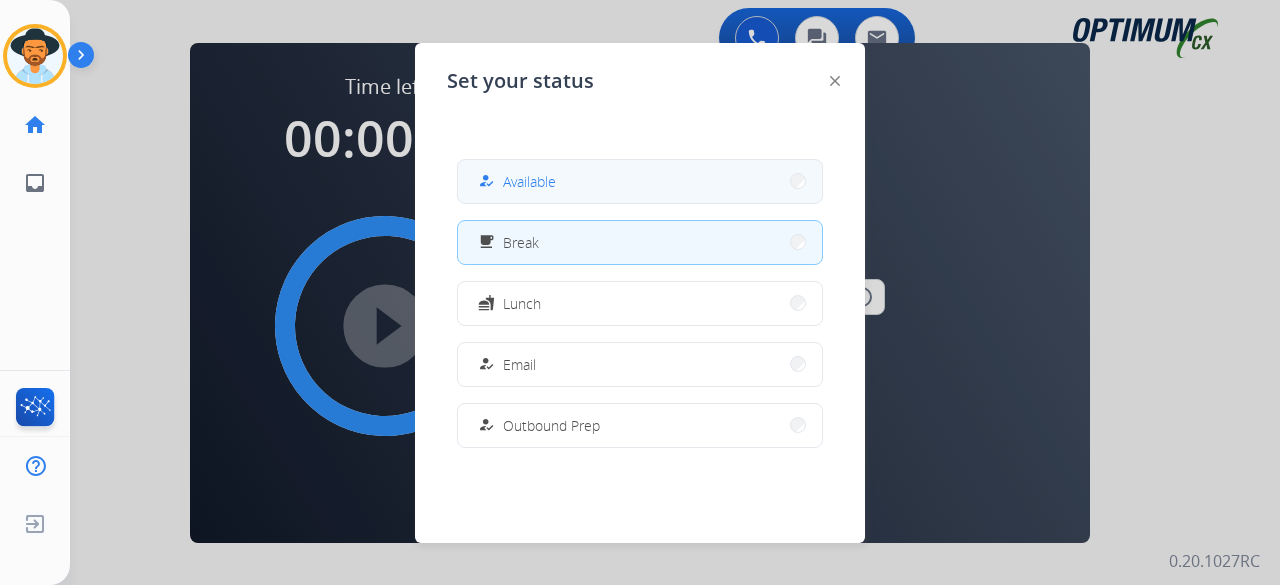 click on "how_to_reg Available" at bounding box center (640, 181) 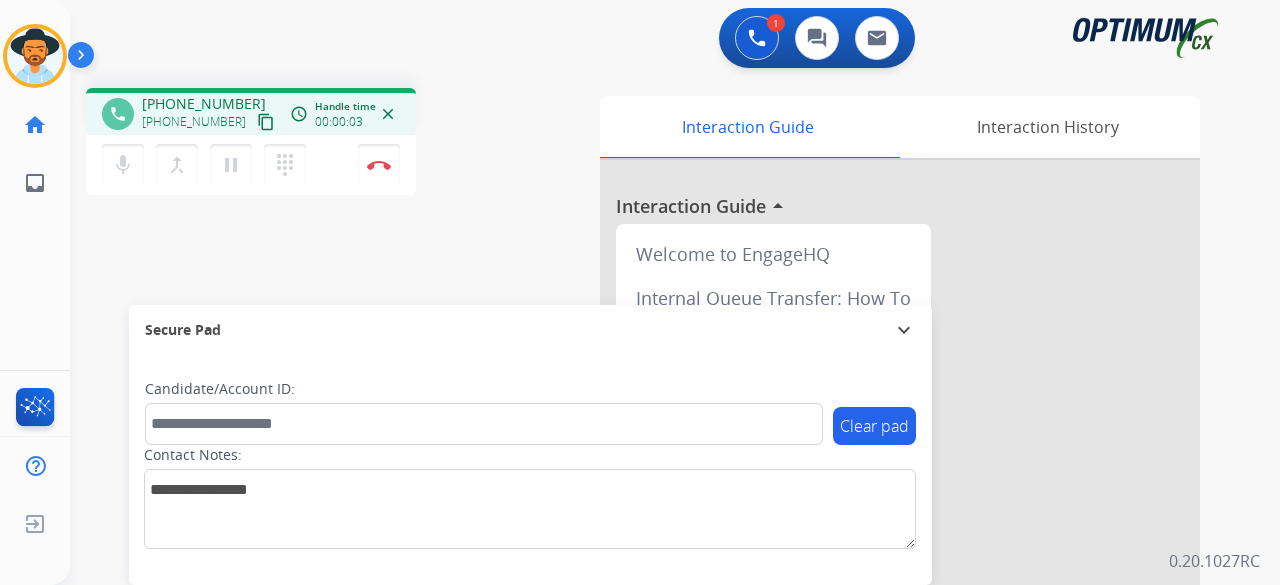 click on "content_copy" at bounding box center (266, 122) 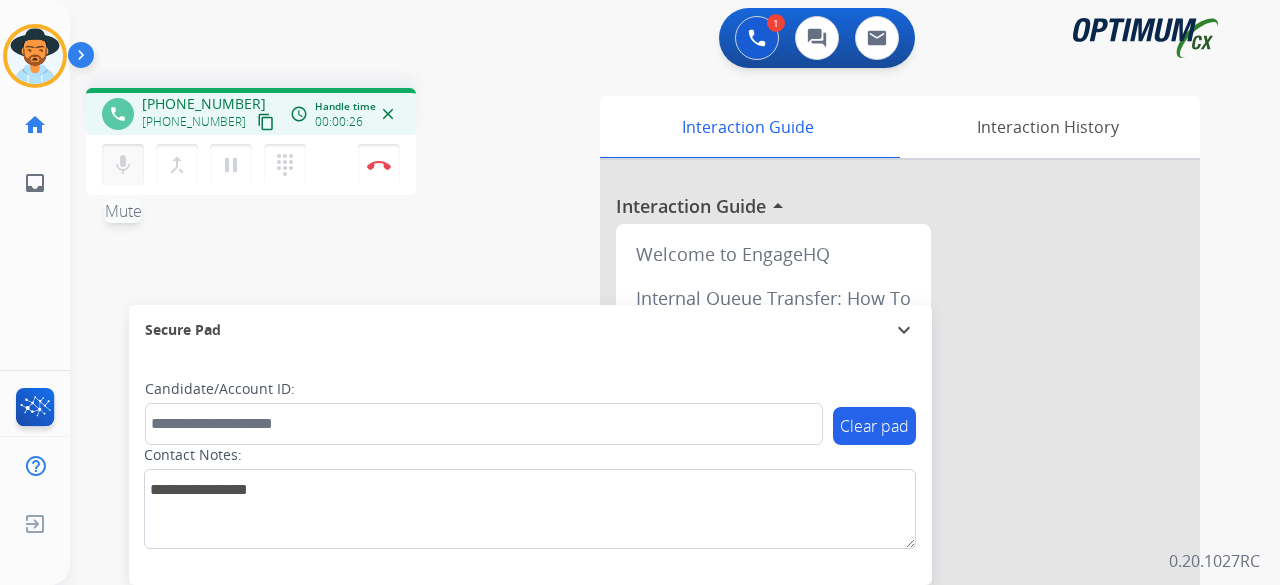 click on "mic" at bounding box center (123, 165) 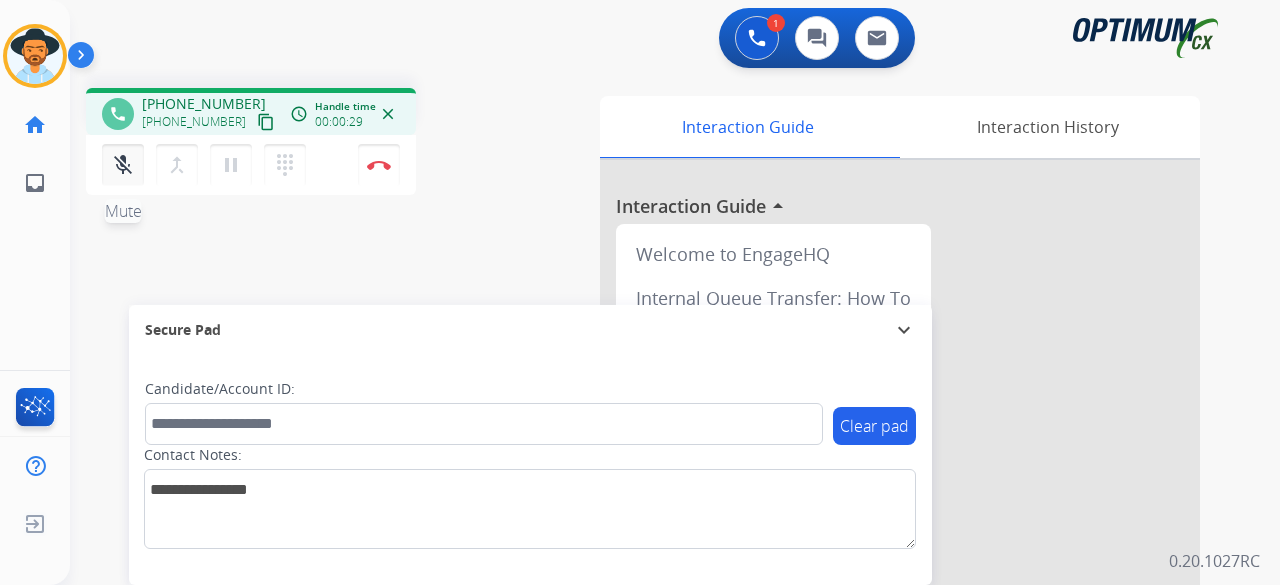 click on "mic_off" at bounding box center [123, 165] 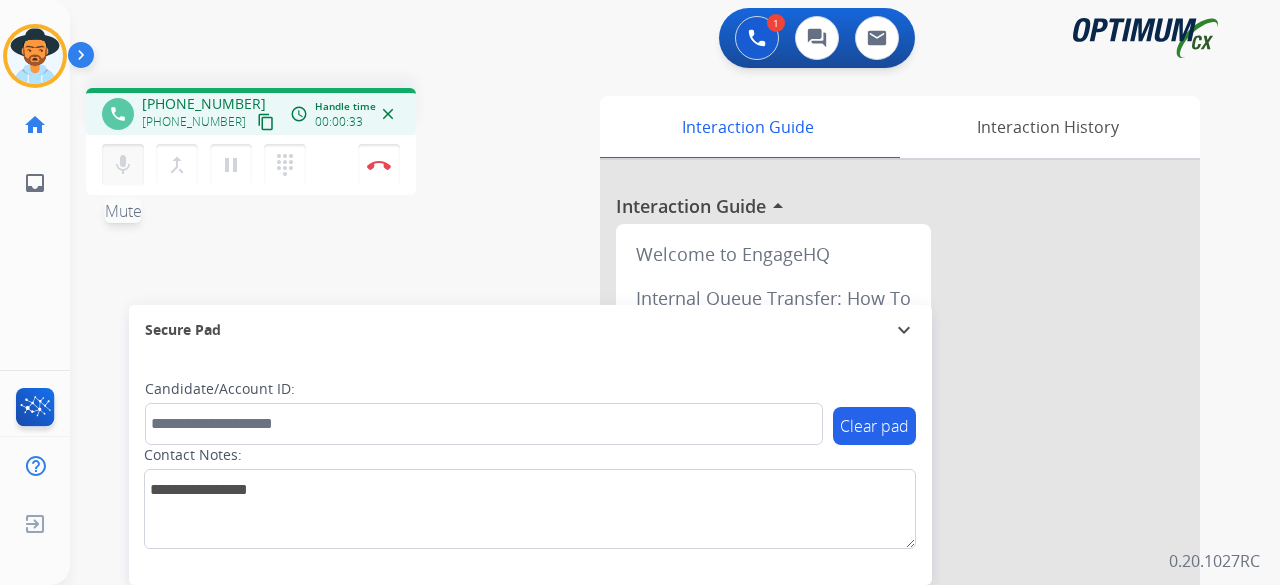 click on "mic" at bounding box center [123, 165] 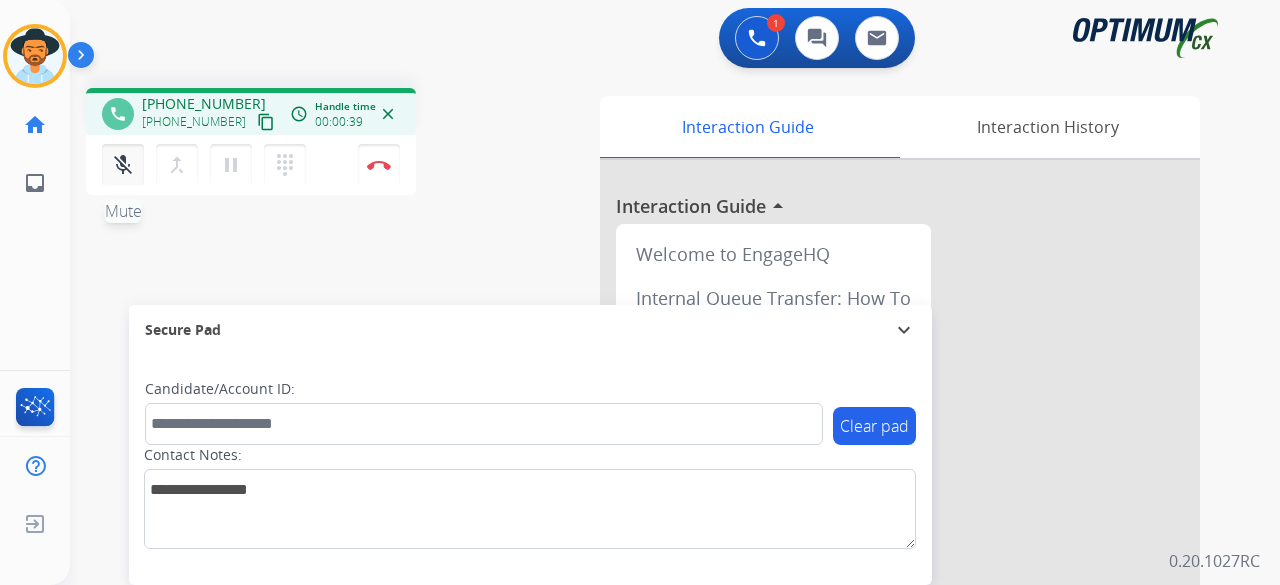 click on "mic_off" at bounding box center [123, 165] 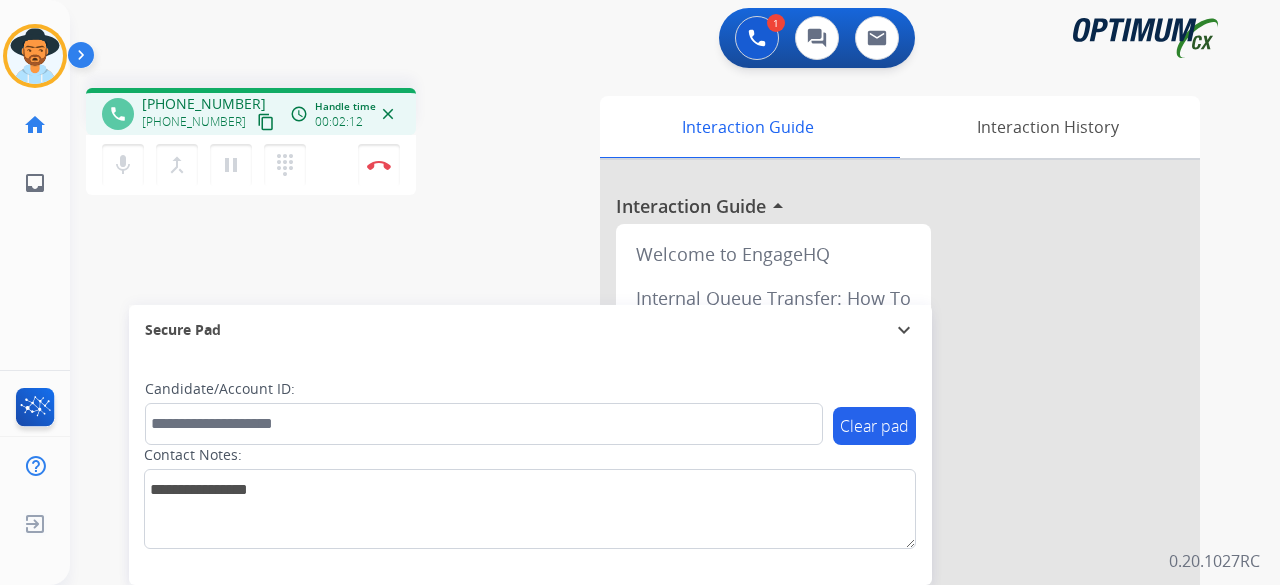 click on "content_copy" at bounding box center [266, 122] 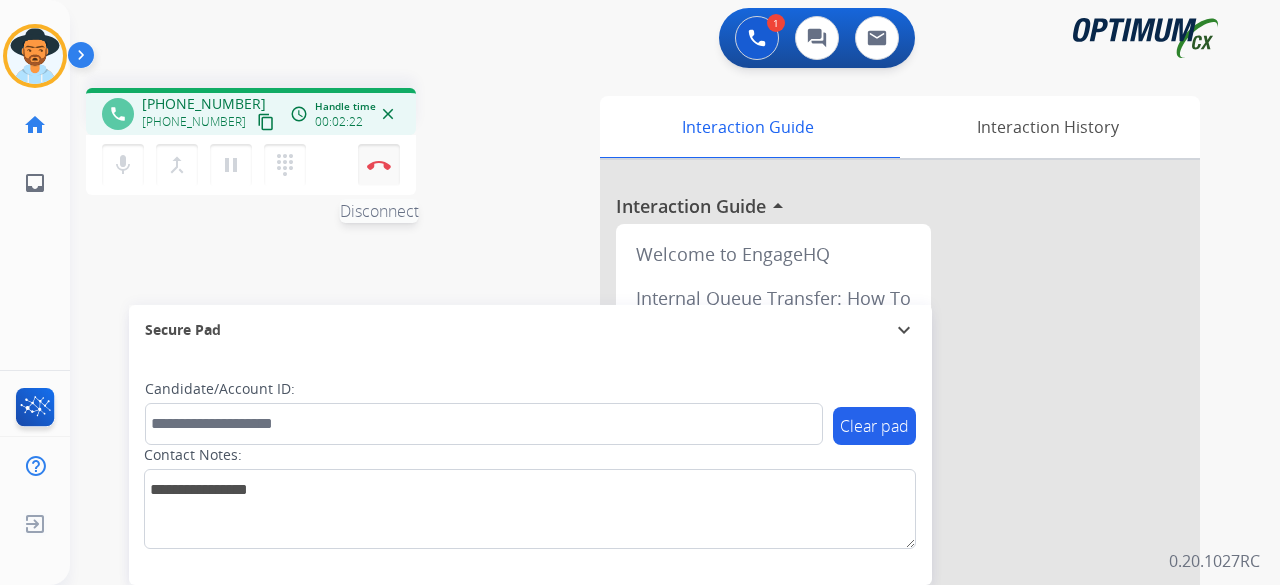 click on "Disconnect" at bounding box center (379, 165) 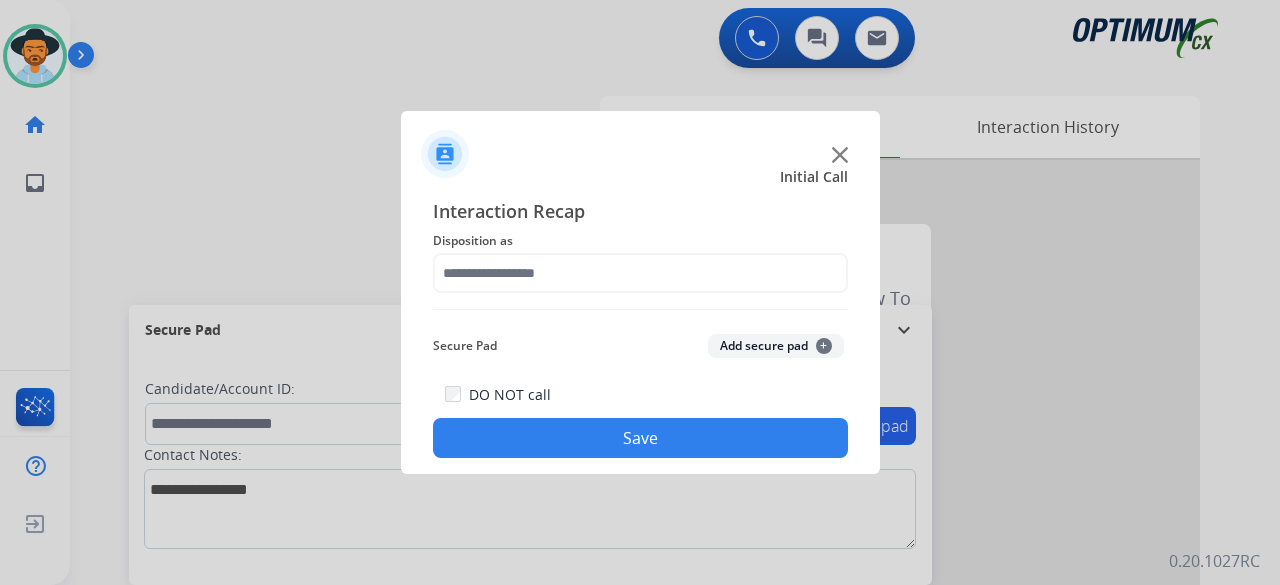 click 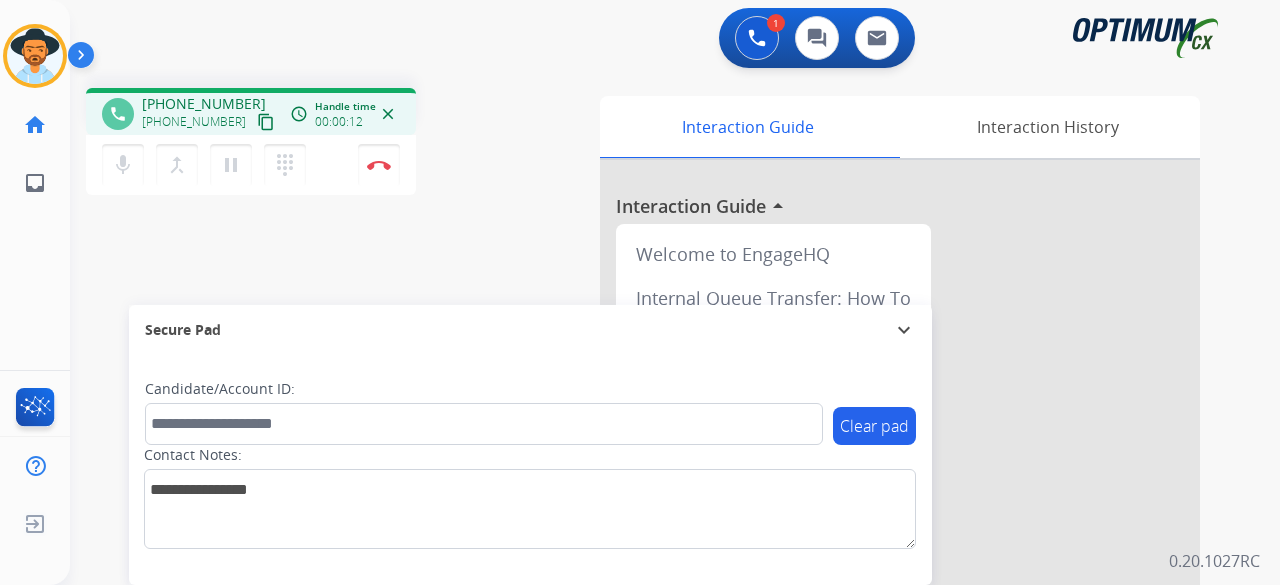 click on "content_copy" at bounding box center (266, 122) 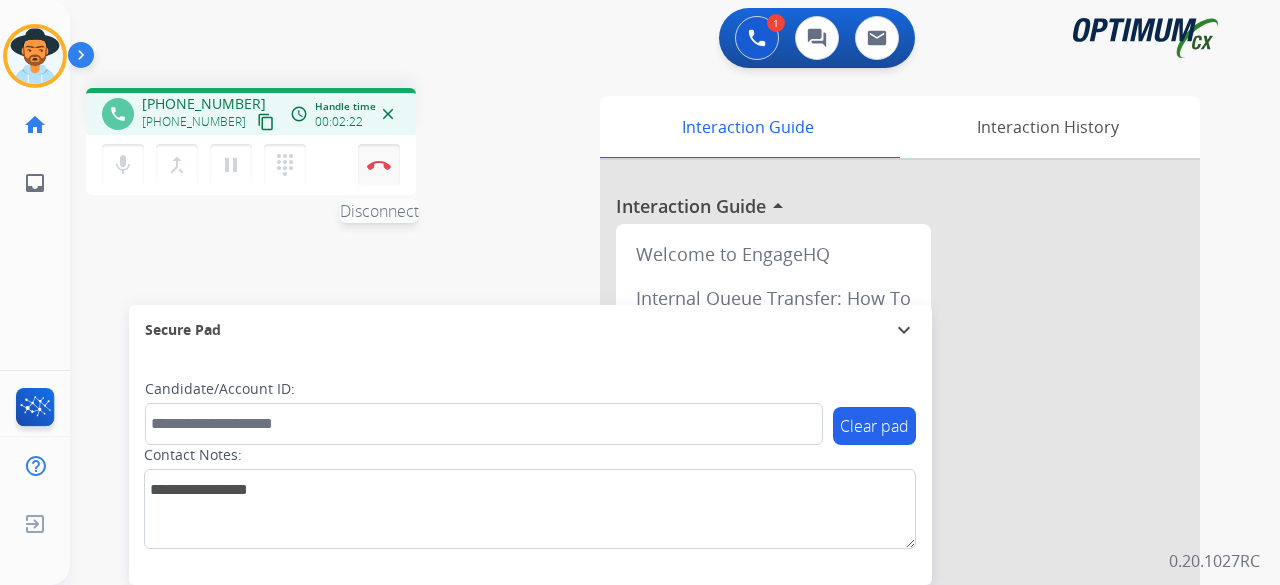 click at bounding box center (379, 165) 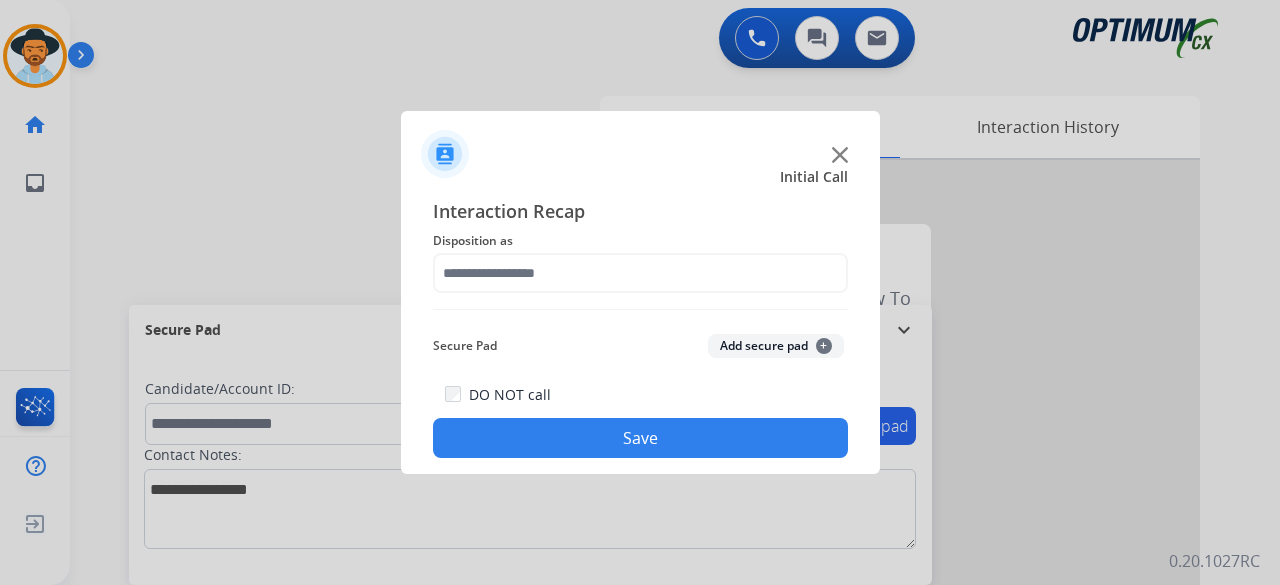 click 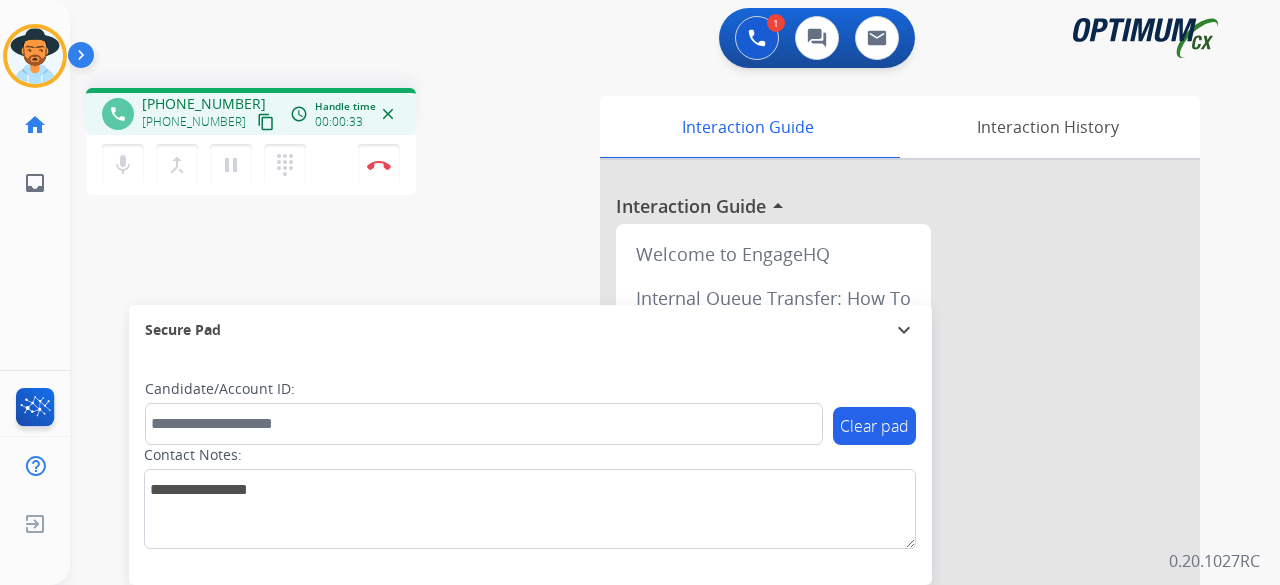 click on "content_copy" at bounding box center [266, 122] 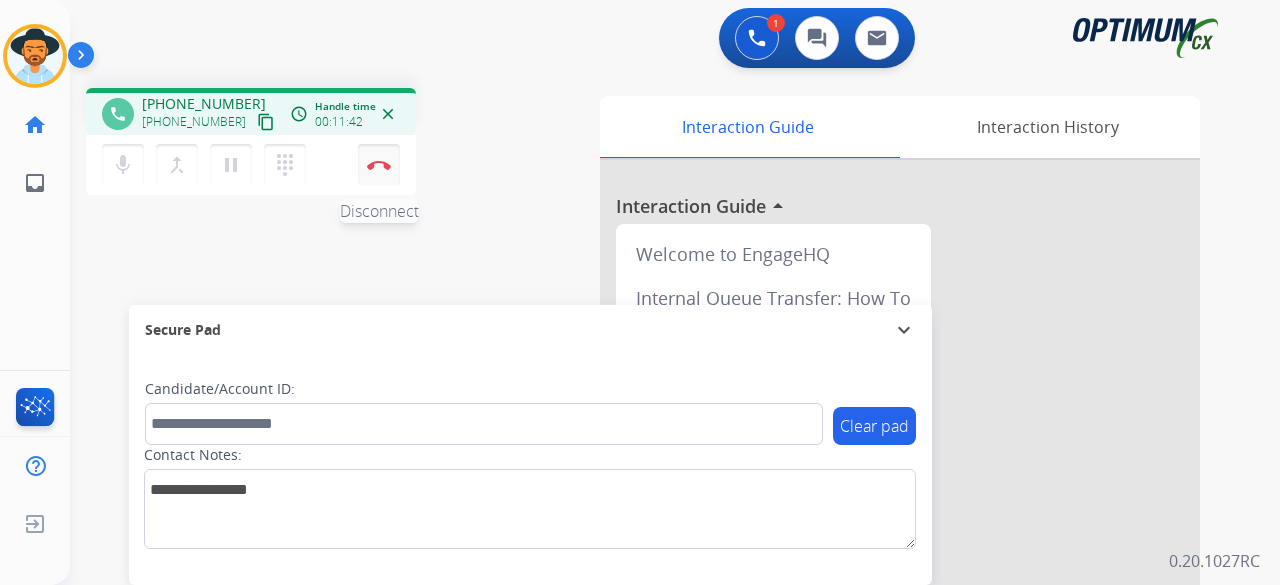 click on "Disconnect" at bounding box center [379, 165] 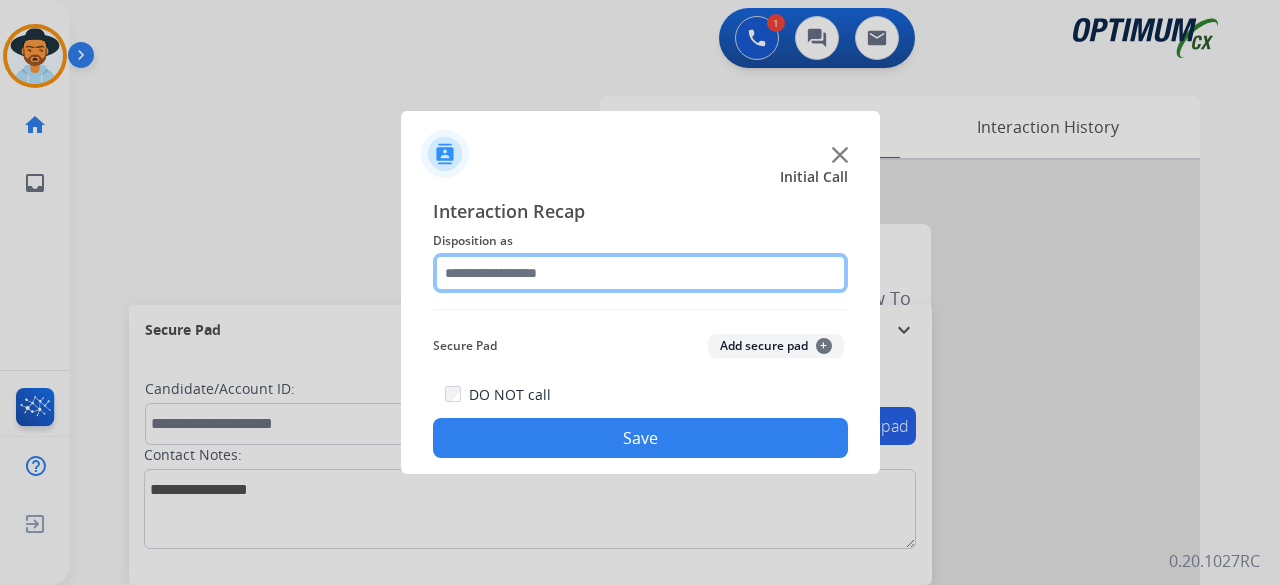 click 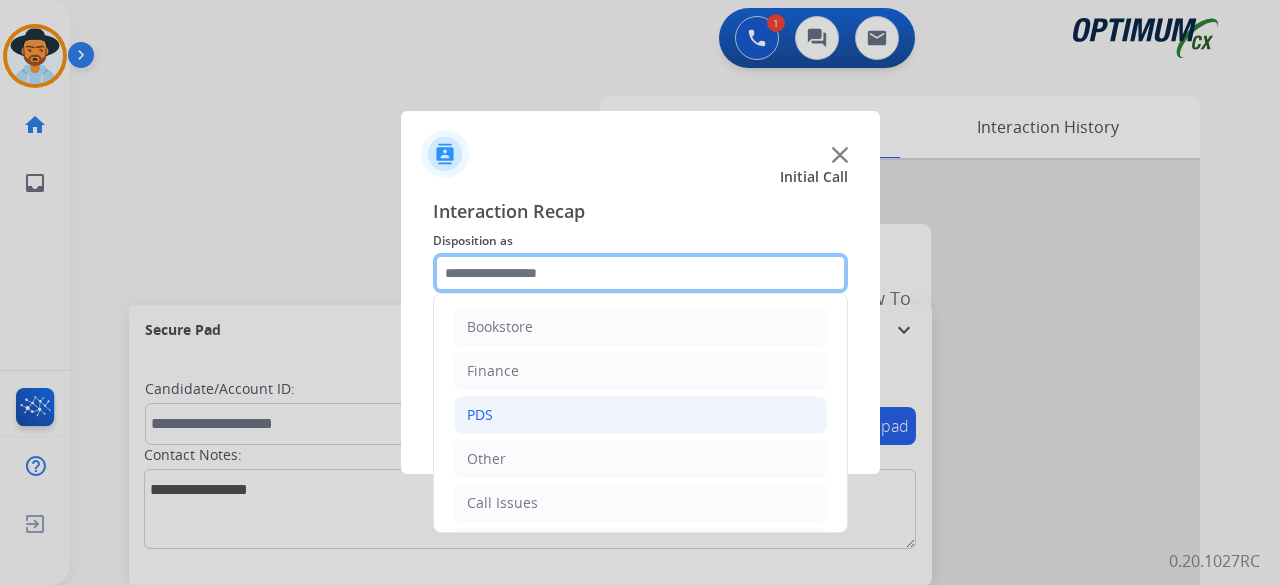 scroll, scrollTop: 130, scrollLeft: 0, axis: vertical 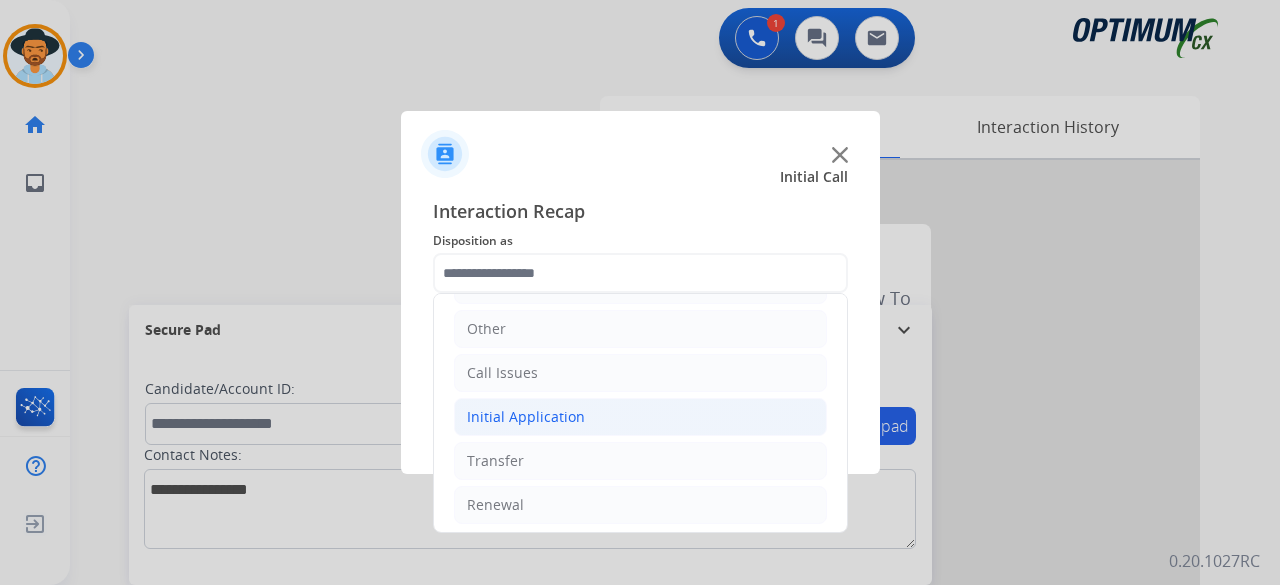 click on "Initial Application" 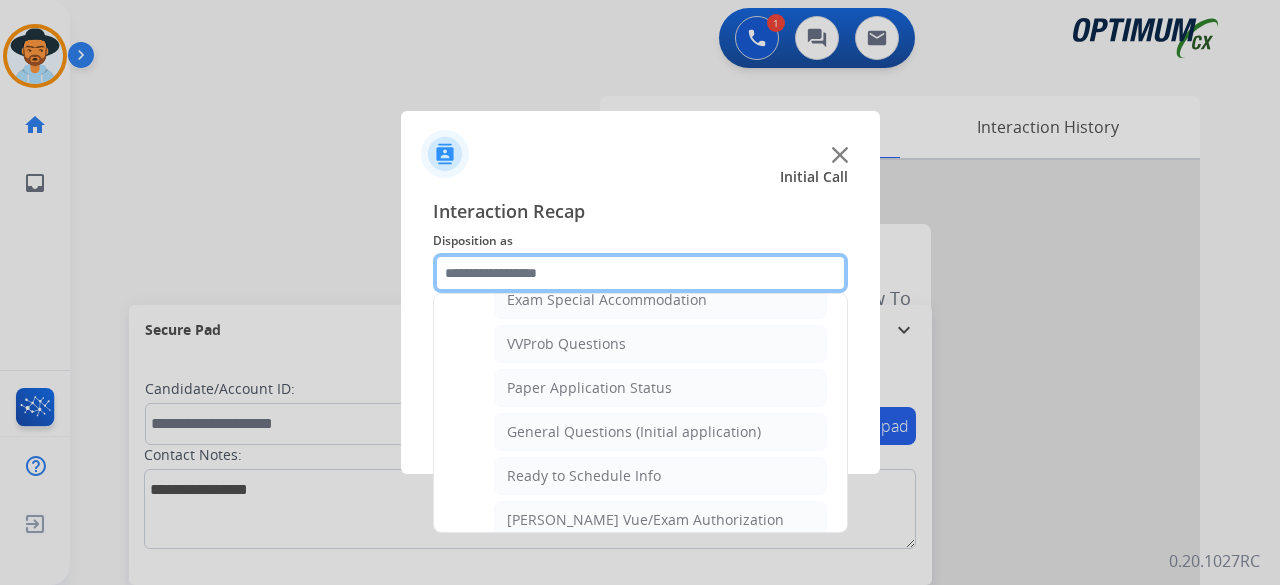 scroll, scrollTop: 1084, scrollLeft: 0, axis: vertical 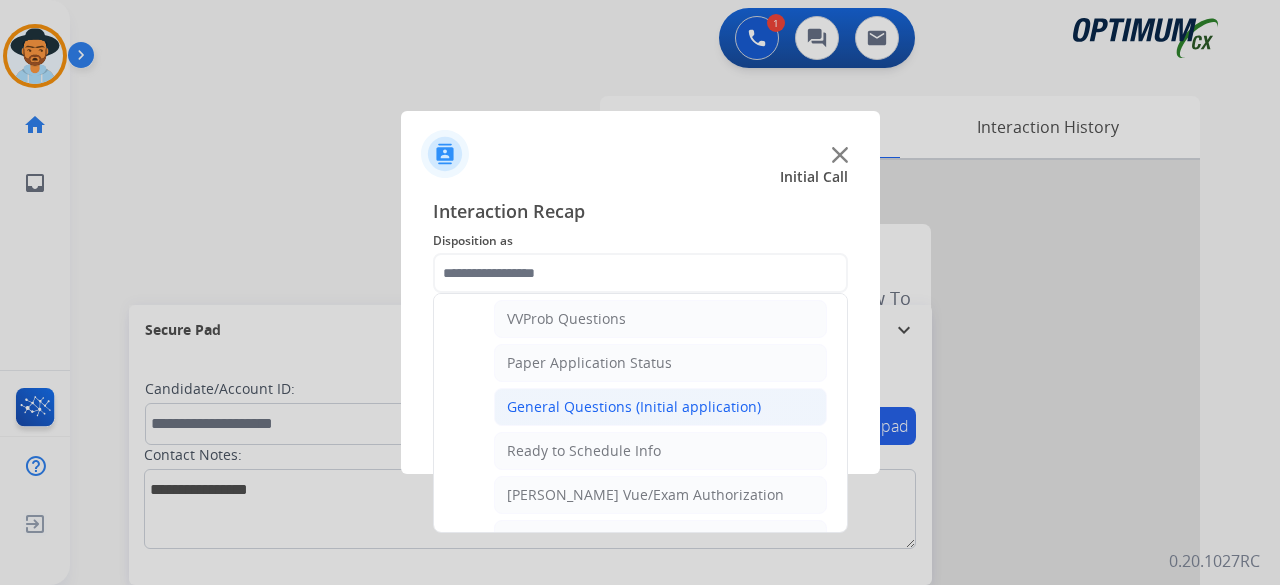 click on "General Questions (Initial application)" 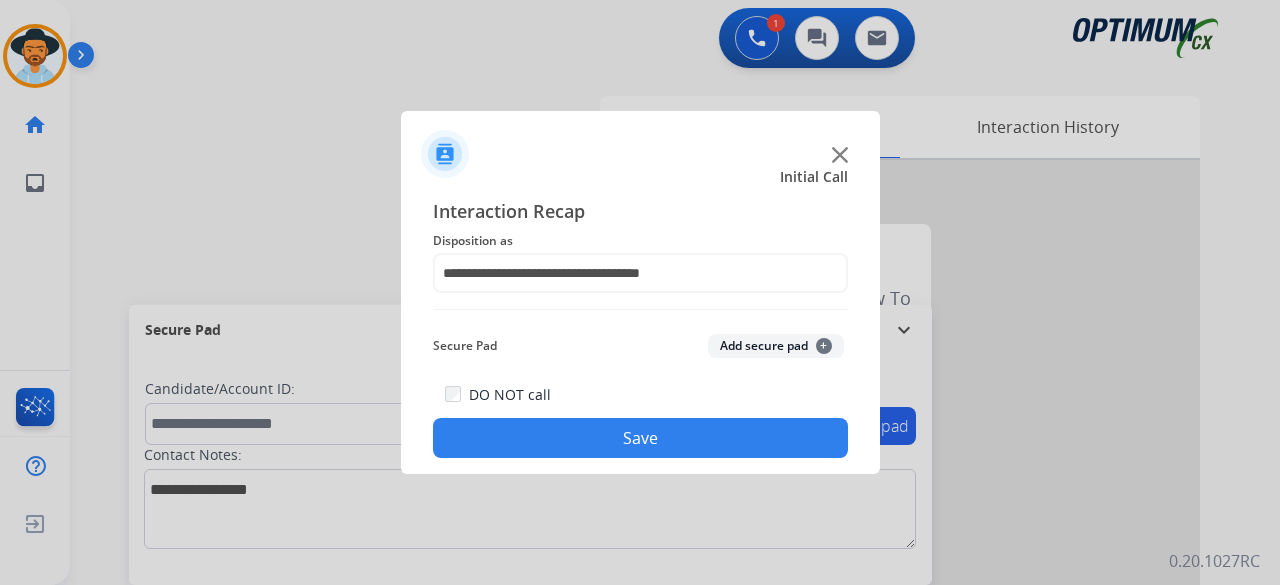 click on "Add secure pad  +" 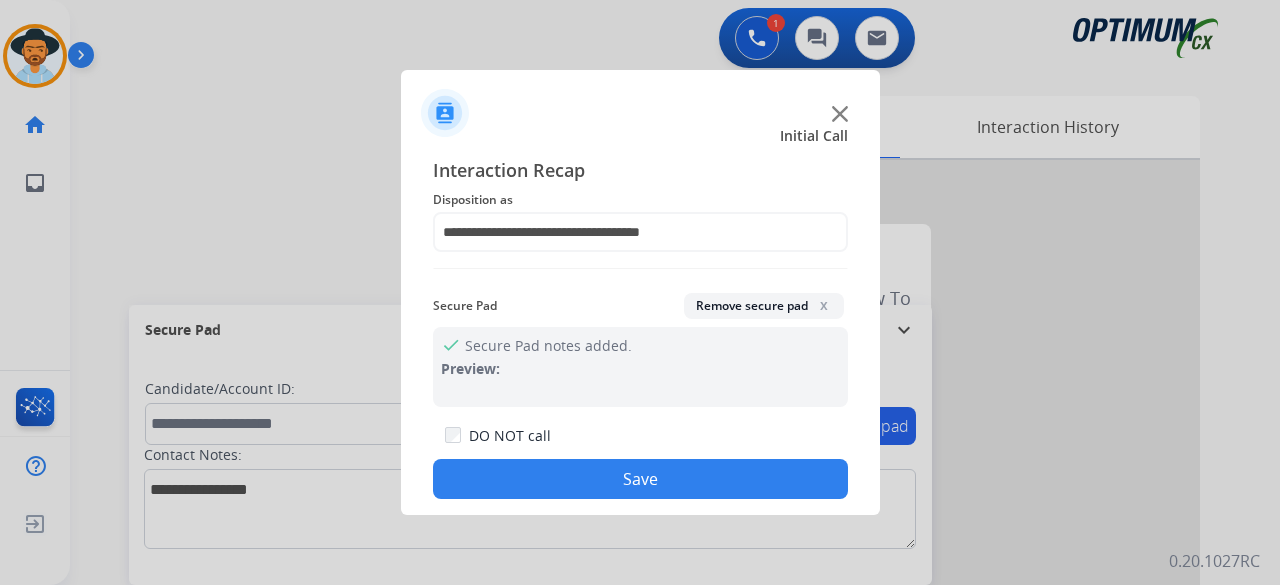click on "Save" 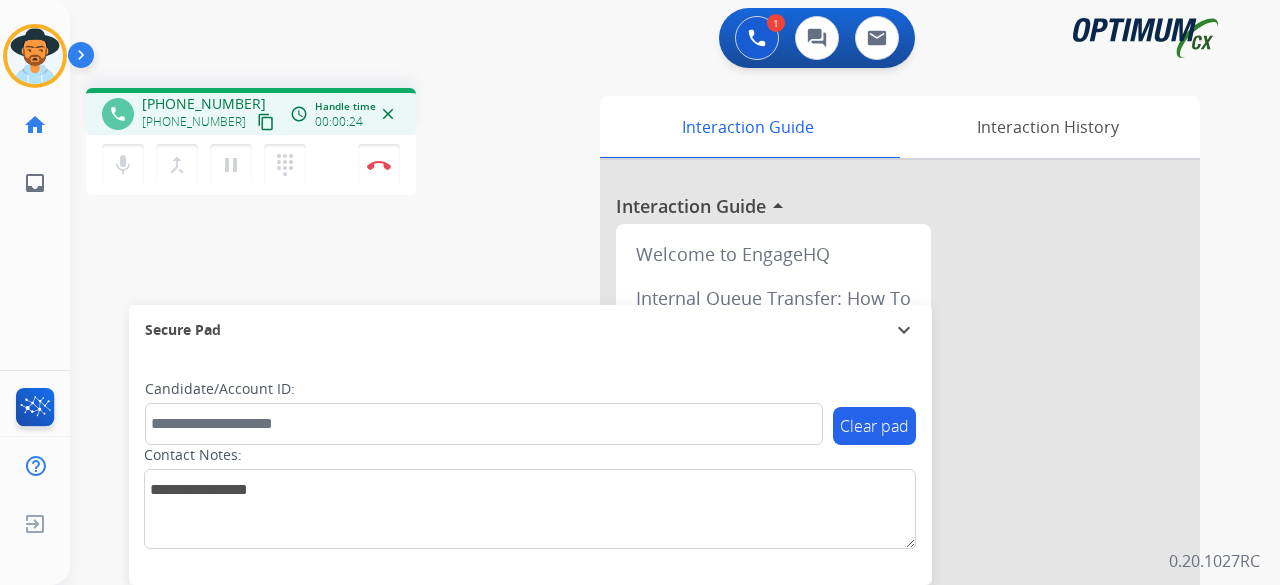 click on "content_copy" at bounding box center [266, 122] 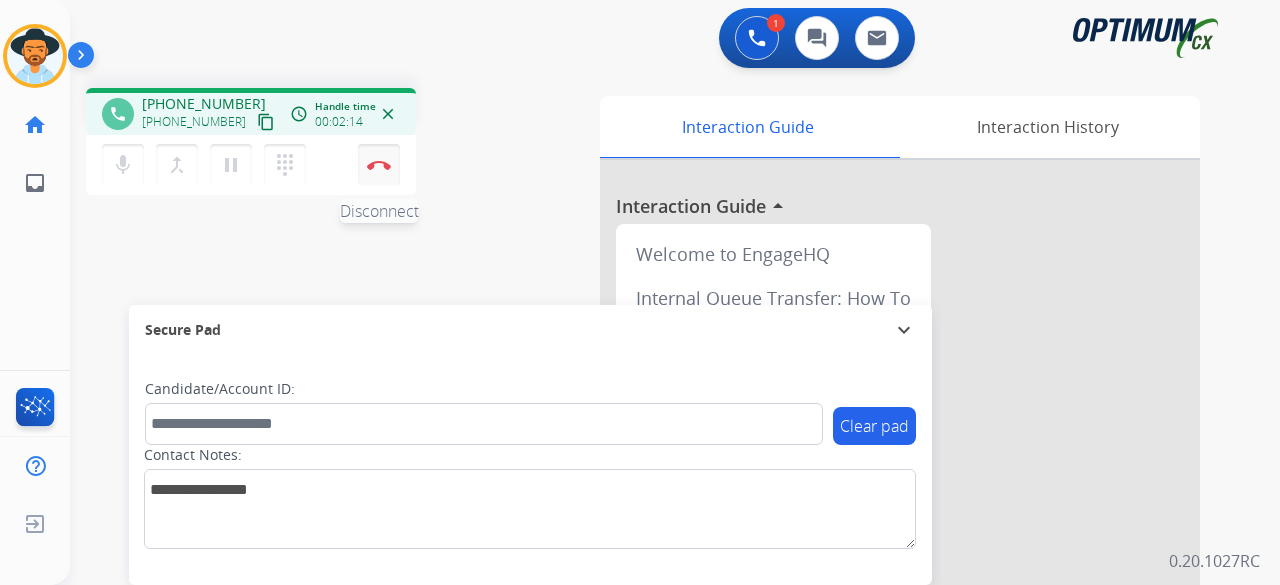 click at bounding box center (379, 165) 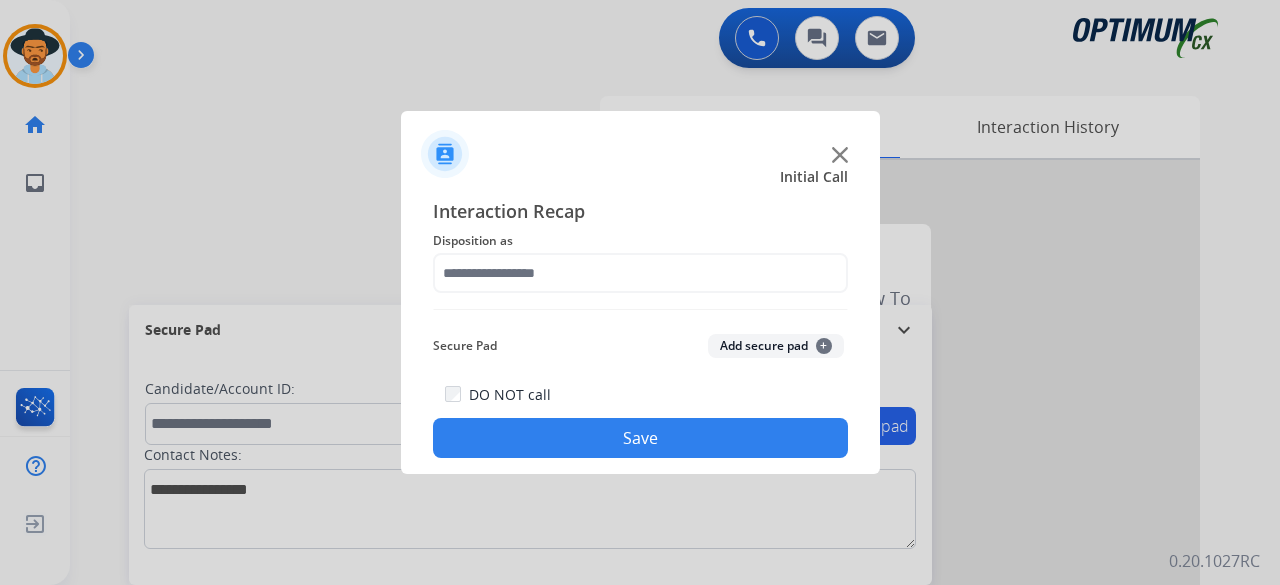 click 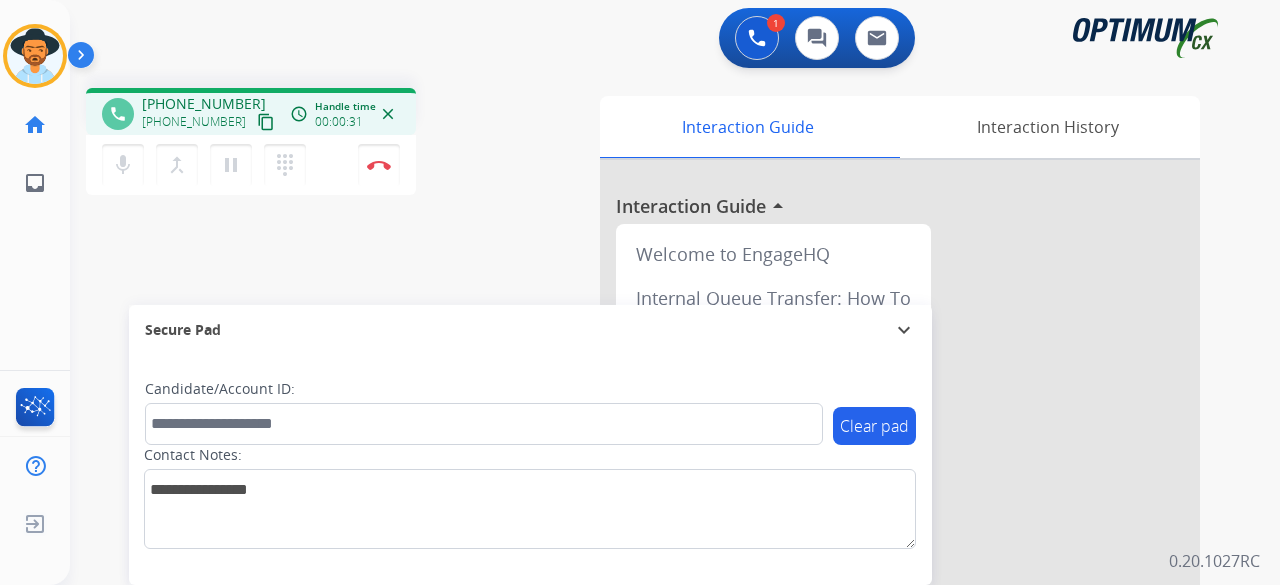 click on "content_copy" at bounding box center [266, 122] 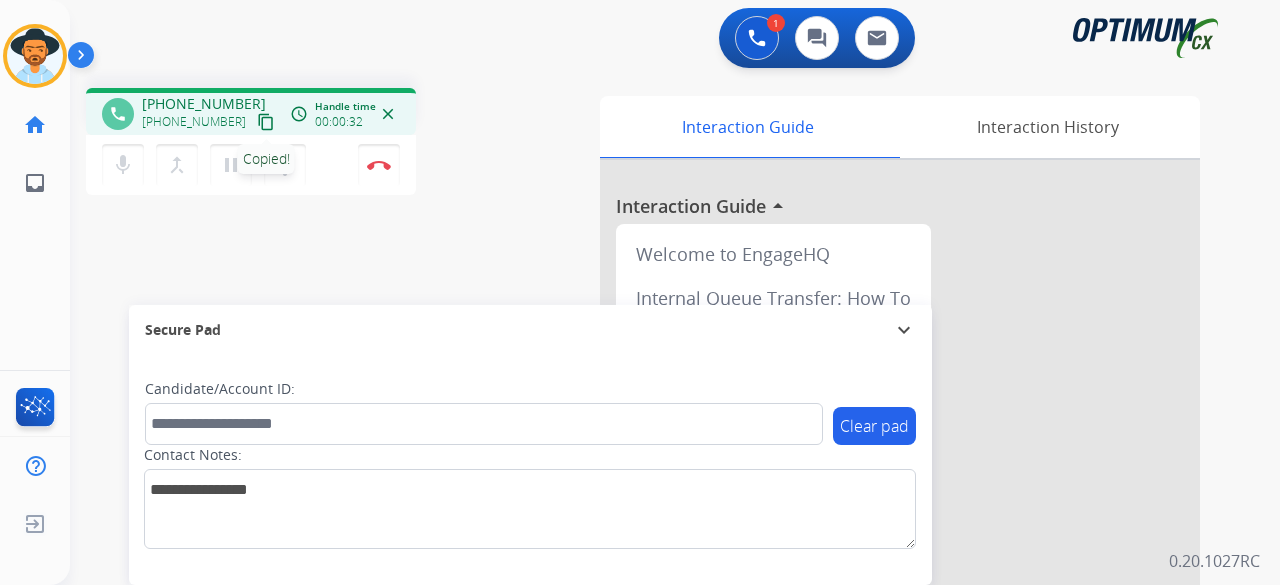 click on "content_copy" at bounding box center (266, 122) 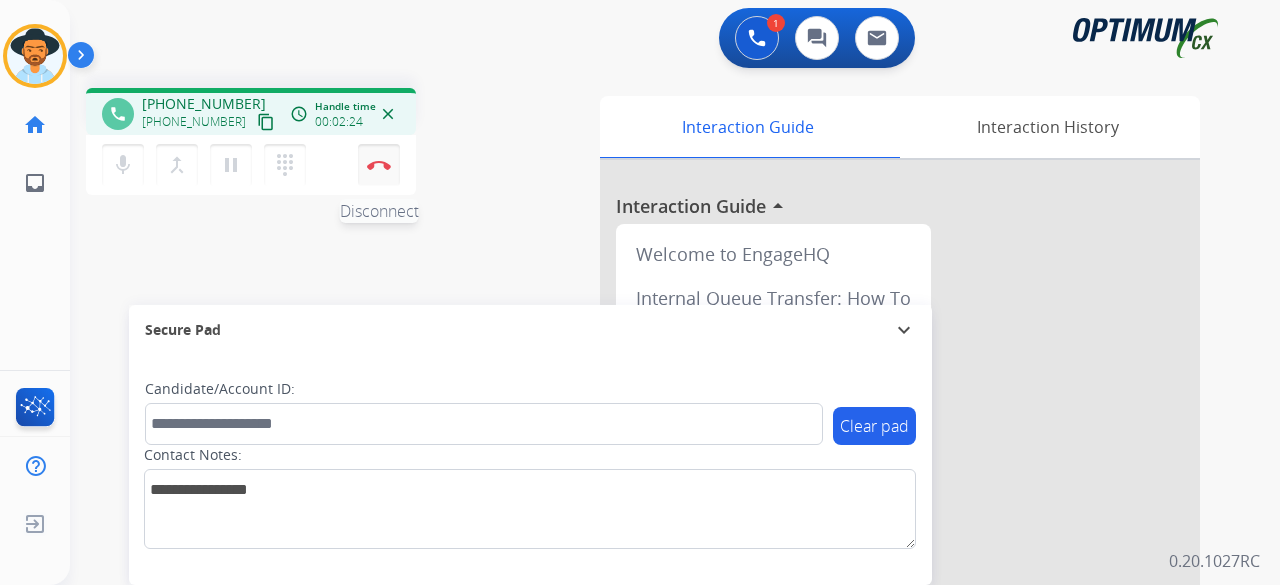 click on "Disconnect" at bounding box center [379, 165] 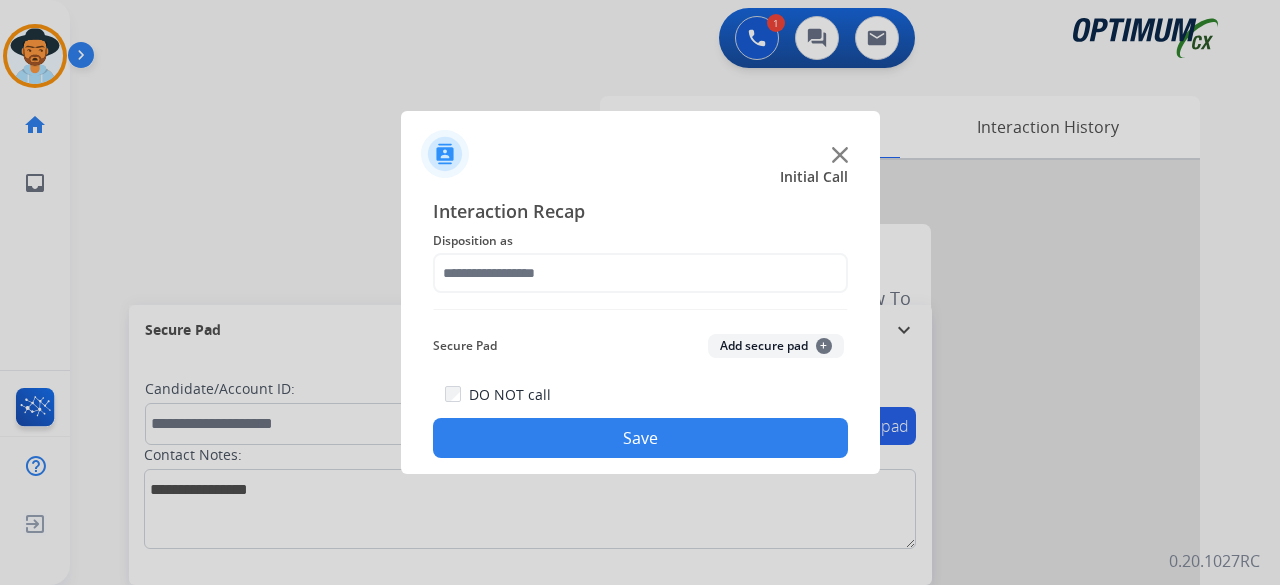 click 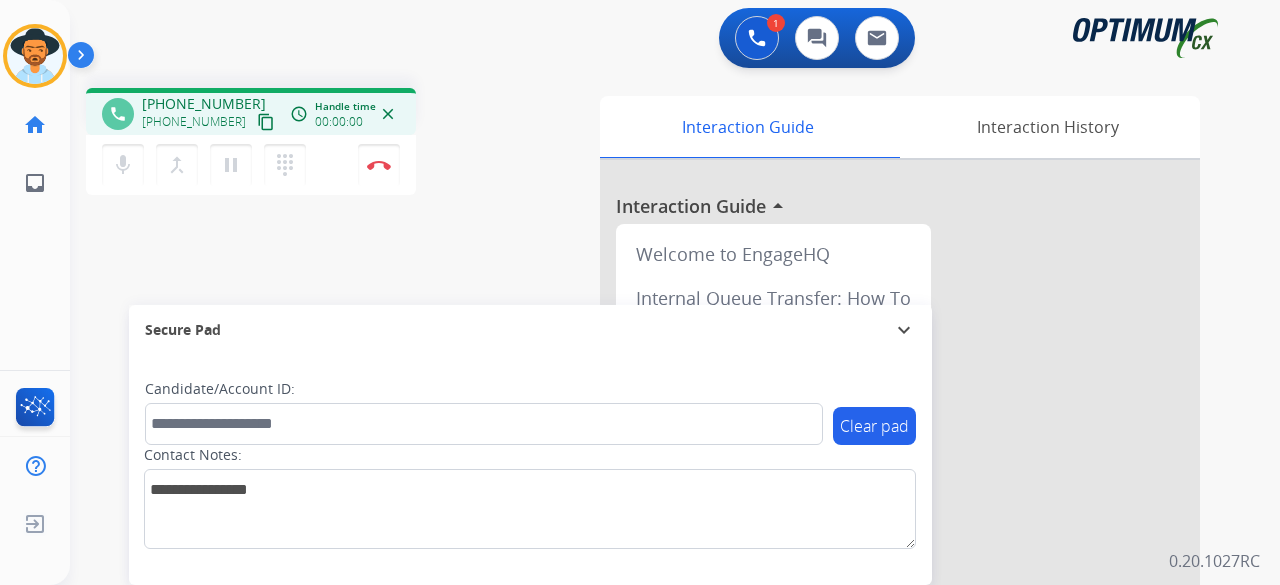 click on "content_copy" at bounding box center [266, 122] 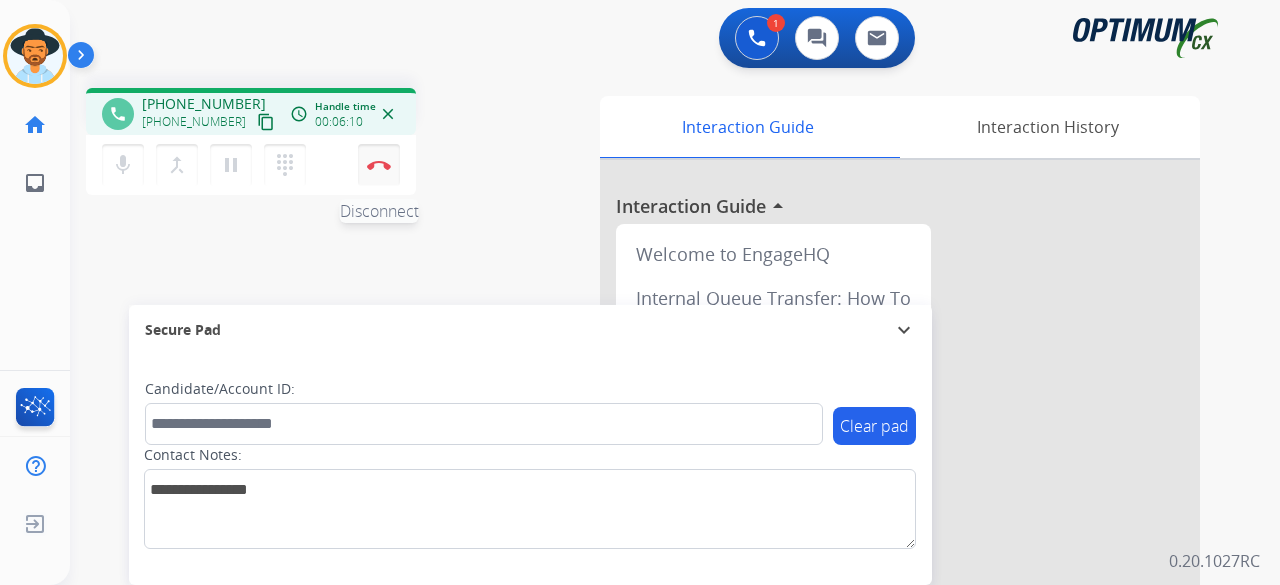 click on "Disconnect" at bounding box center [379, 165] 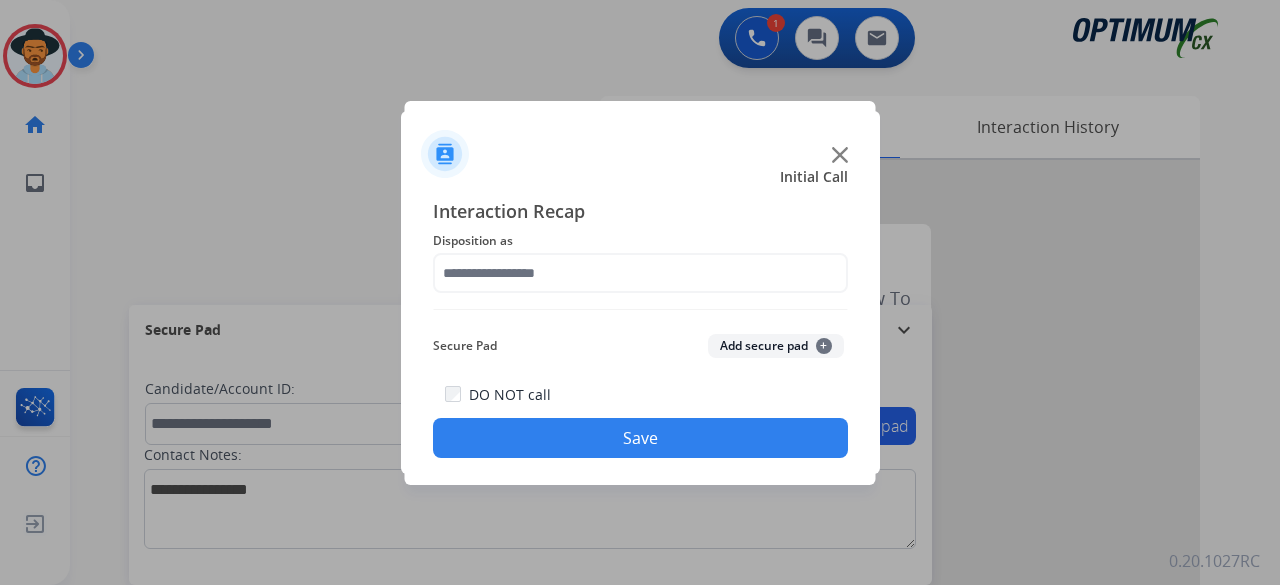 click 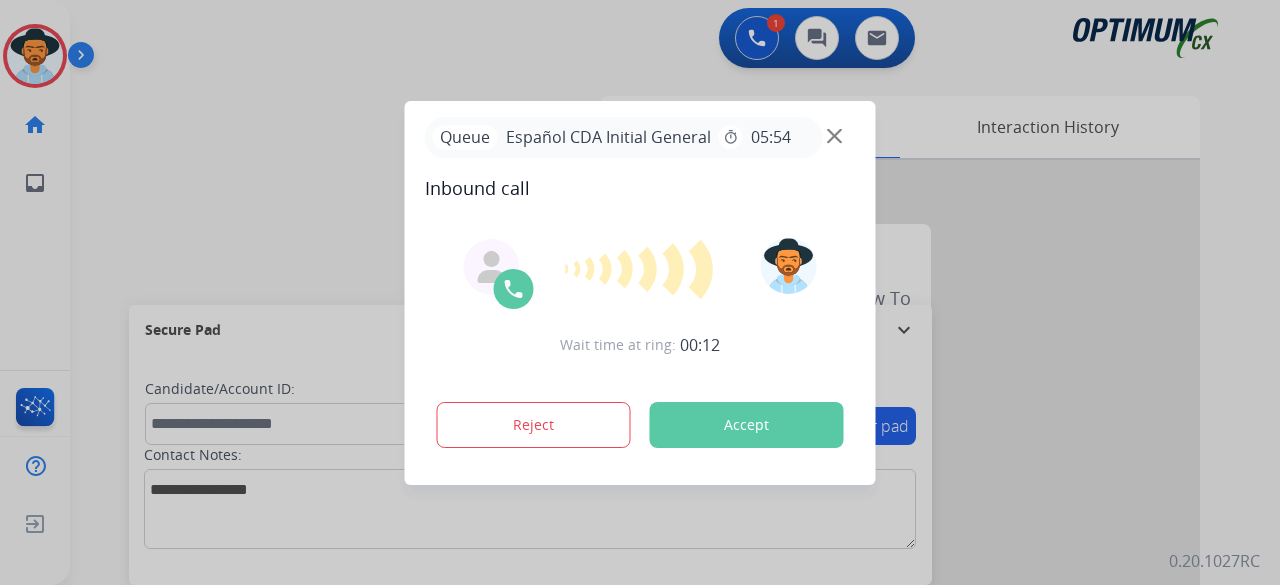 click at bounding box center (640, 292) 